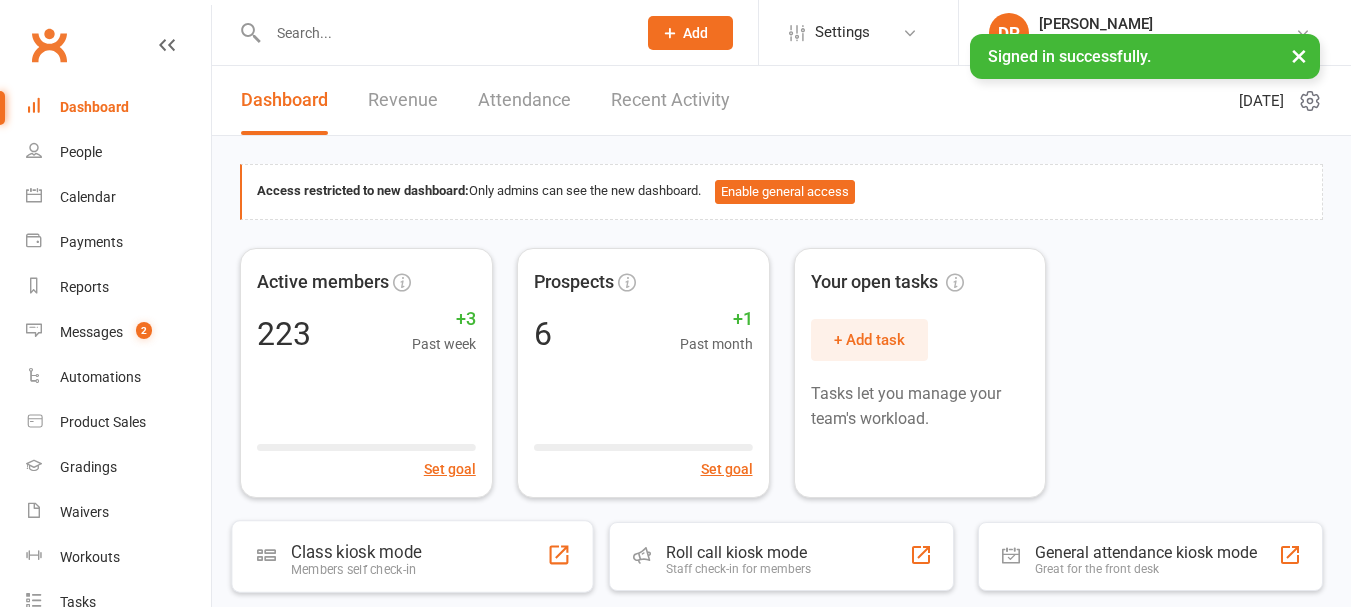 scroll, scrollTop: 0, scrollLeft: 0, axis: both 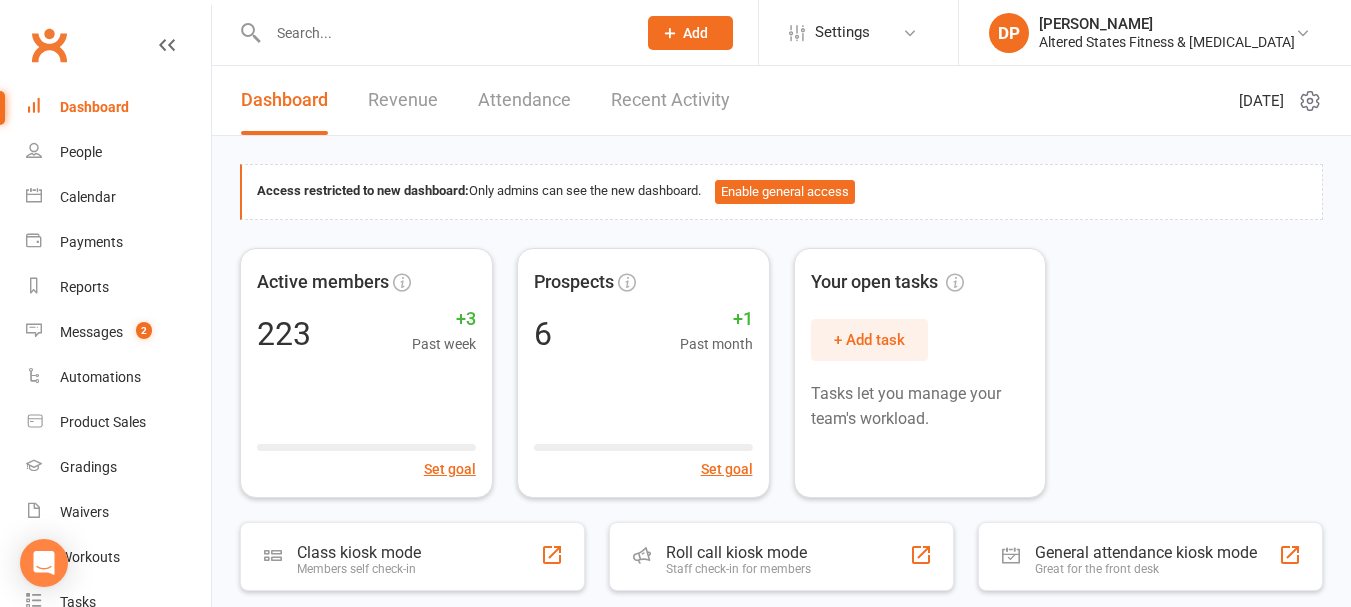 click on "Add" 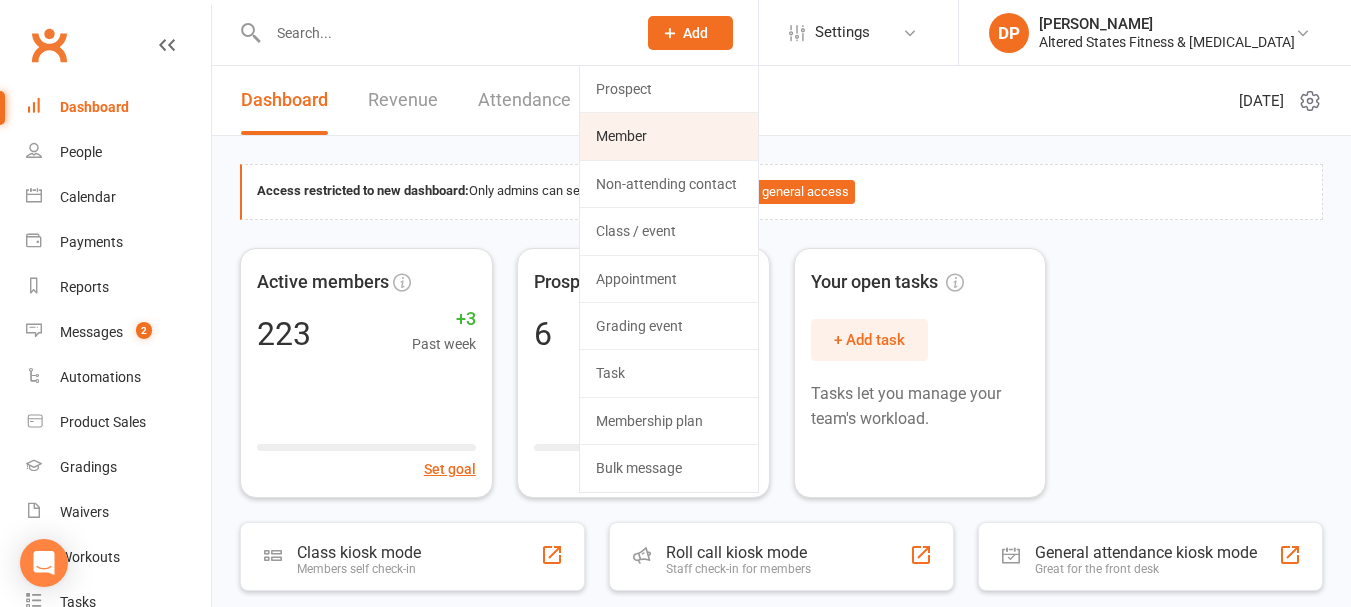 click on "Member" 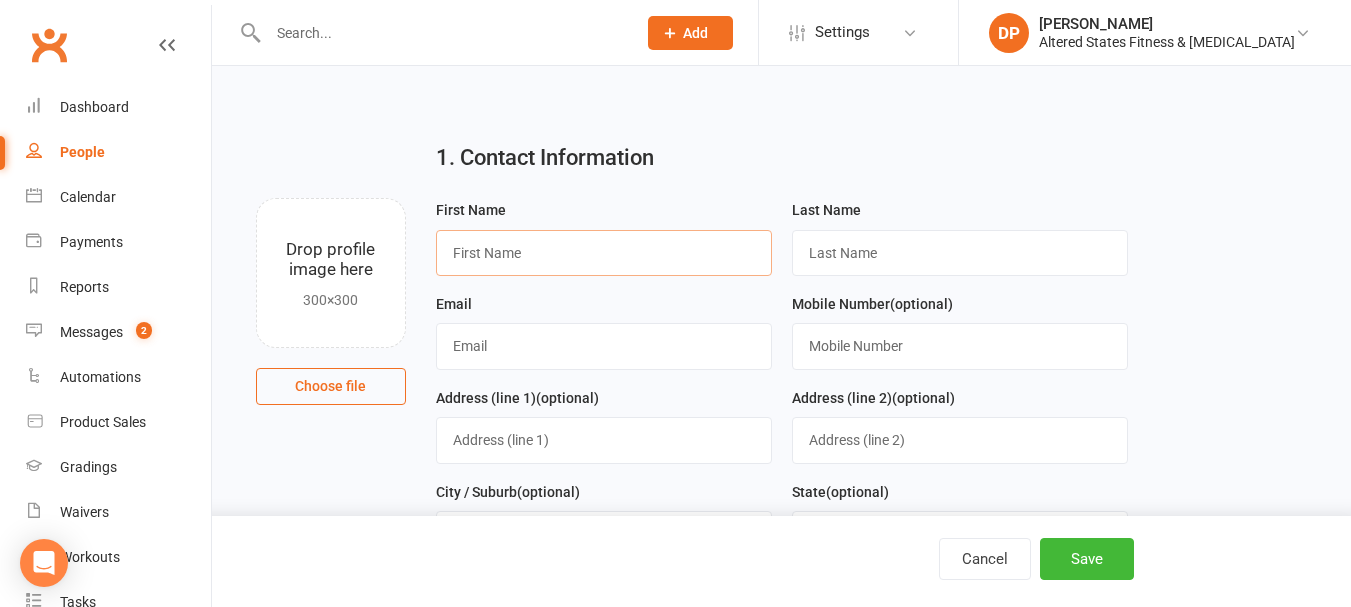 click at bounding box center [604, 253] 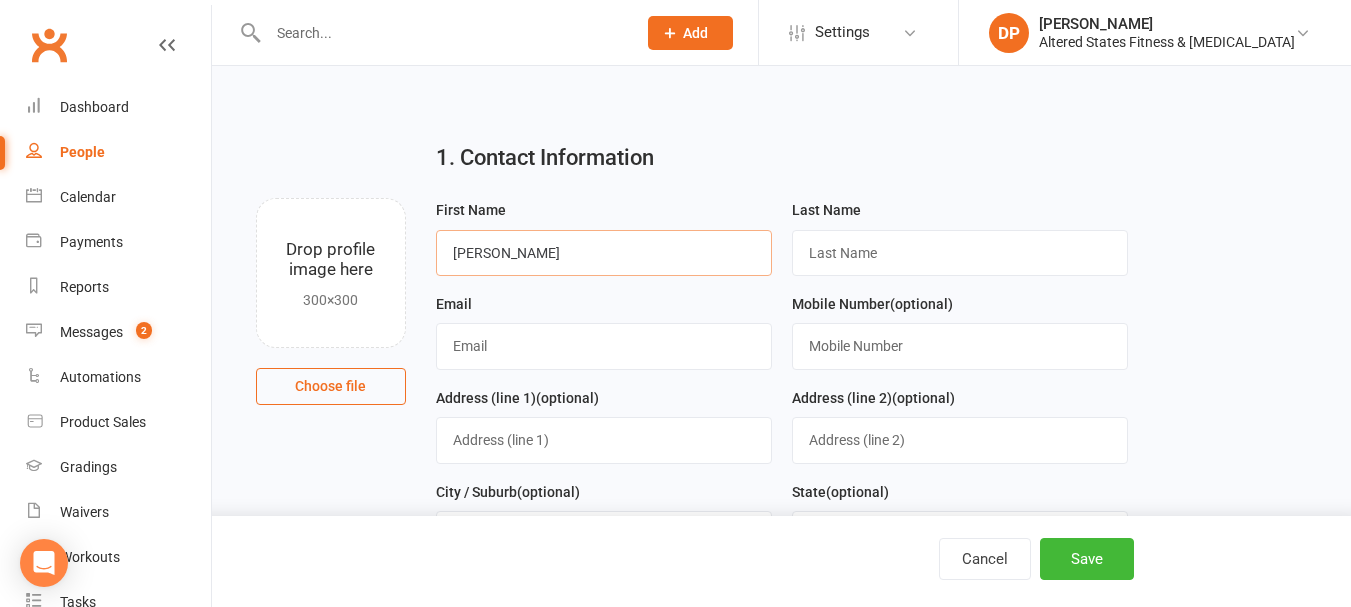 type on "[PERSON_NAME]" 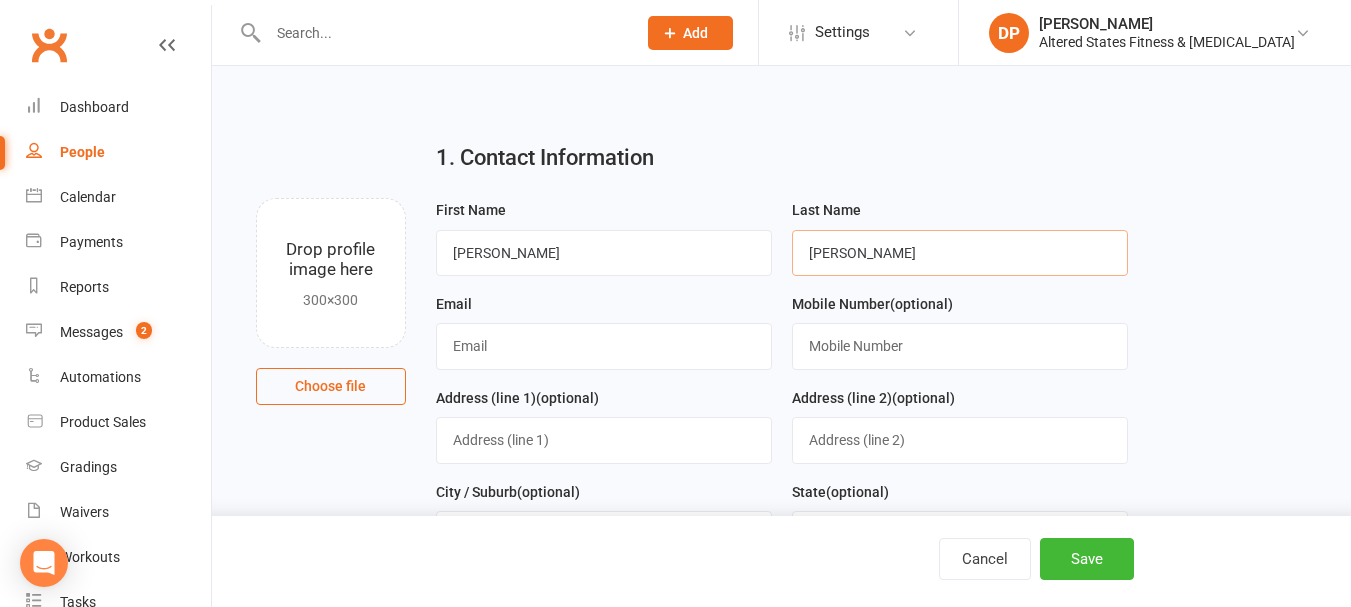 type on "[PERSON_NAME]" 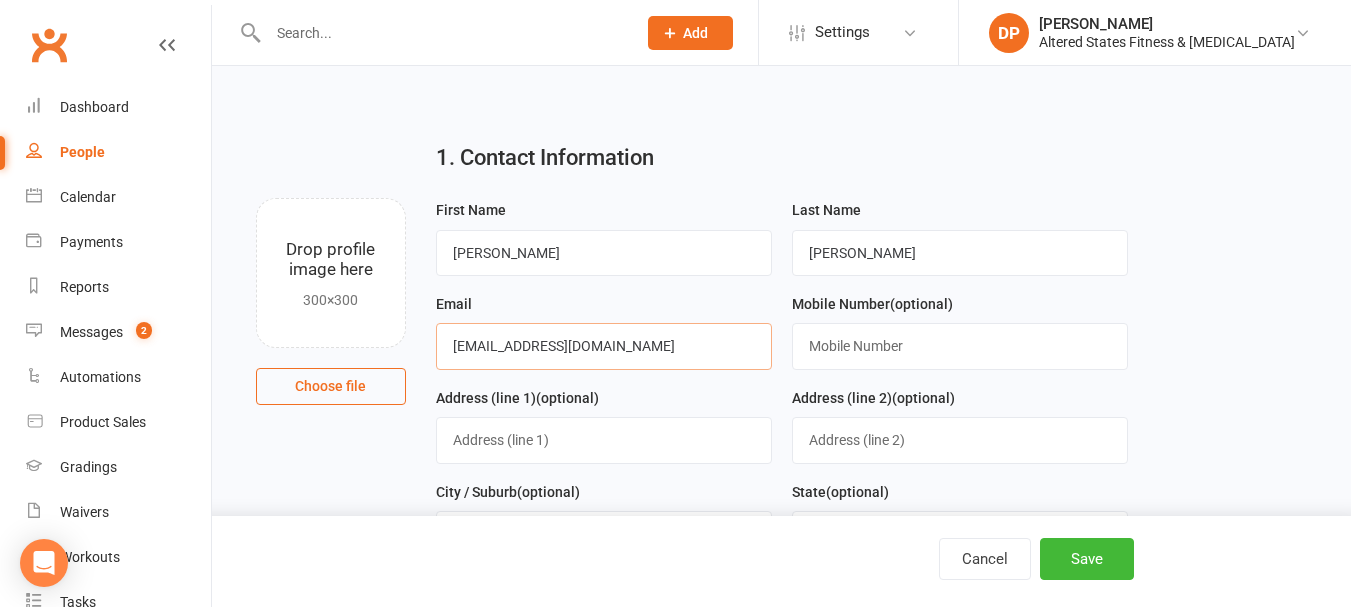 type on "[EMAIL_ADDRESS][DOMAIN_NAME]" 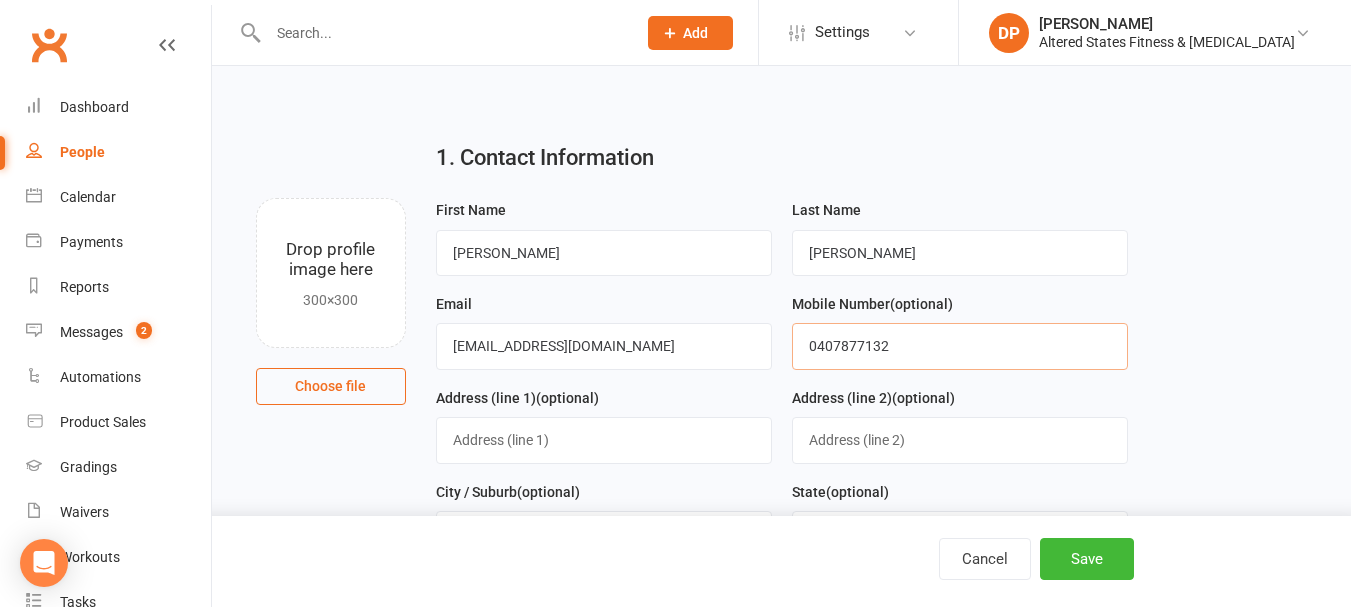 type on "0407877132" 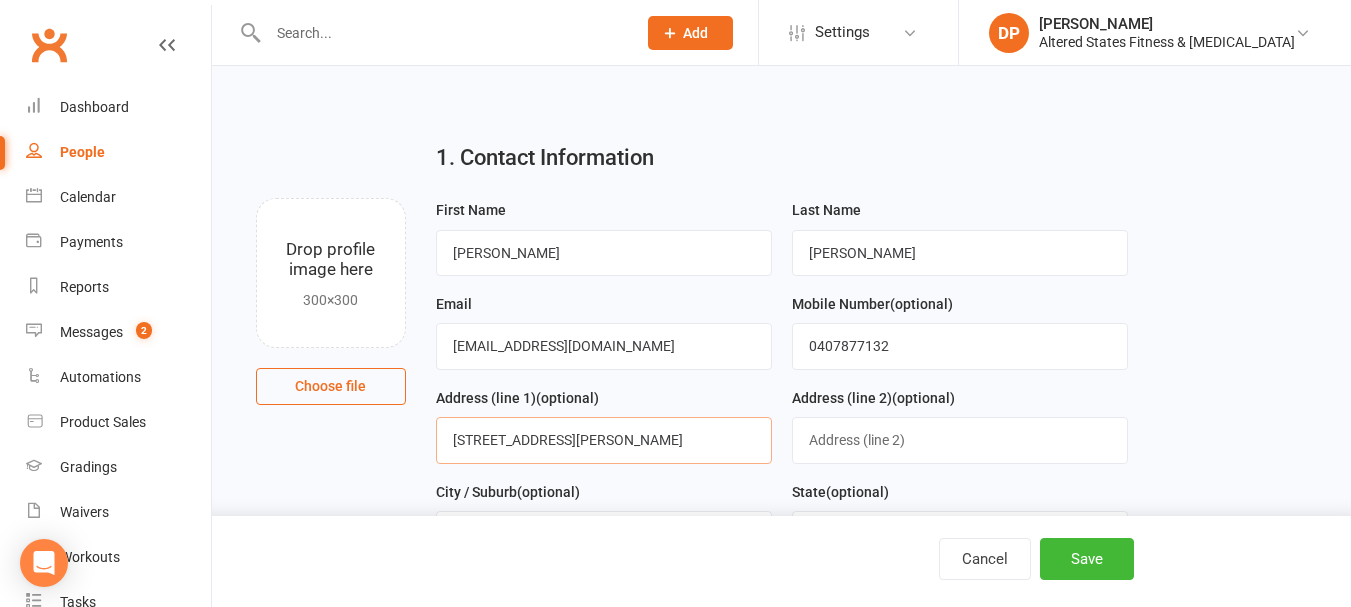 type on "[STREET_ADDRESS][PERSON_NAME]" 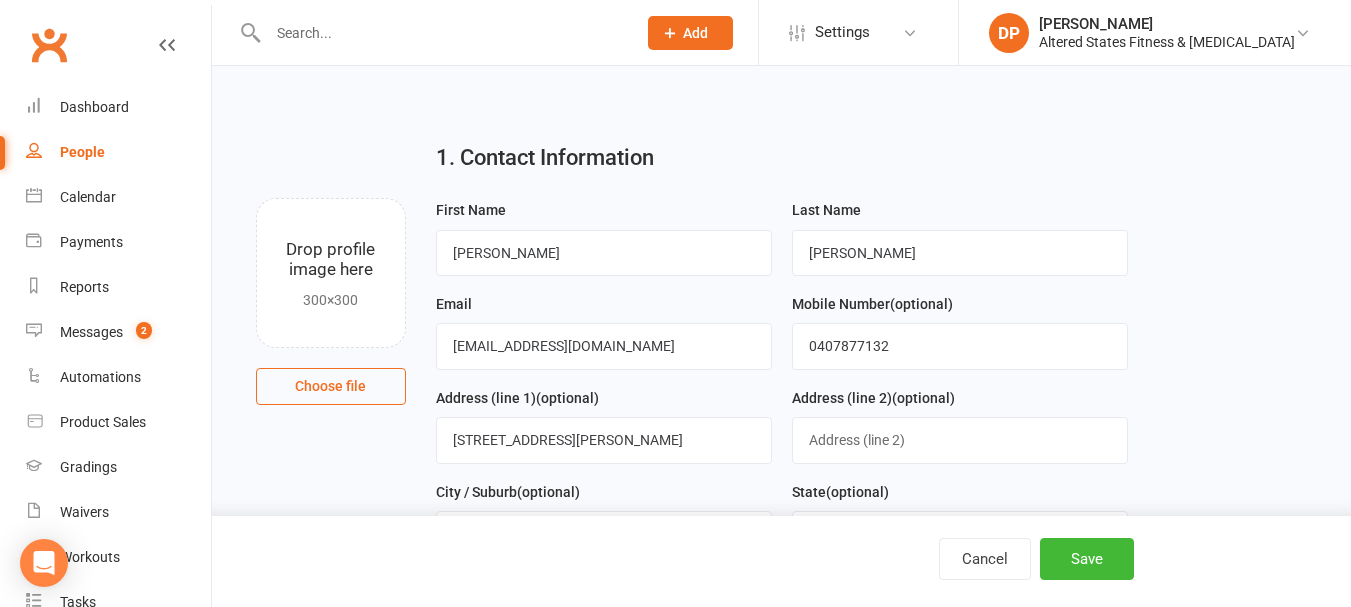 click on "Cancel   Save" at bounding box center [675, 561] 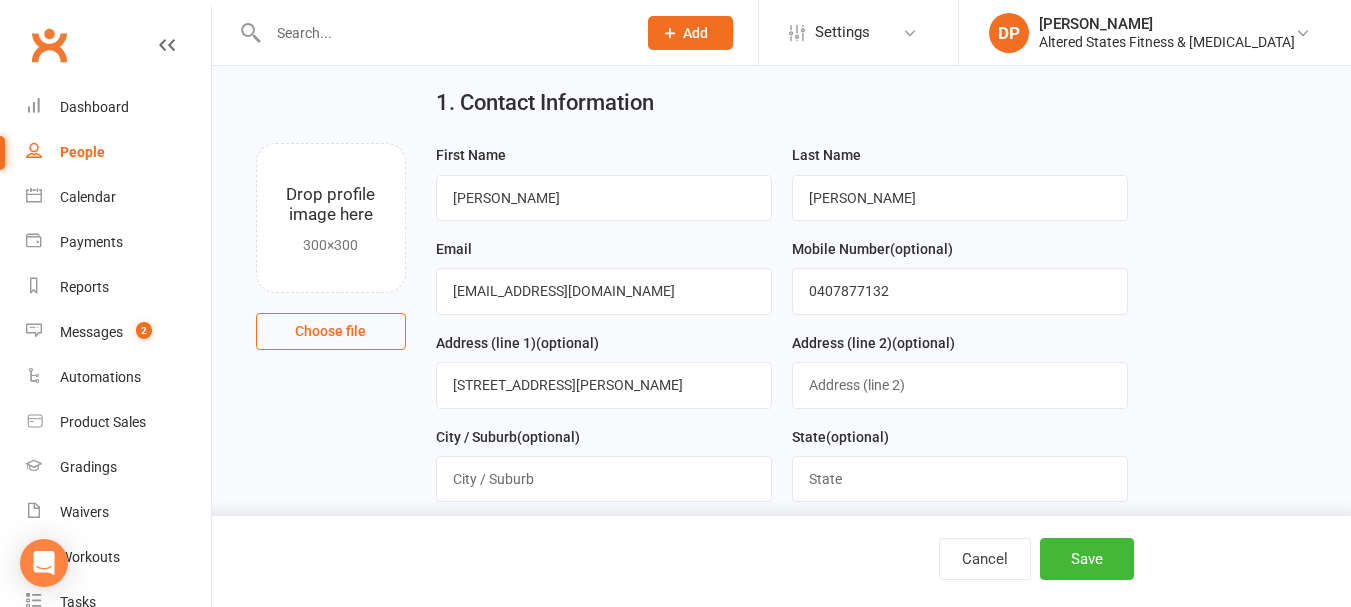 scroll, scrollTop: 200, scrollLeft: 0, axis: vertical 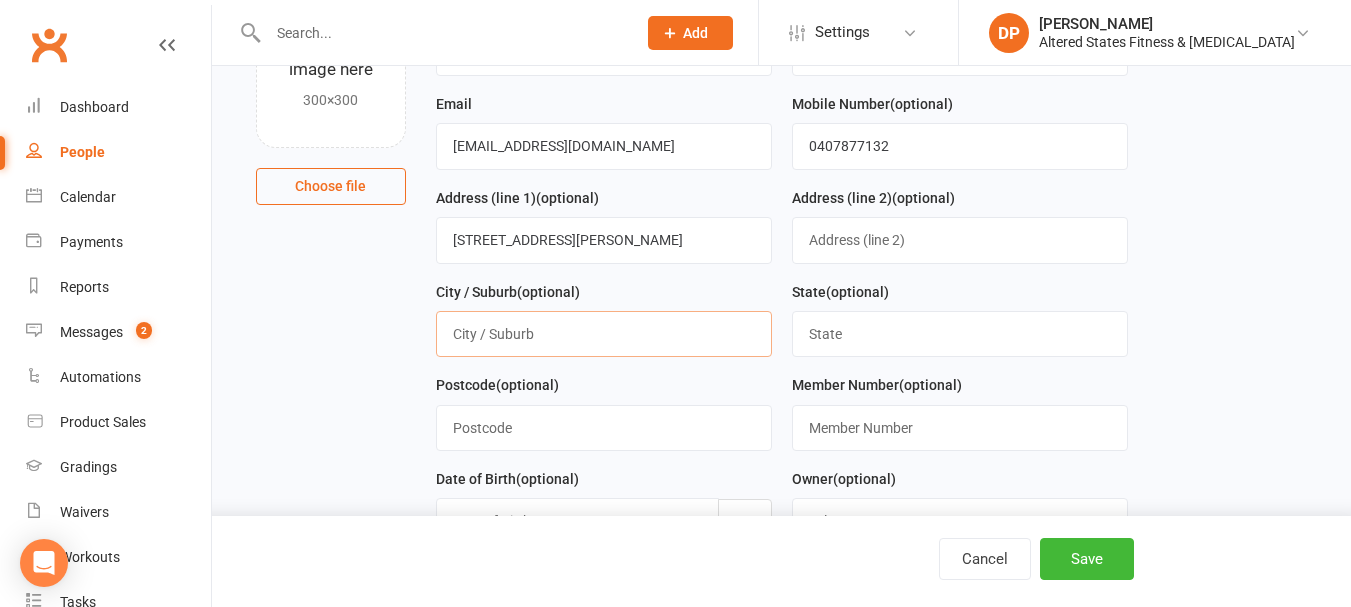 drag, startPoint x: 519, startPoint y: 328, endPoint x: 521, endPoint y: 344, distance: 16.124516 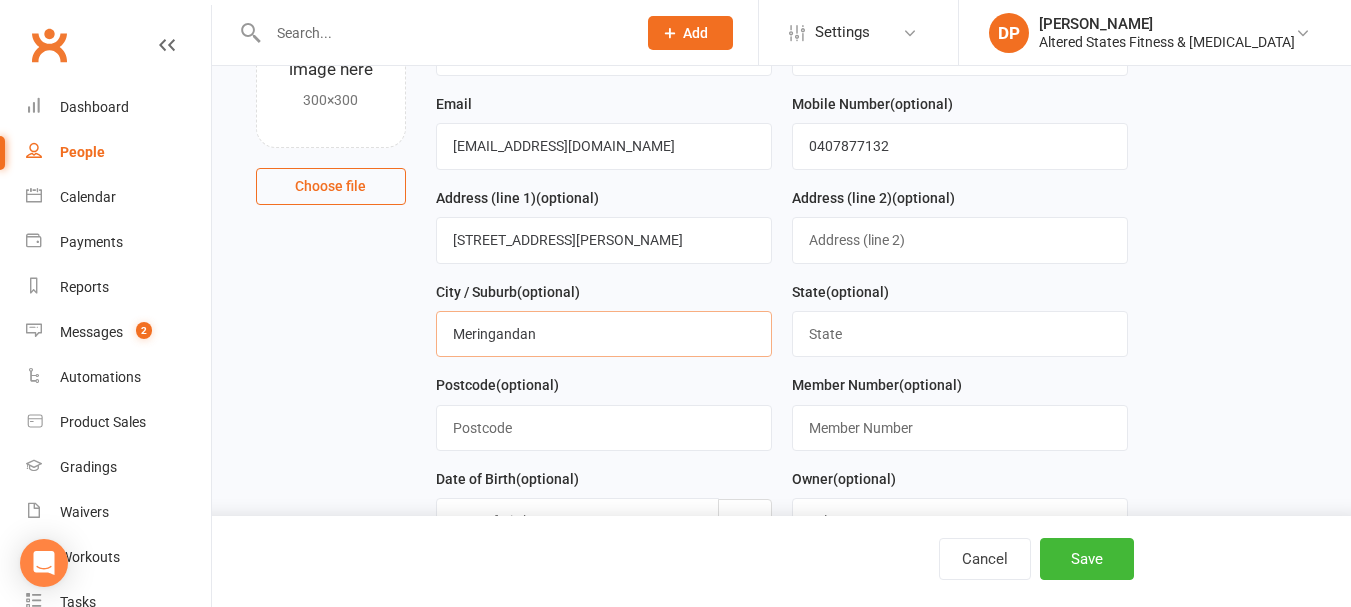 type on "Meringandan" 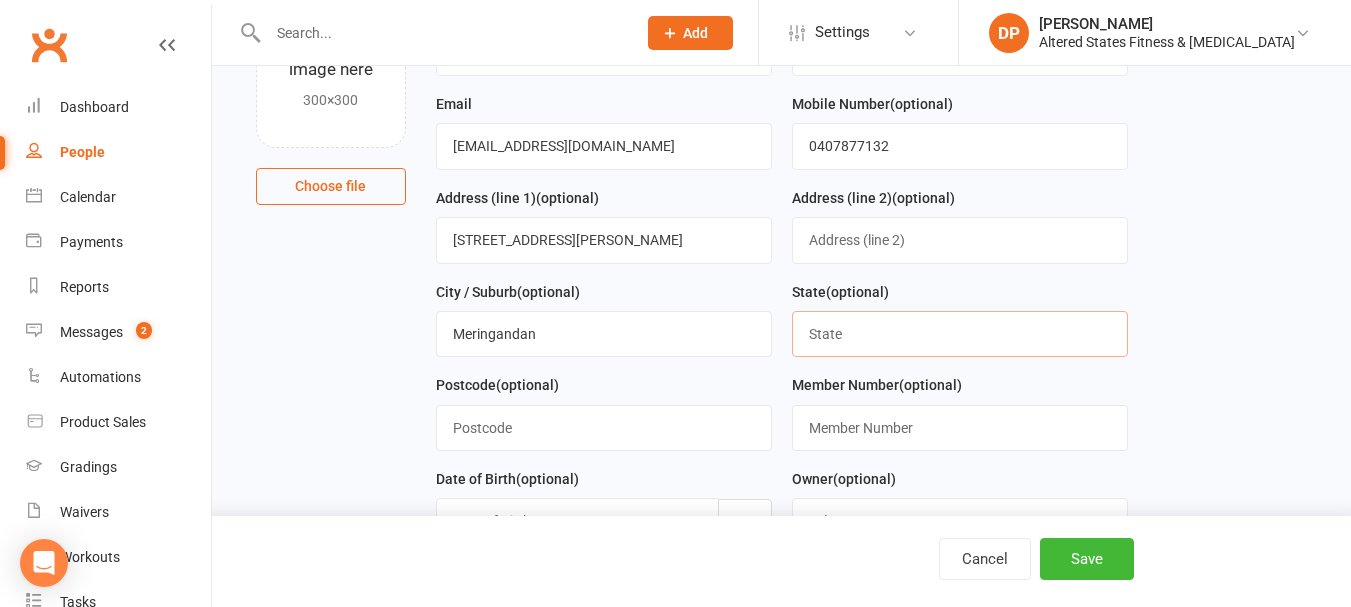 click at bounding box center [960, 334] 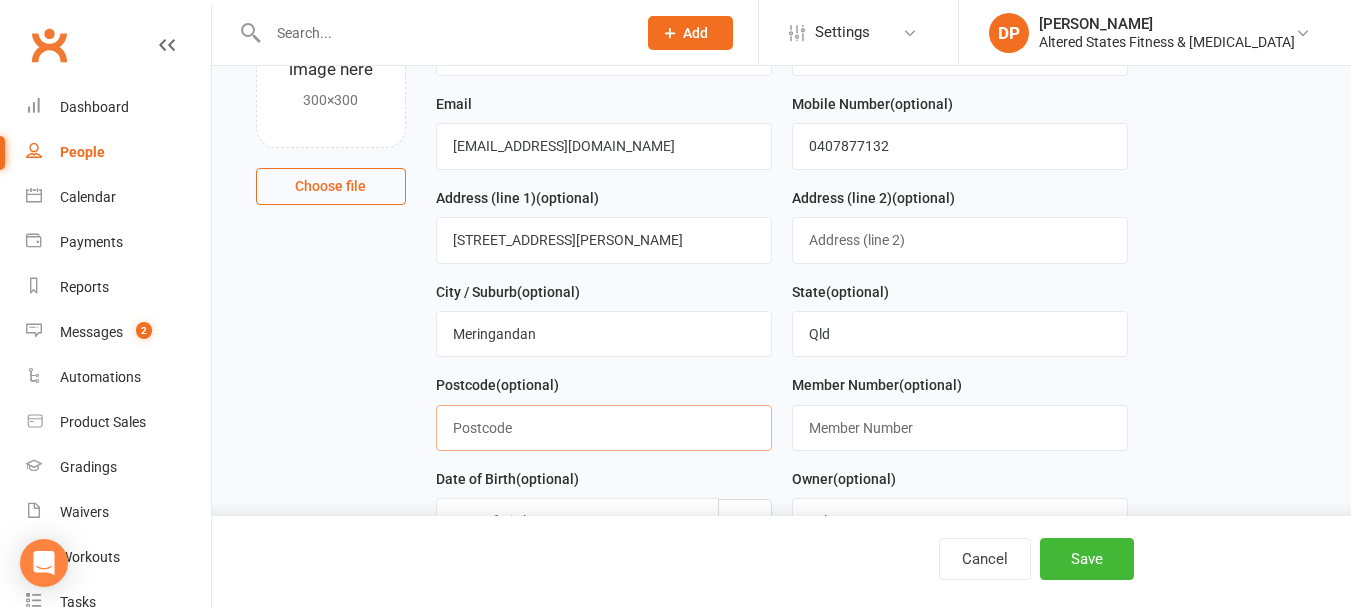 click at bounding box center (604, 428) 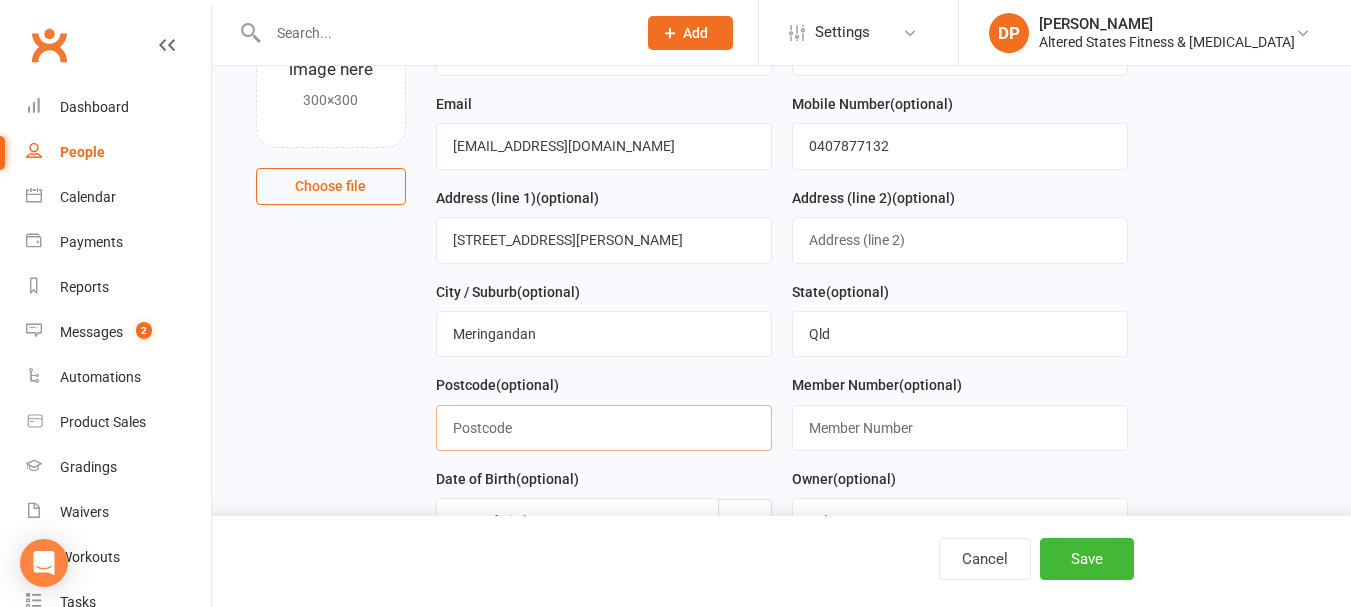 type on "4352" 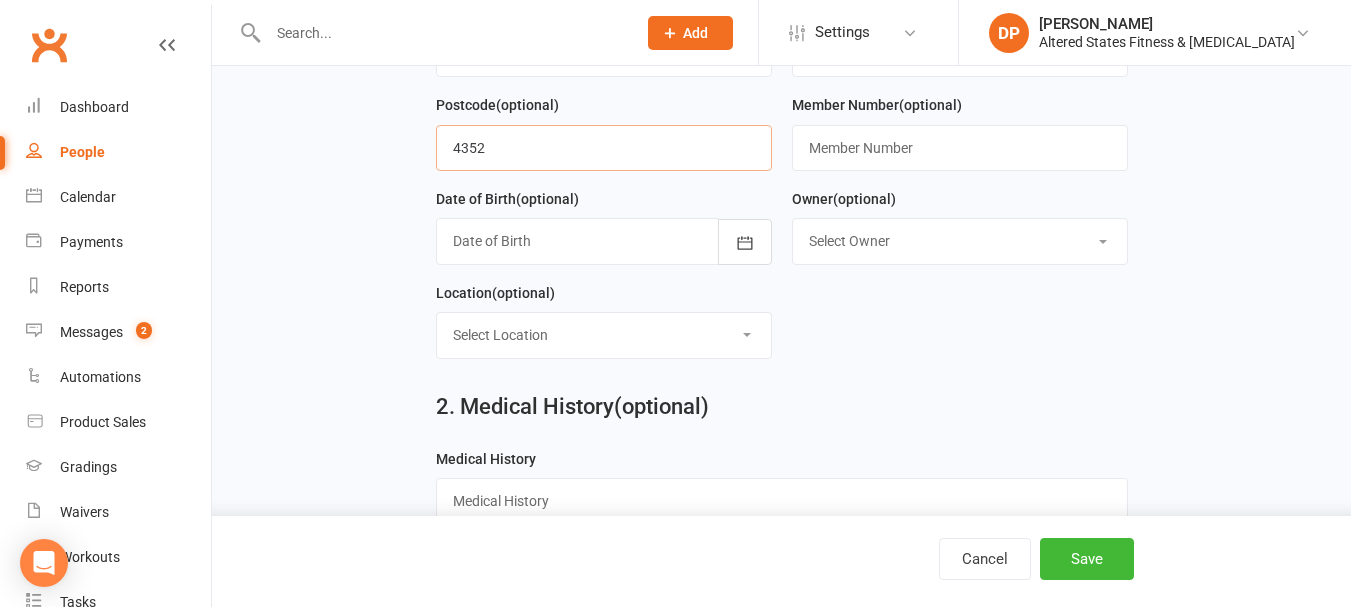 scroll, scrollTop: 500, scrollLeft: 0, axis: vertical 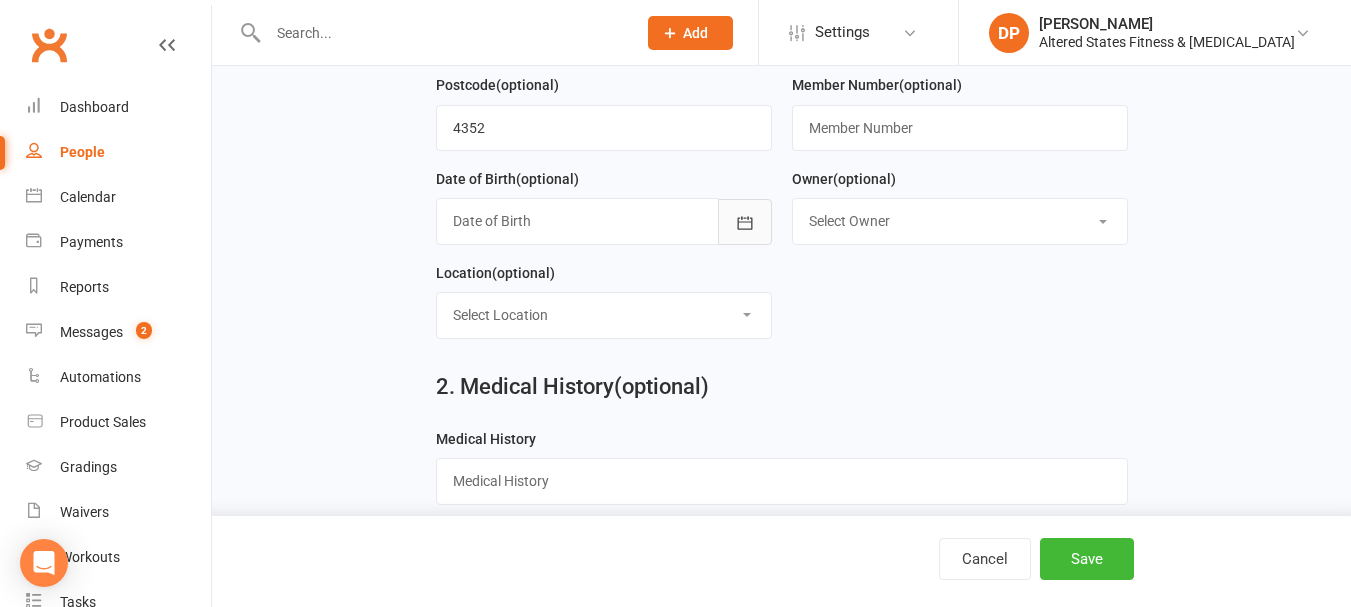 click 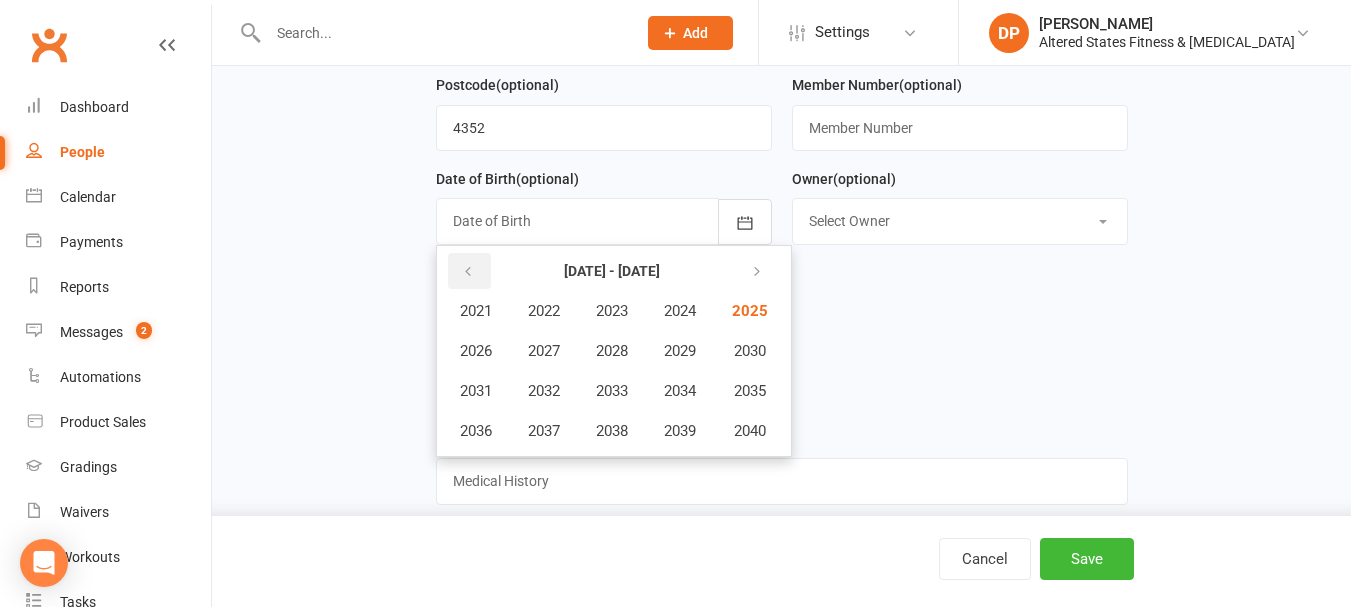 click at bounding box center (468, 272) 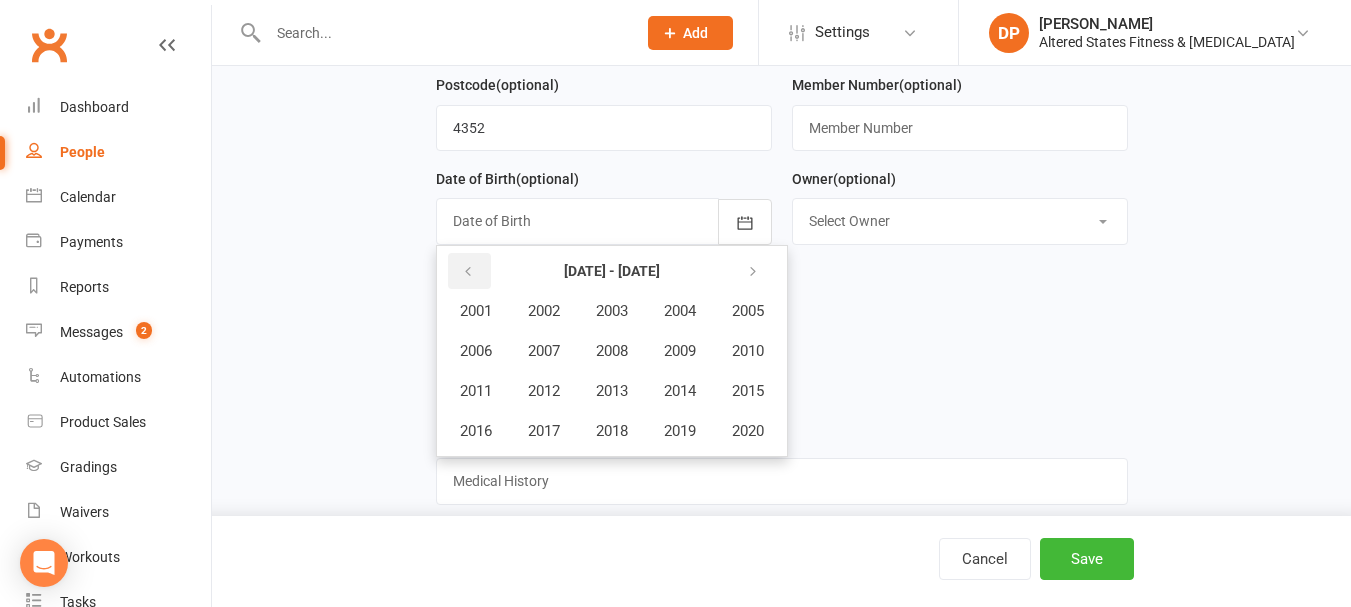 click at bounding box center (468, 272) 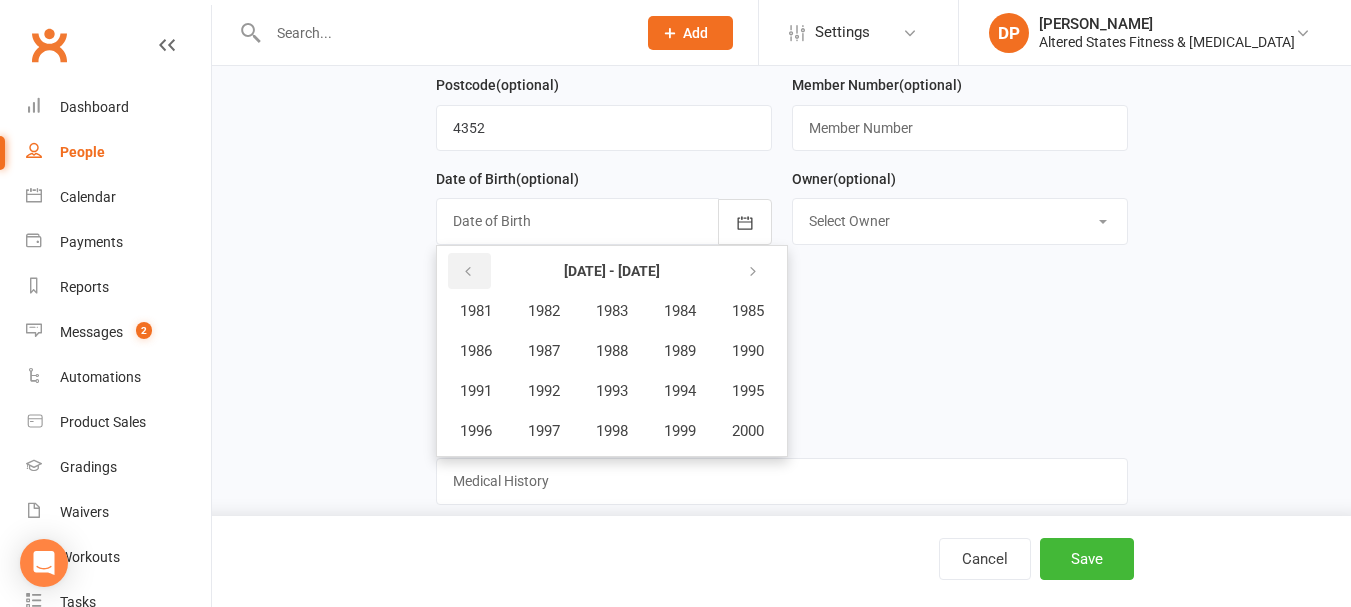 click at bounding box center (468, 272) 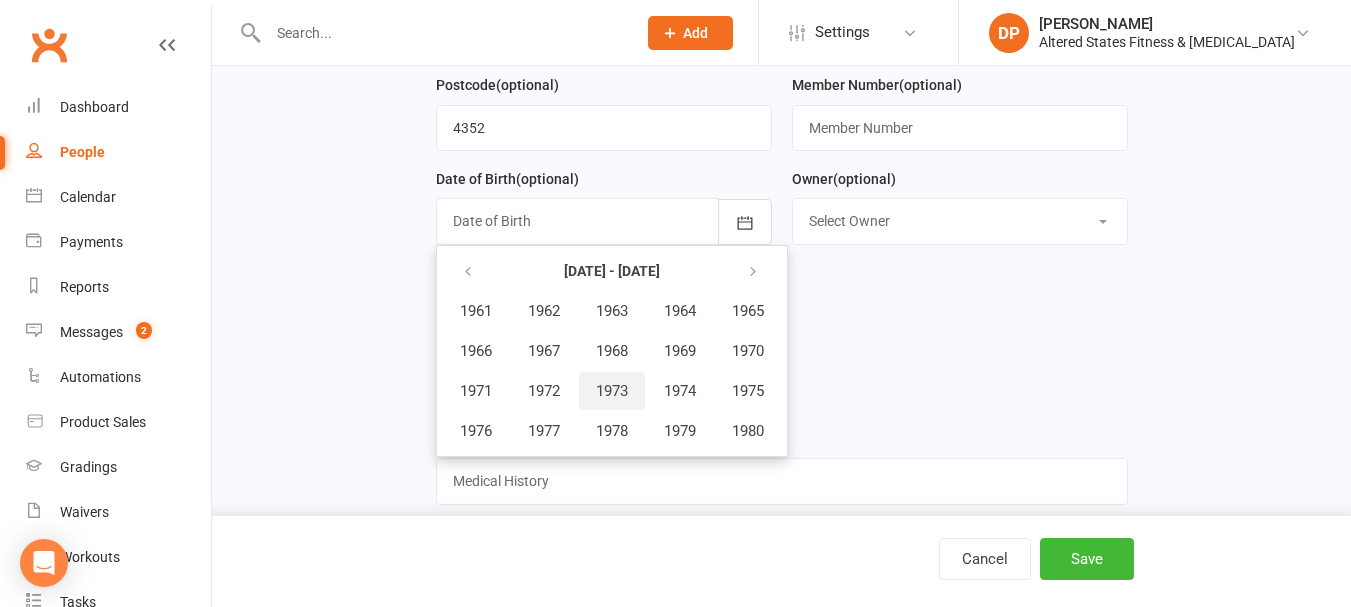 click on "1973" at bounding box center [612, 391] 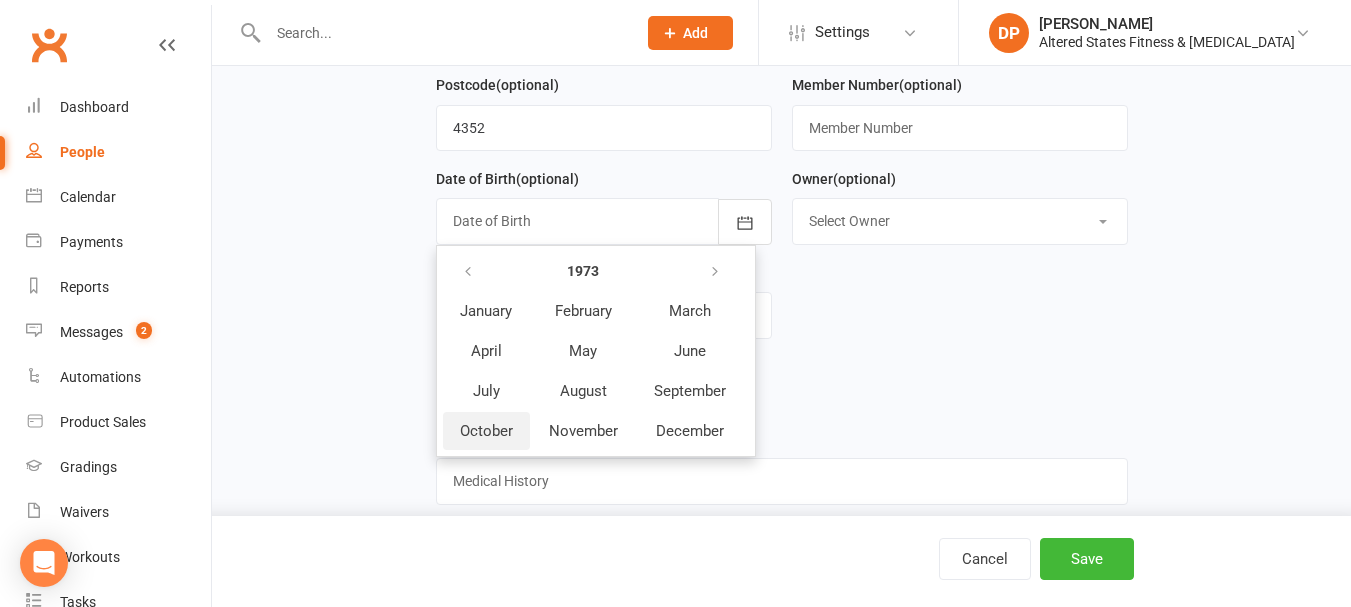 click on "October" at bounding box center [486, 431] 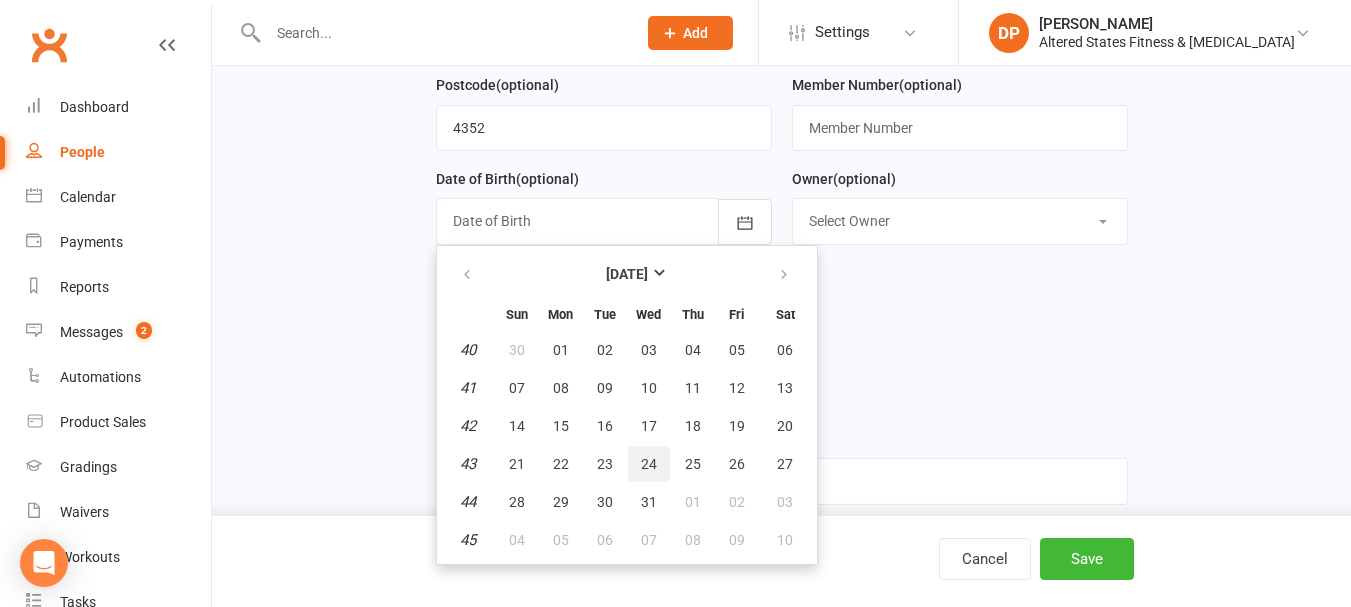 click on "24" at bounding box center [649, 464] 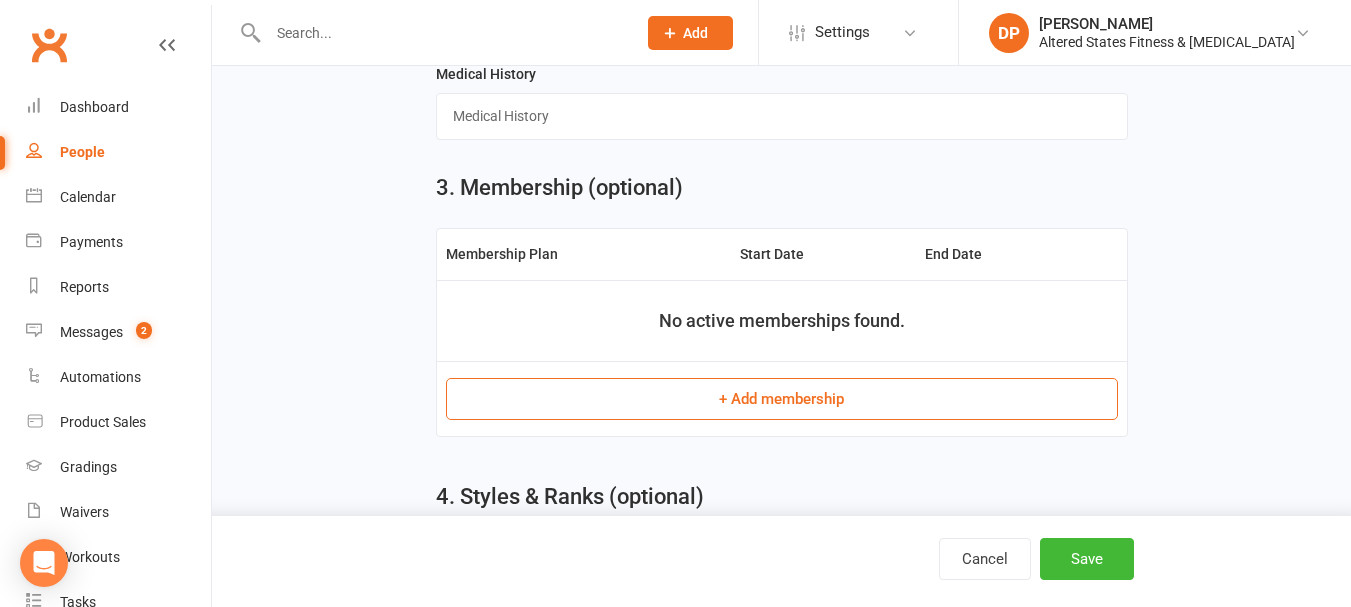 scroll, scrollTop: 900, scrollLeft: 0, axis: vertical 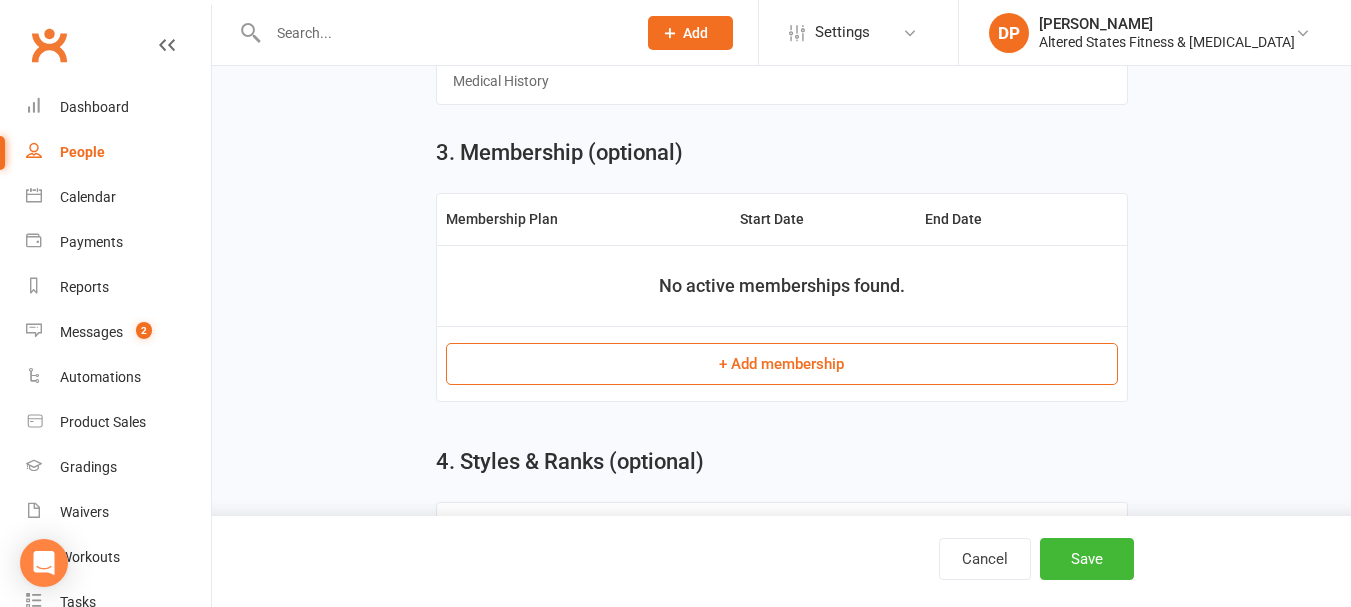 click on "+ Add membership" at bounding box center [782, 364] 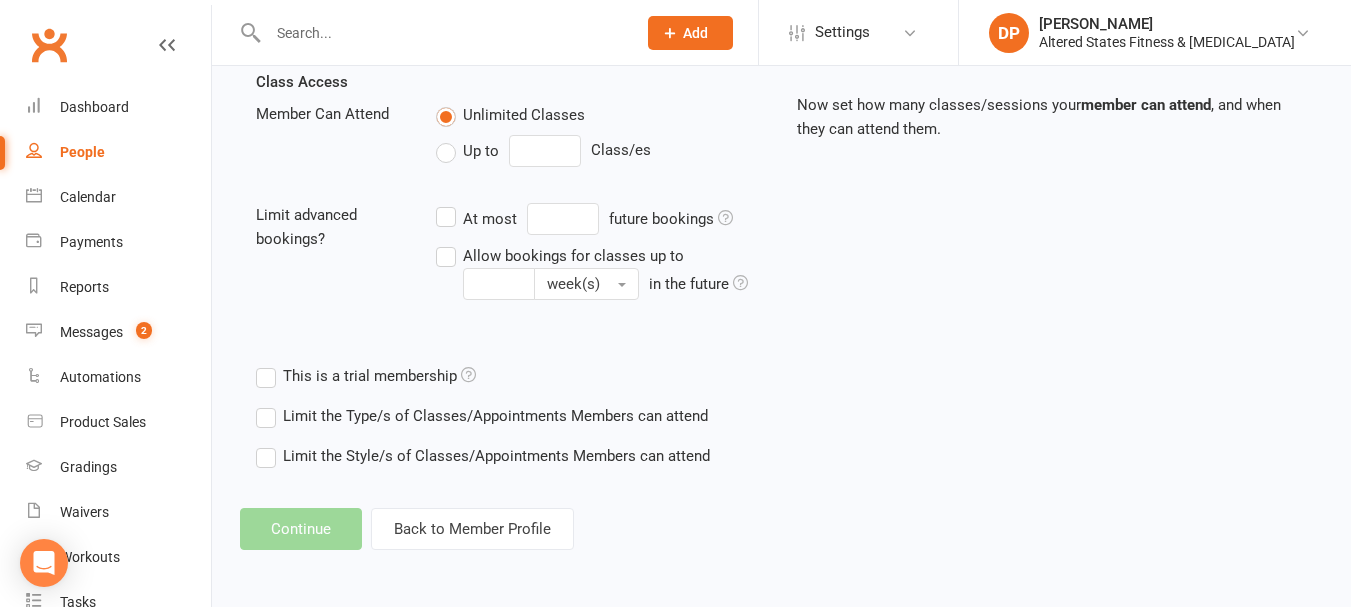 scroll, scrollTop: 0, scrollLeft: 0, axis: both 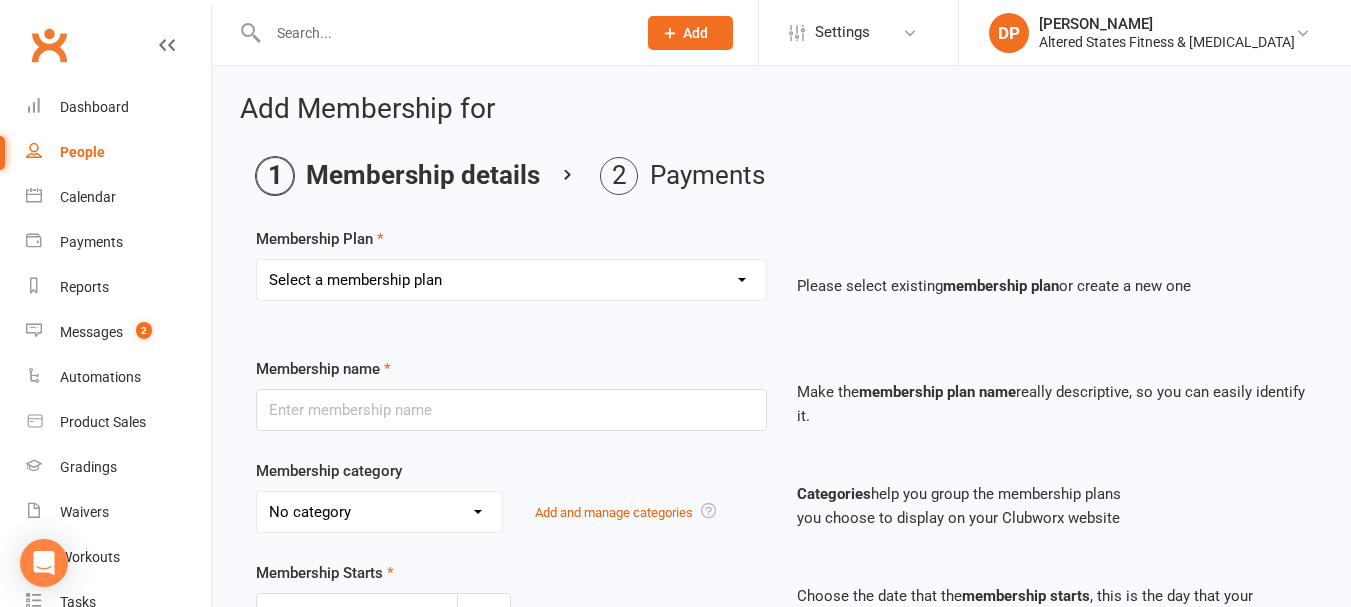 click on "Select a membership plan Create new Membership Plan 1st Student - 1 session per week - weekly payment 1st Student - 1 session per week - fortnightly payment 1st student - 1 session per week- monthly payment 1st student - 2 session per week- weekly payment 1st student - 2 session per week- fortnightly payment 1st student - 2 session per week- monthly payment 1st student - 3 session per week- weekly payment 1st Student - 3 session per week - fortnightly payment 1st Student - 3 session per week - monthly payment 2nd student - 1 session per week- weekly payment 2nd student - 1 session per week- fortnightly payment 2nd student - 1 session per week- monthly payment 2nd student - 2 session per week- weekly payment 2nd student - 2 session per week- fortnightly payment 2nd student - 2 session per week- monthly payment 2nd student - 3 session per week-weekly payment 2nd student - 3 session per week- fortnightly payment 2nd student - 3 session per week- monthly payment 3rd student - 1 session per week- weekly payment" at bounding box center (511, 280) 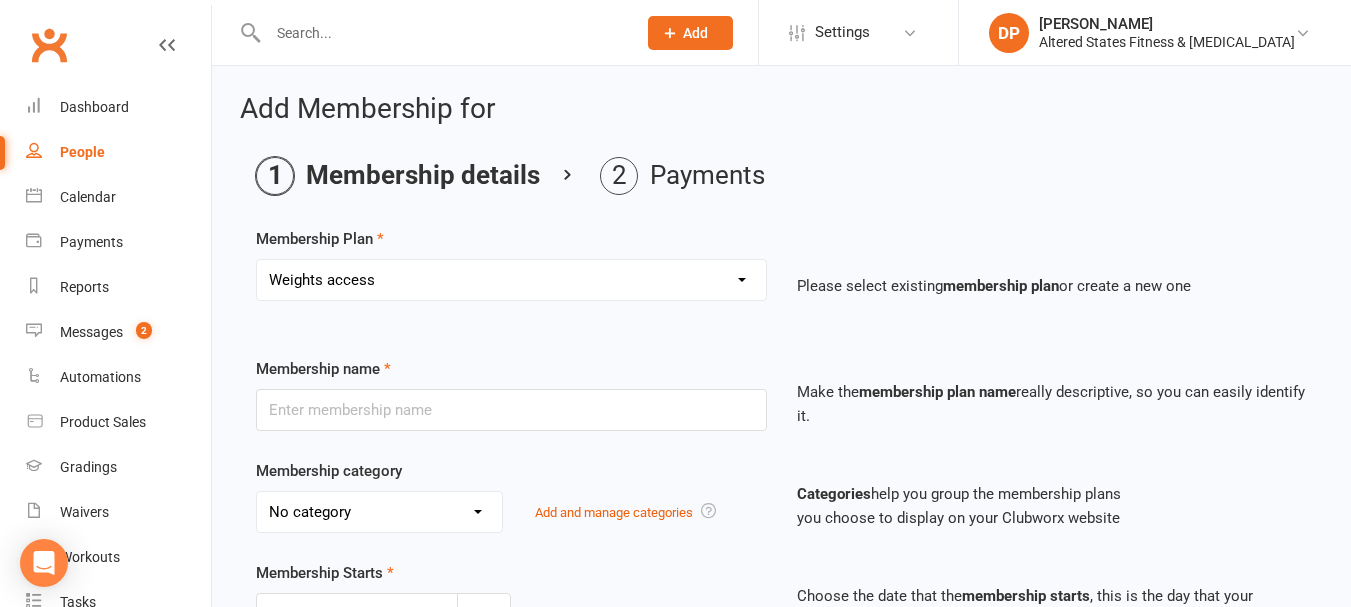 click on "Select a membership plan Create new Membership Plan 1st Student - 1 session per week - weekly payment 1st Student - 1 session per week - fortnightly payment 1st student - 1 session per week- monthly payment 1st student - 2 session per week- weekly payment 1st student - 2 session per week- fortnightly payment 1st student - 2 session per week- monthly payment 1st student - 3 session per week- weekly payment 1st Student - 3 session per week - fortnightly payment 1st Student - 3 session per week - monthly payment 2nd student - 1 session per week- weekly payment 2nd student - 1 session per week- fortnightly payment 2nd student - 1 session per week- monthly payment 2nd student - 2 session per week- weekly payment 2nd student - 2 session per week- fortnightly payment 2nd student - 2 session per week- monthly payment 2nd student - 3 session per week-weekly payment 2nd student - 3 session per week- fortnightly payment 2nd student - 3 session per week- monthly payment 3rd student - 1 session per week- weekly payment" at bounding box center [511, 280] 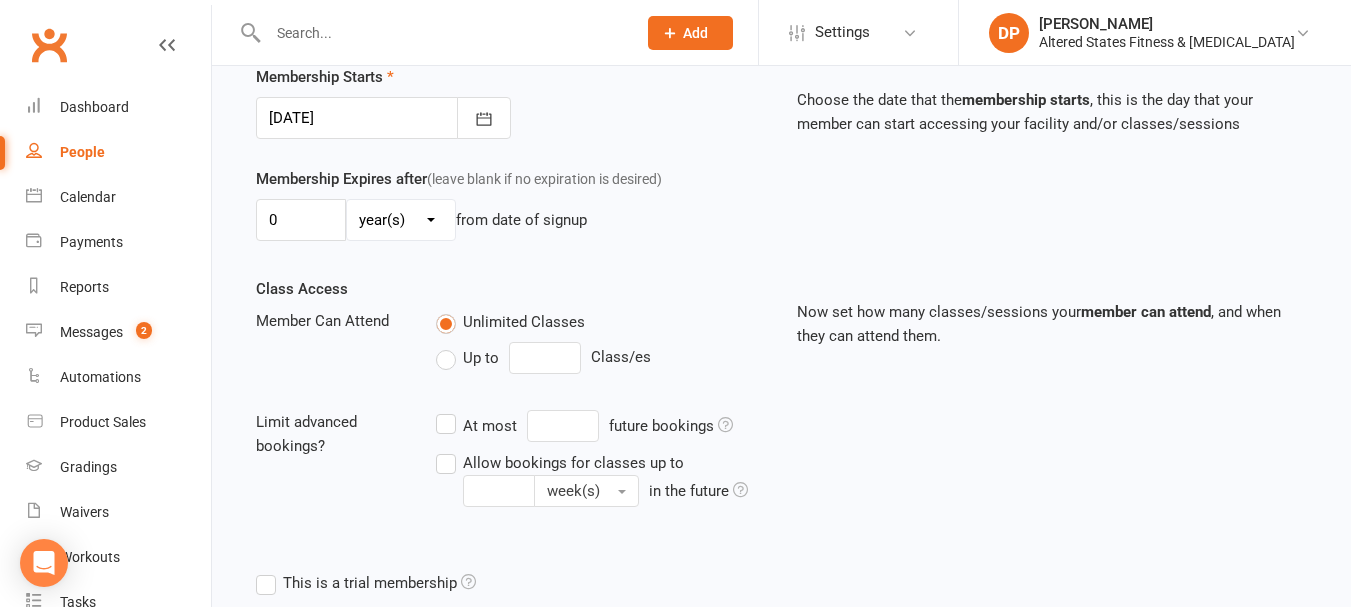 scroll, scrollTop: 500, scrollLeft: 0, axis: vertical 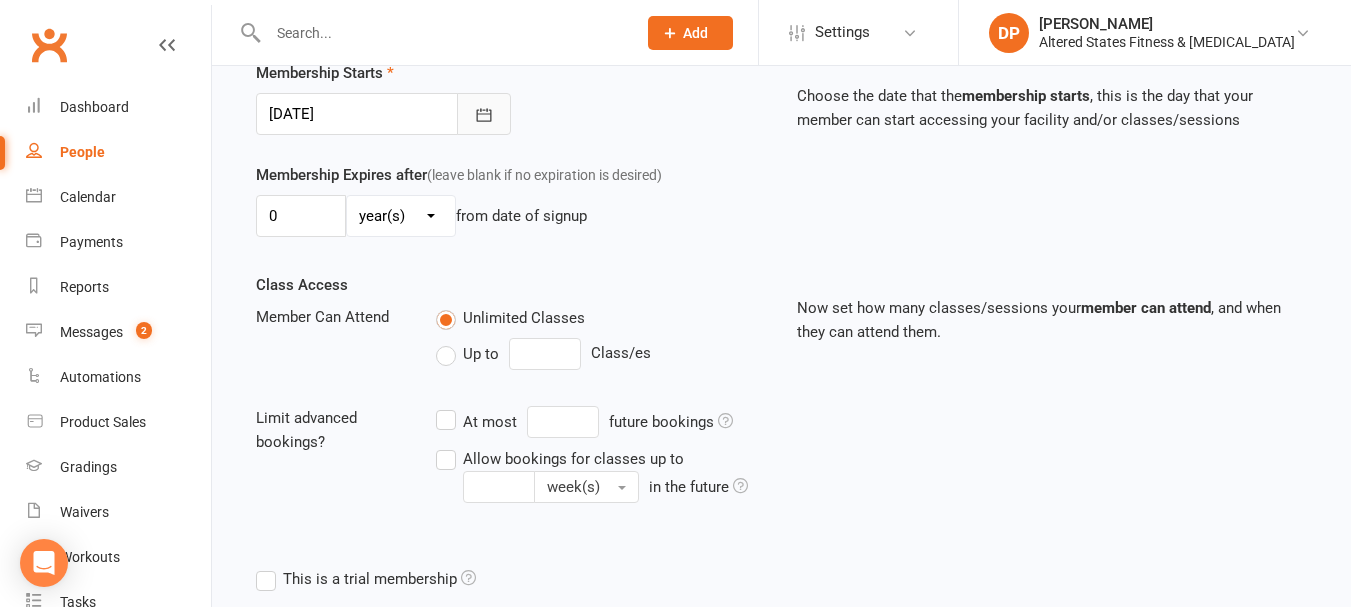 click 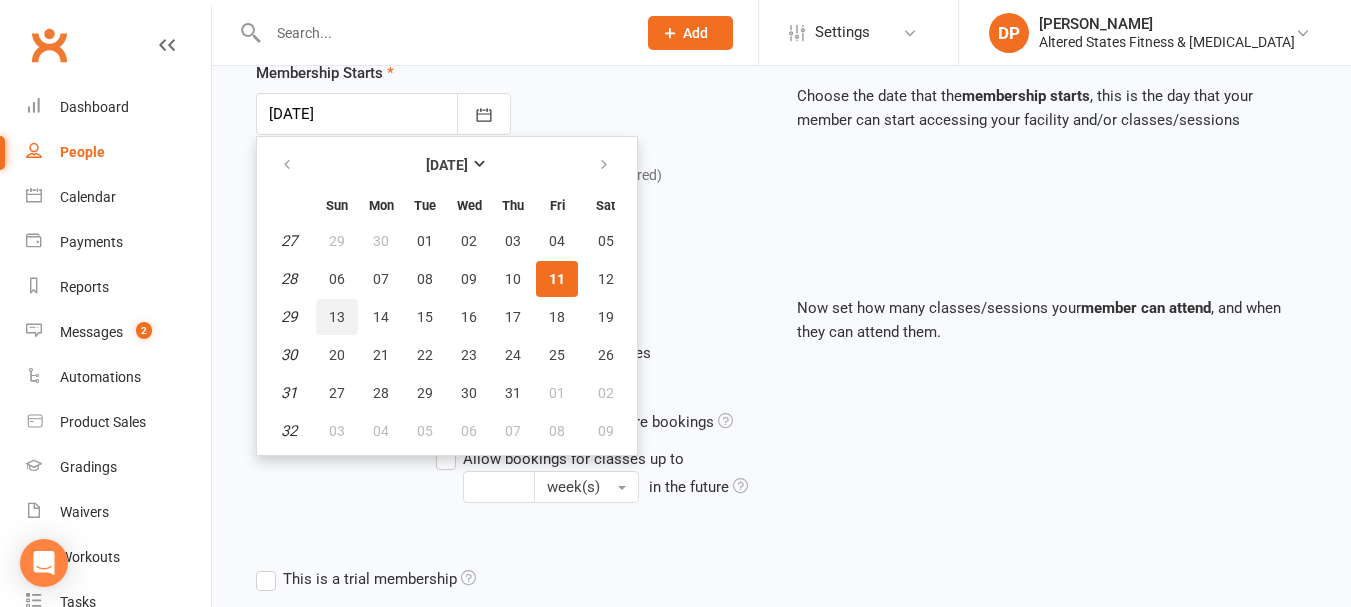 click on "13" at bounding box center [337, 317] 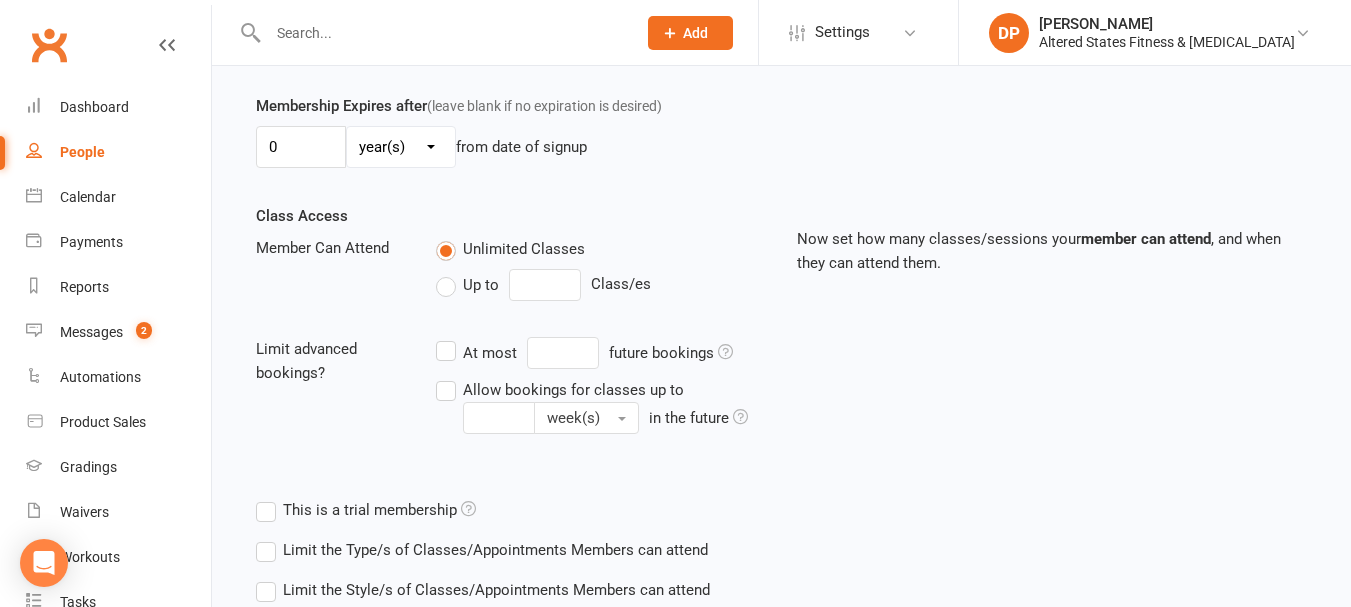 scroll, scrollTop: 600, scrollLeft: 0, axis: vertical 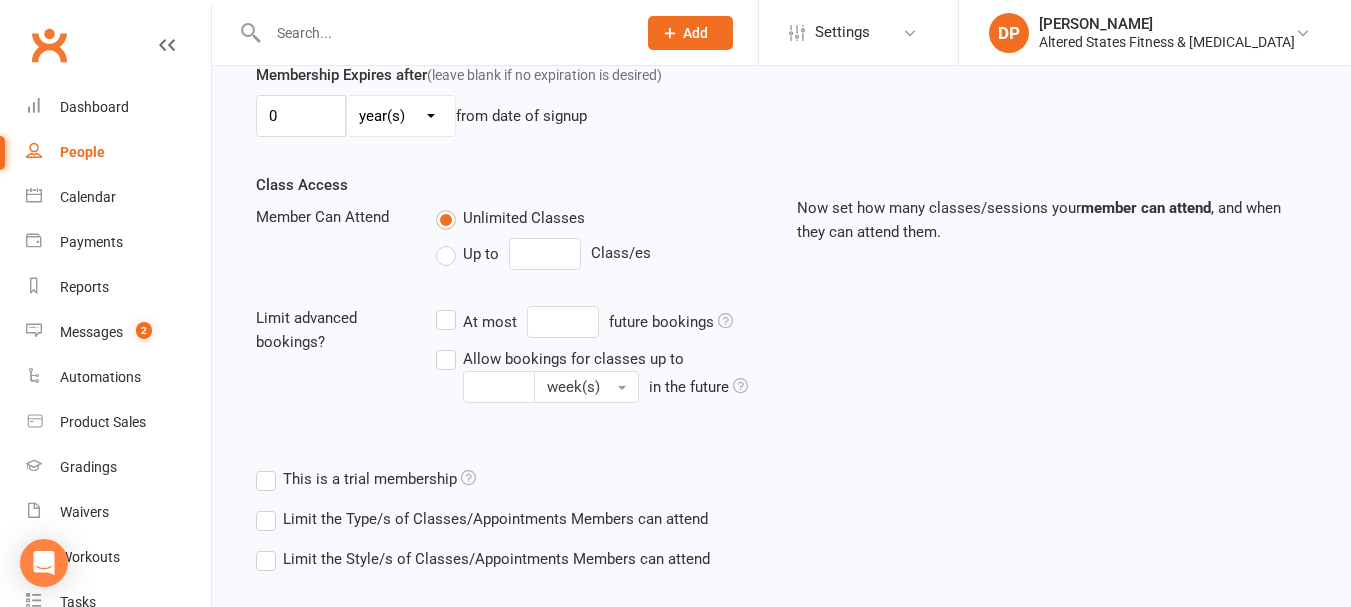 click on "Up to" at bounding box center (467, 254) 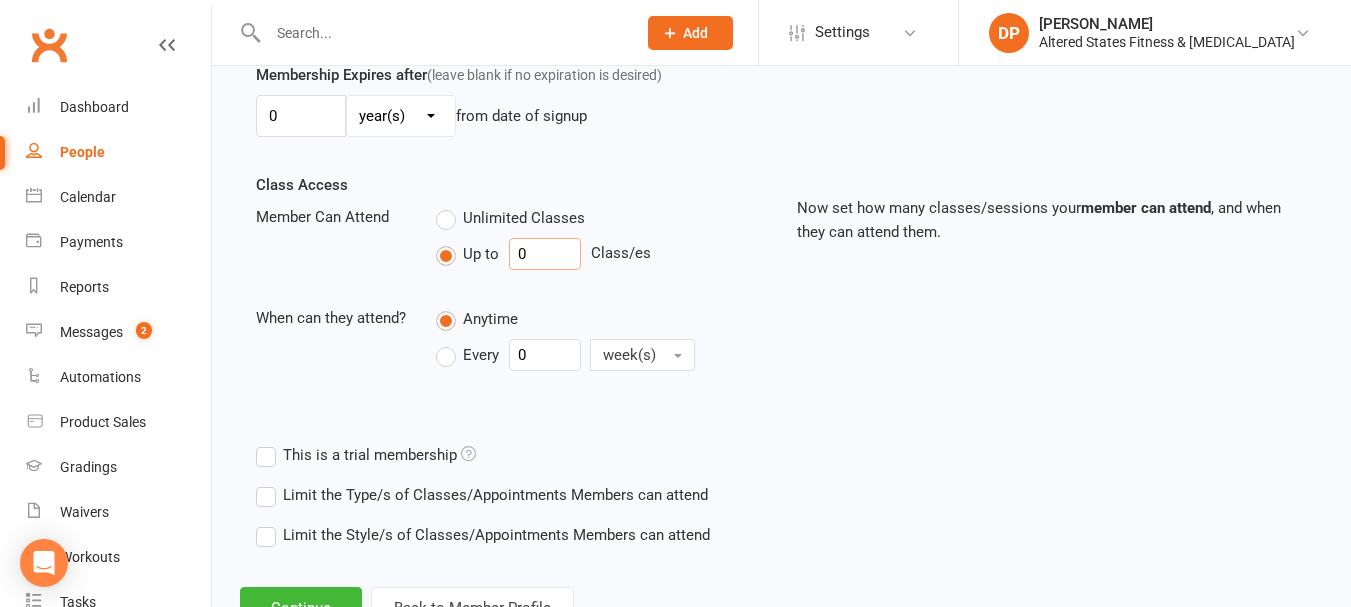 drag, startPoint x: 562, startPoint y: 259, endPoint x: 503, endPoint y: 255, distance: 59.135437 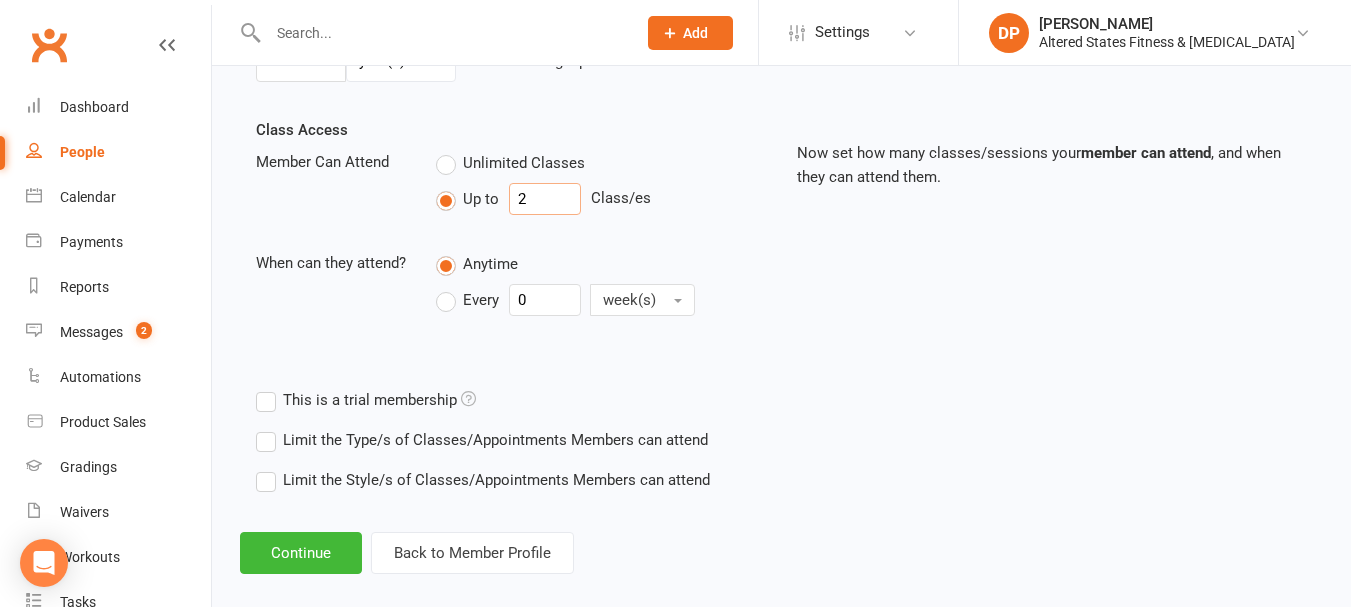scroll, scrollTop: 679, scrollLeft: 0, axis: vertical 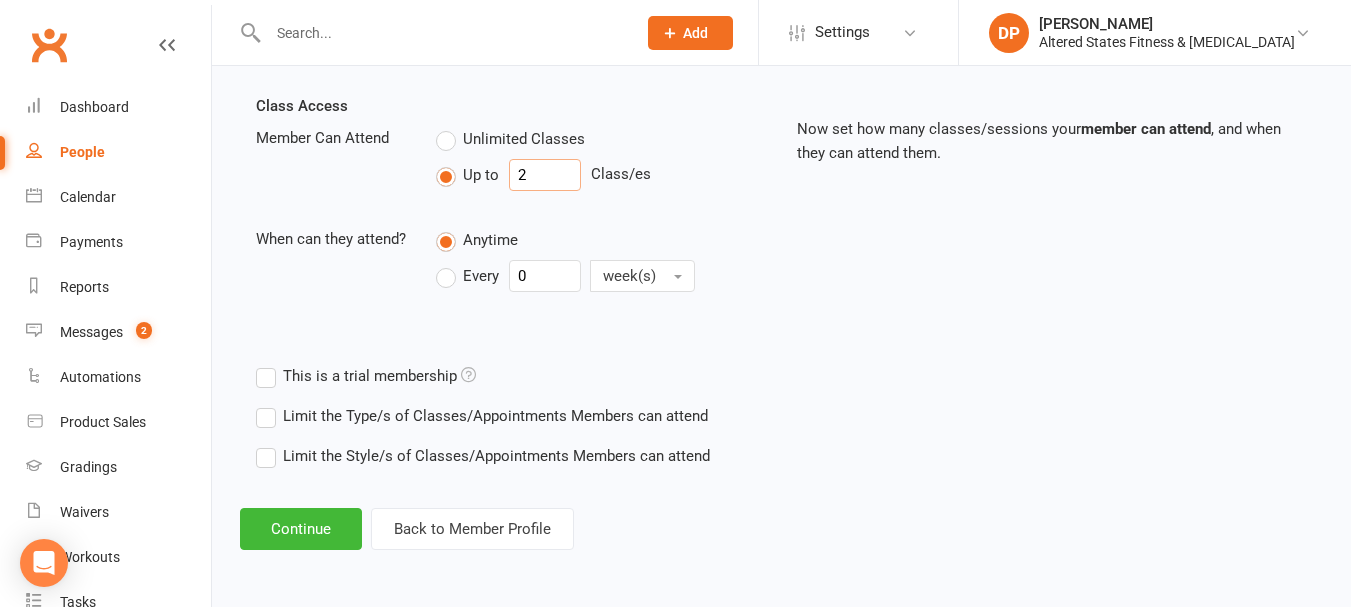 type on "2" 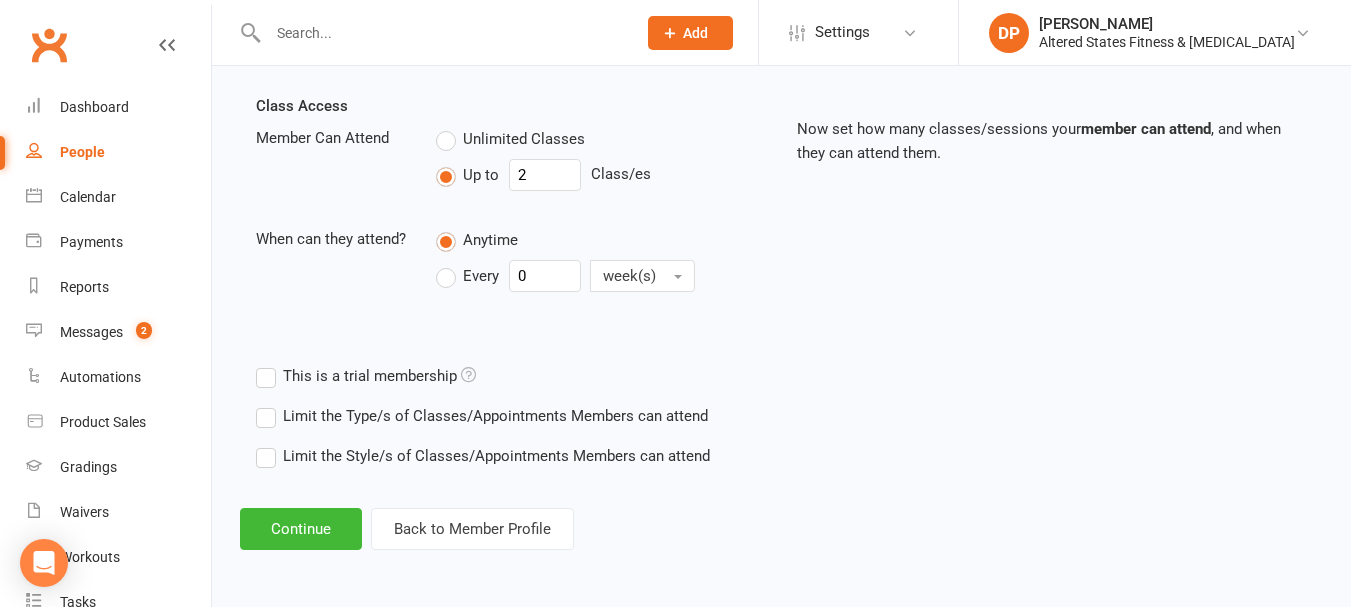 click on "Every" at bounding box center (467, 276) 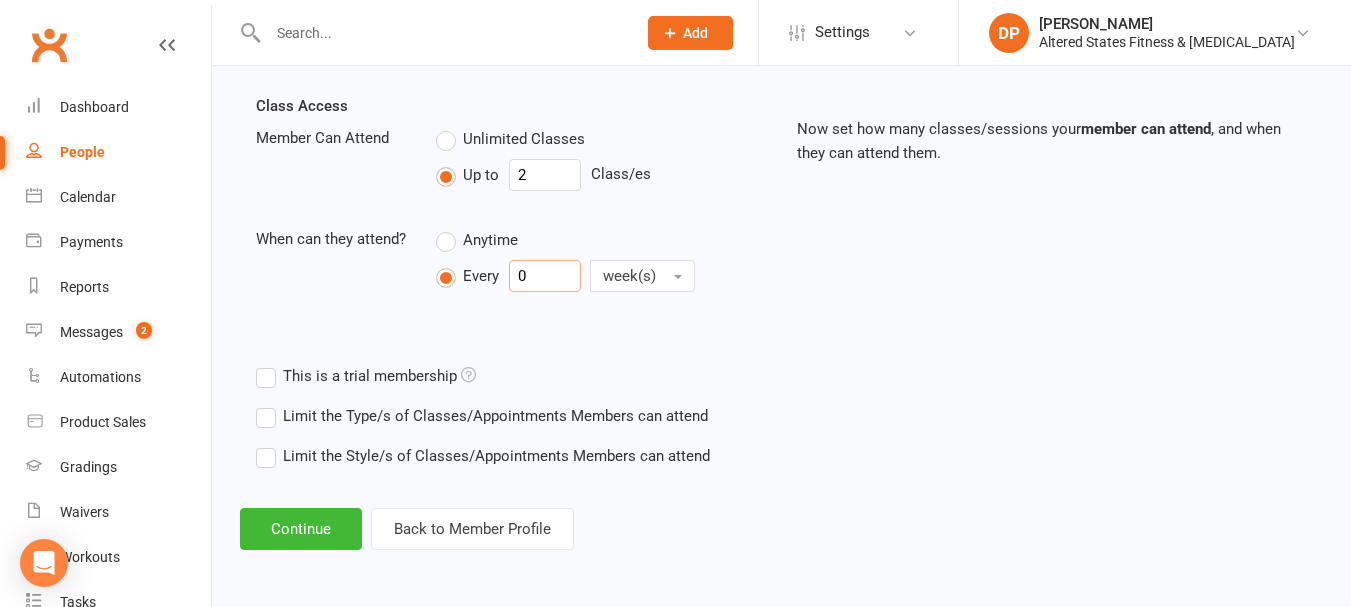 click on "0" at bounding box center (545, 276) 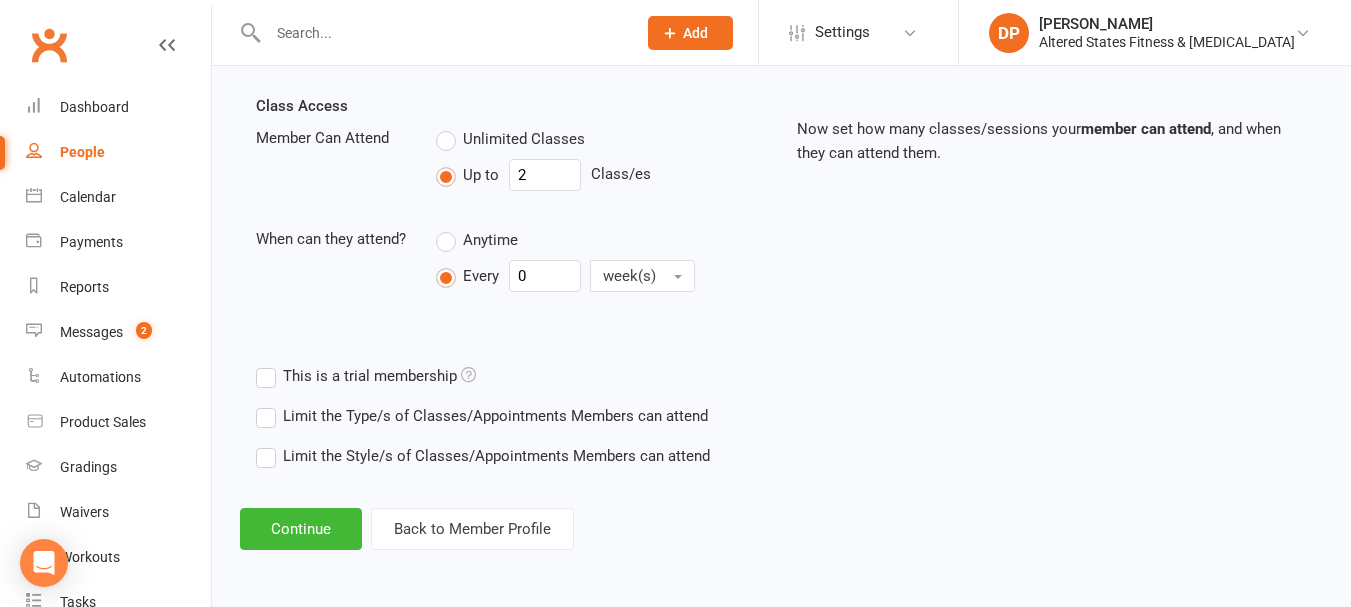 click on "Anytime" at bounding box center (477, 240) 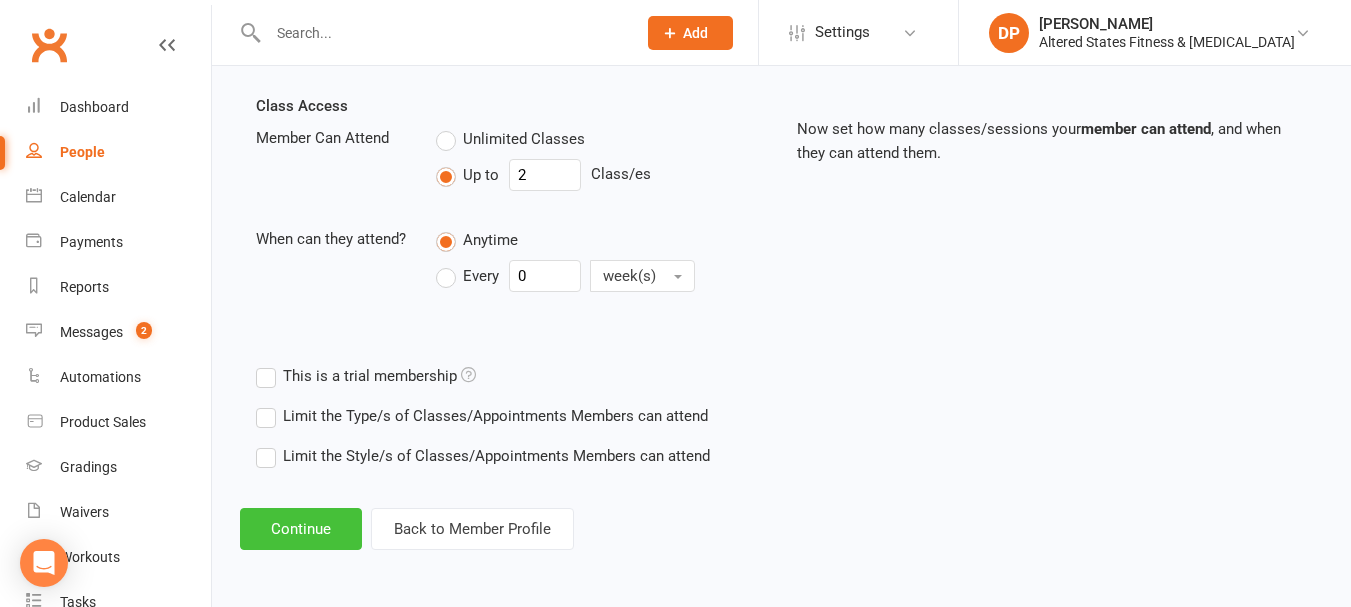 click on "Continue" at bounding box center [301, 529] 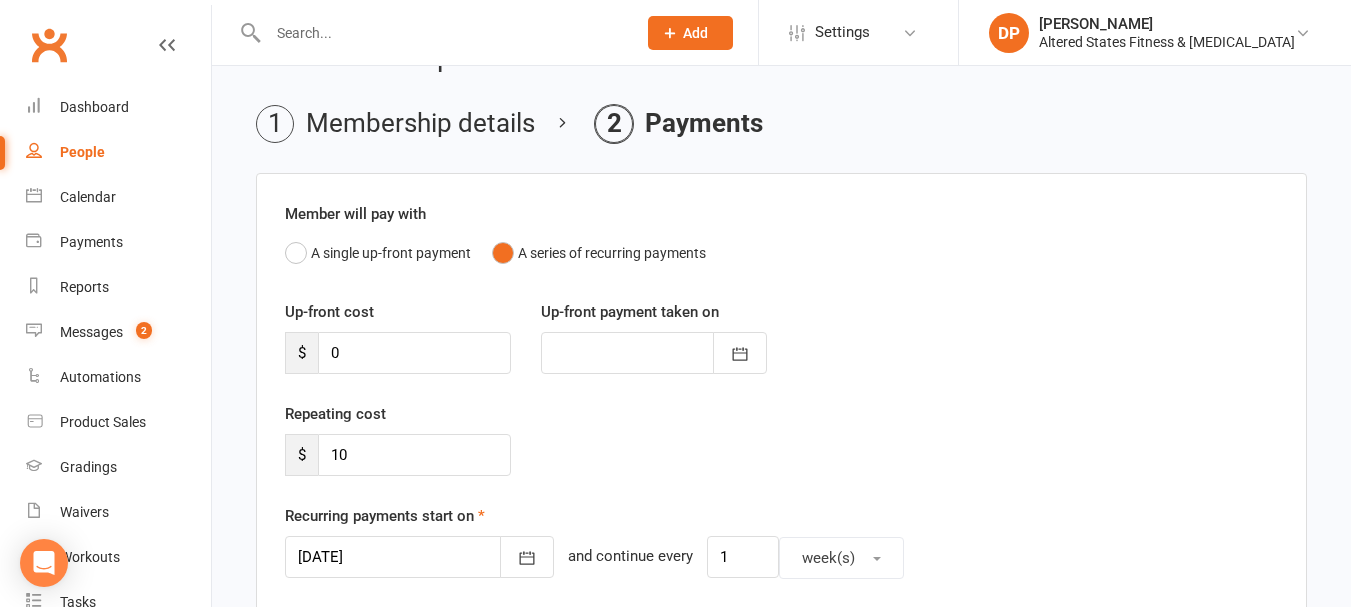 scroll, scrollTop: 0, scrollLeft: 0, axis: both 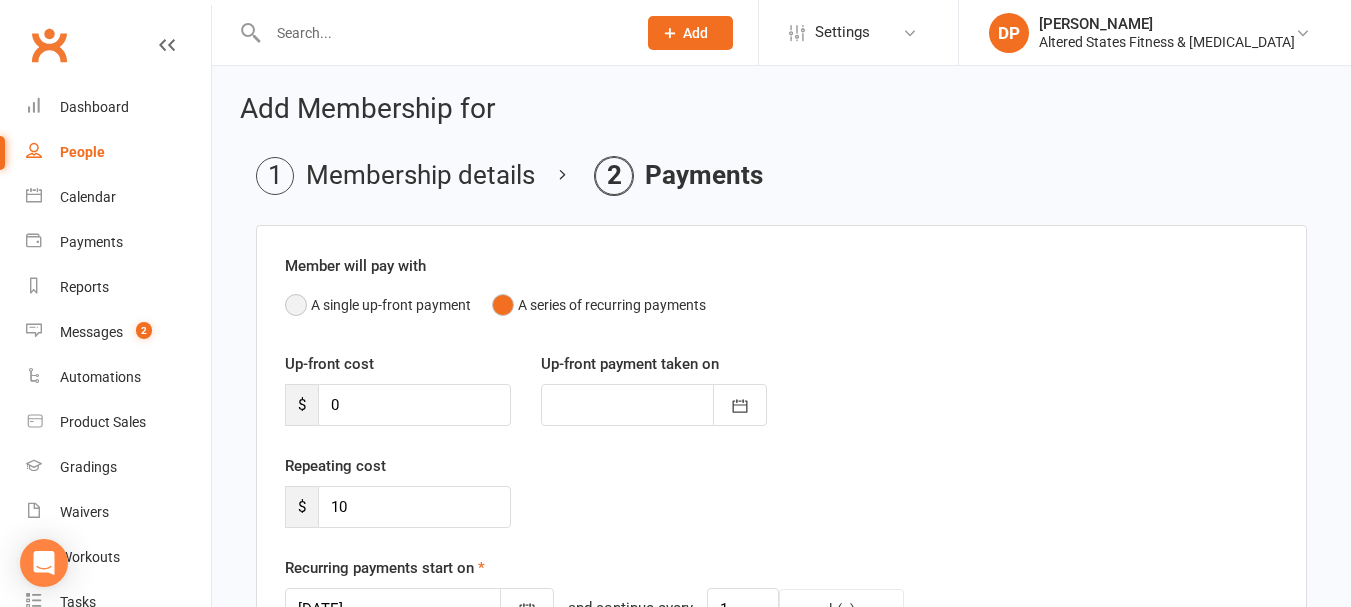 click on "A single up-front payment" at bounding box center (378, 305) 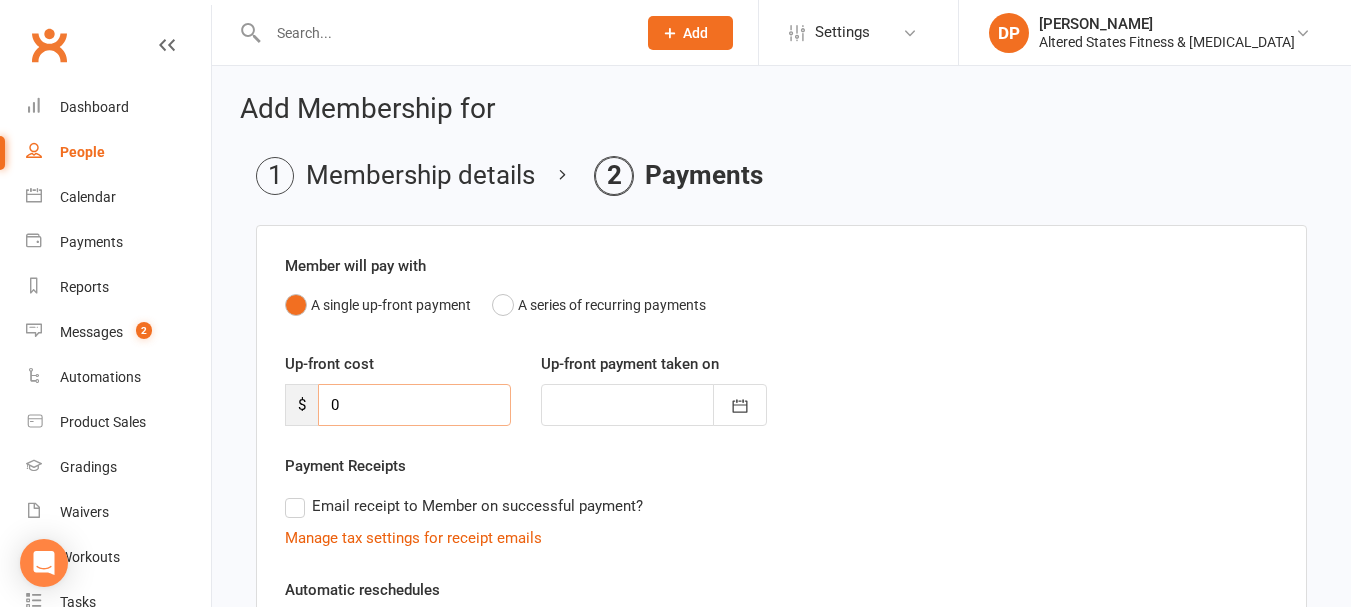 drag, startPoint x: 342, startPoint y: 403, endPoint x: 302, endPoint y: 409, distance: 40.4475 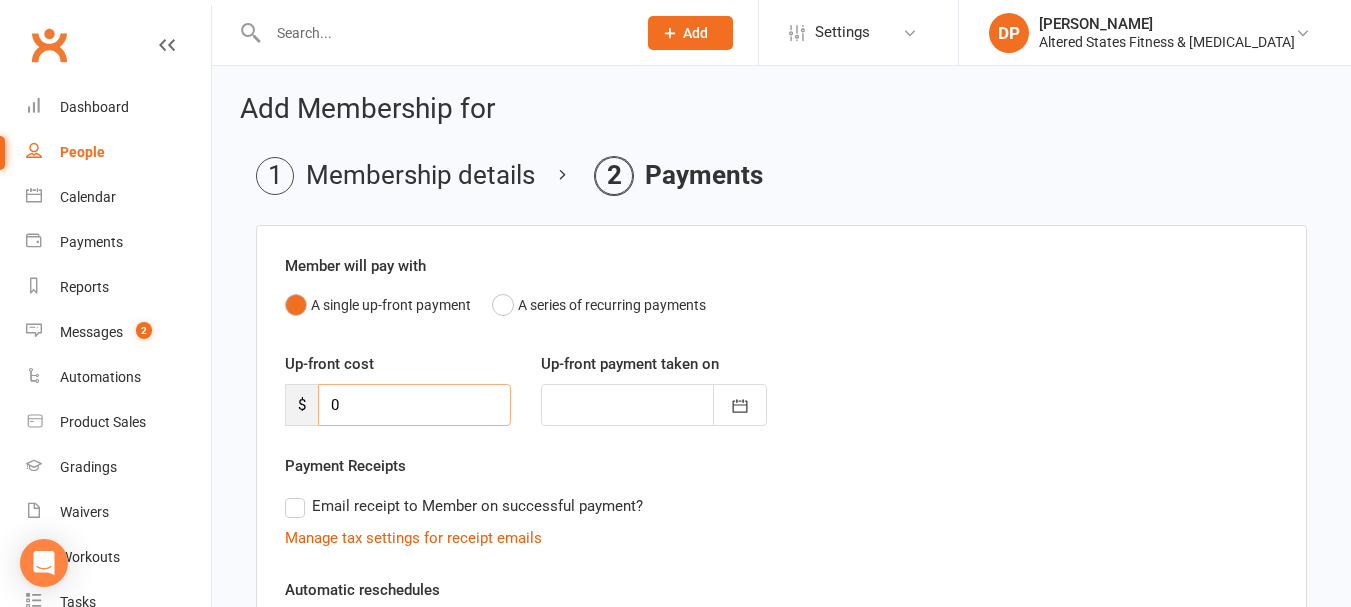 type on "1" 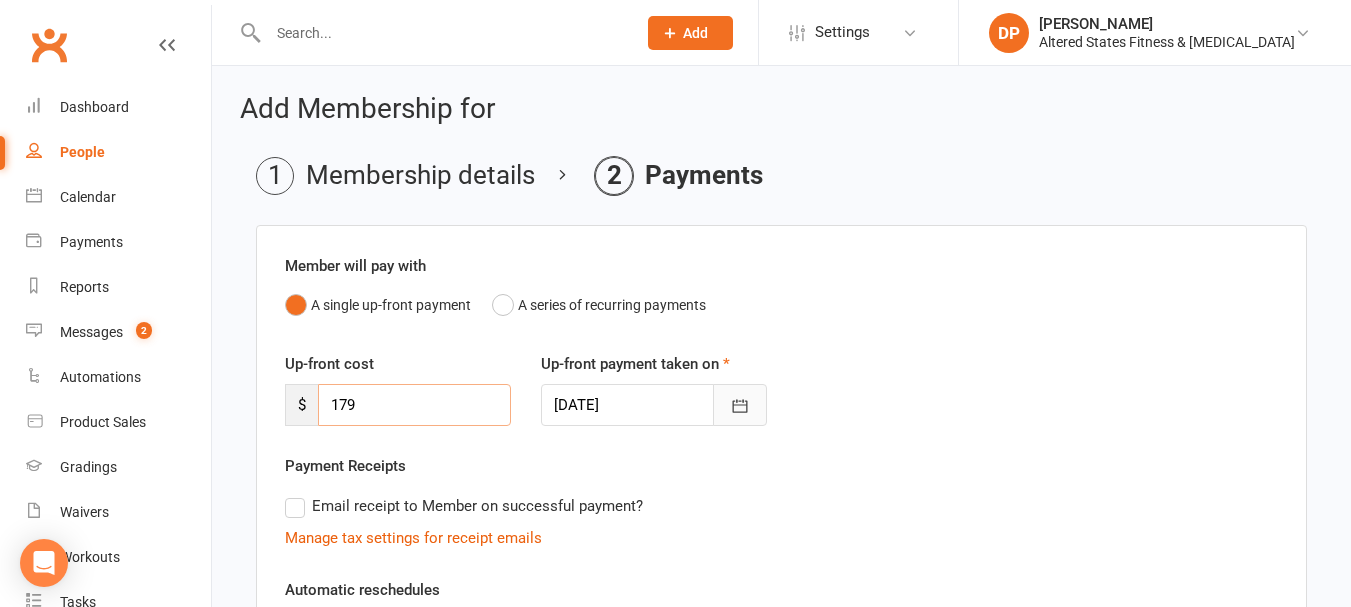 type on "179" 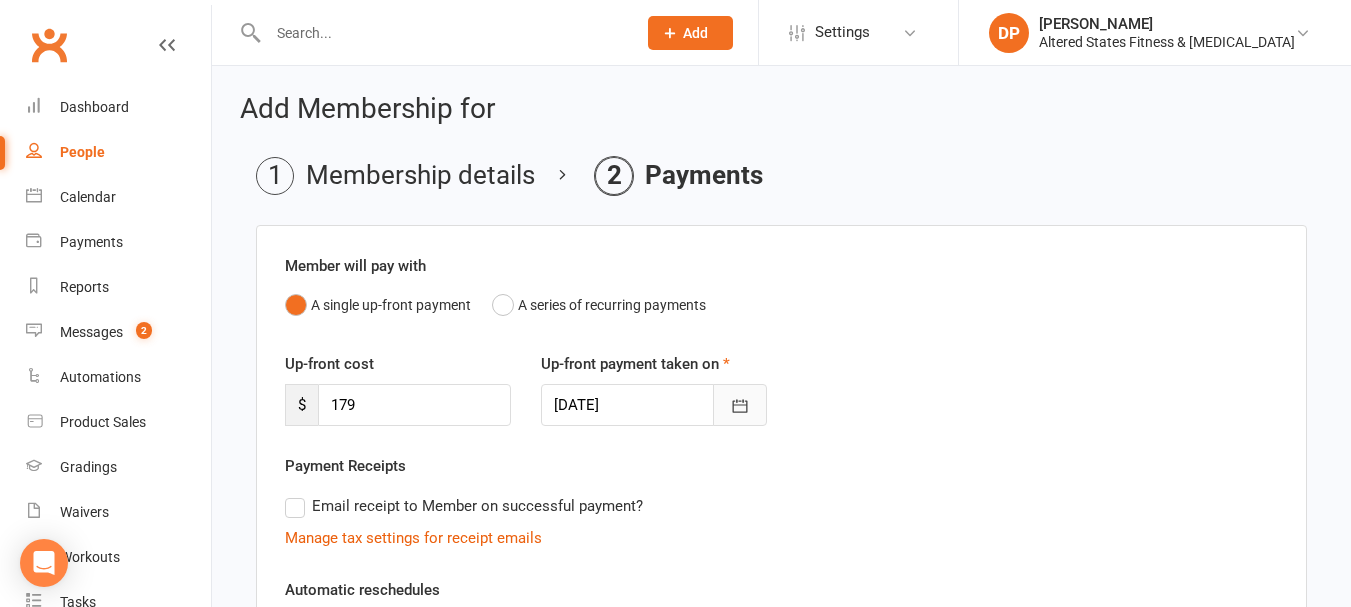 click 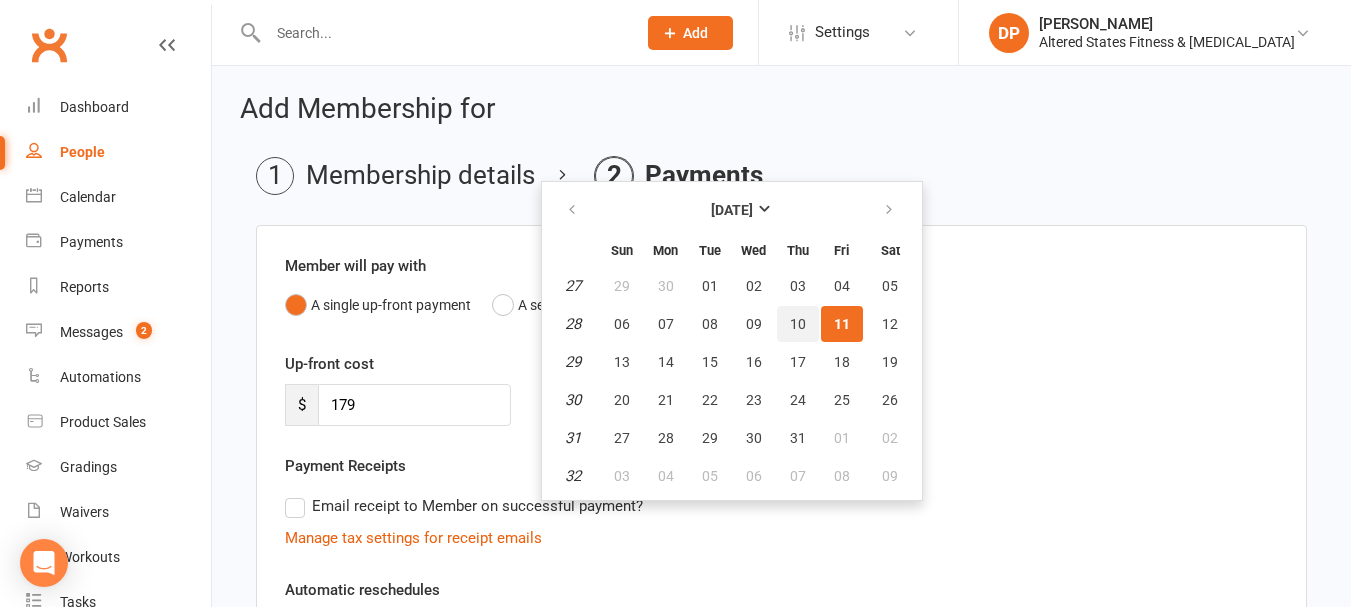 click on "10" at bounding box center [798, 324] 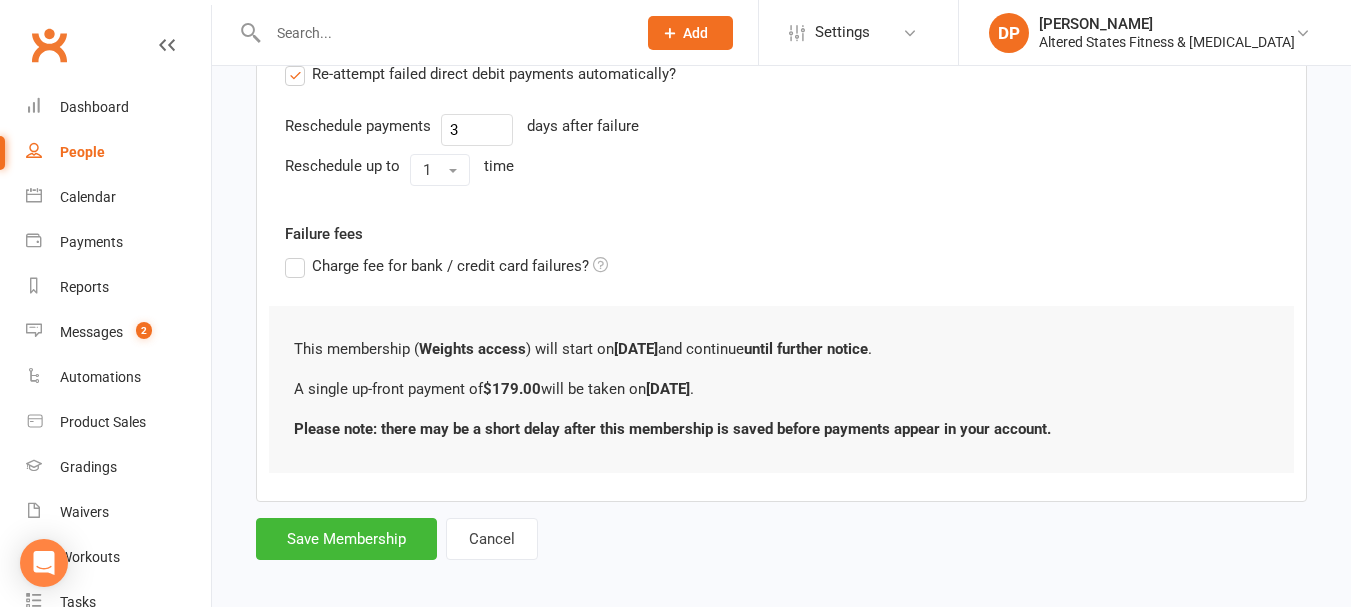 scroll, scrollTop: 645, scrollLeft: 0, axis: vertical 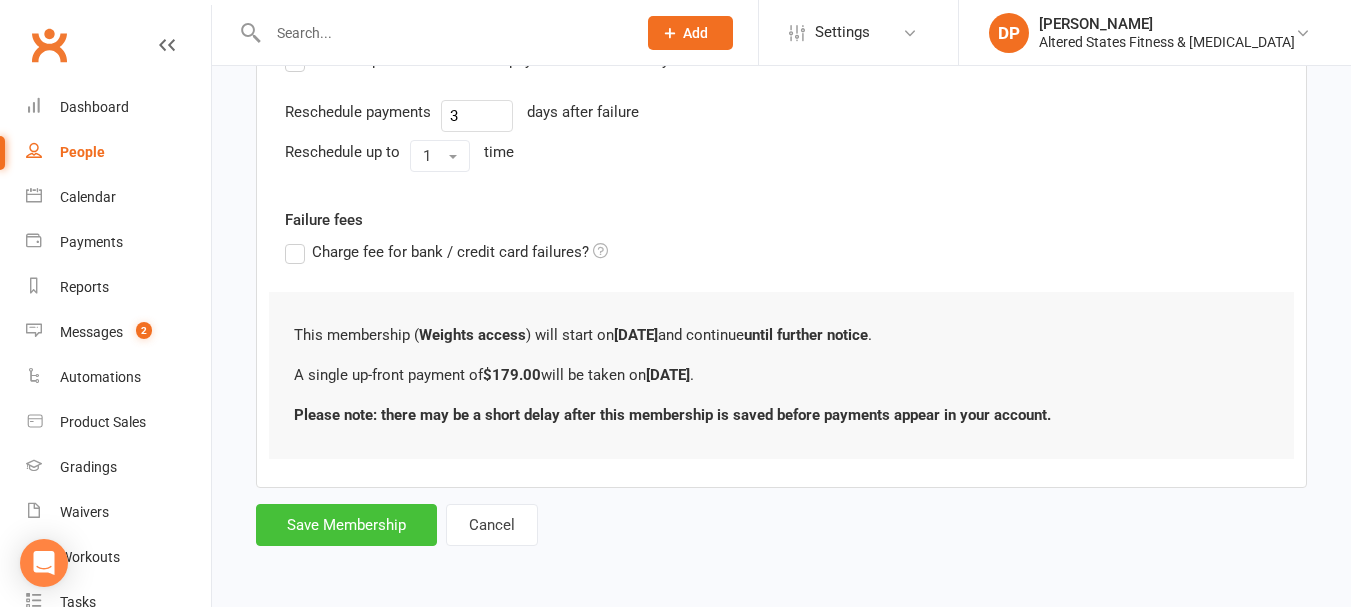 click on "Save Membership" at bounding box center (346, 525) 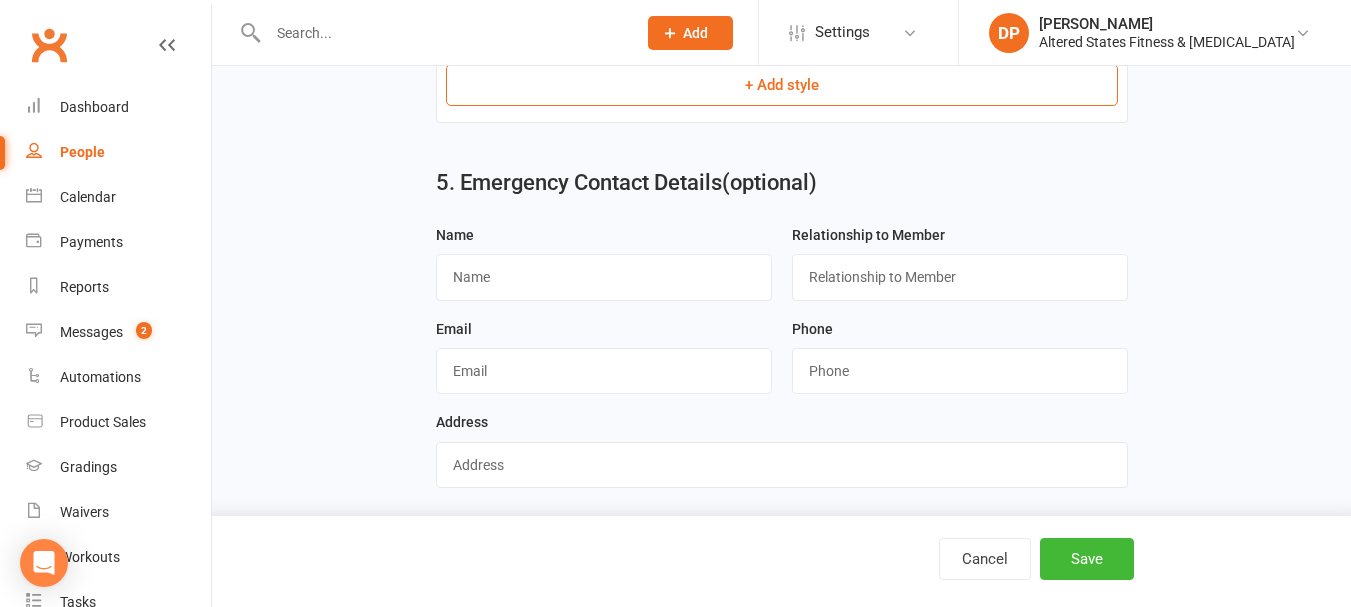 scroll, scrollTop: 1496, scrollLeft: 0, axis: vertical 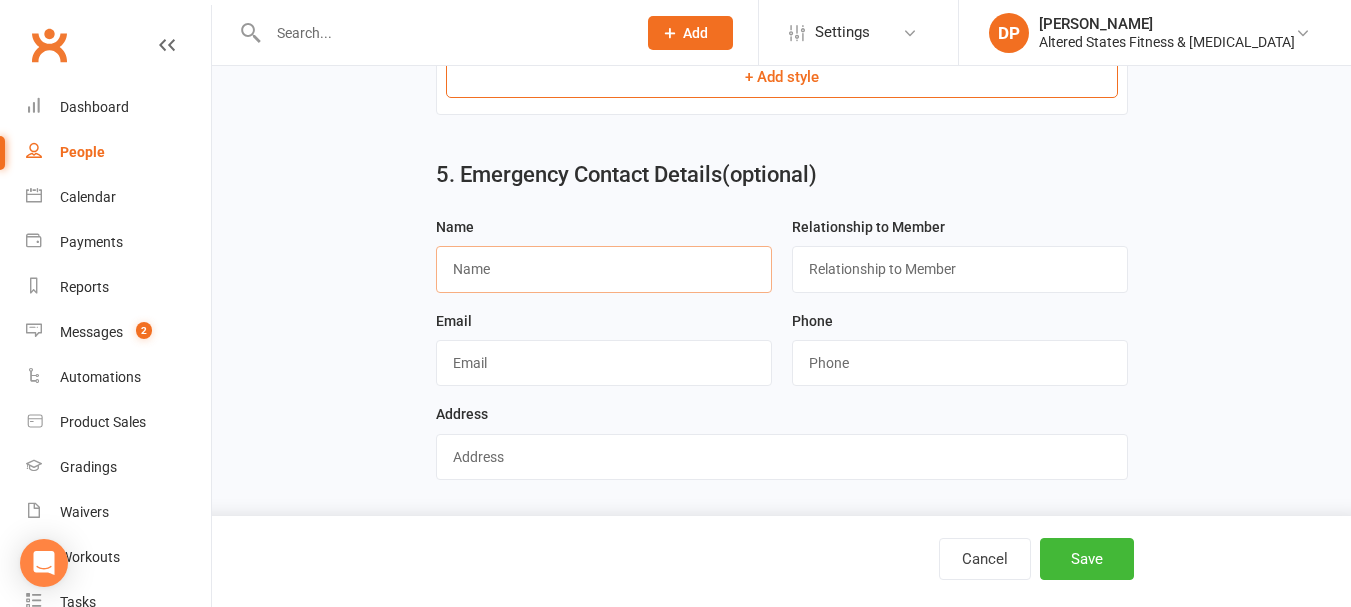 click at bounding box center [604, 269] 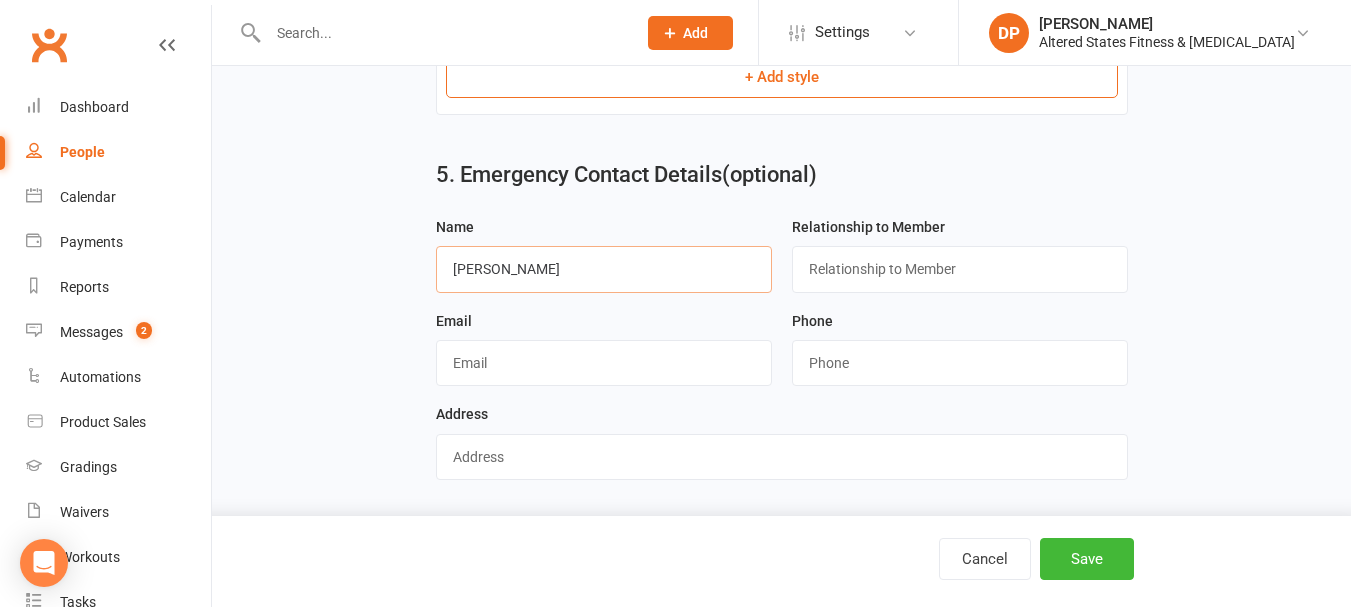 type on "[PERSON_NAME]" 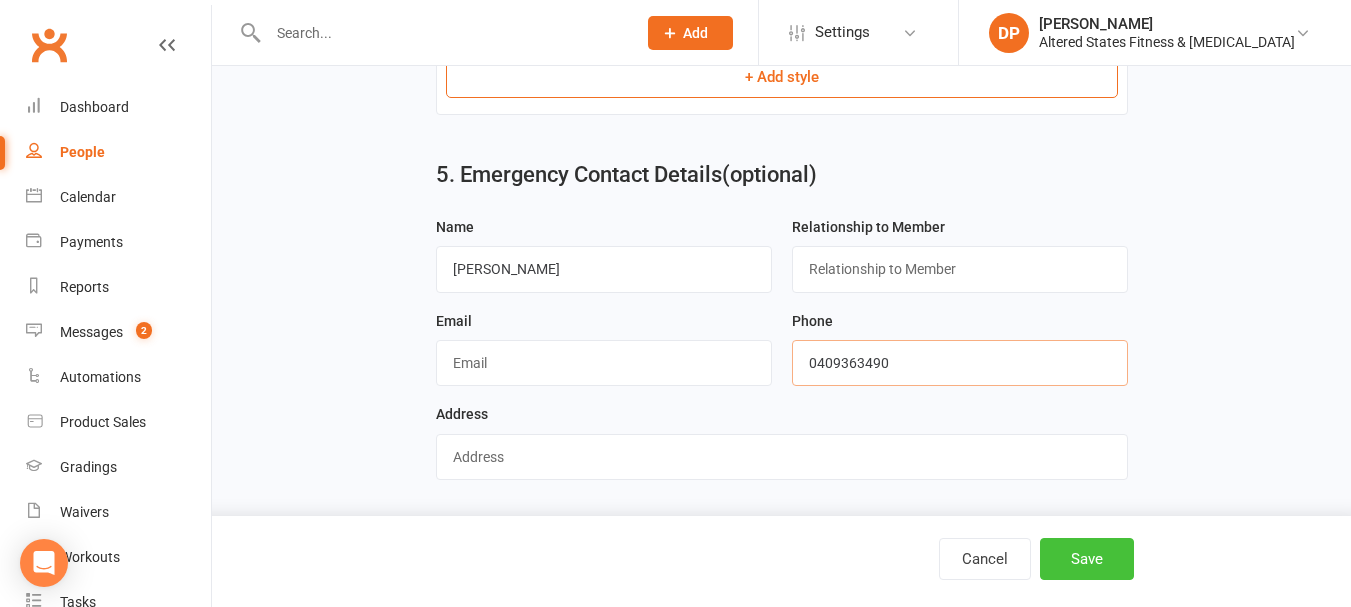 type on "0409363490" 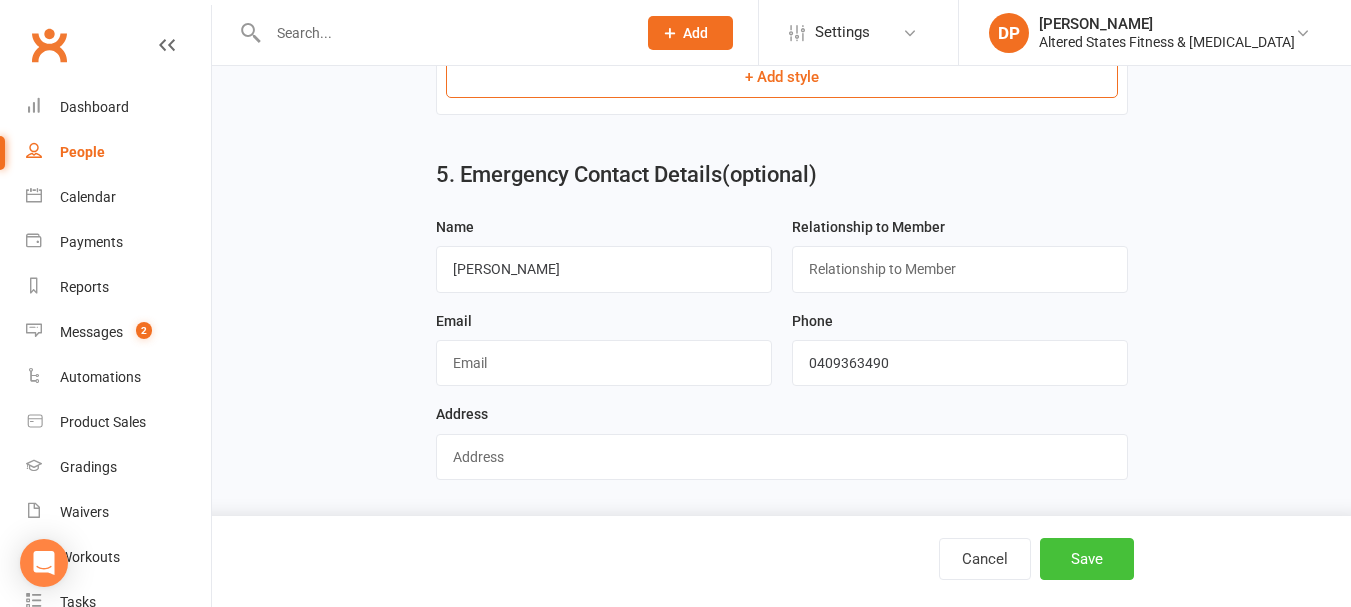click on "Save" at bounding box center (1087, 559) 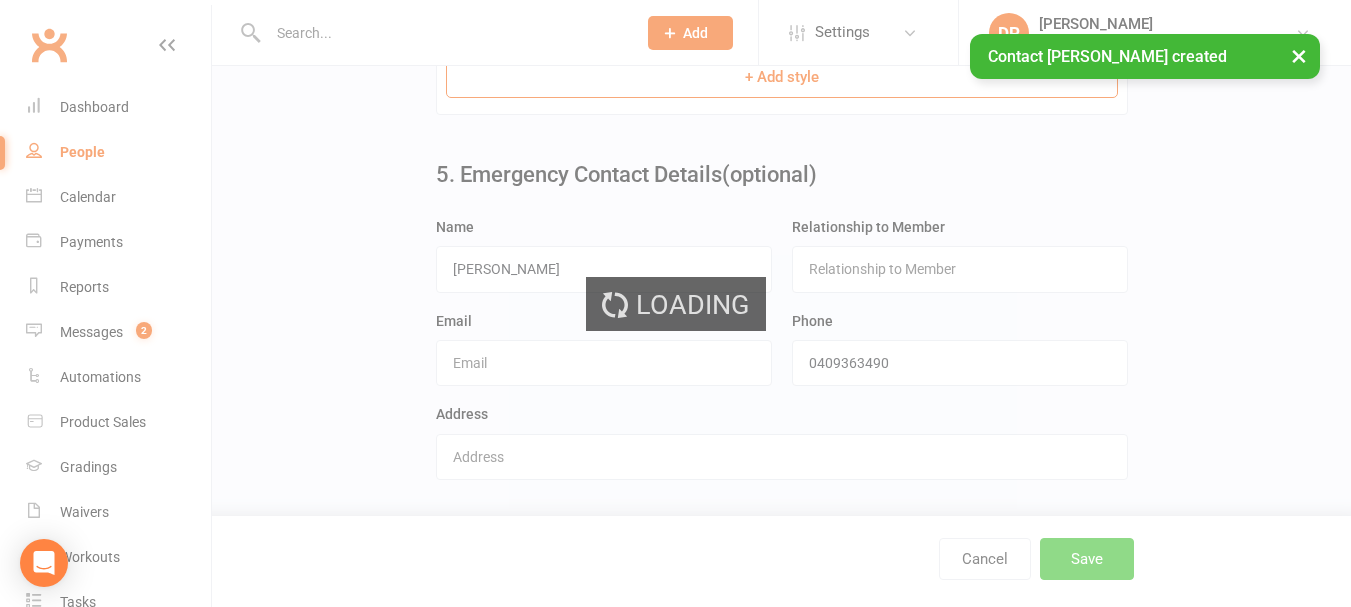 scroll, scrollTop: 0, scrollLeft: 0, axis: both 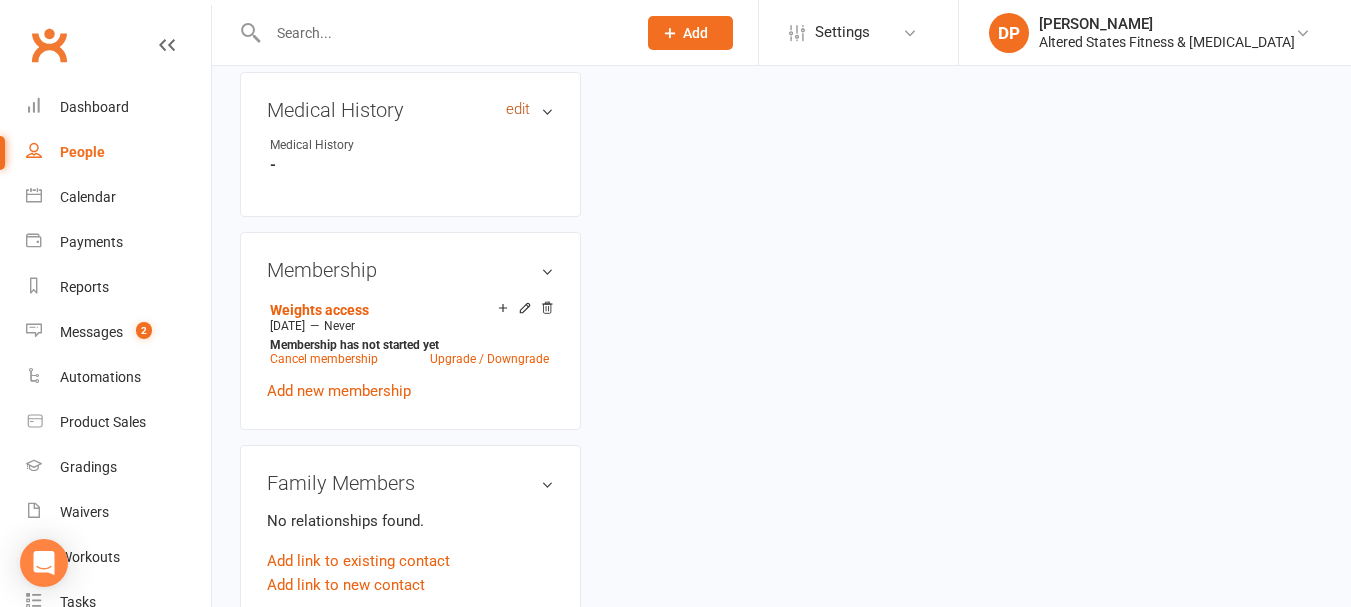 click on "edit" at bounding box center [518, 109] 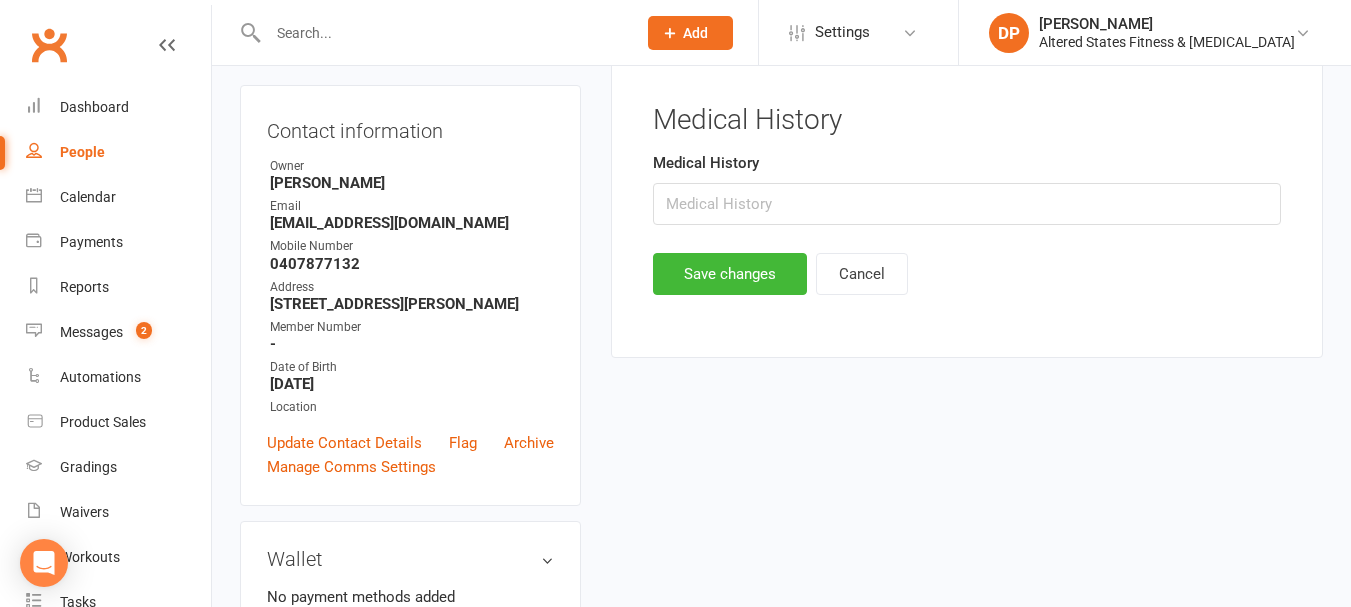 scroll, scrollTop: 154, scrollLeft: 0, axis: vertical 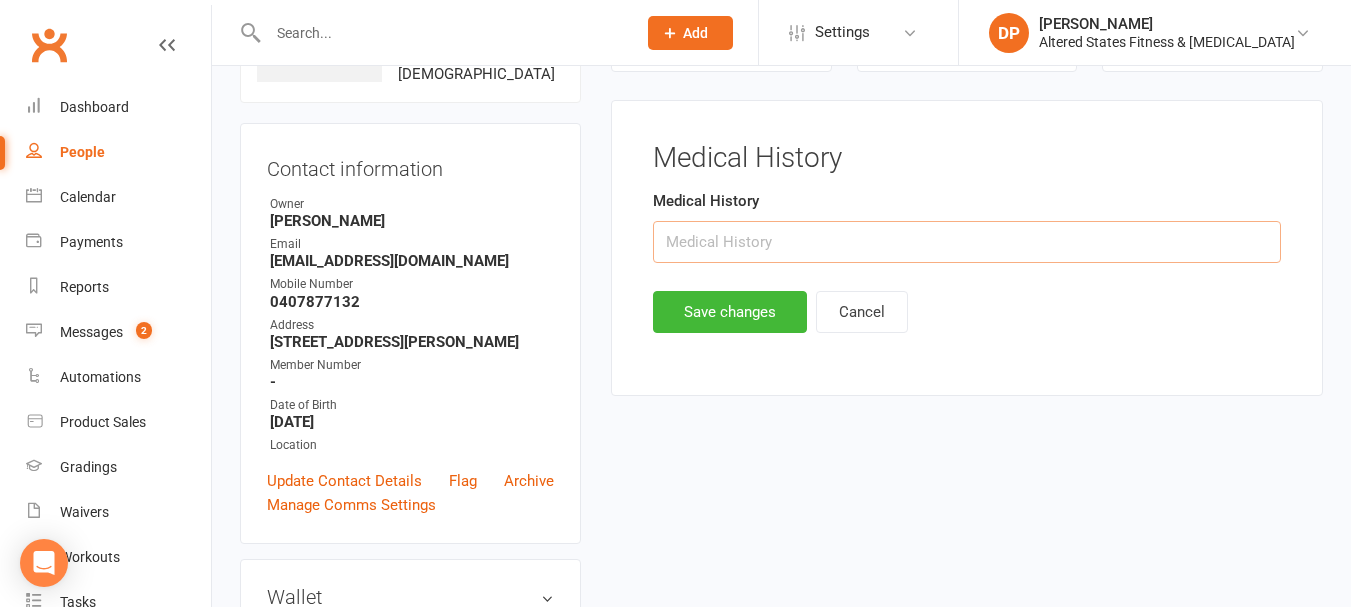 click at bounding box center [967, 242] 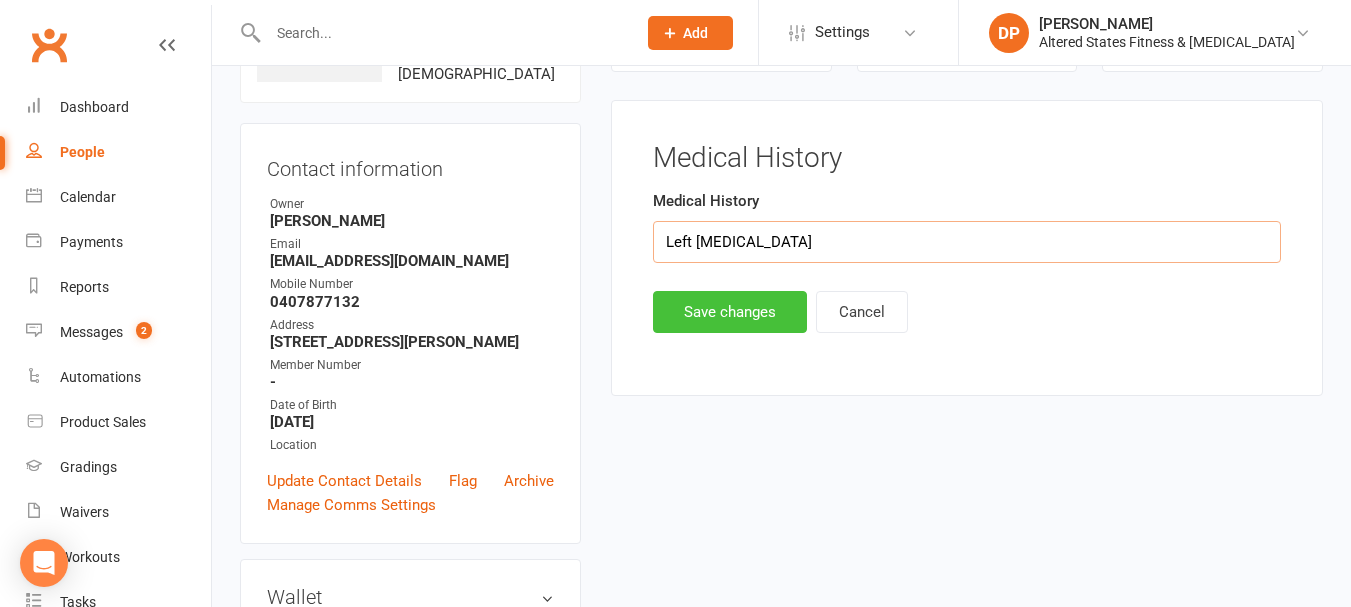 type on "Left [MEDICAL_DATA]" 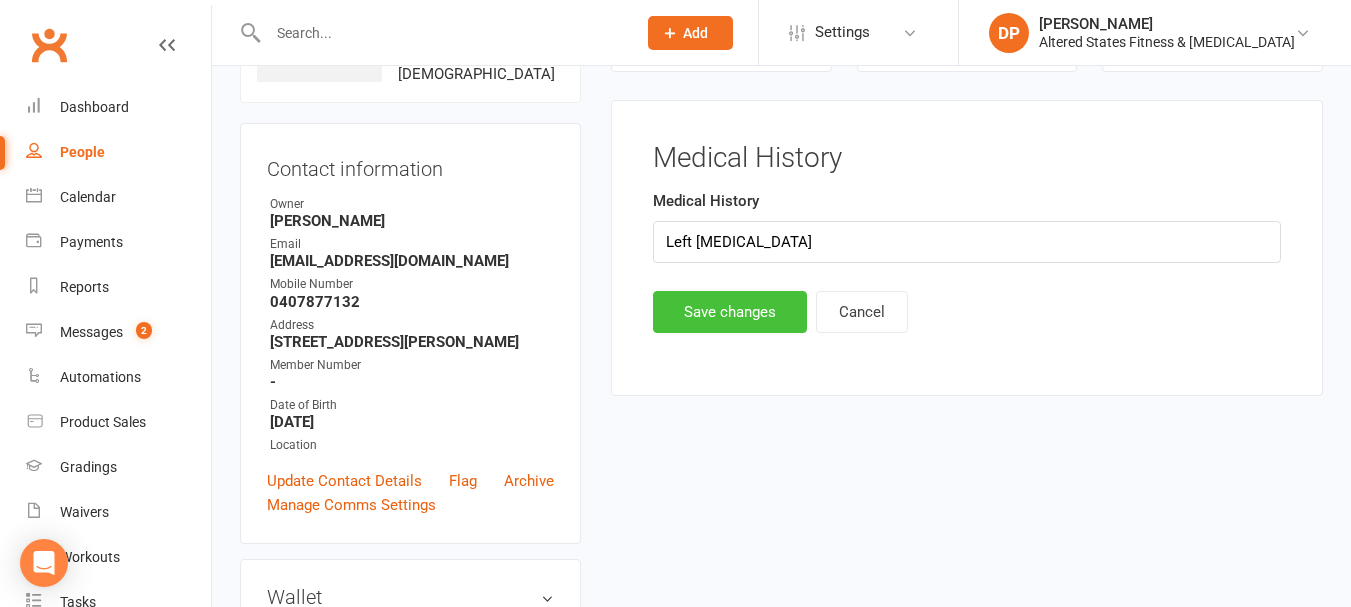 click on "Save changes" at bounding box center [730, 312] 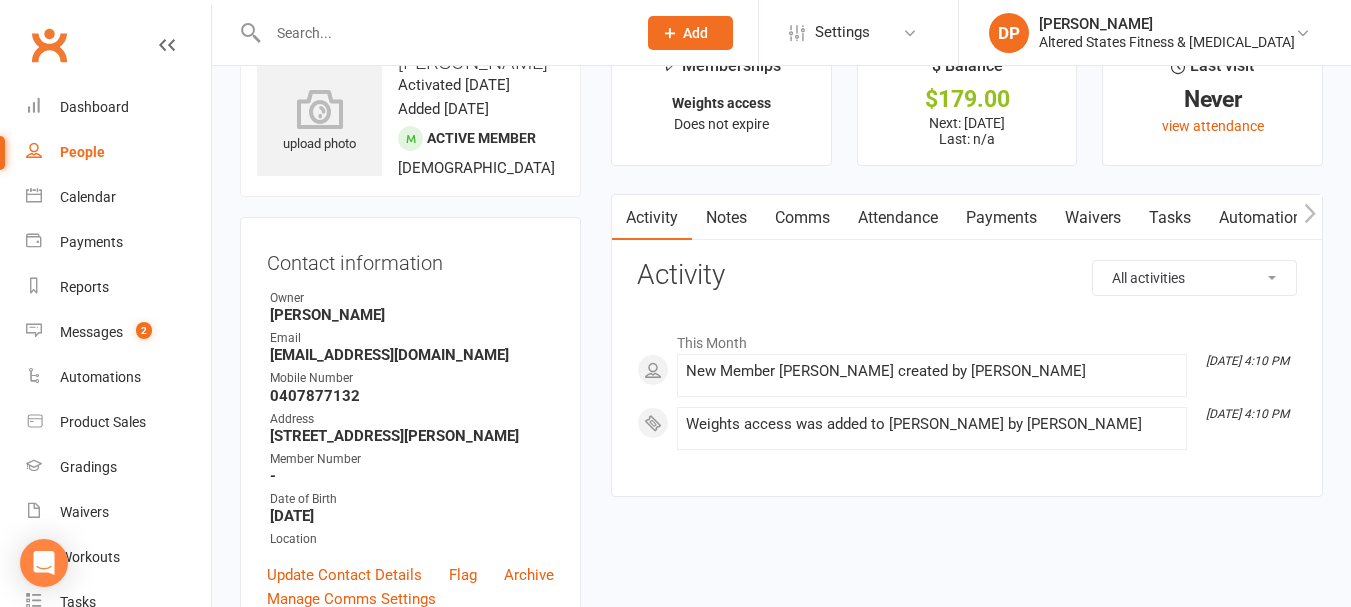 scroll, scrollTop: 0, scrollLeft: 0, axis: both 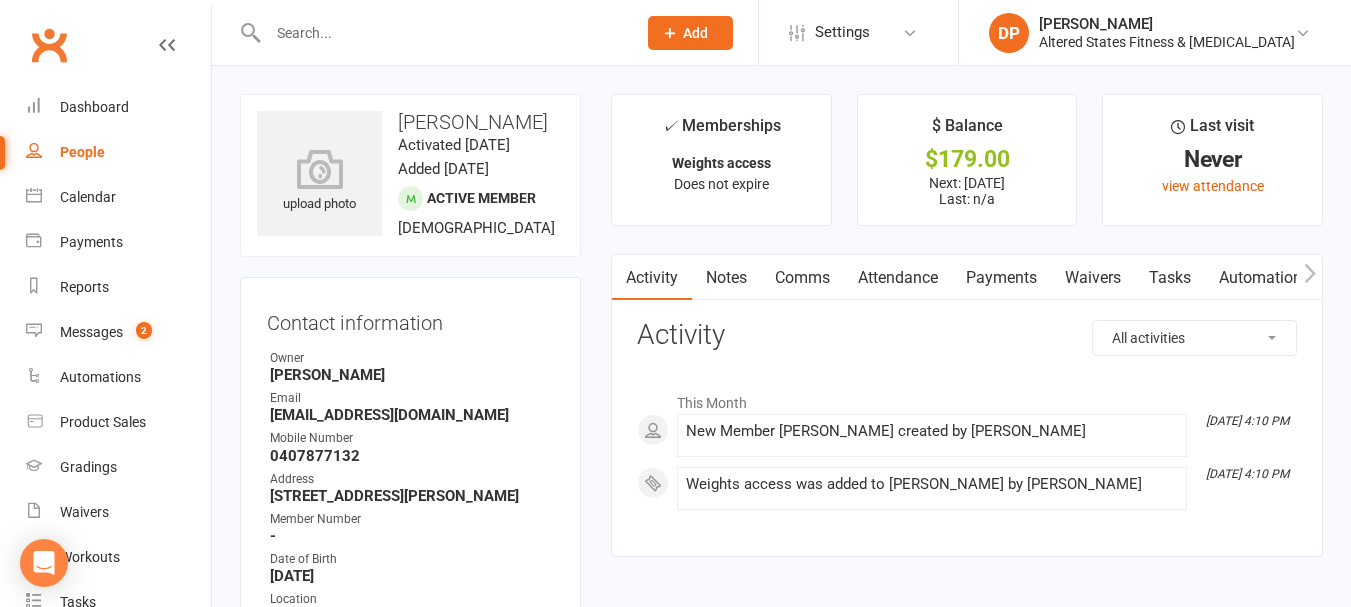 click 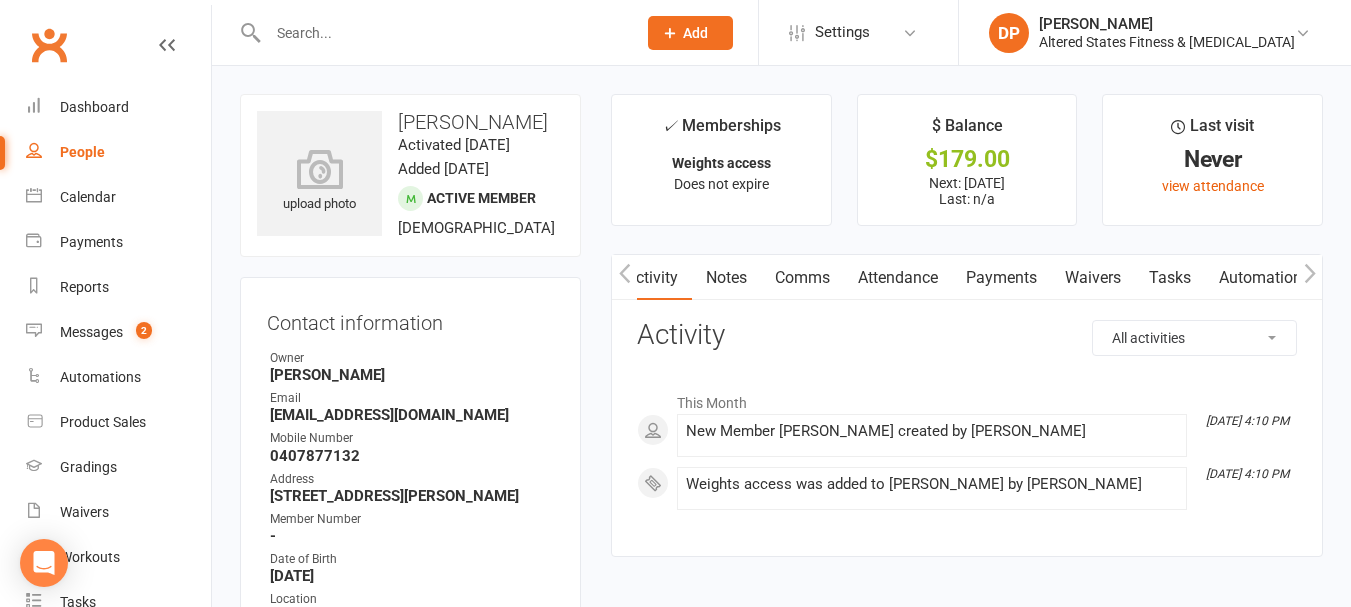 click 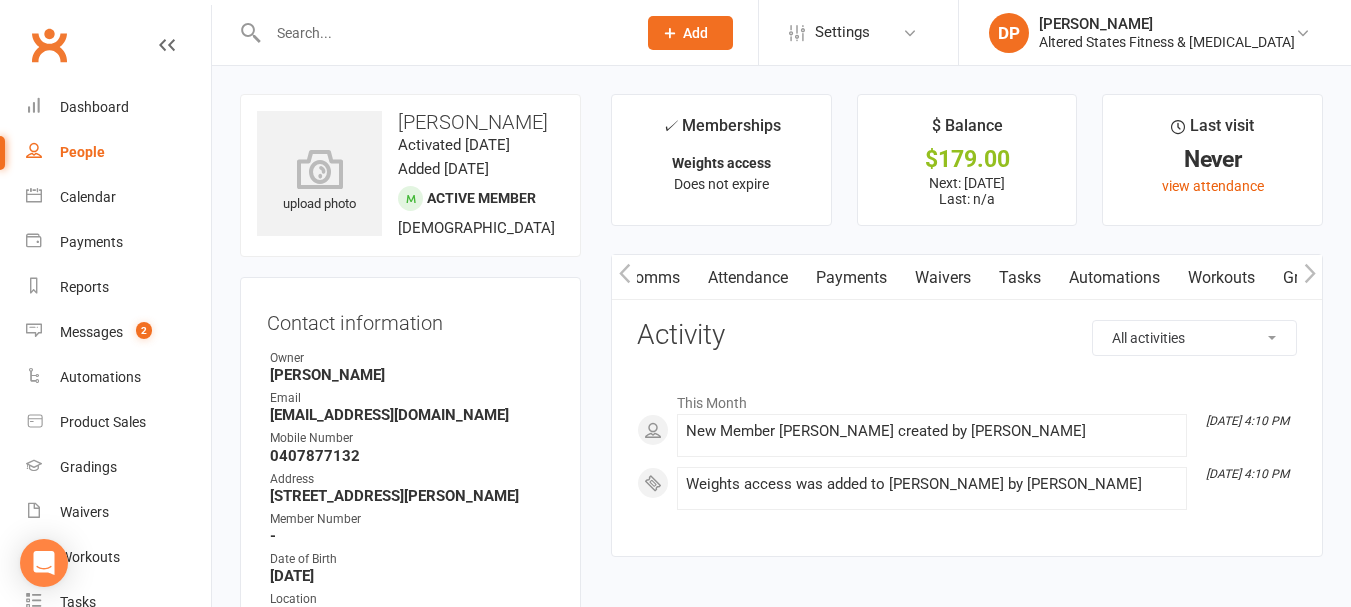 click 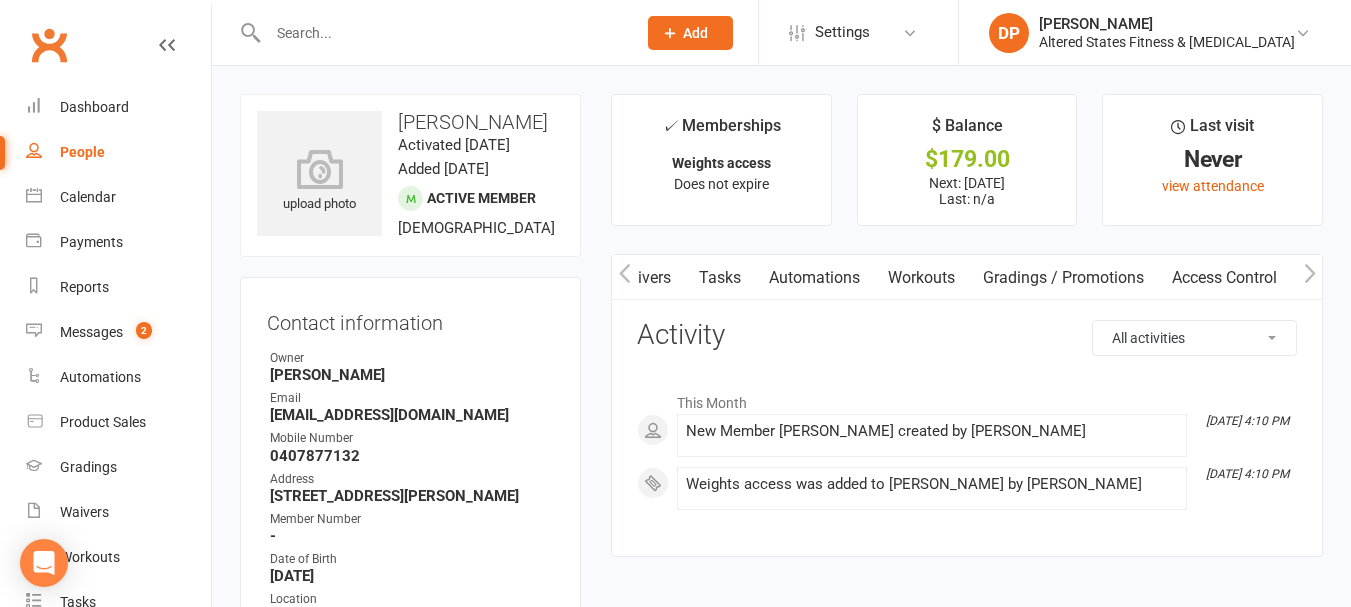 click 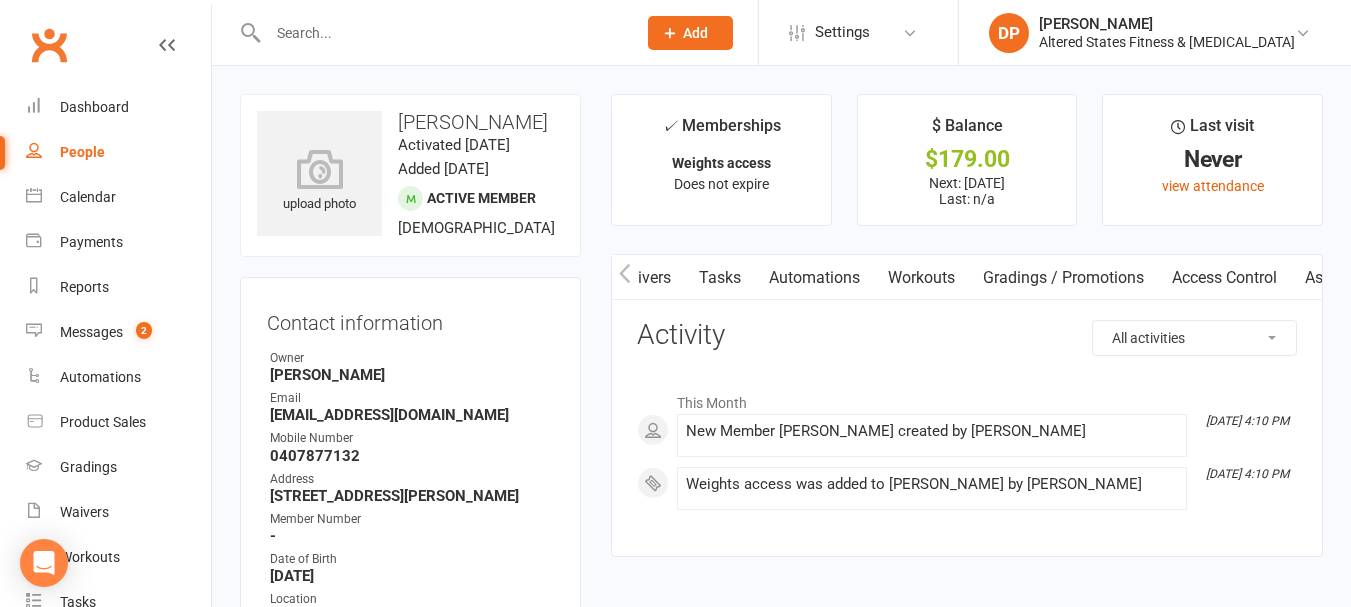 scroll, scrollTop: 0, scrollLeft: 683, axis: horizontal 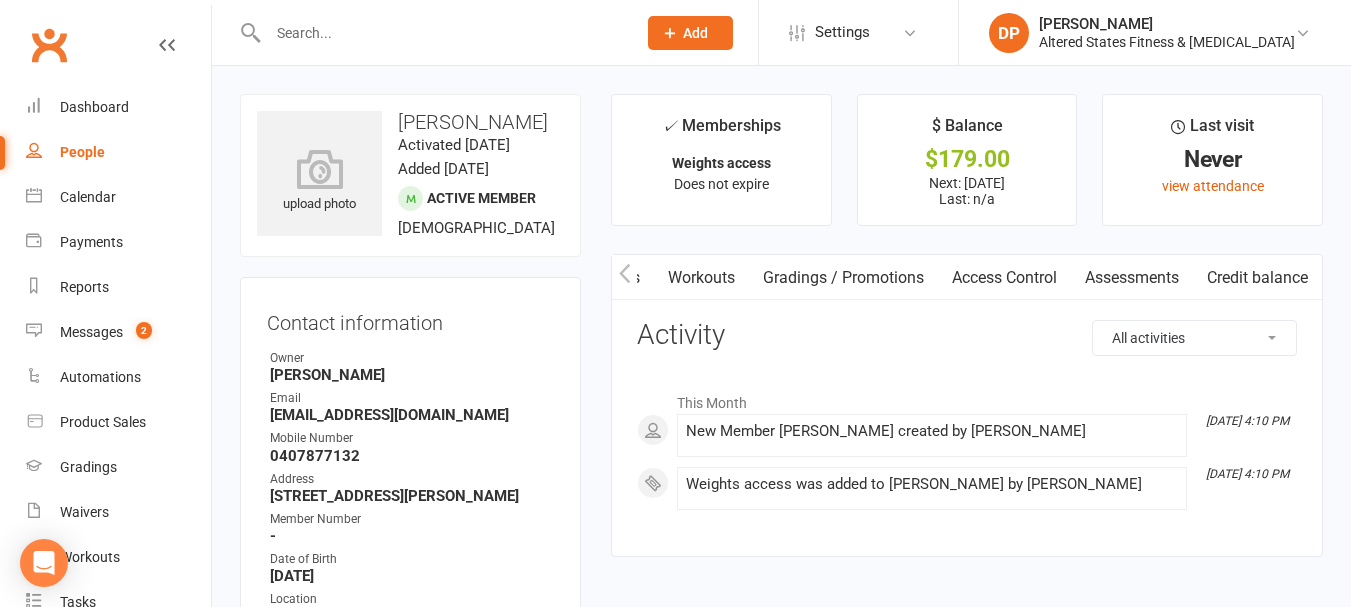 click 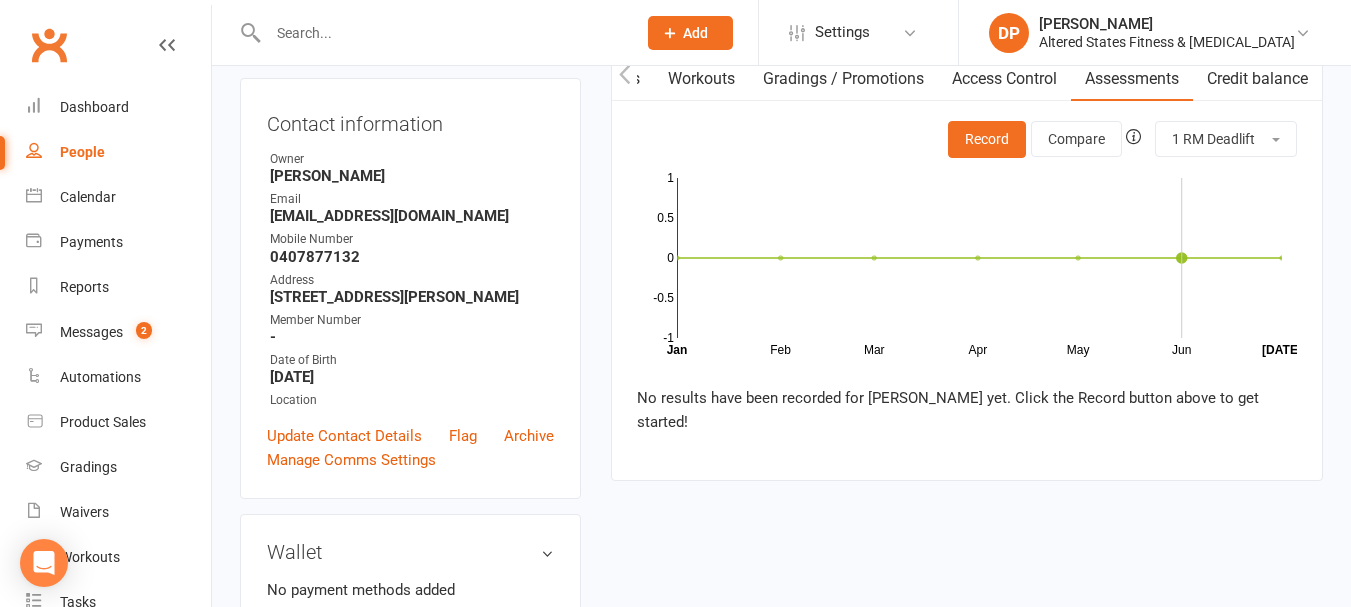 scroll, scrollTop: 200, scrollLeft: 0, axis: vertical 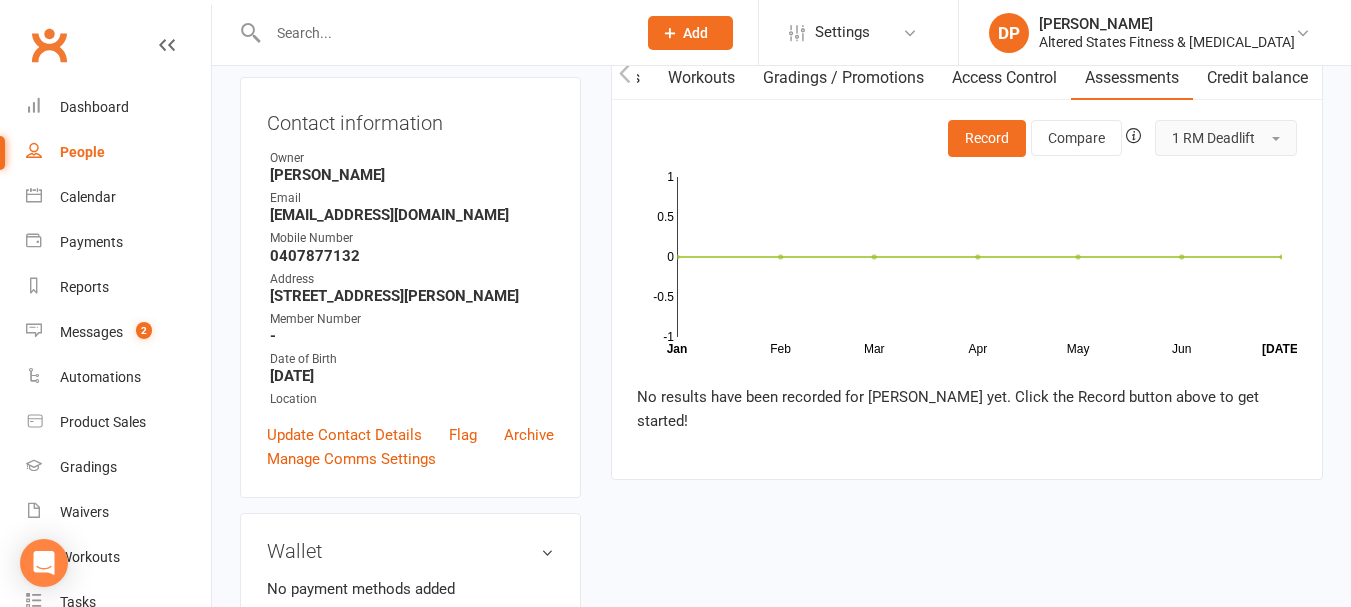 click at bounding box center (1276, 139) 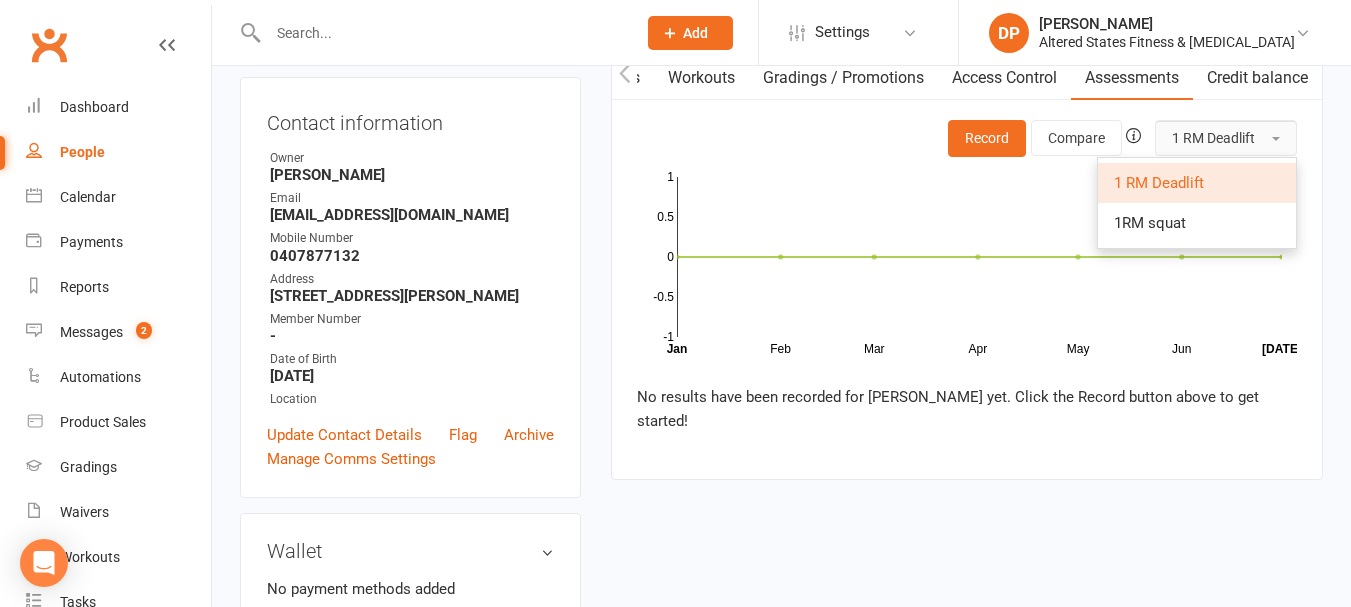 click at bounding box center (1276, 139) 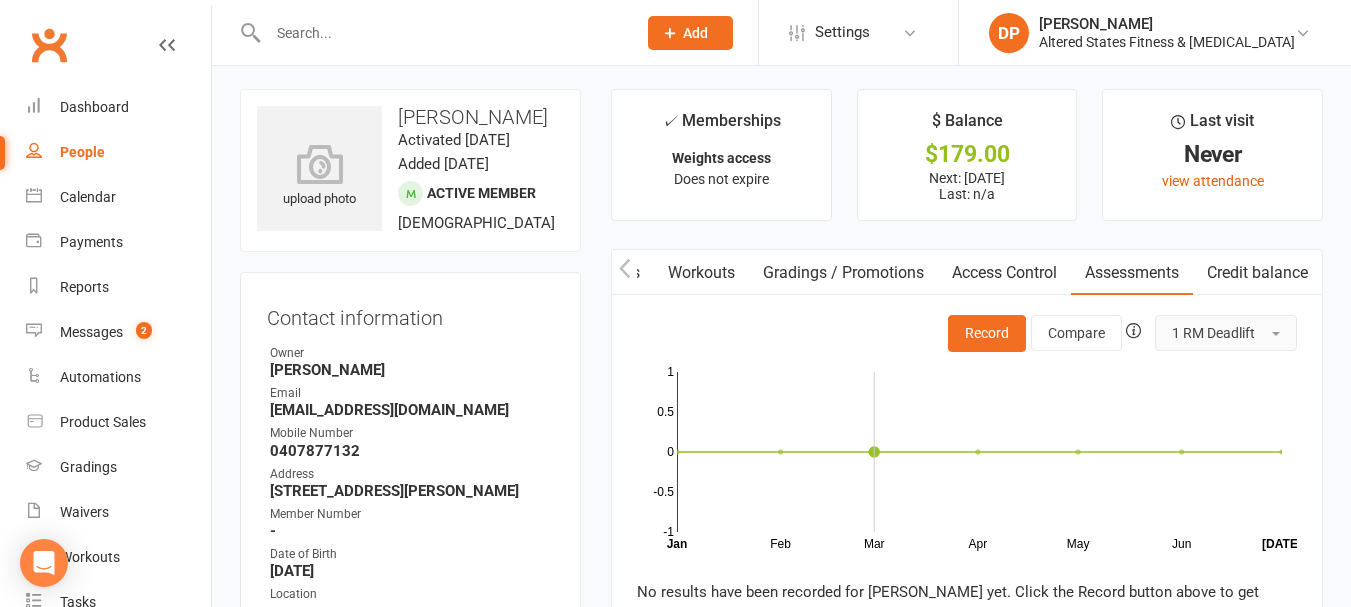 scroll, scrollTop: 0, scrollLeft: 0, axis: both 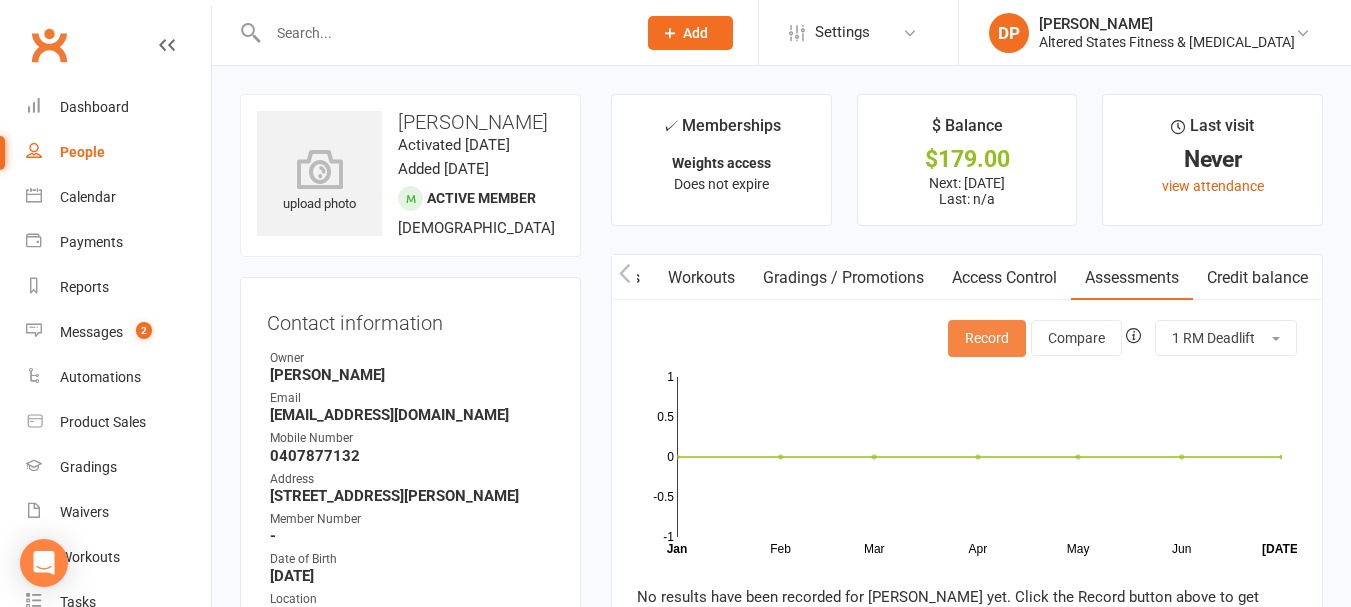 click on "Record" at bounding box center [987, 338] 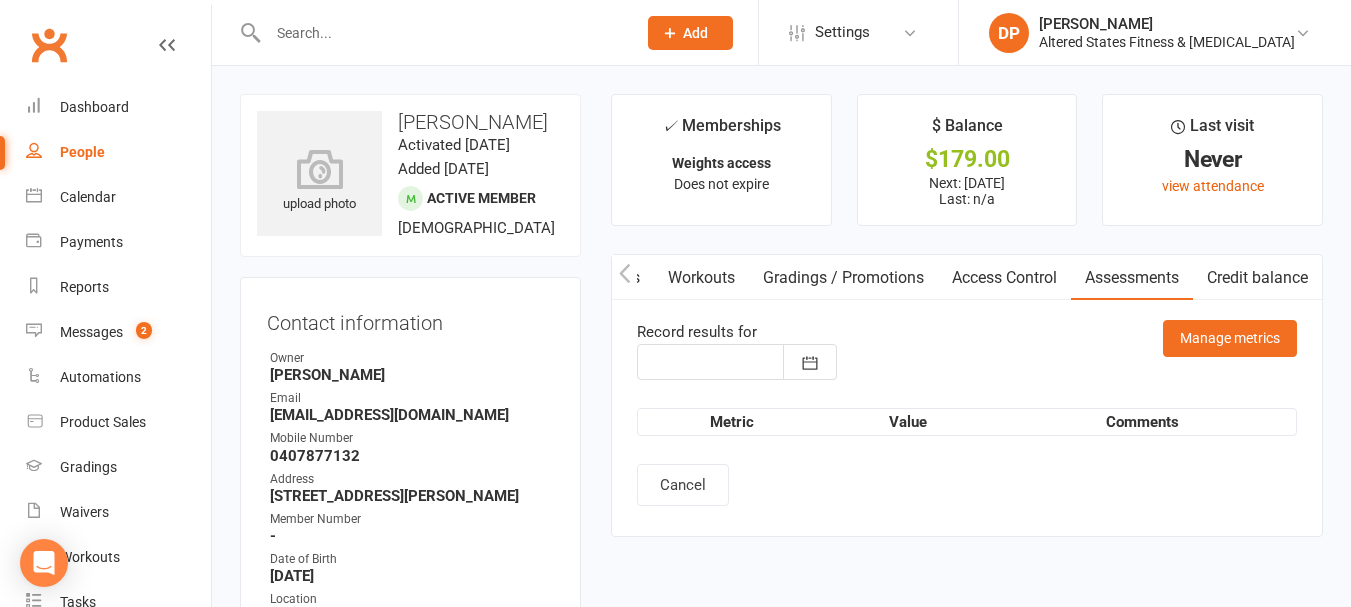 type on "[DATE]" 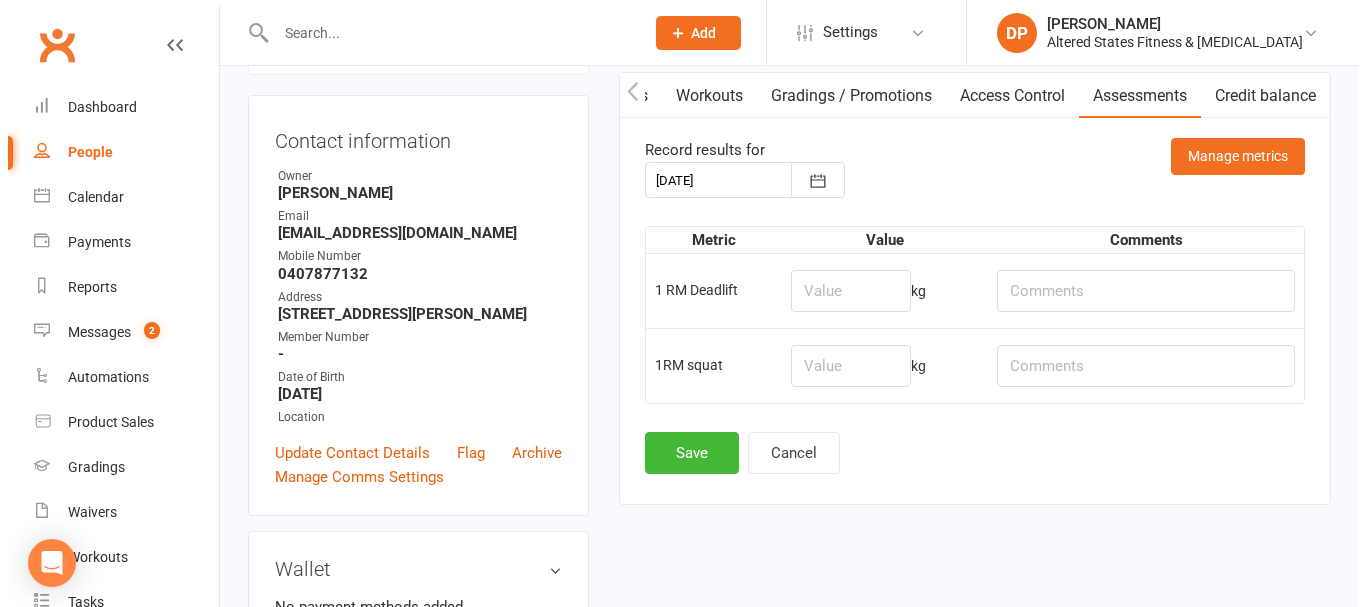 scroll, scrollTop: 200, scrollLeft: 0, axis: vertical 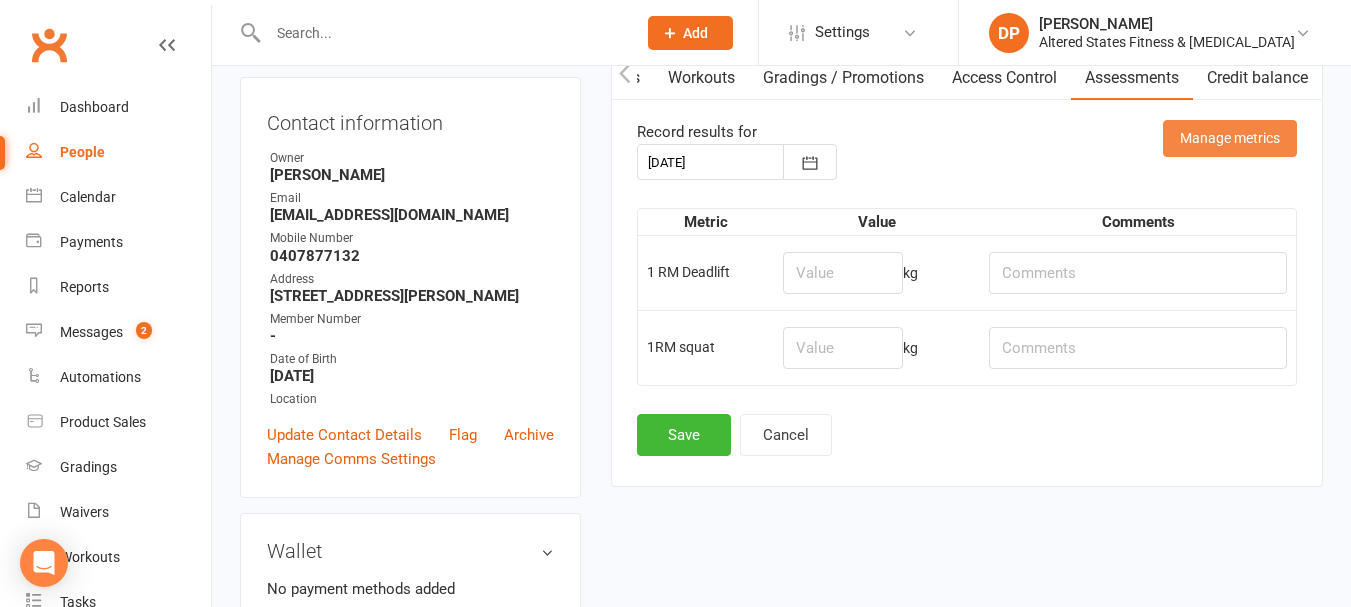 click on "Manage metrics" at bounding box center [1230, 138] 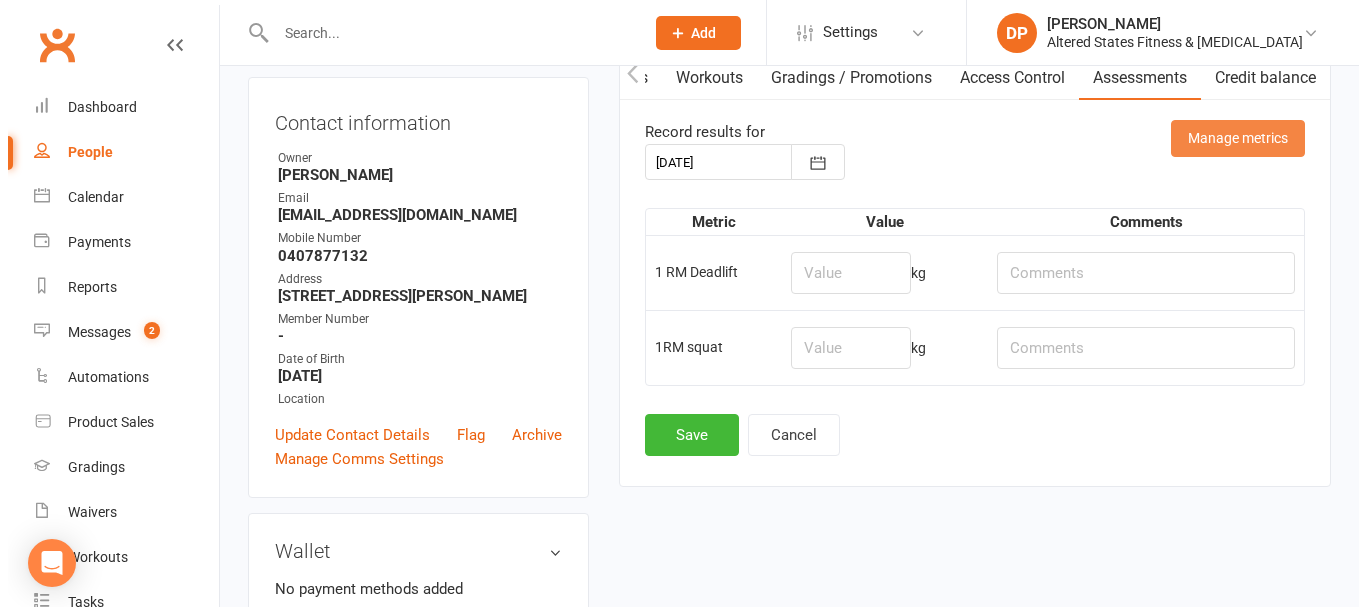 scroll, scrollTop: 0, scrollLeft: 673, axis: horizontal 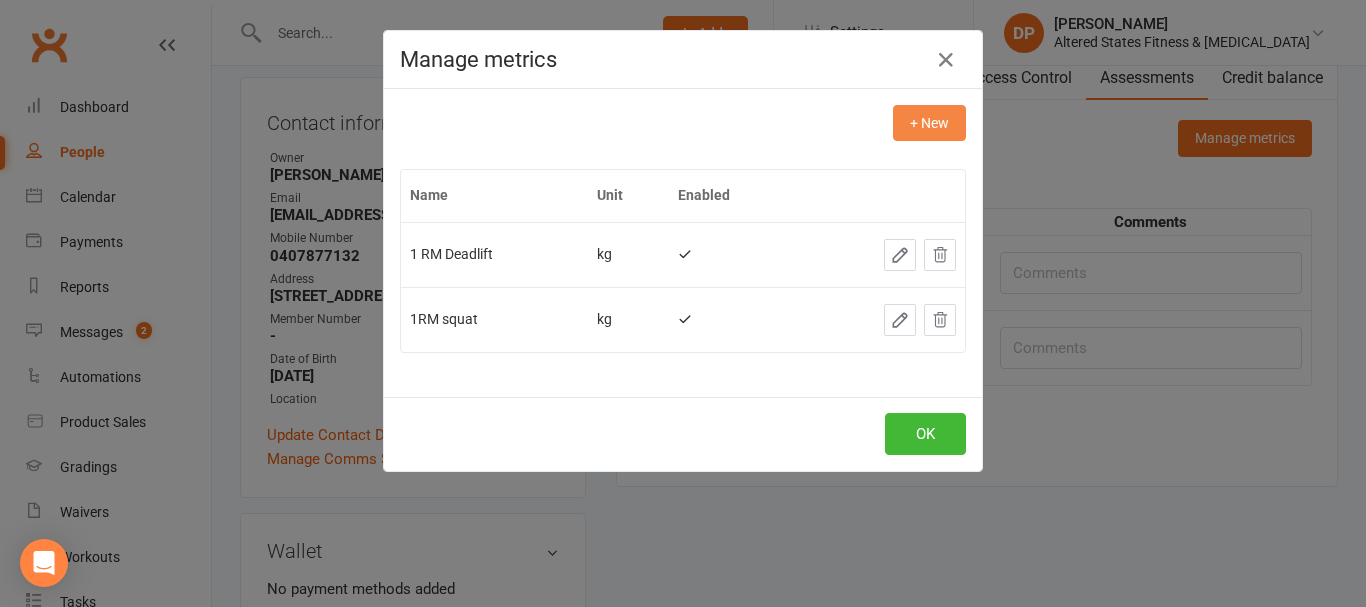 click on "+ New" at bounding box center [929, 123] 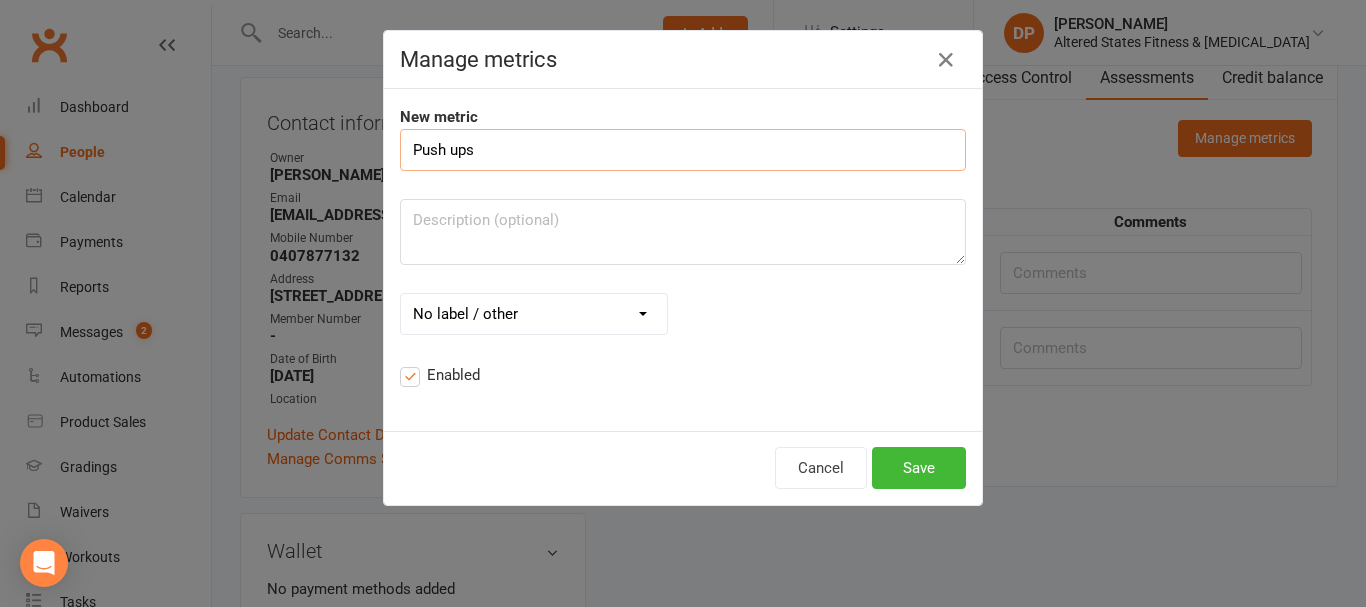 type on "Push ups" 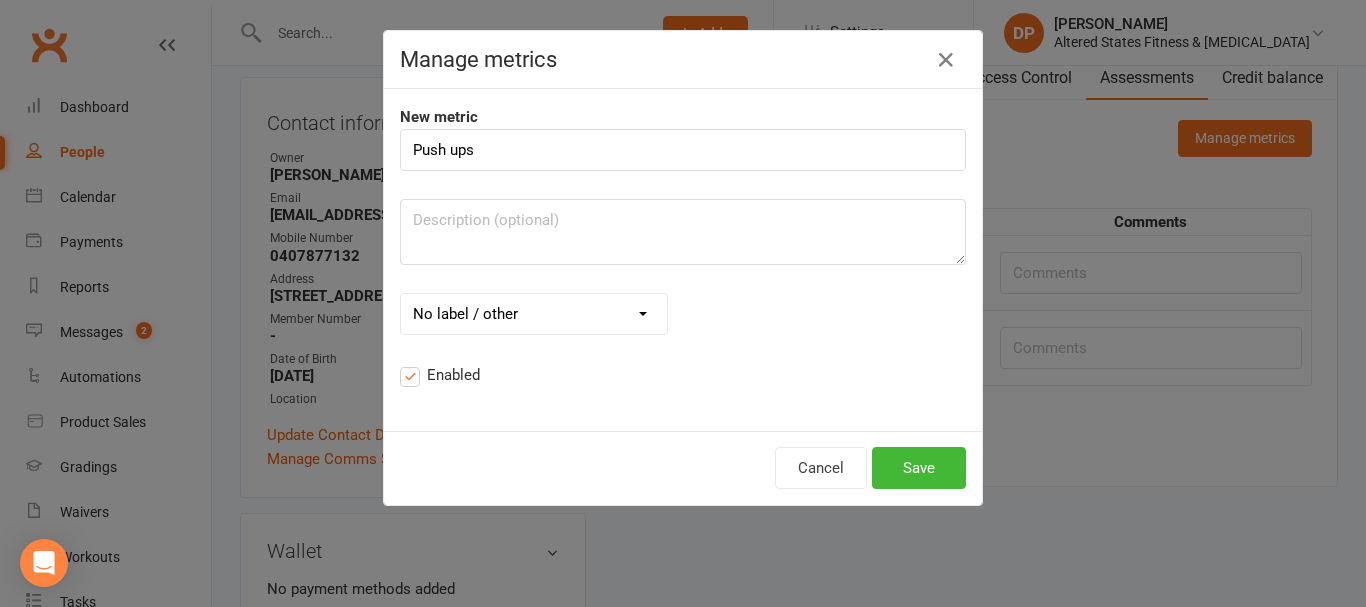 click on "No label / other mins hrs secs mm cm m km in ft yd mi g kg oz lb st ml L fl. oz. gal % $ bpm steps reps" at bounding box center [534, 314] 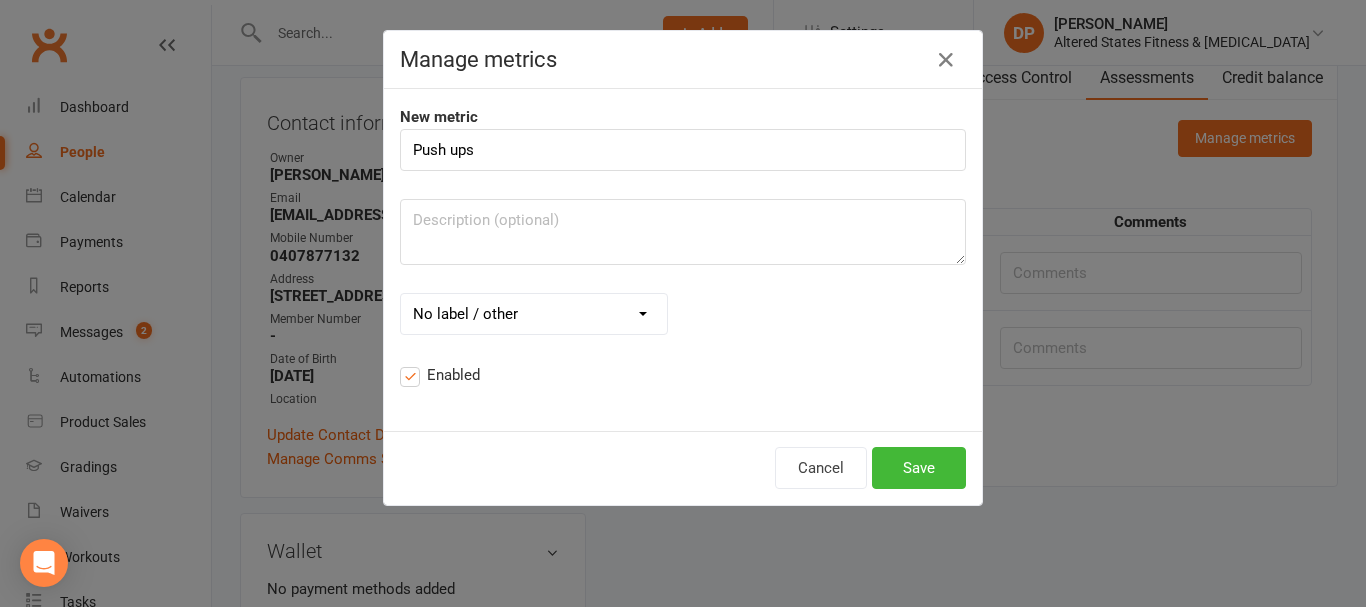 select on "24" 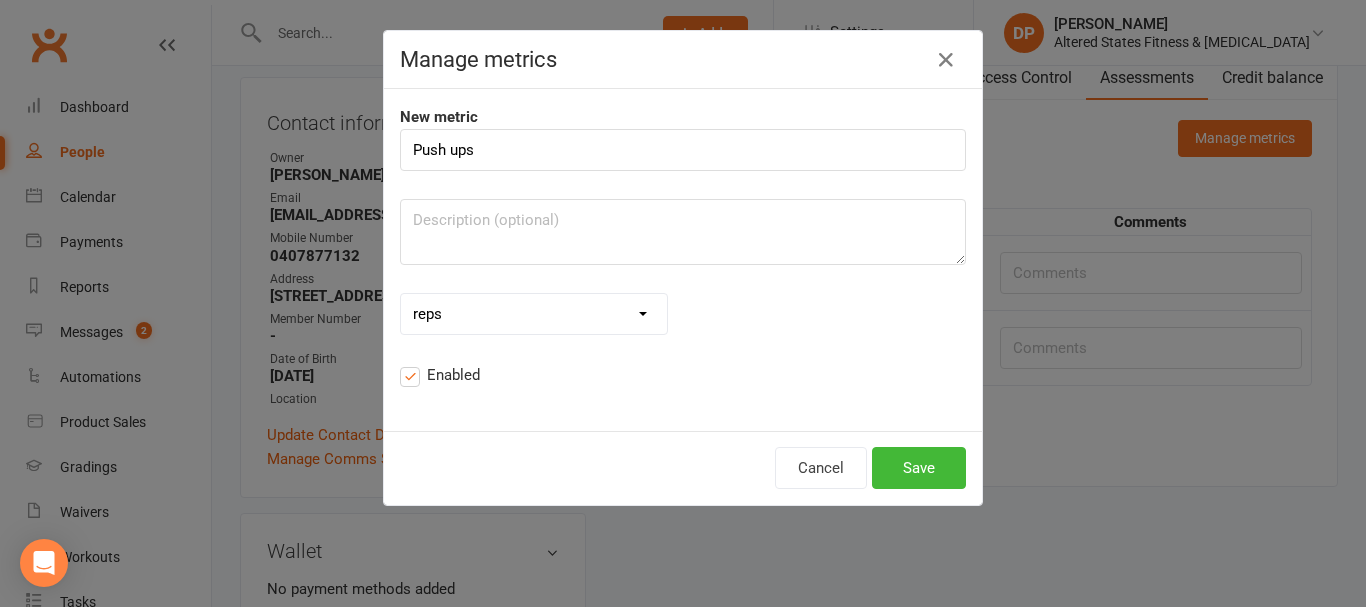 click on "No label / other mins hrs secs mm cm m km in ft yd mi g kg oz lb st ml L fl. oz. gal % $ bpm steps reps" at bounding box center [534, 314] 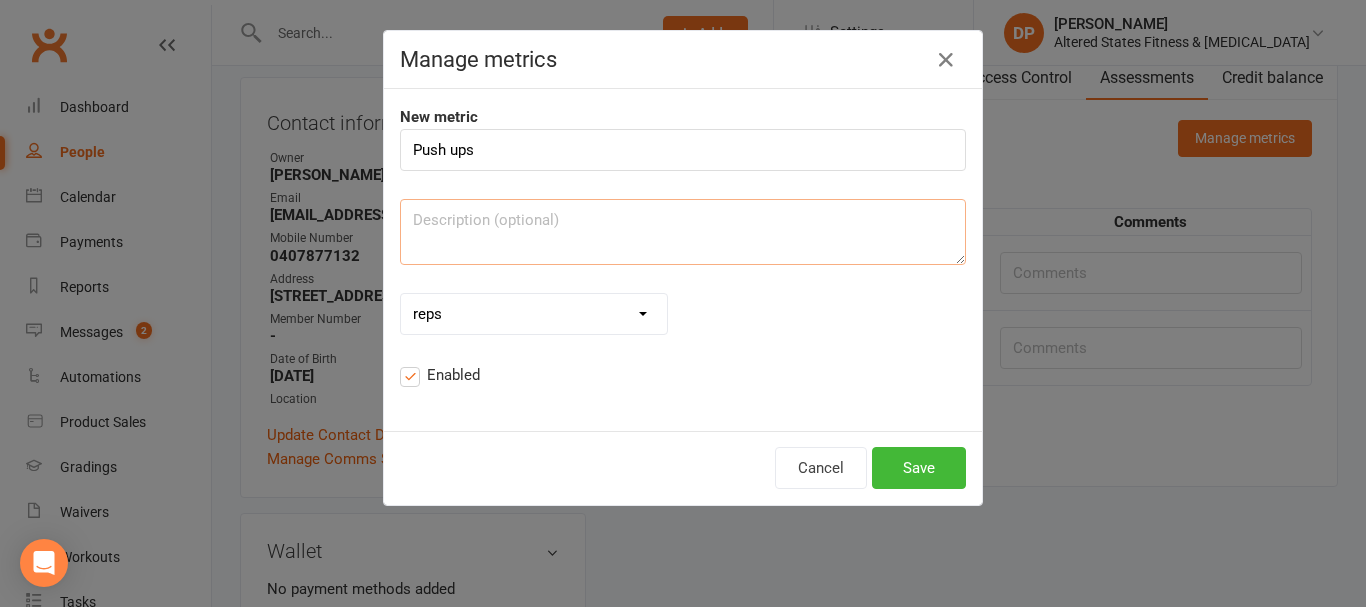 click at bounding box center [683, 232] 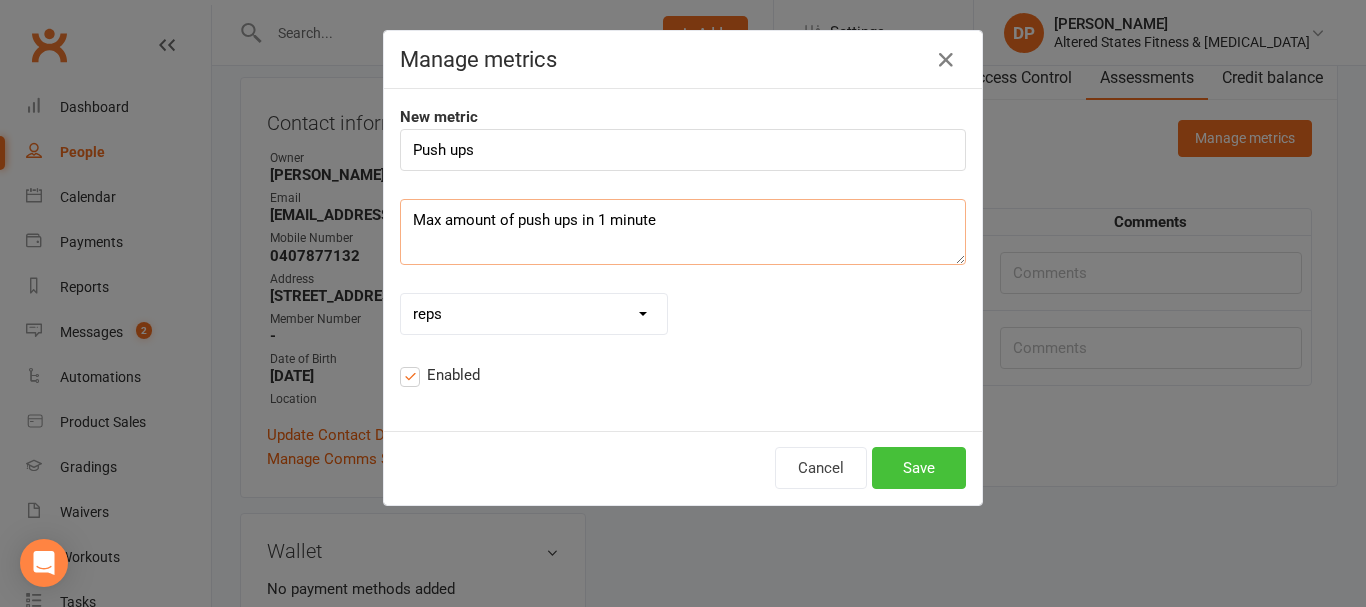 type on "Max amount of push ups in 1 minute" 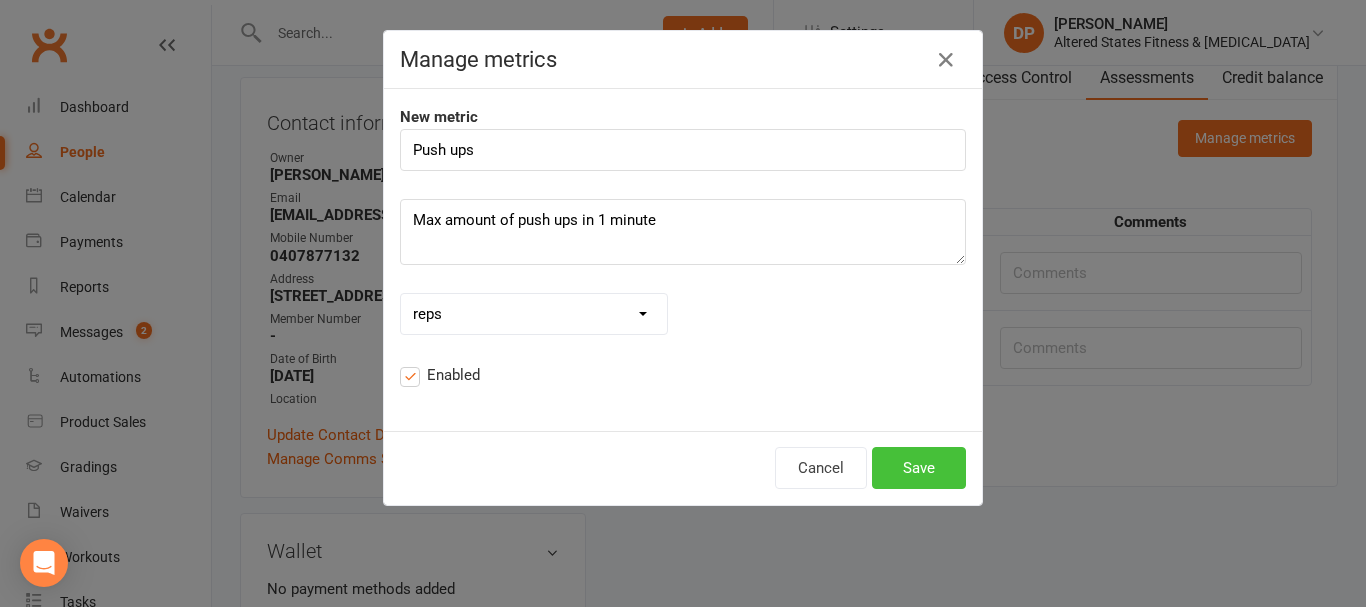 click on "Save" at bounding box center (919, 468) 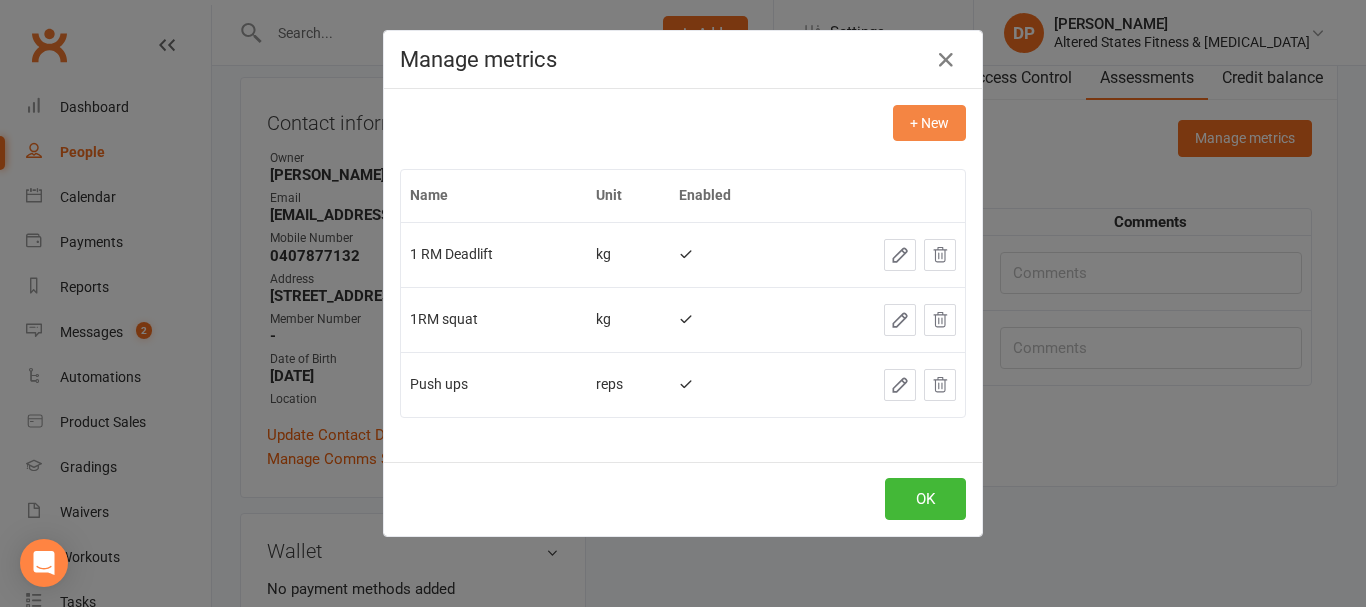 click on "+ New" at bounding box center [929, 123] 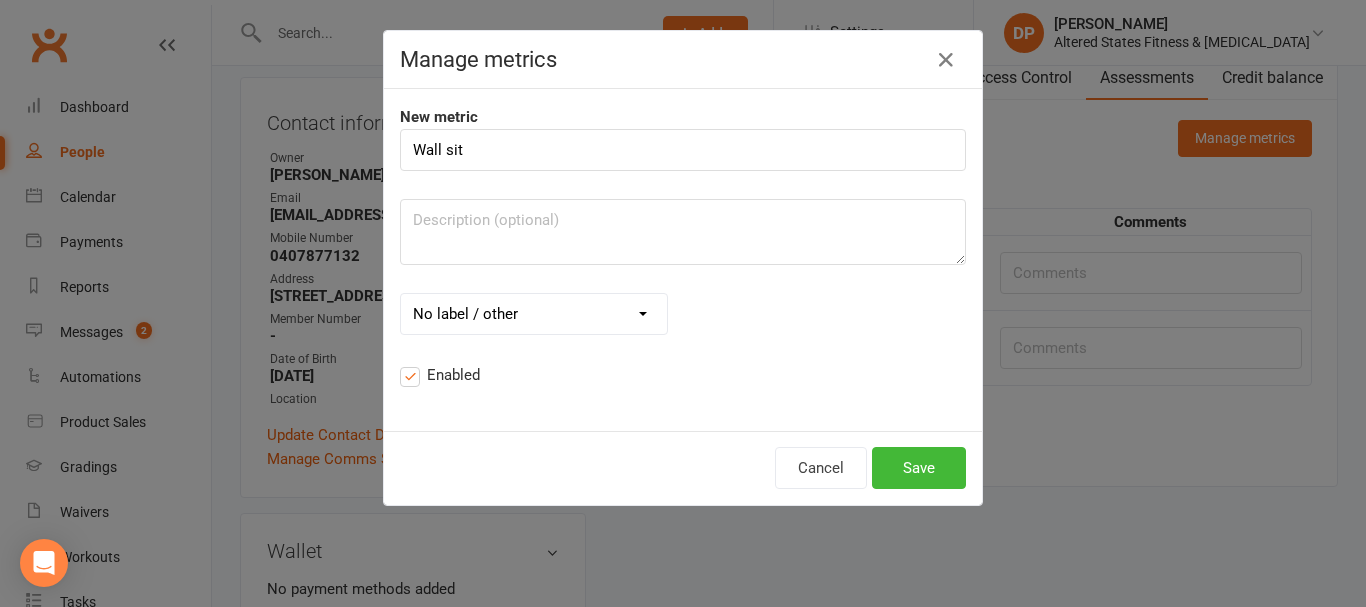 type on "Wall sit" 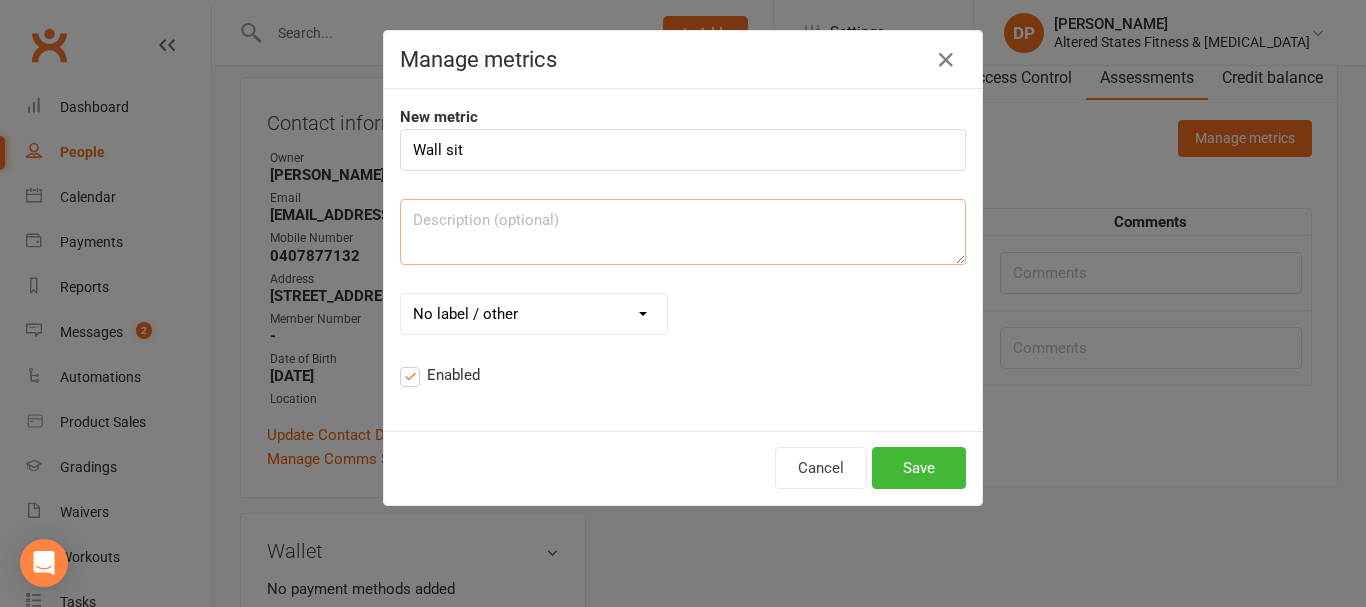 click at bounding box center [683, 232] 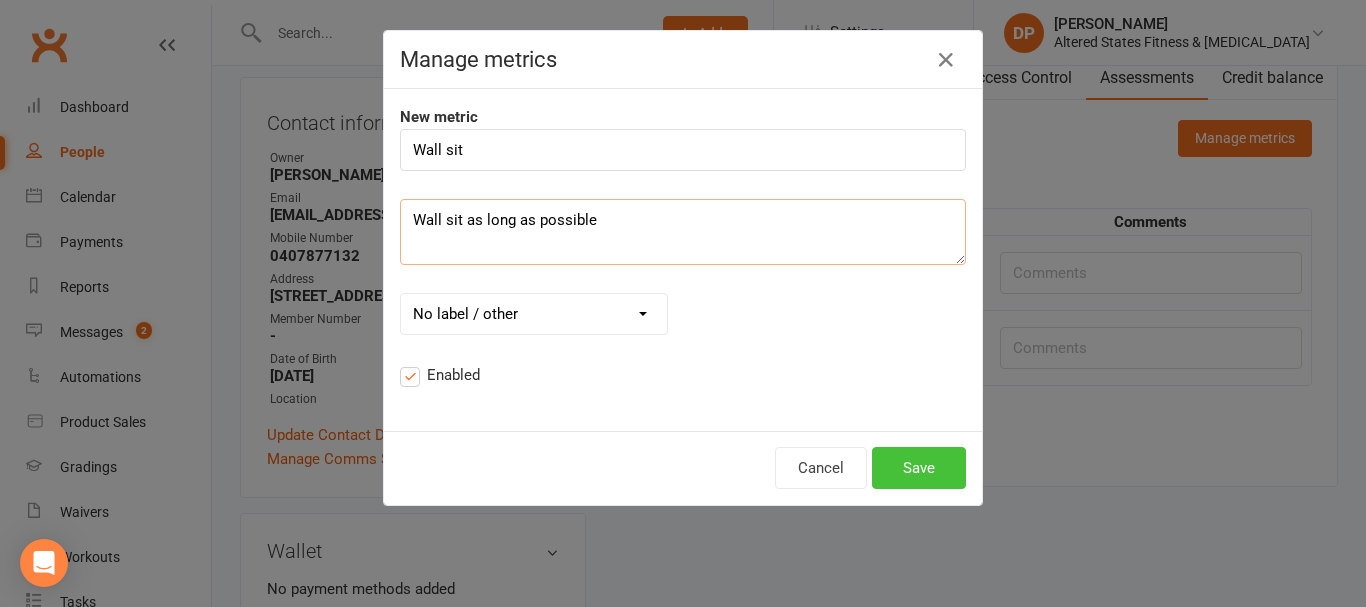 type on "Wall sit as long as possible" 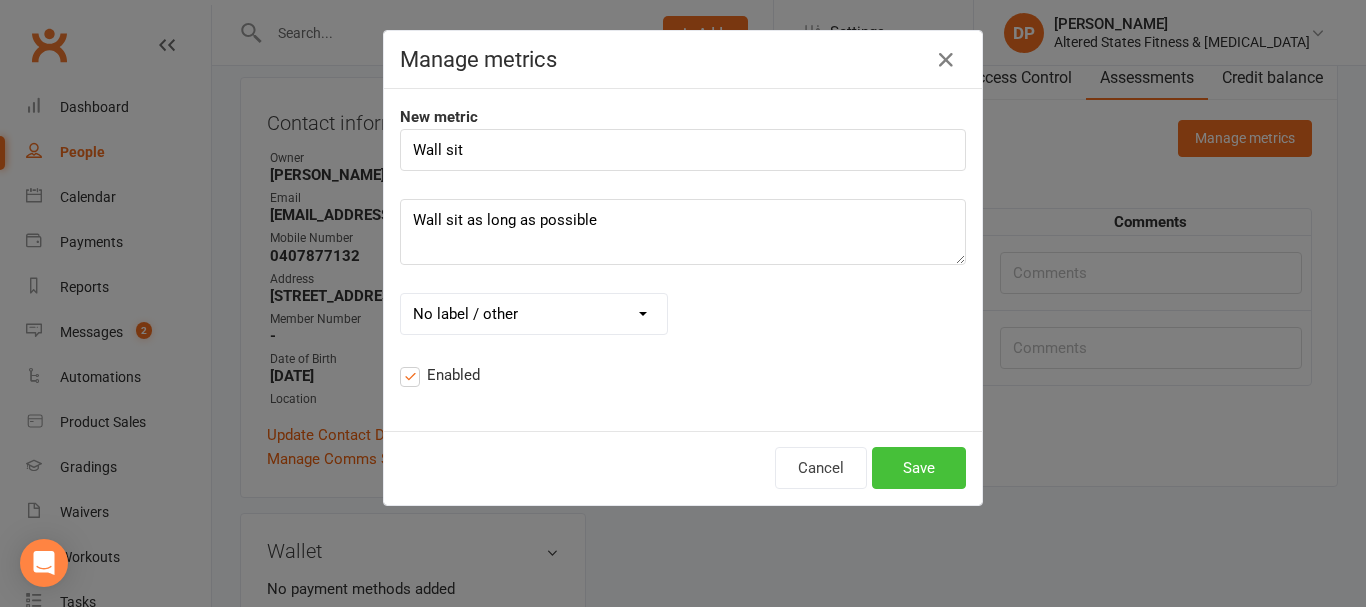 click on "Save" at bounding box center [919, 468] 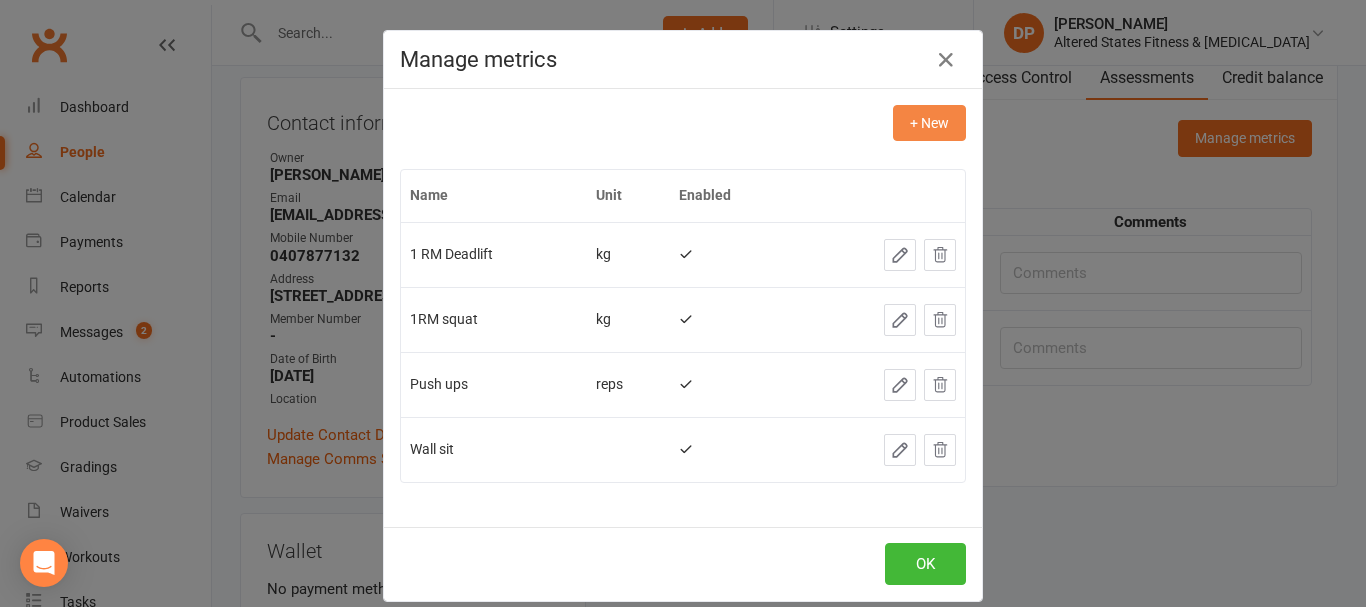 click on "+ New" at bounding box center (929, 123) 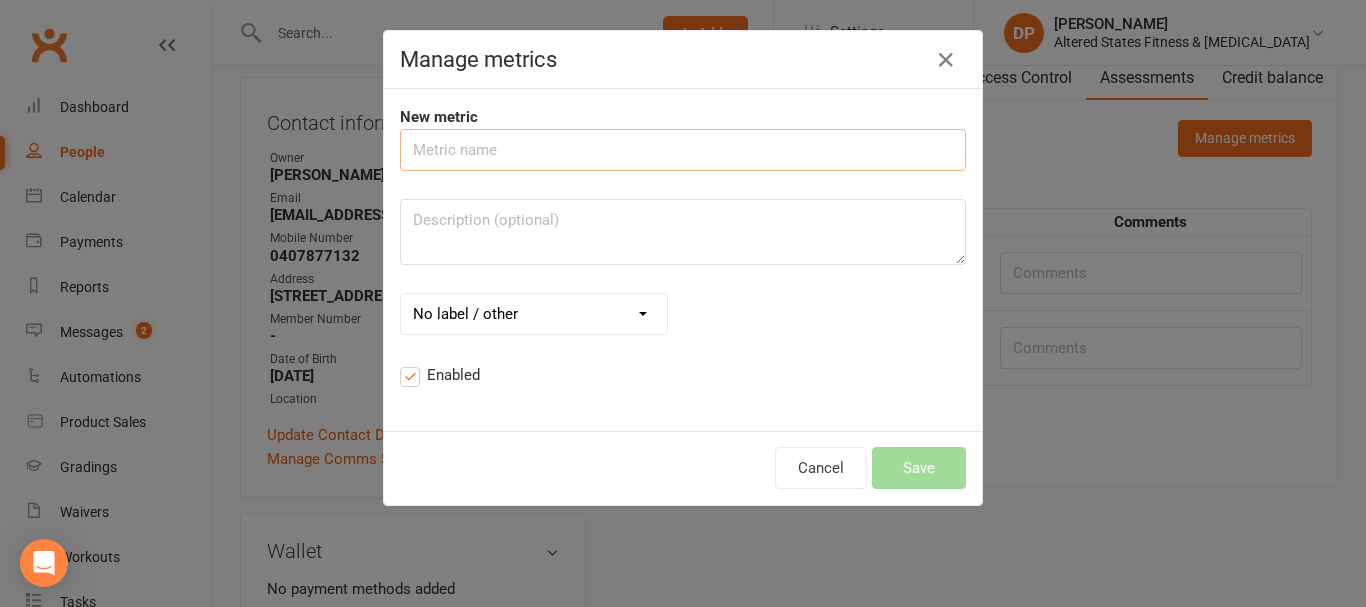 click at bounding box center [683, 150] 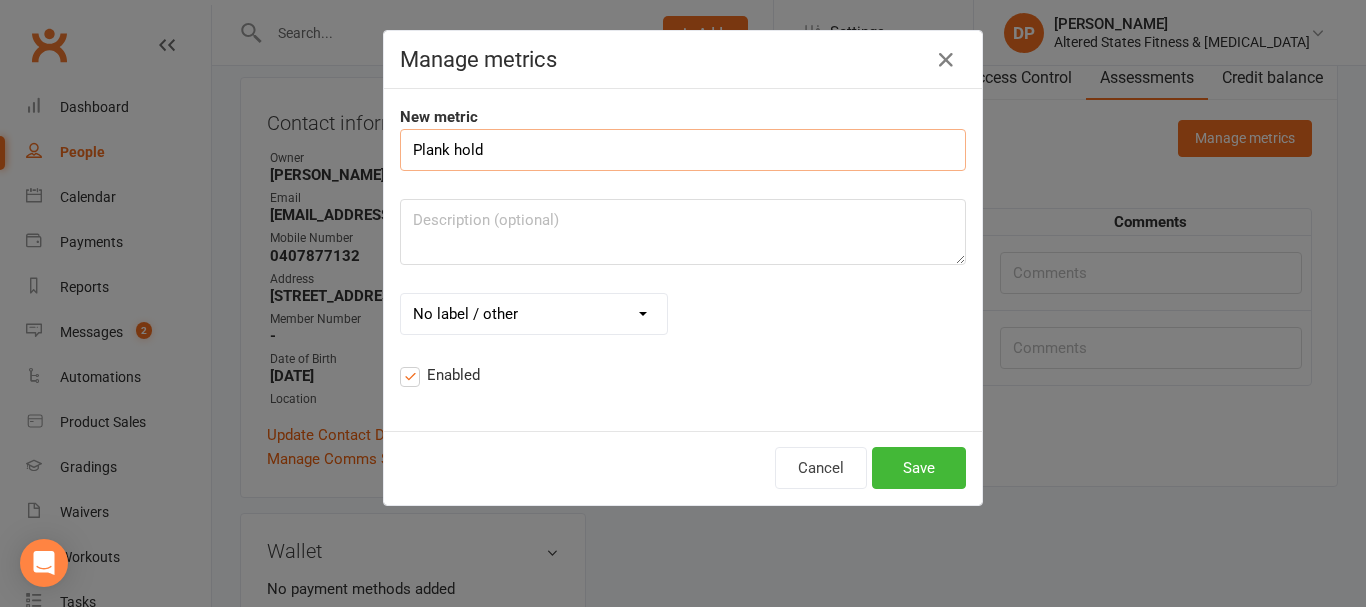 type on "Plank hold" 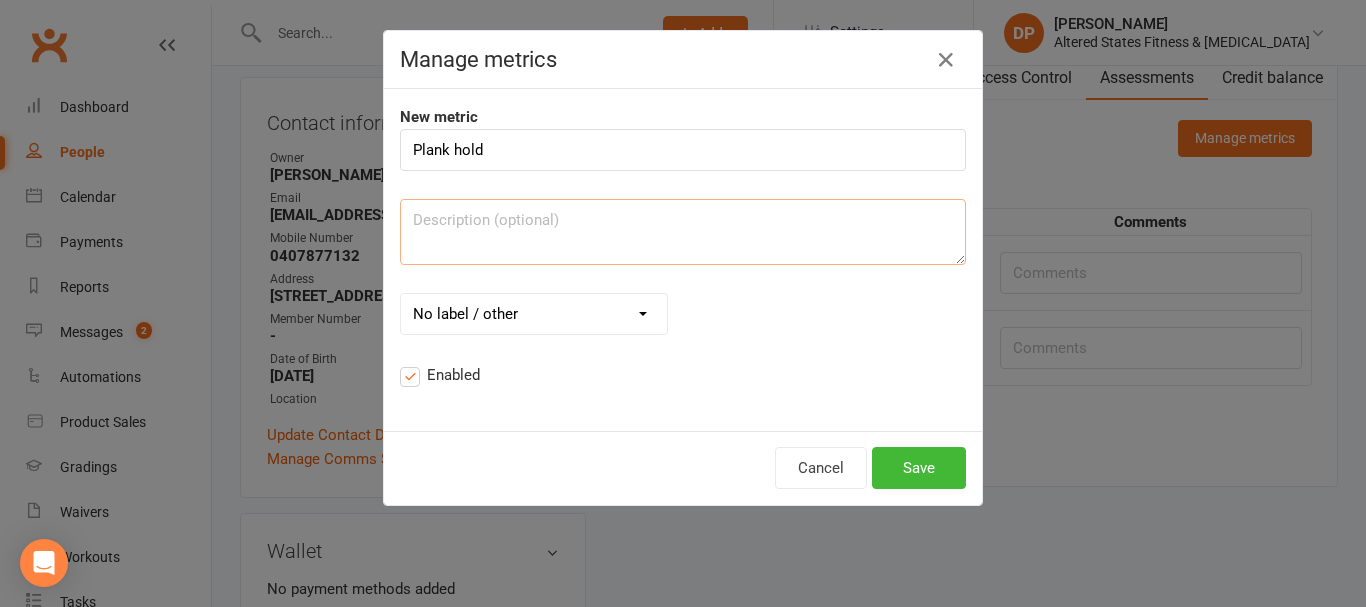 click at bounding box center [683, 232] 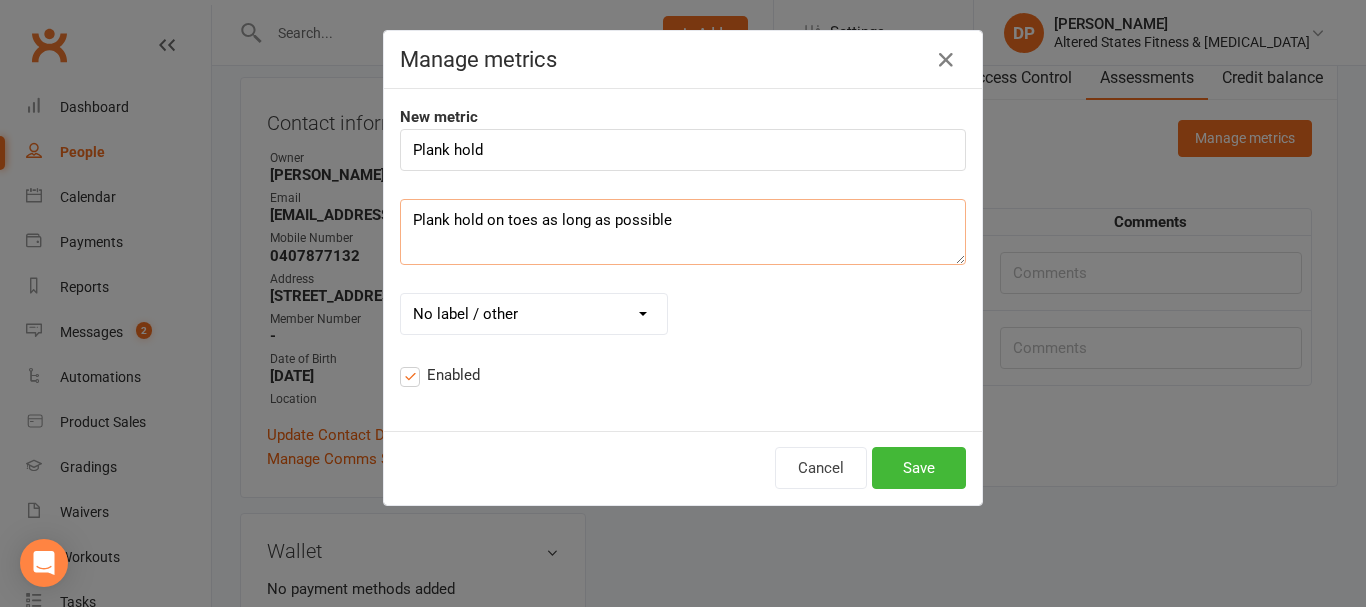type on "Plank hold on toes as long as possible" 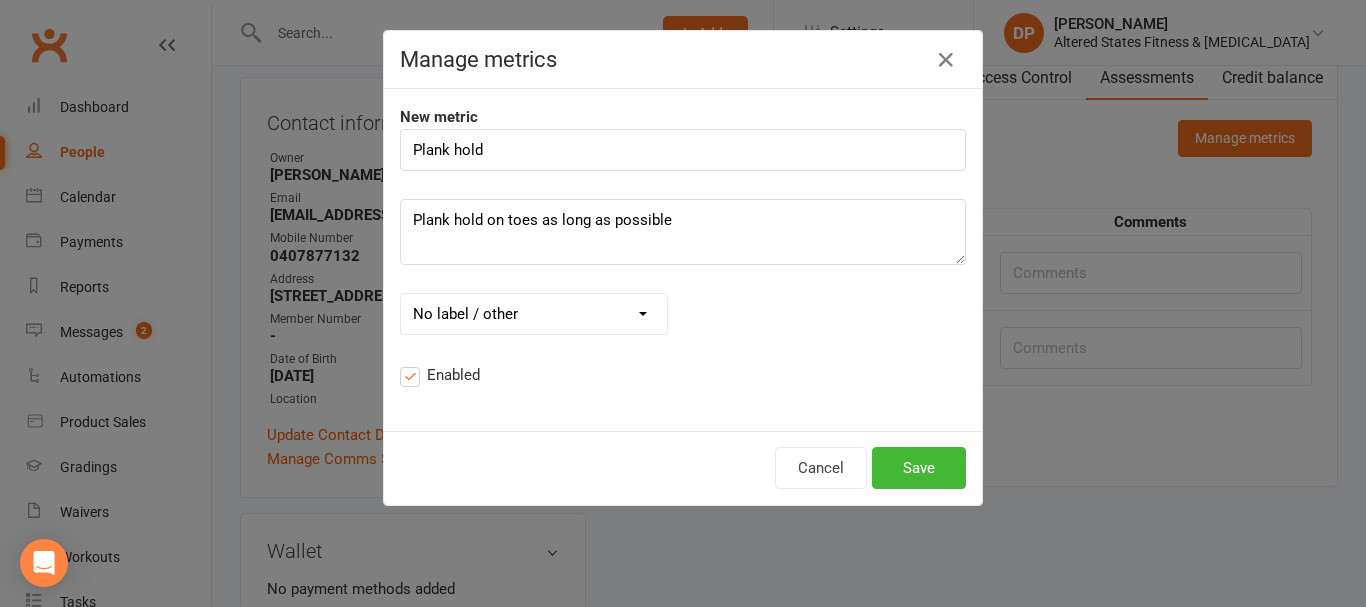 click on "No label / other mins hrs secs mm cm m km in ft yd mi g kg oz lb st ml L fl. oz. gal % $ bpm steps reps" at bounding box center (534, 314) 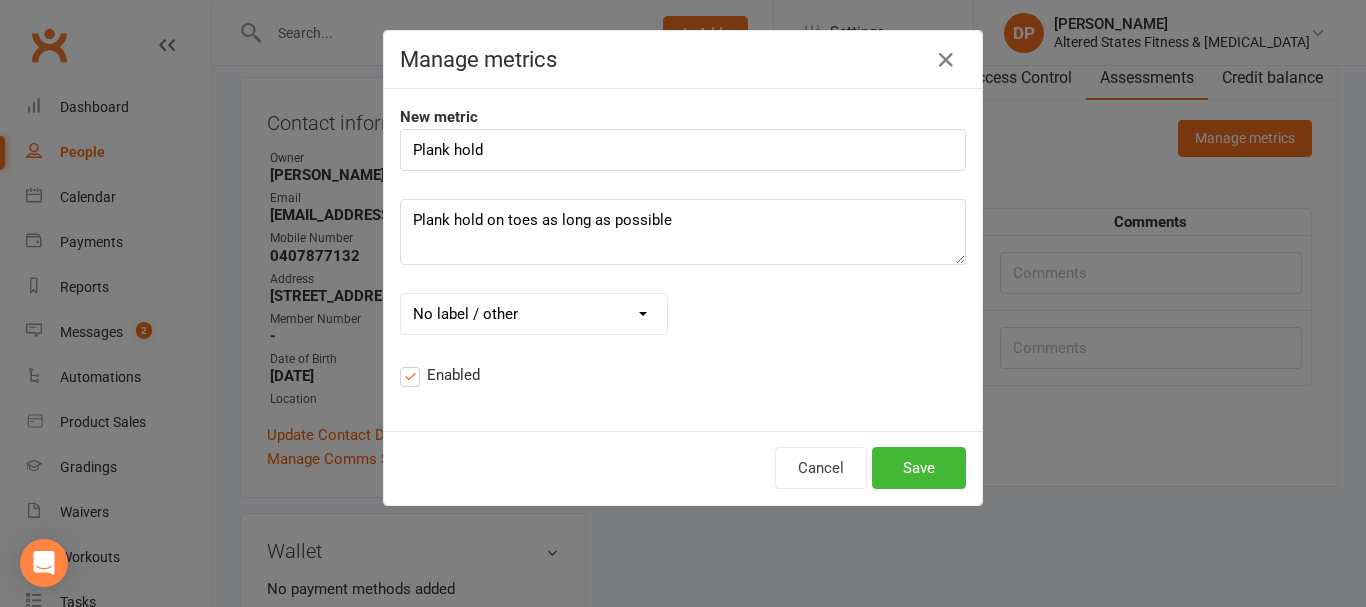 select on "0" 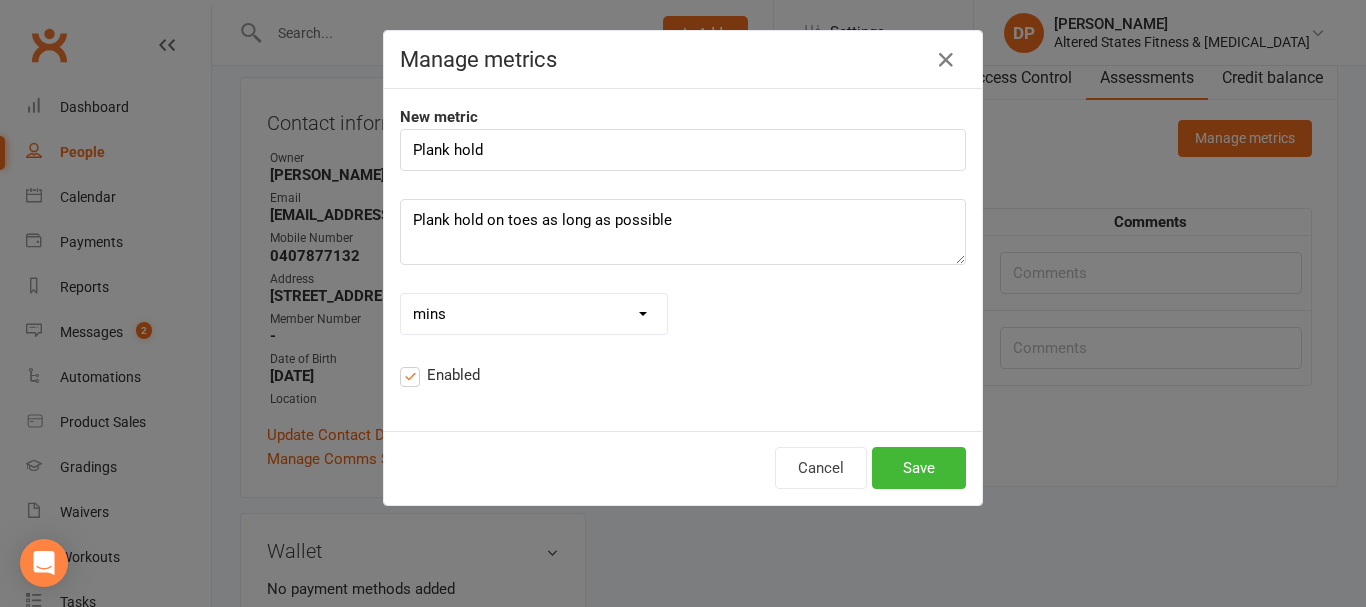 click on "No label / other mins hrs secs mm cm m km in ft yd mi g kg oz lb st ml L fl. oz. gal % $ bpm steps reps" at bounding box center [534, 314] 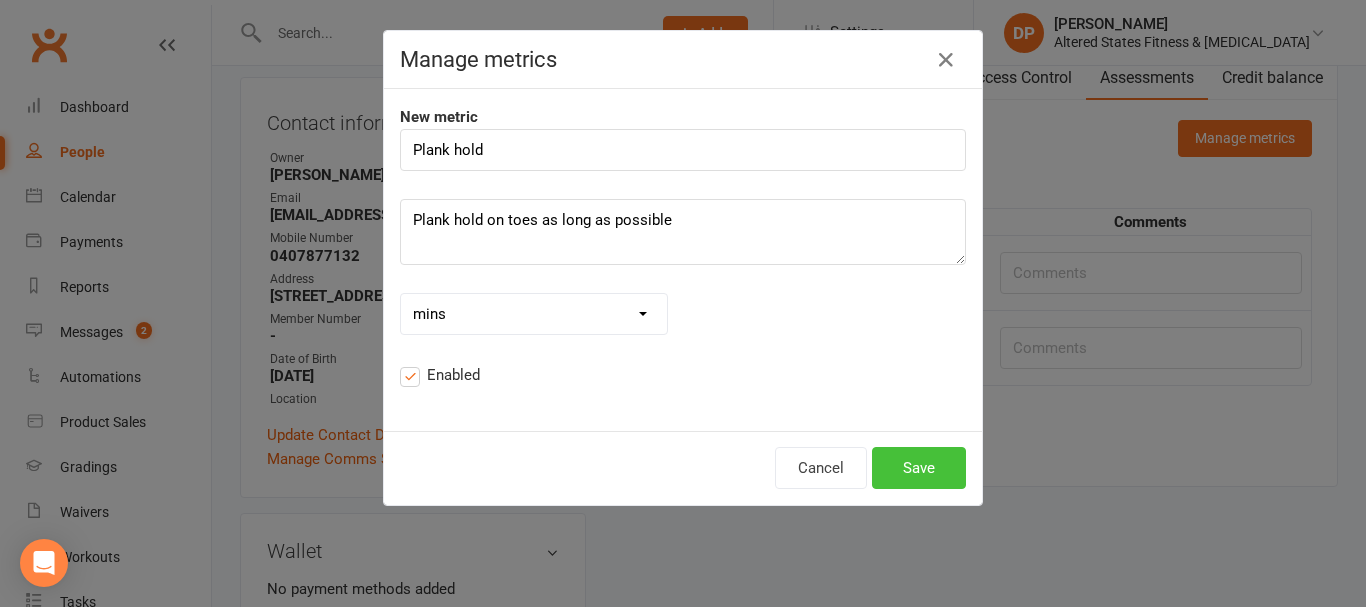 click on "Save" at bounding box center (919, 468) 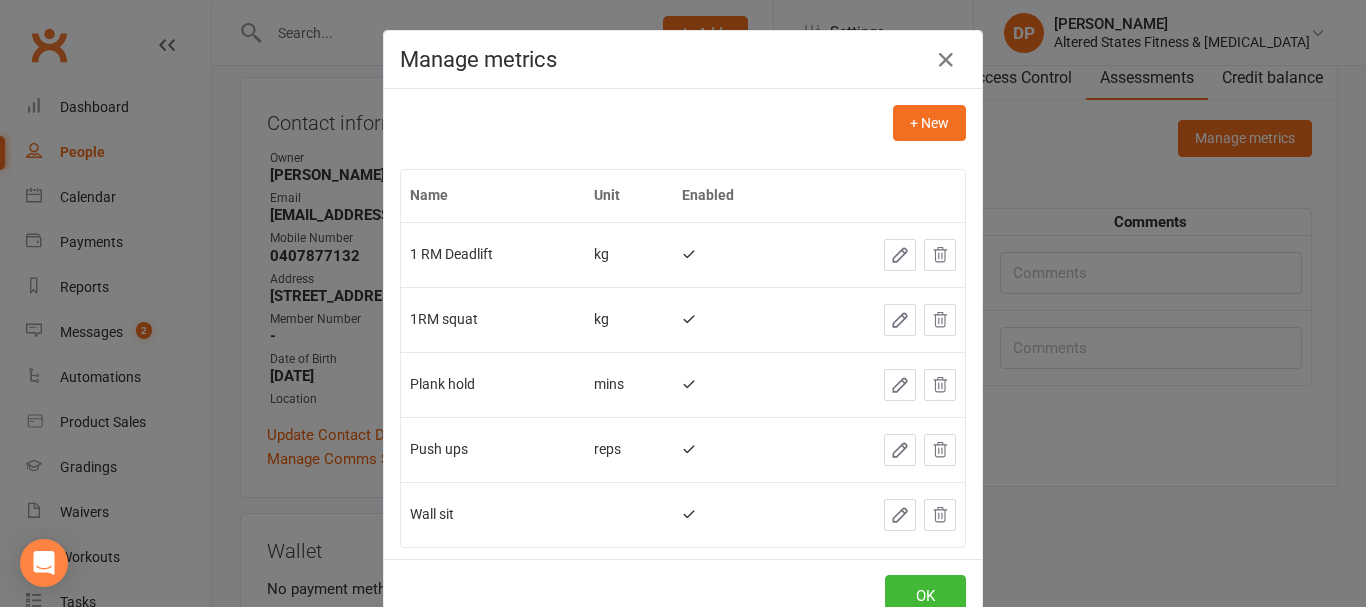 scroll, scrollTop: 33, scrollLeft: 0, axis: vertical 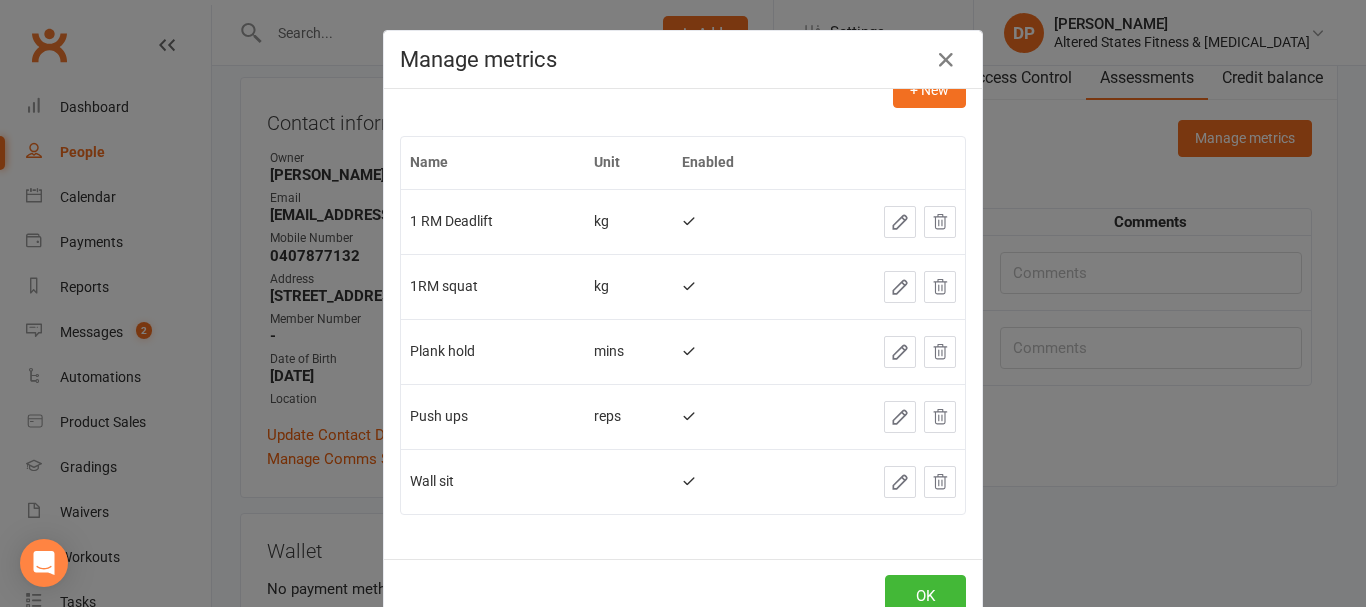 click 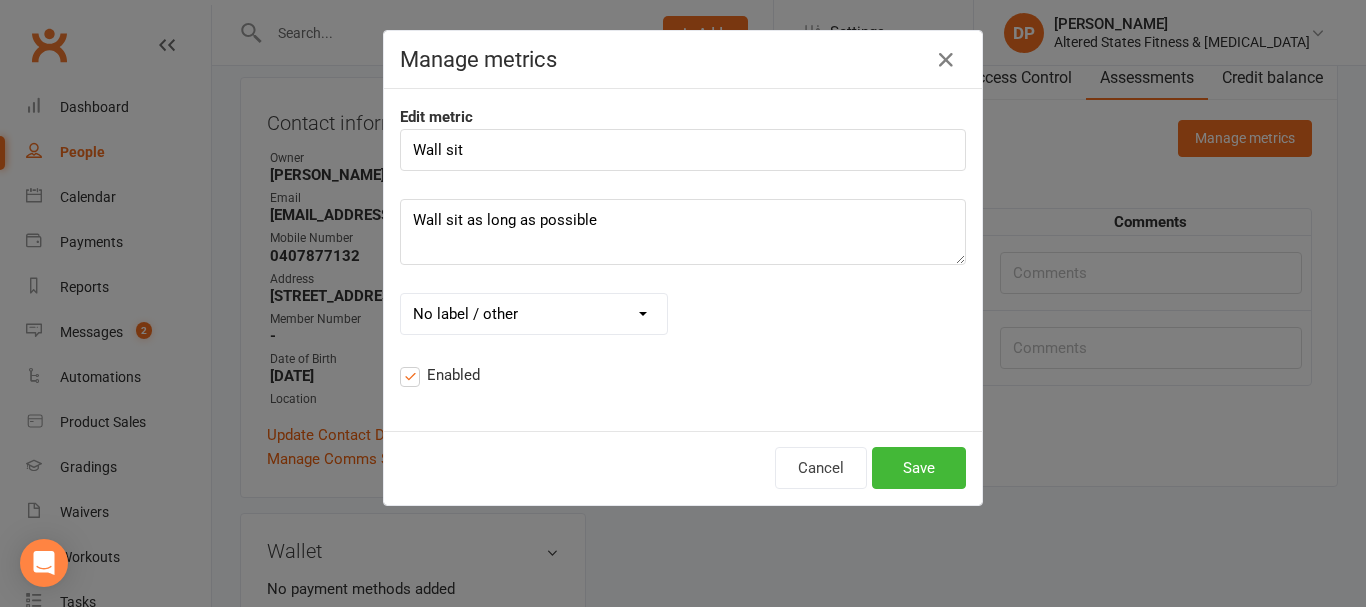 click on "No label / other mins hrs secs mm cm m km in ft yd mi g kg oz lb st ml L fl. oz. gal % $ bpm steps reps" at bounding box center [534, 314] 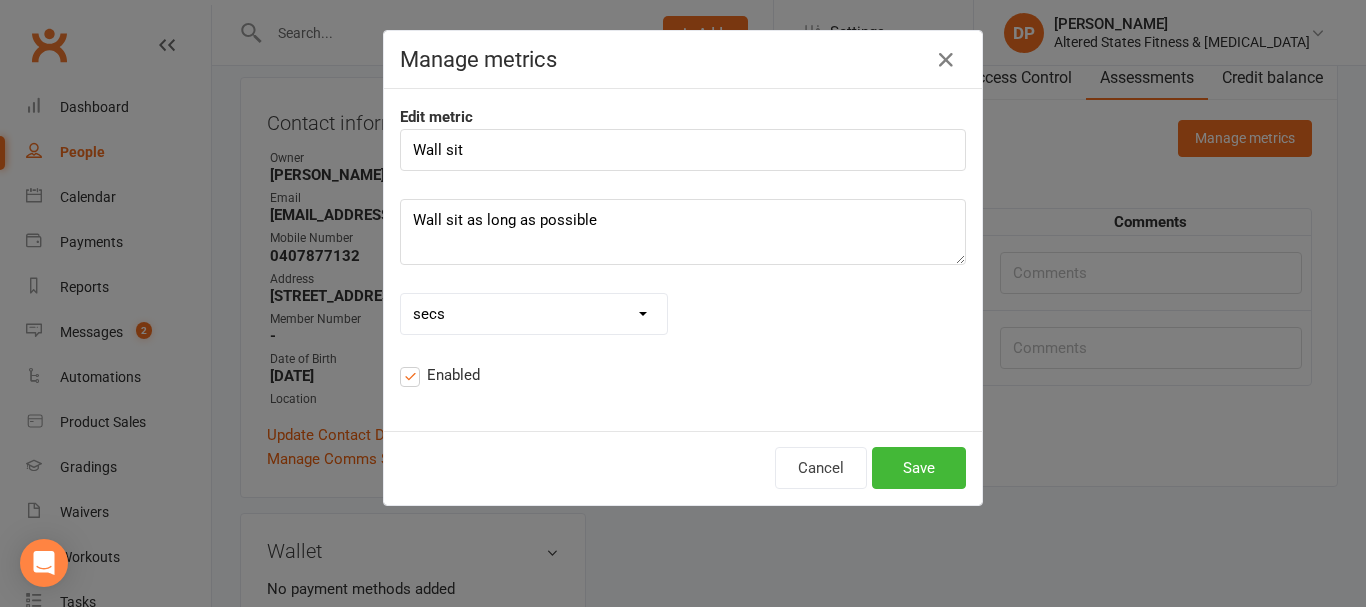 click on "No label / other mins hrs secs mm cm m km in ft yd mi g kg oz lb st ml L fl. oz. gal % $ bpm steps reps" at bounding box center (534, 314) 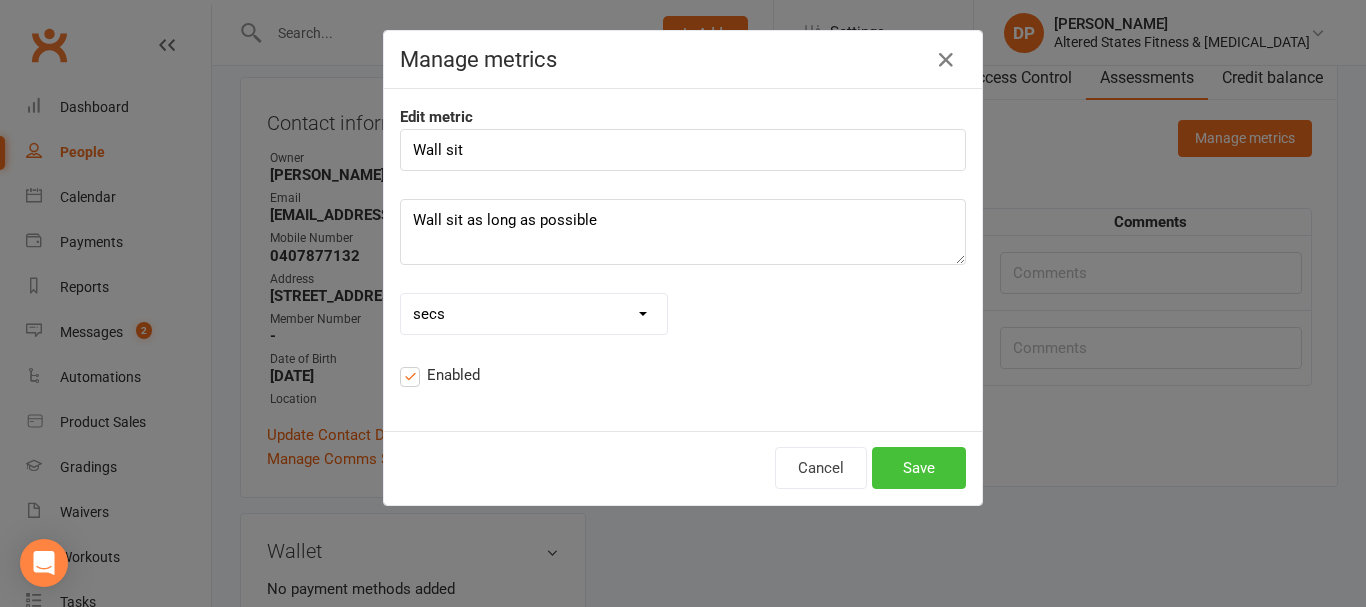 click on "Save" at bounding box center [919, 468] 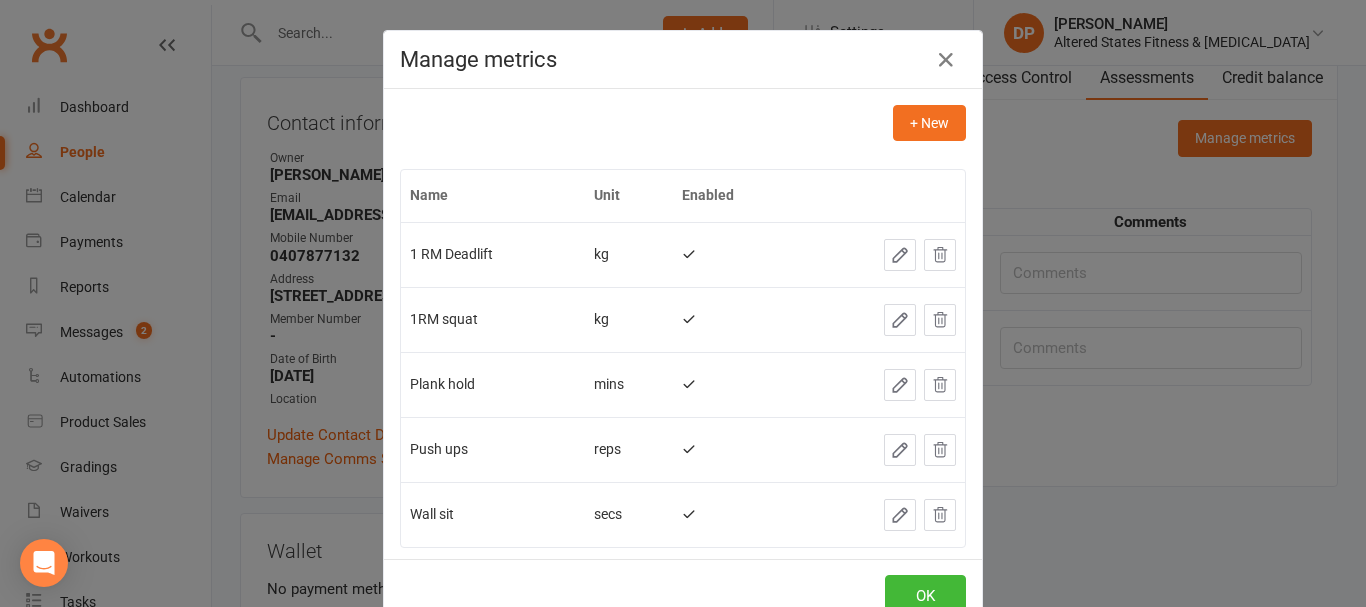 click 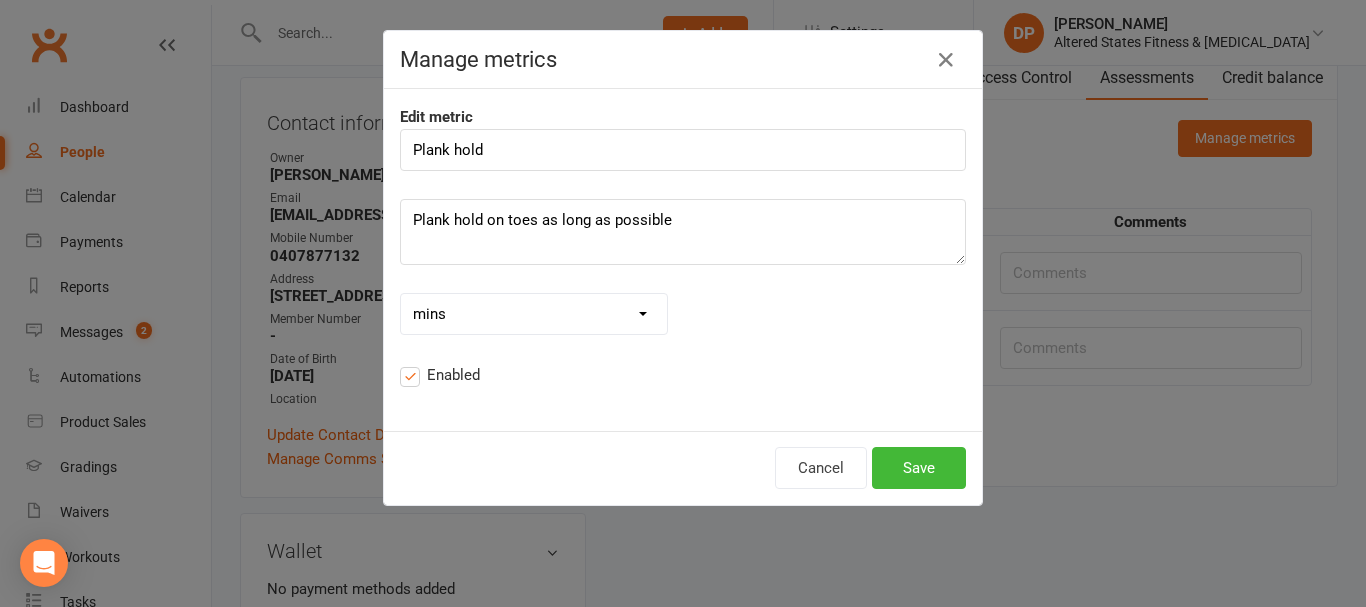 click on "No label / other mins hrs secs mm cm m km in ft yd mi g kg oz lb st ml L fl. oz. gal % $ bpm steps reps" at bounding box center (534, 314) 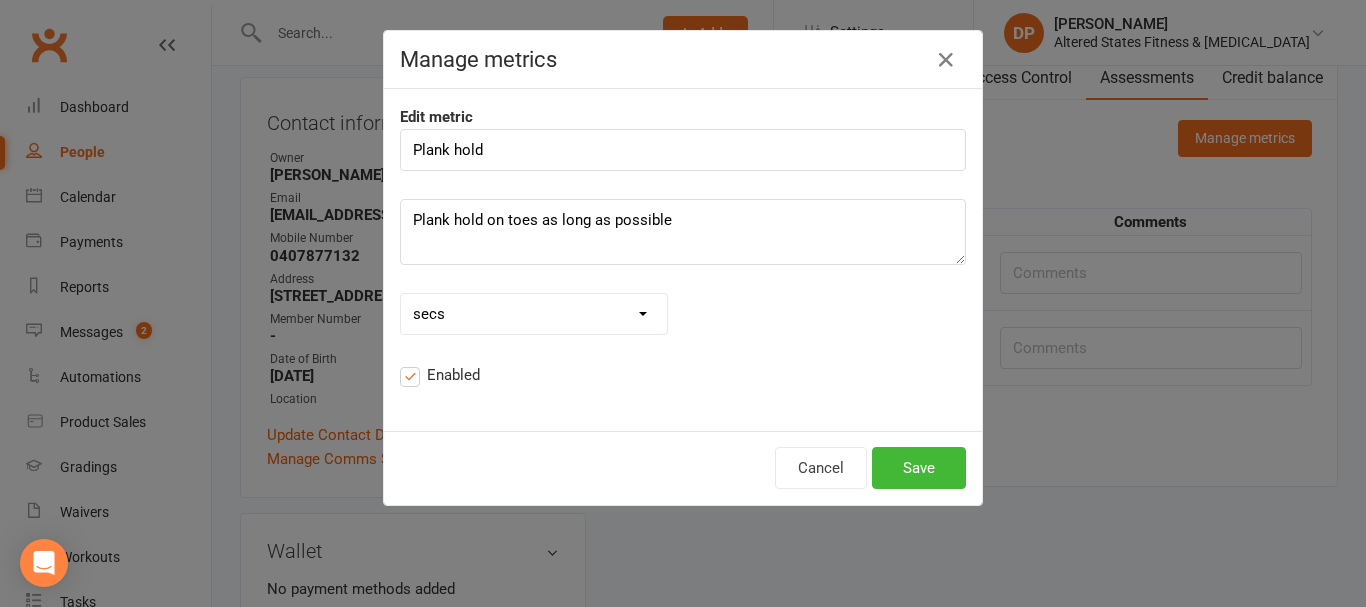 click on "No label / other mins hrs secs mm cm m km in ft yd mi g kg oz lb st ml L fl. oz. gal % $ bpm steps reps" at bounding box center (534, 314) 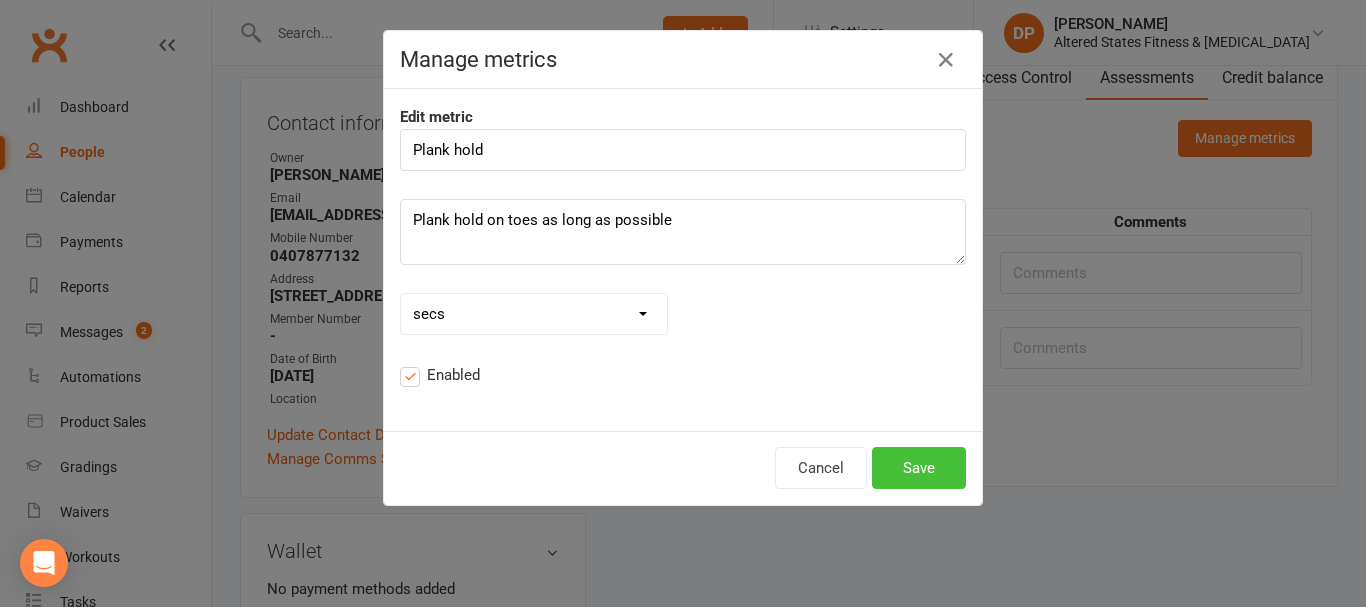 click on "Save" at bounding box center (919, 468) 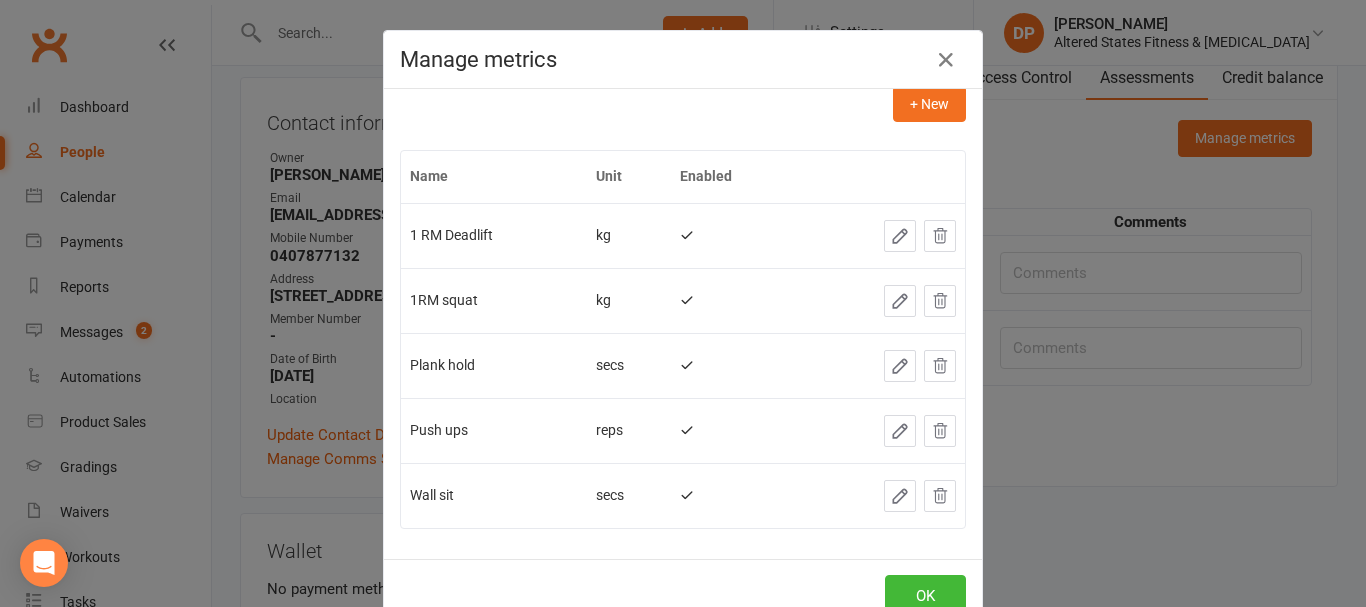 scroll, scrollTop: 33, scrollLeft: 0, axis: vertical 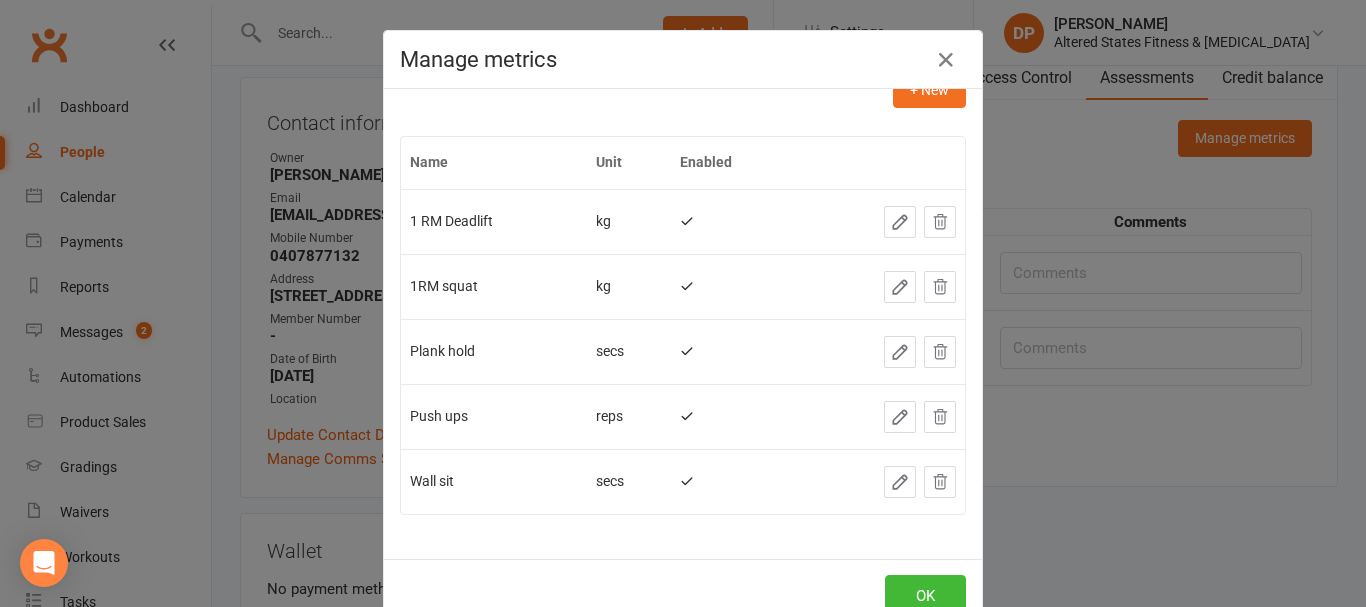 click 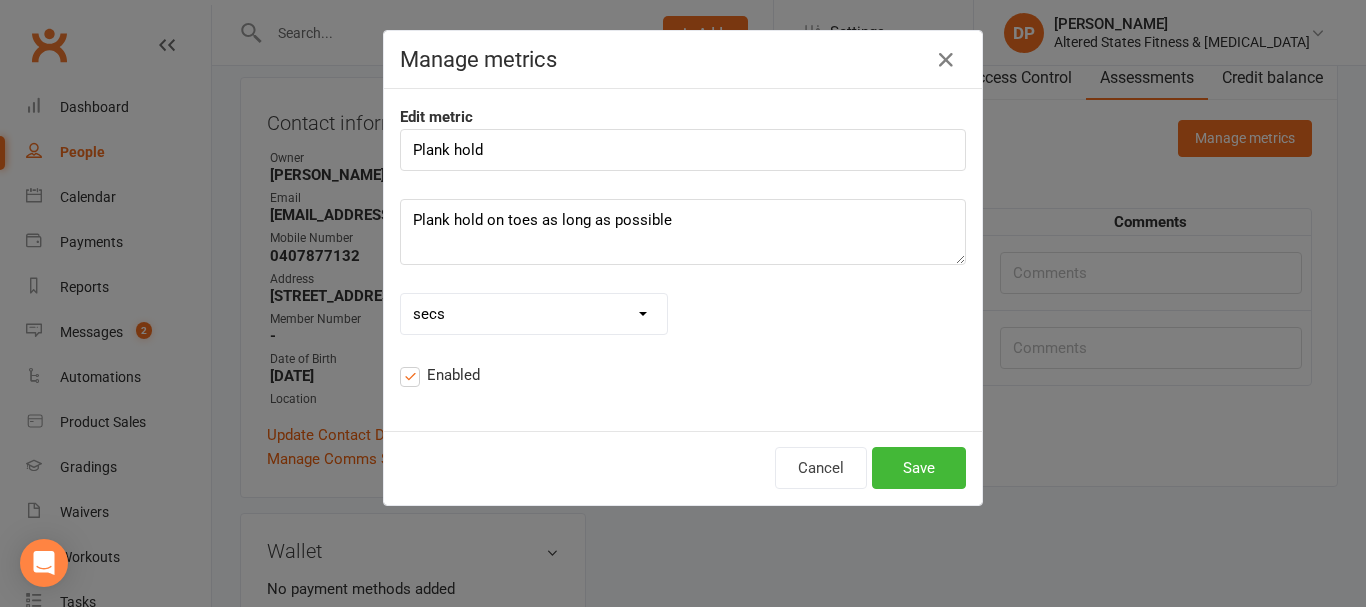 click on "No label / other mins hrs secs mm cm m km in ft yd mi g kg oz lb st ml L fl. oz. gal % $ bpm steps reps" at bounding box center (534, 314) 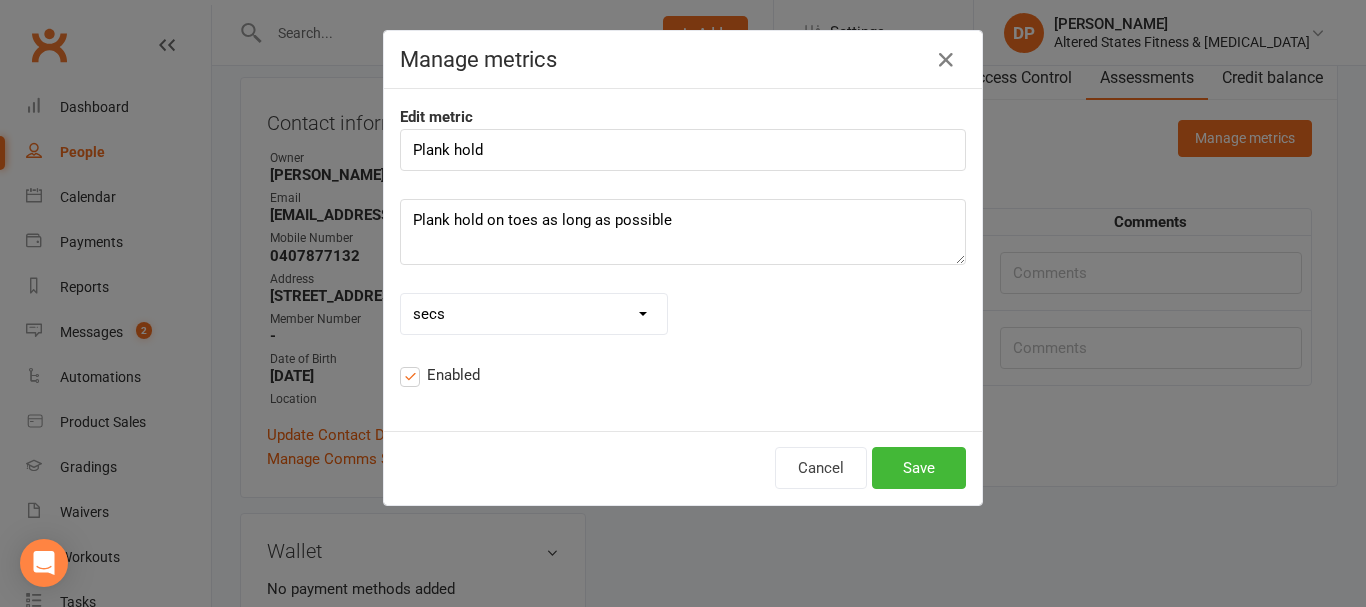select on "0" 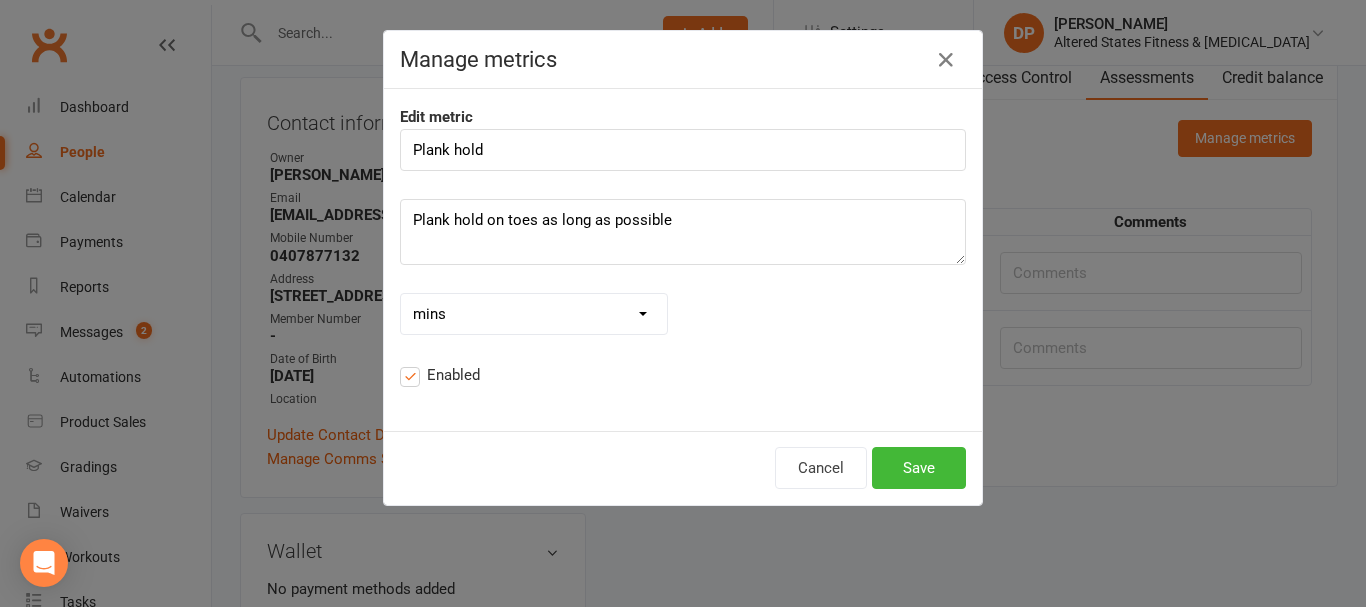 click on "No label / other mins hrs secs mm cm m km in ft yd mi g kg oz lb st ml L fl. oz. gal % $ bpm steps reps" at bounding box center (534, 314) 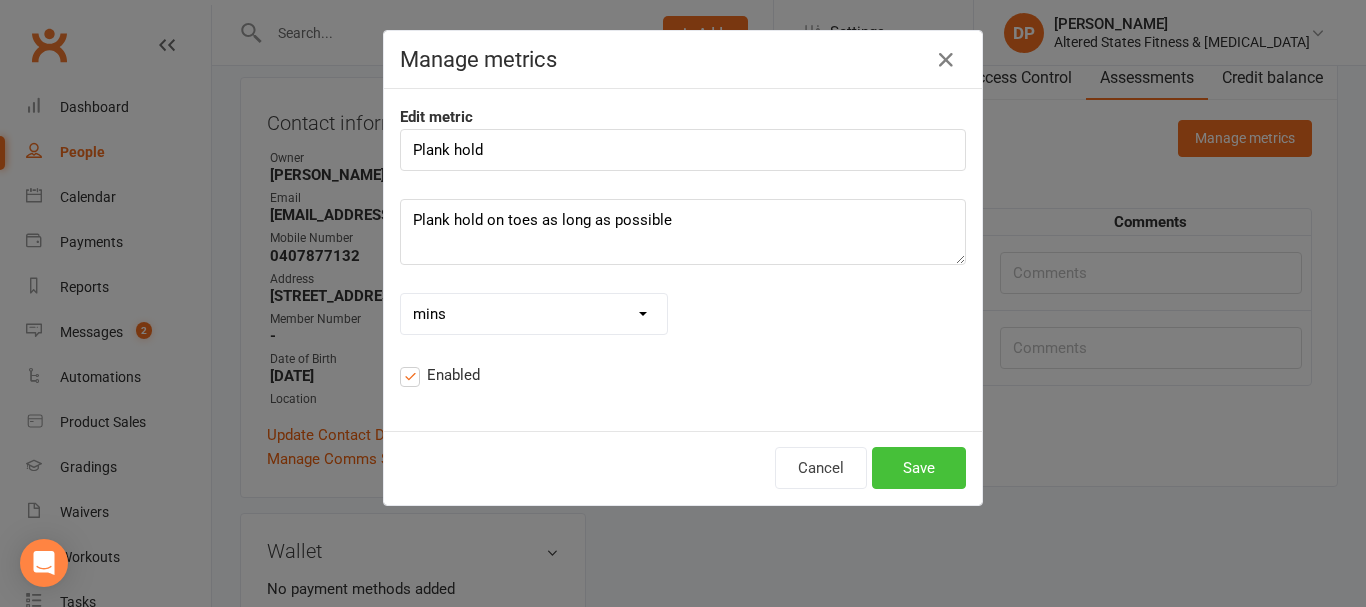 click on "Save" at bounding box center [919, 468] 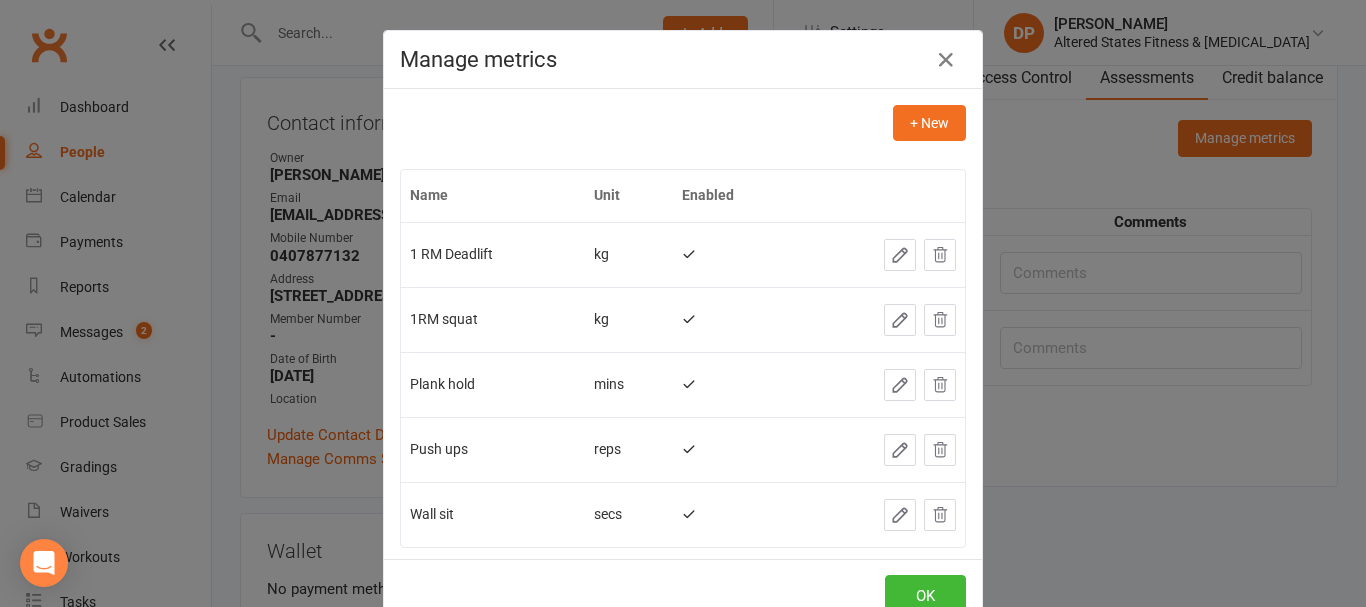 click 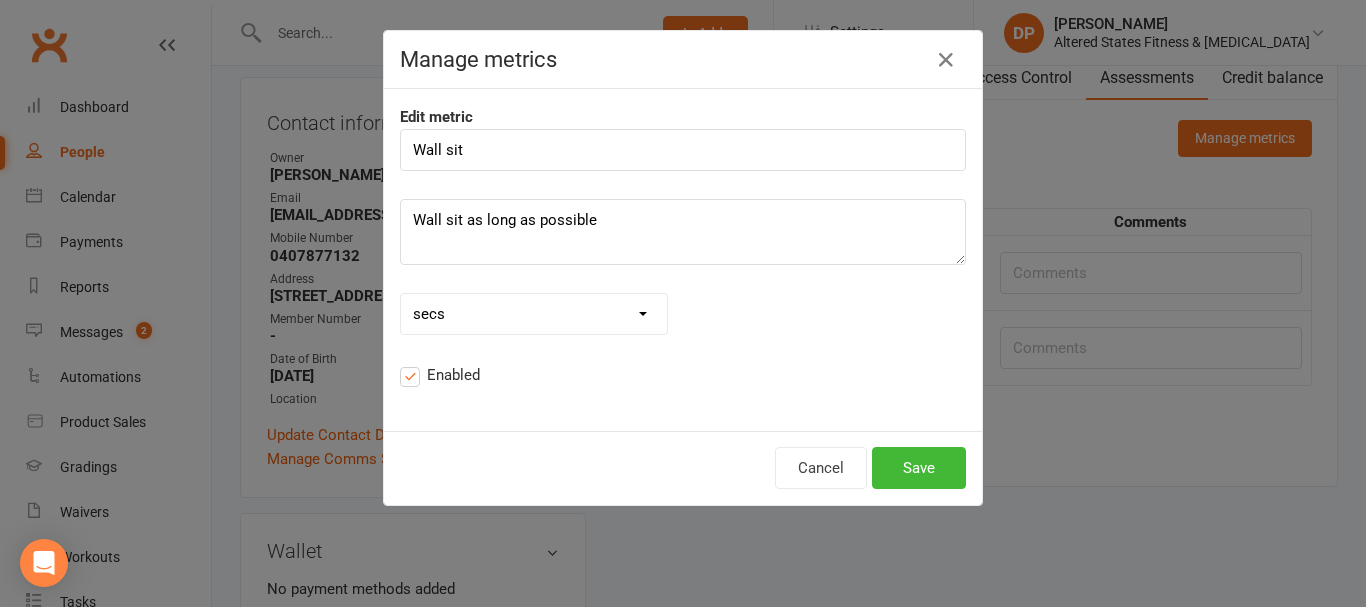 click on "No label / other mins hrs secs mm cm m km in ft yd mi g kg oz lb st ml L fl. oz. gal % $ bpm steps reps" at bounding box center [534, 314] 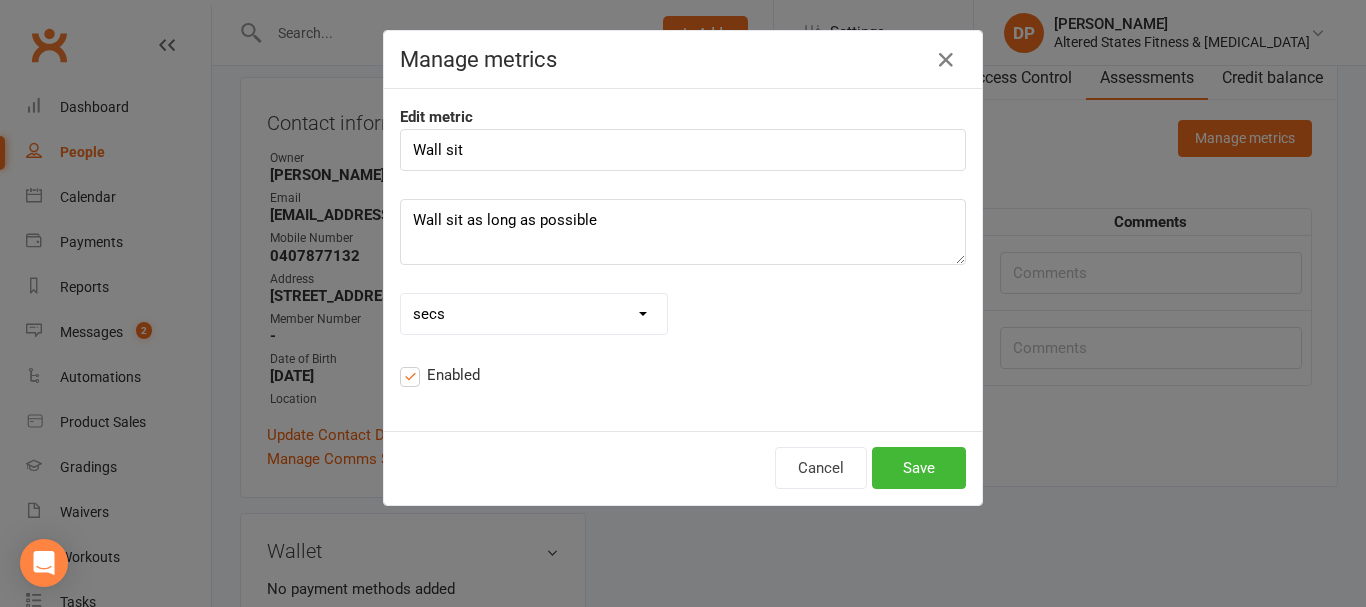 select on "0" 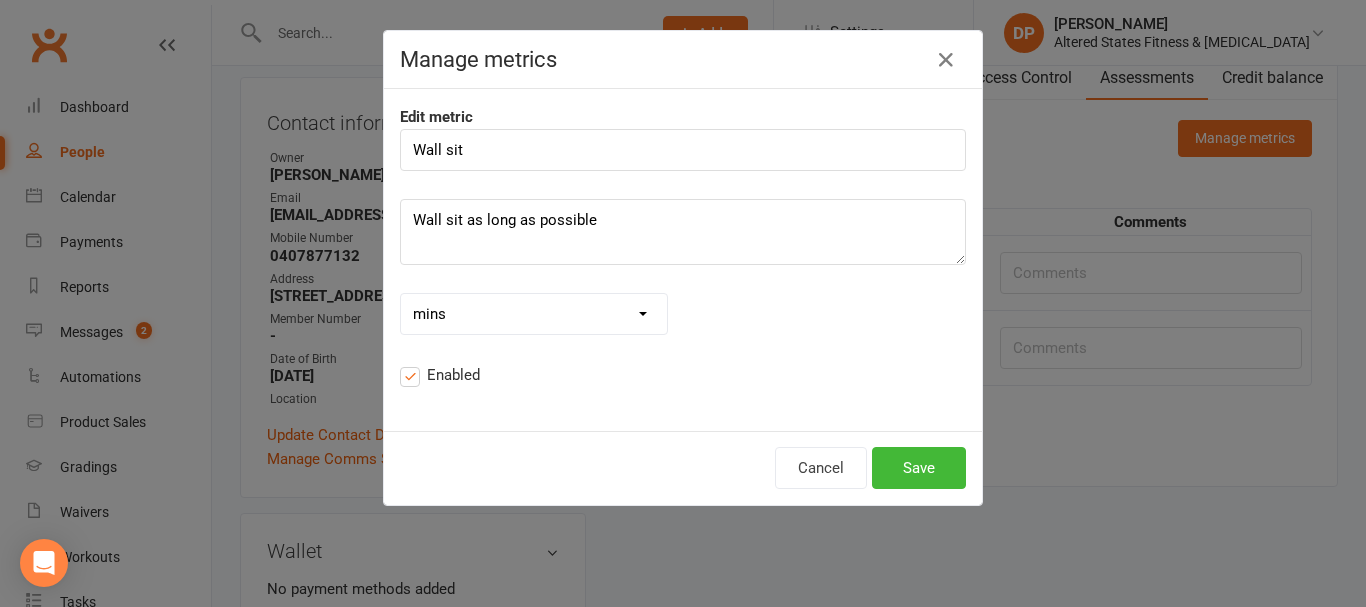 click on "No label / other mins hrs secs mm cm m km in ft yd mi g kg oz lb st ml L fl. oz. gal % $ bpm steps reps" at bounding box center [534, 314] 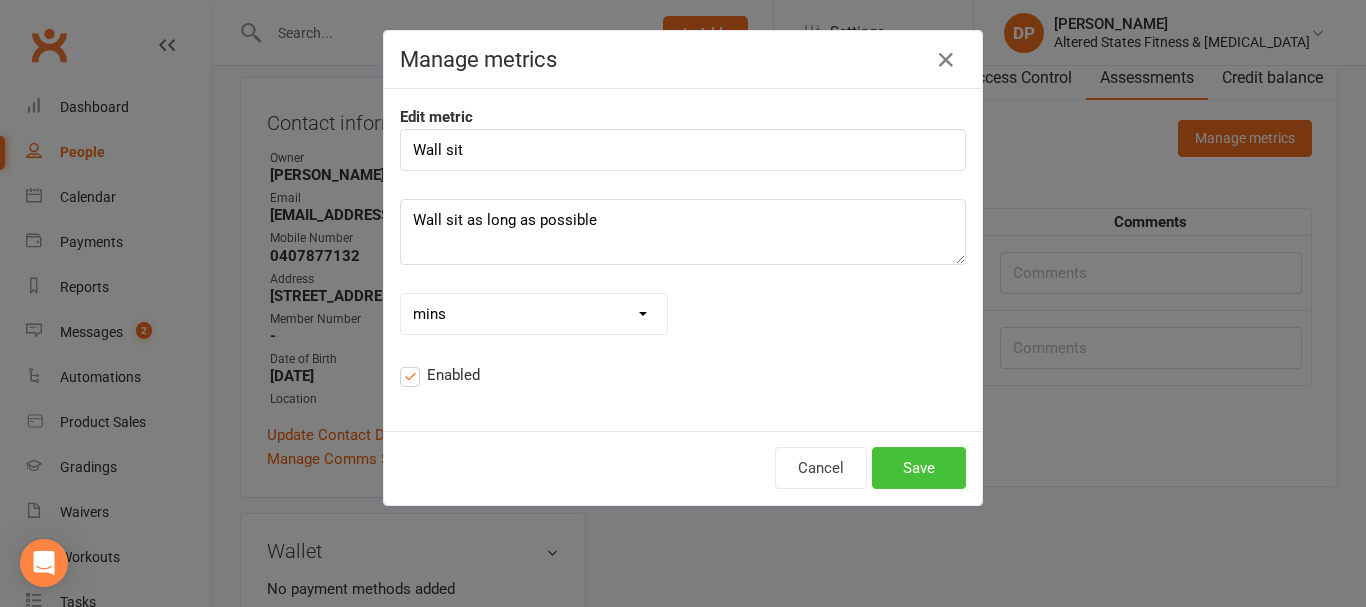 click on "Save" at bounding box center [919, 468] 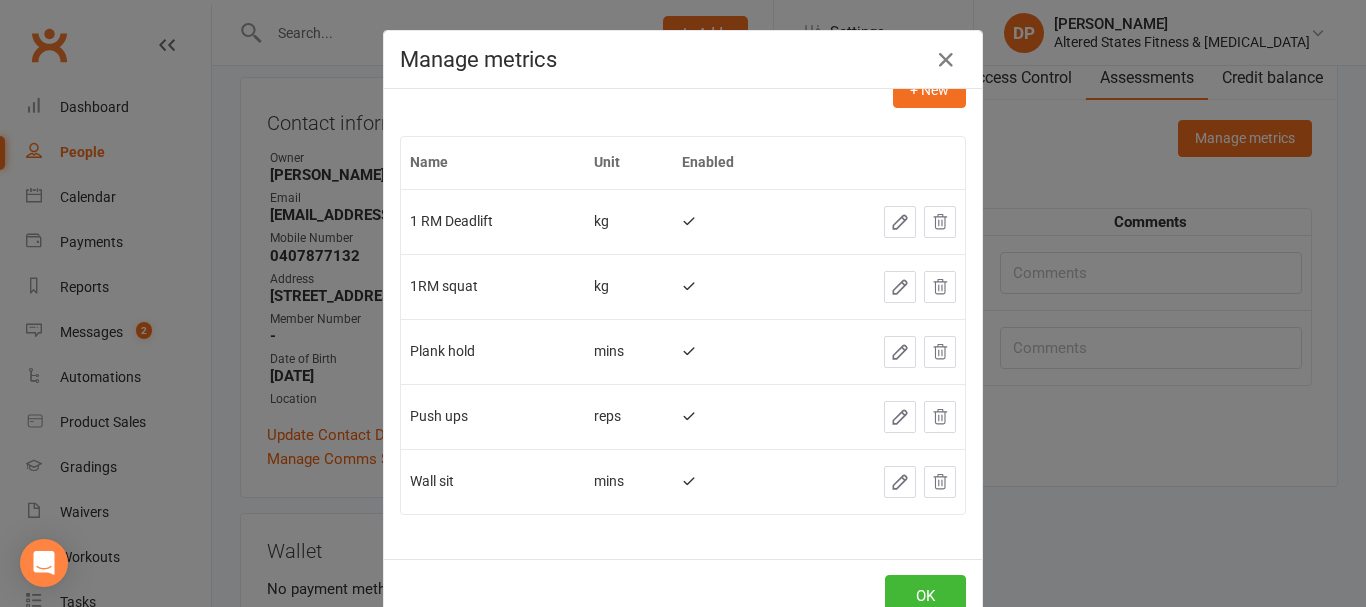 scroll, scrollTop: 0, scrollLeft: 0, axis: both 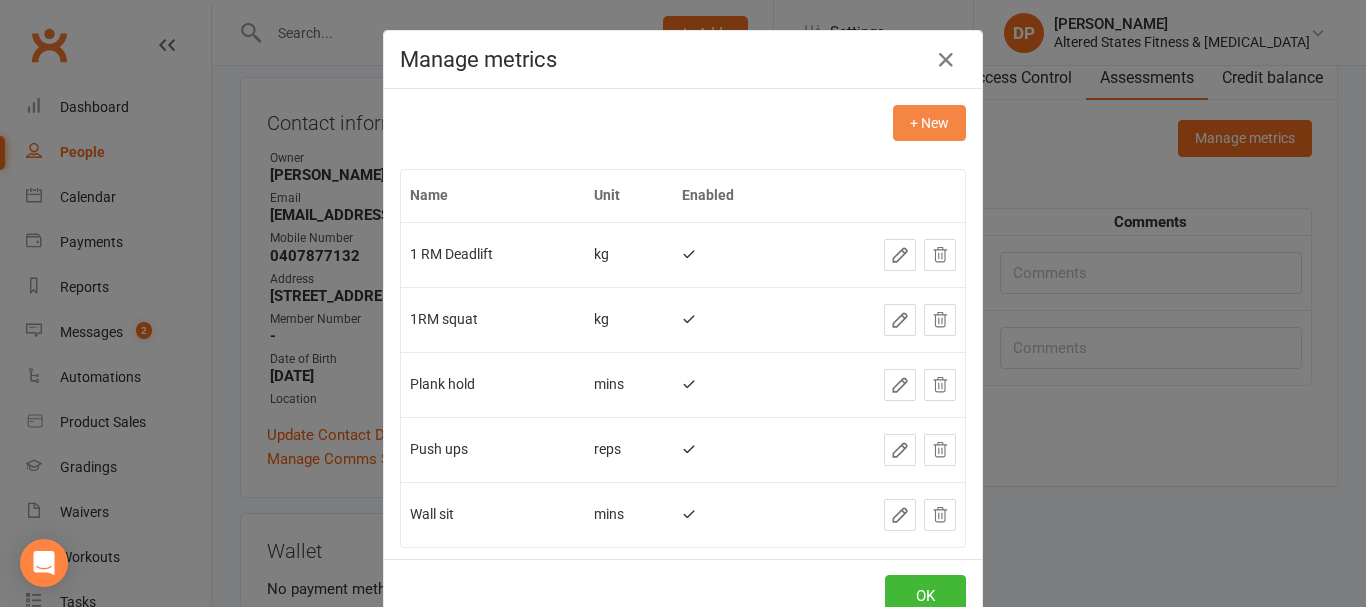 click on "+ New" at bounding box center [929, 123] 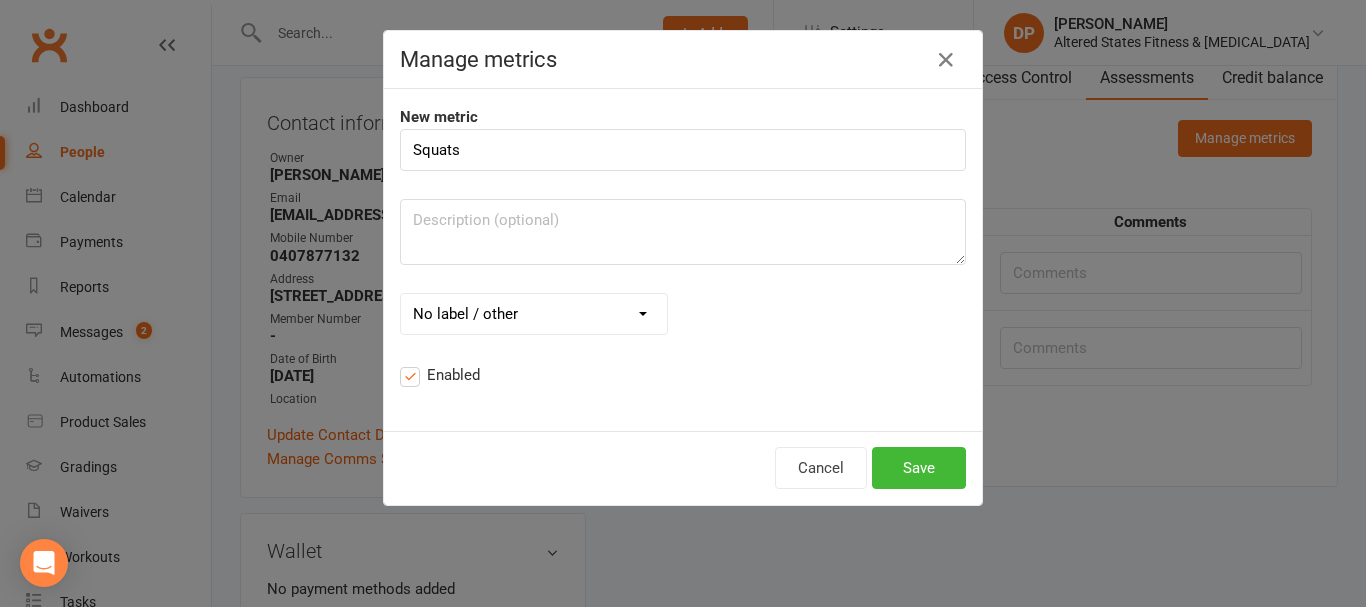 type on "Squats" 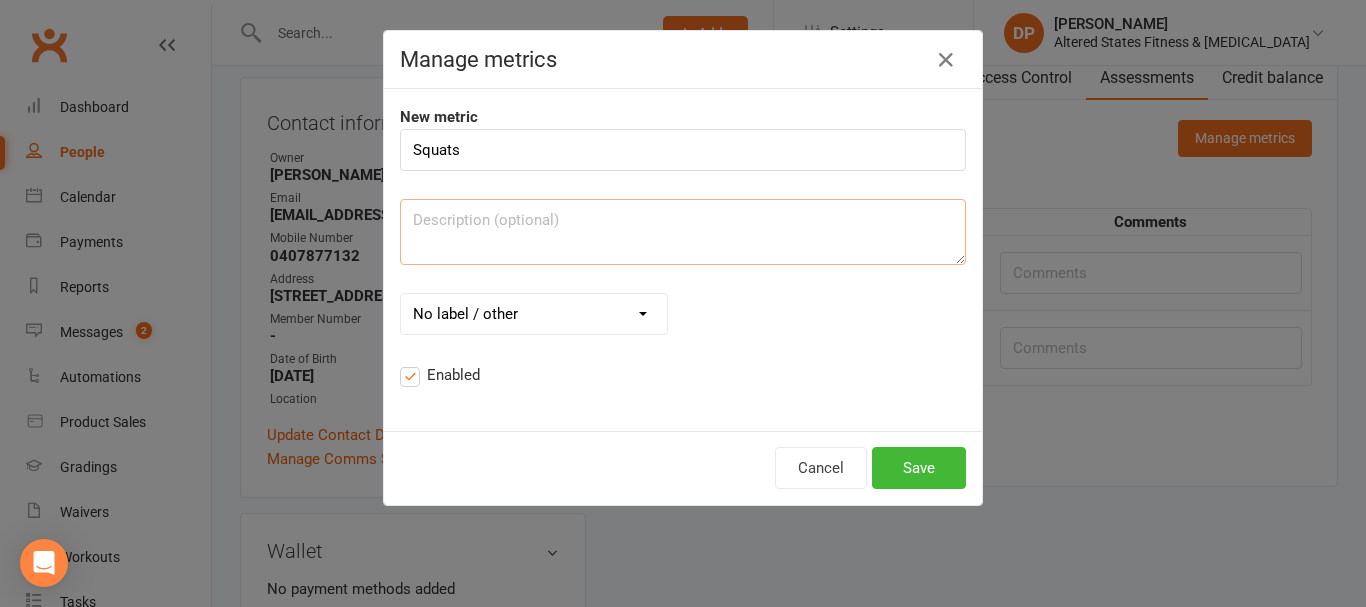 click at bounding box center (683, 232) 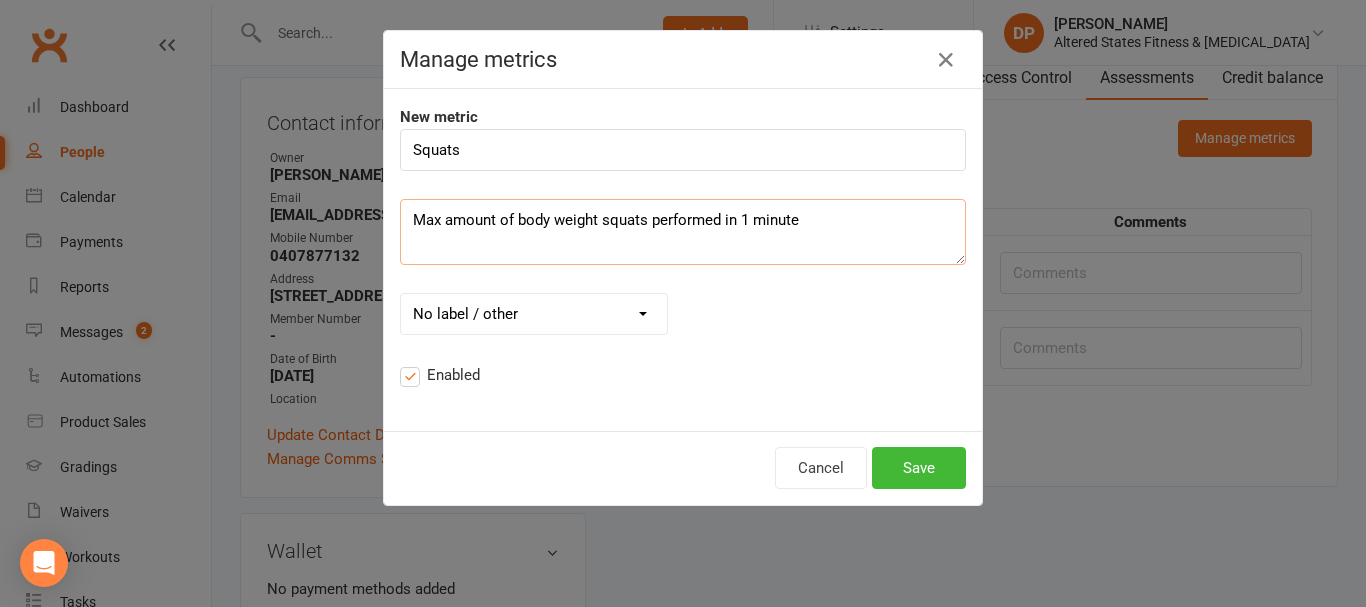 type on "Max amount of body weight squats performed in 1 minute" 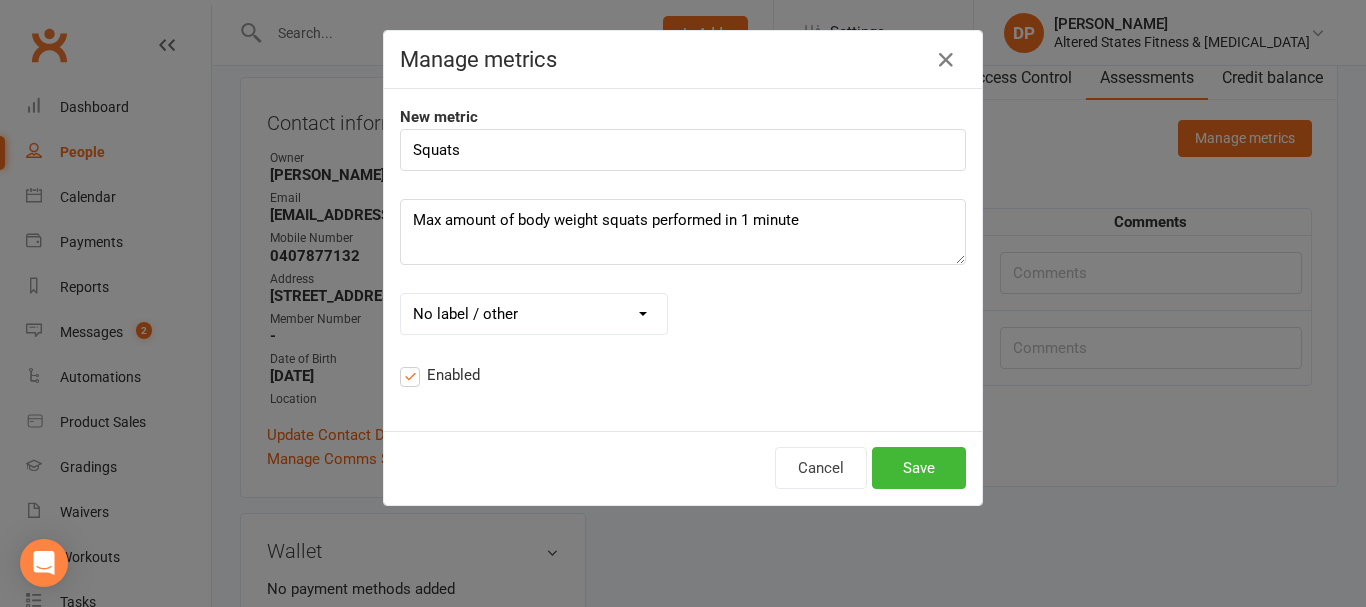 click on "No label / other mins hrs secs mm cm m km in ft yd mi g kg oz lb st ml L fl. oz. gal % $ bpm steps reps" at bounding box center (534, 314) 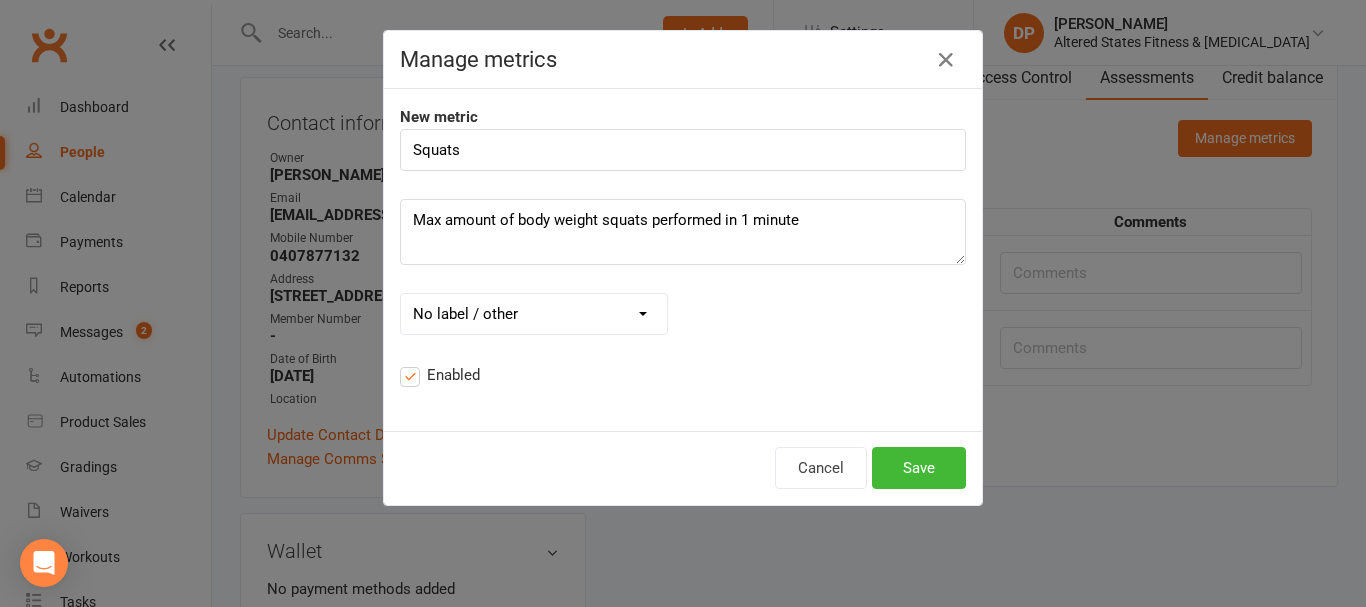 select on "24" 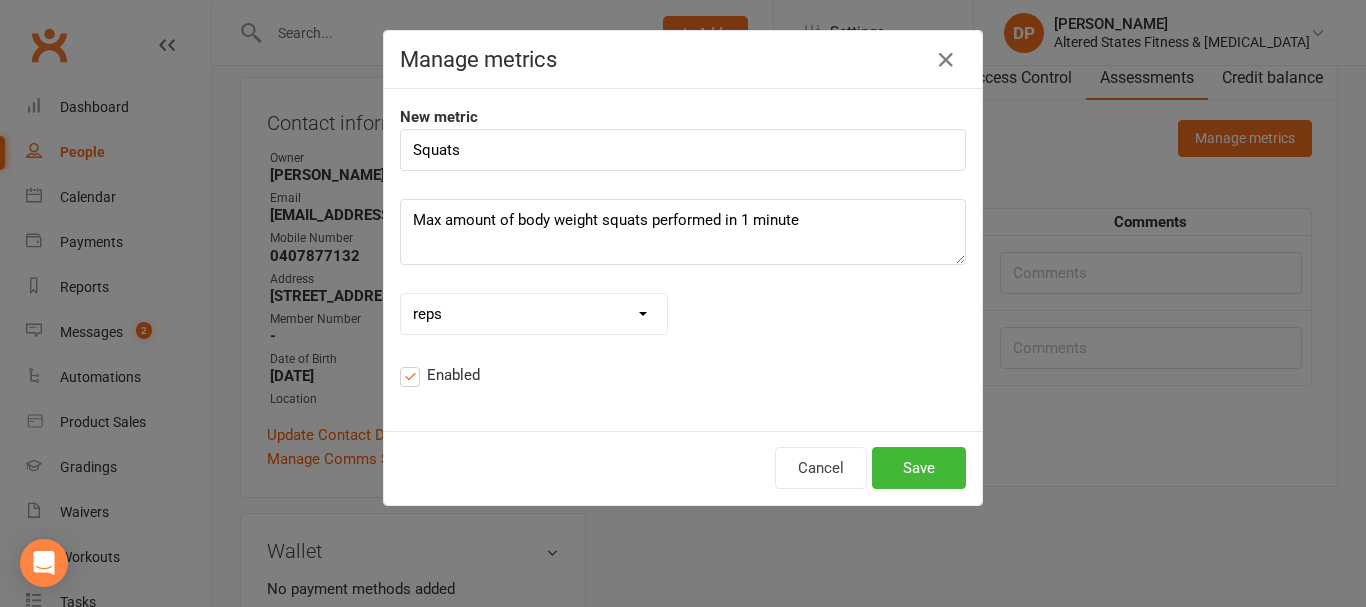 click on "No label / other mins hrs secs mm cm m km in ft yd mi g kg oz lb st ml L fl. oz. gal % $ bpm steps reps" at bounding box center (534, 314) 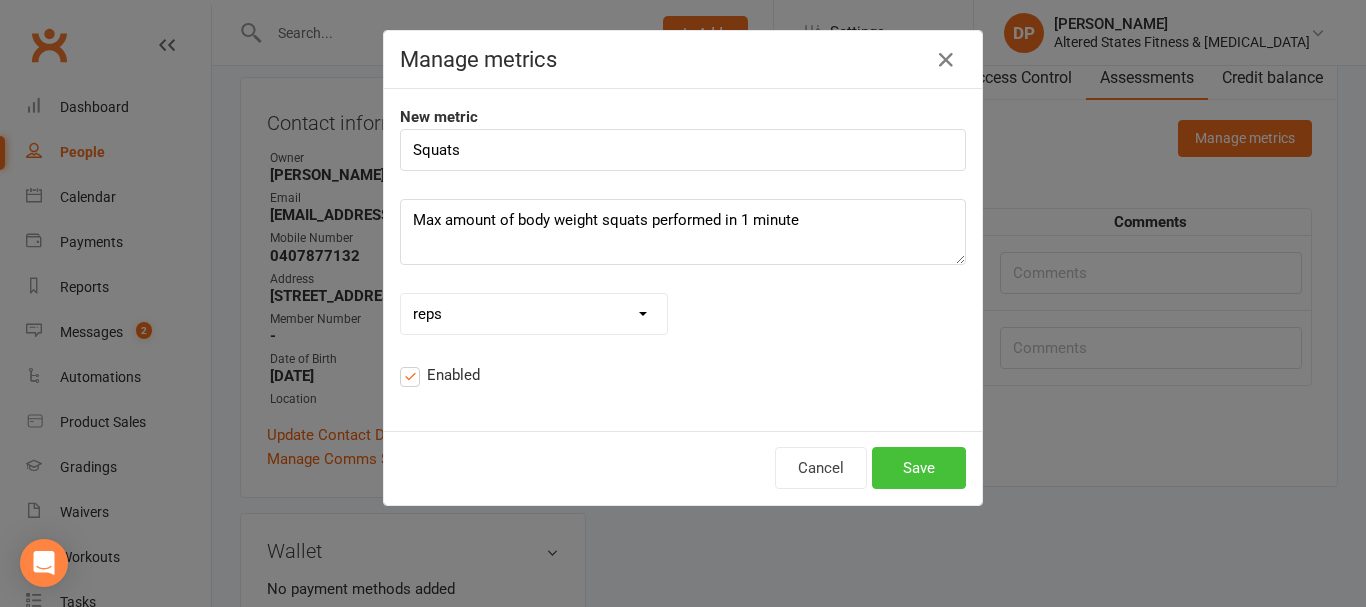 click on "Save" at bounding box center (919, 468) 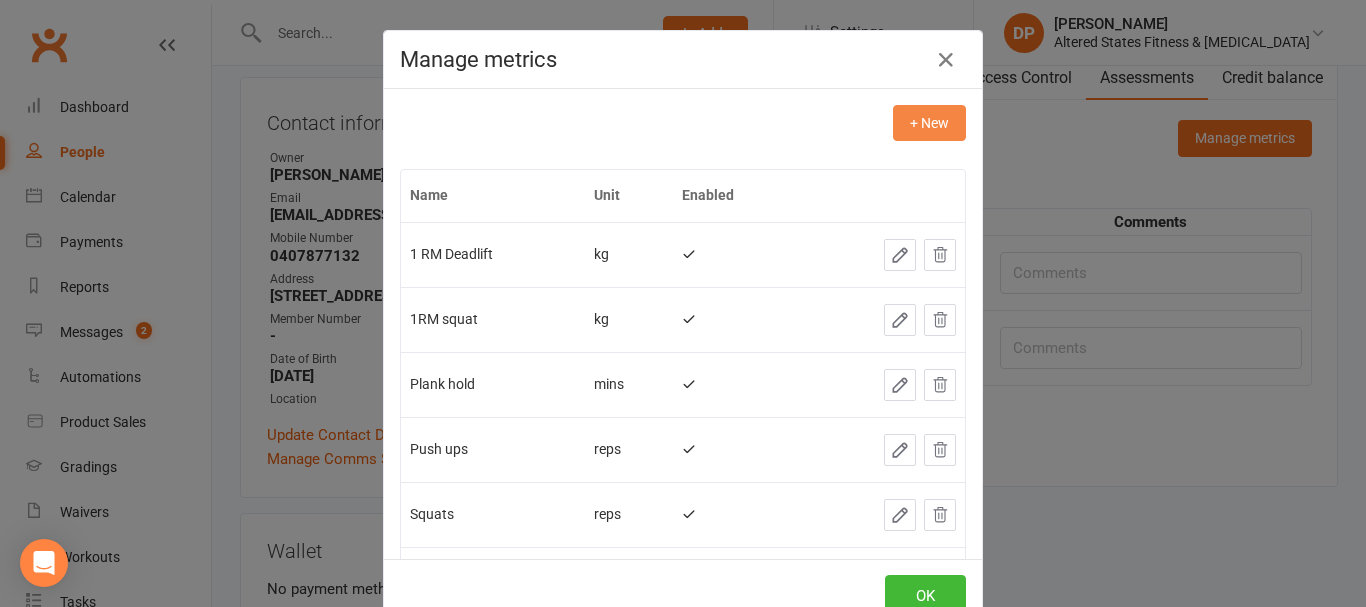 click on "+ New" at bounding box center (929, 123) 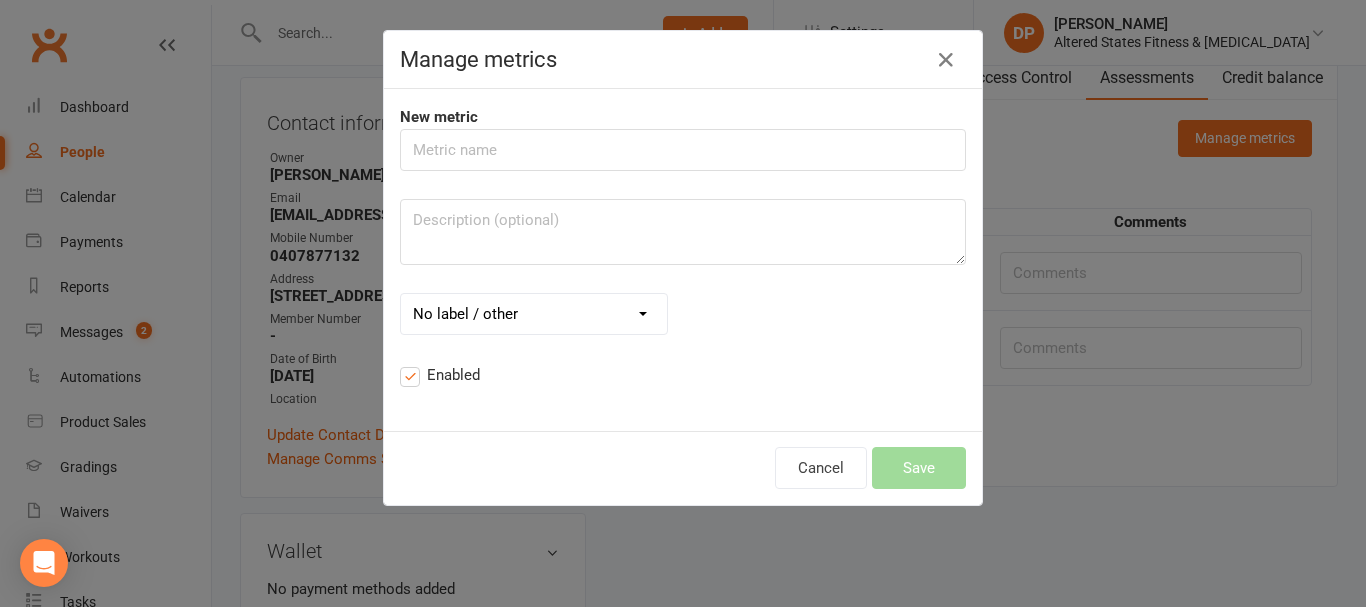 click at bounding box center (683, 150) 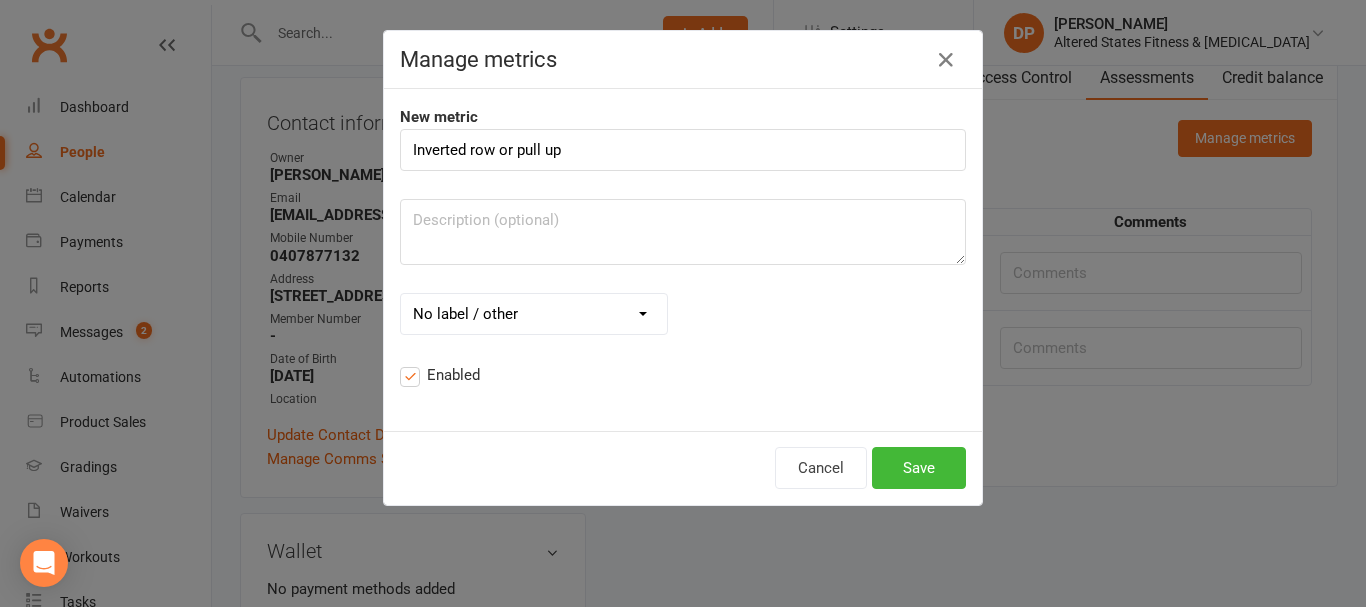 type on "Inverted row or pull up" 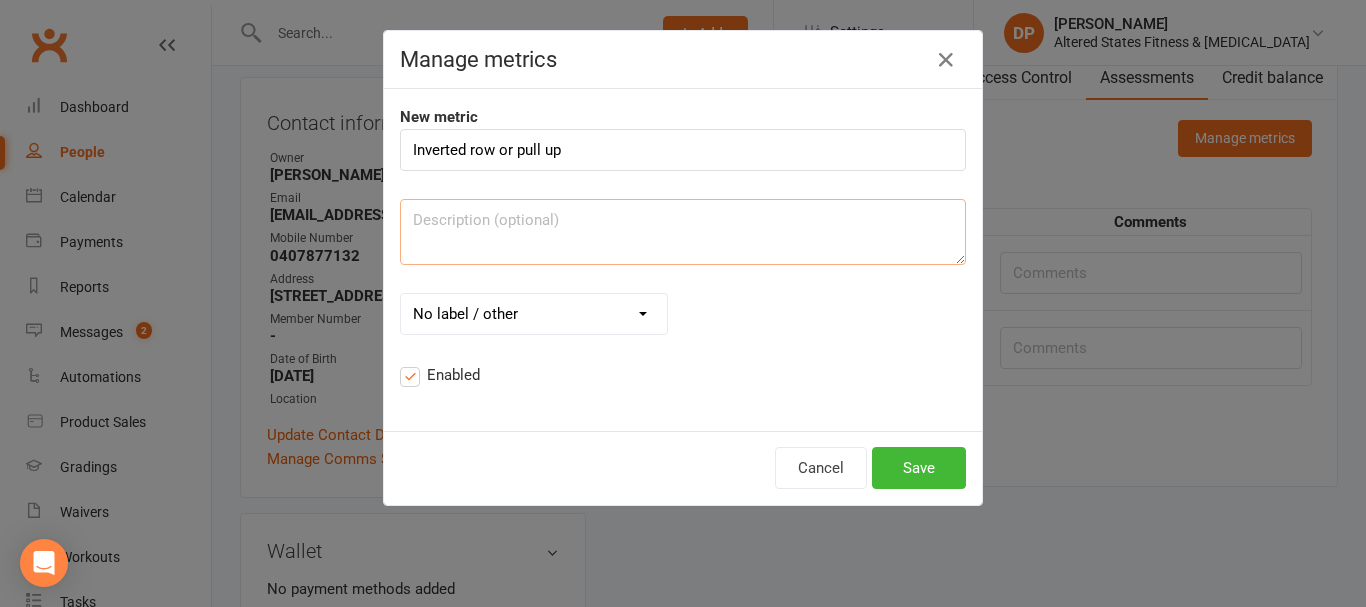 click at bounding box center (683, 232) 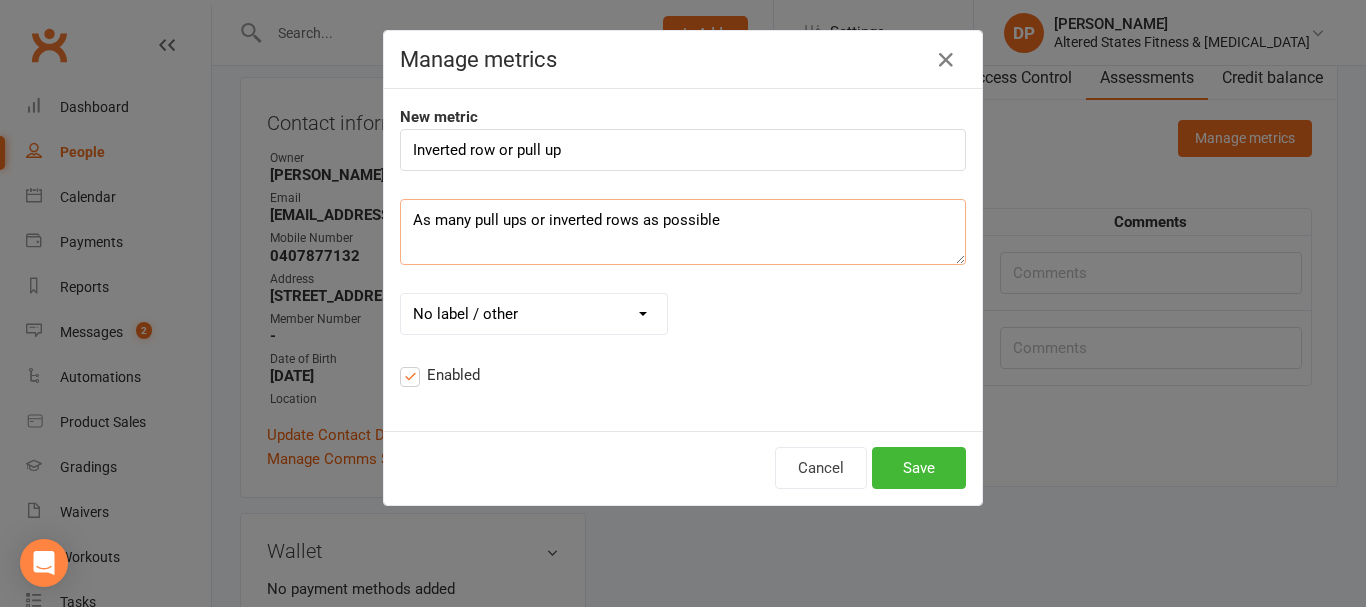 type on "As many pull ups or inverted rows as possible" 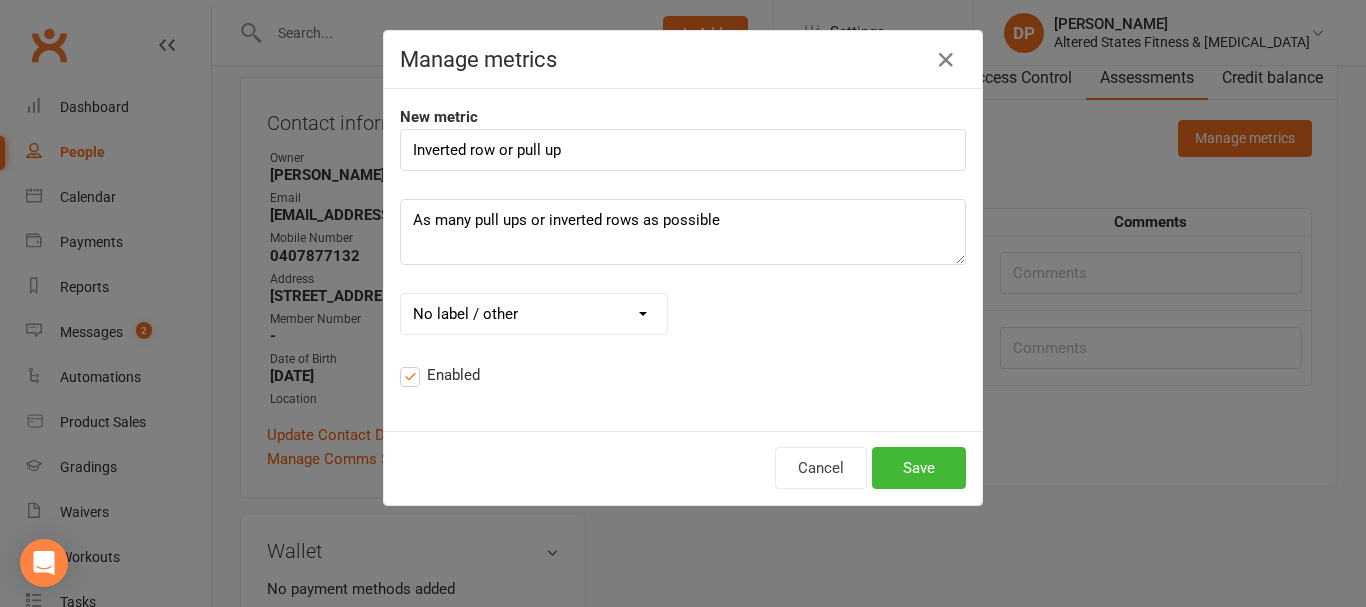 click on "No label / other mins hrs secs mm cm m km in ft yd mi g kg oz lb st ml L fl. oz. gal % $ bpm steps reps" at bounding box center (534, 314) 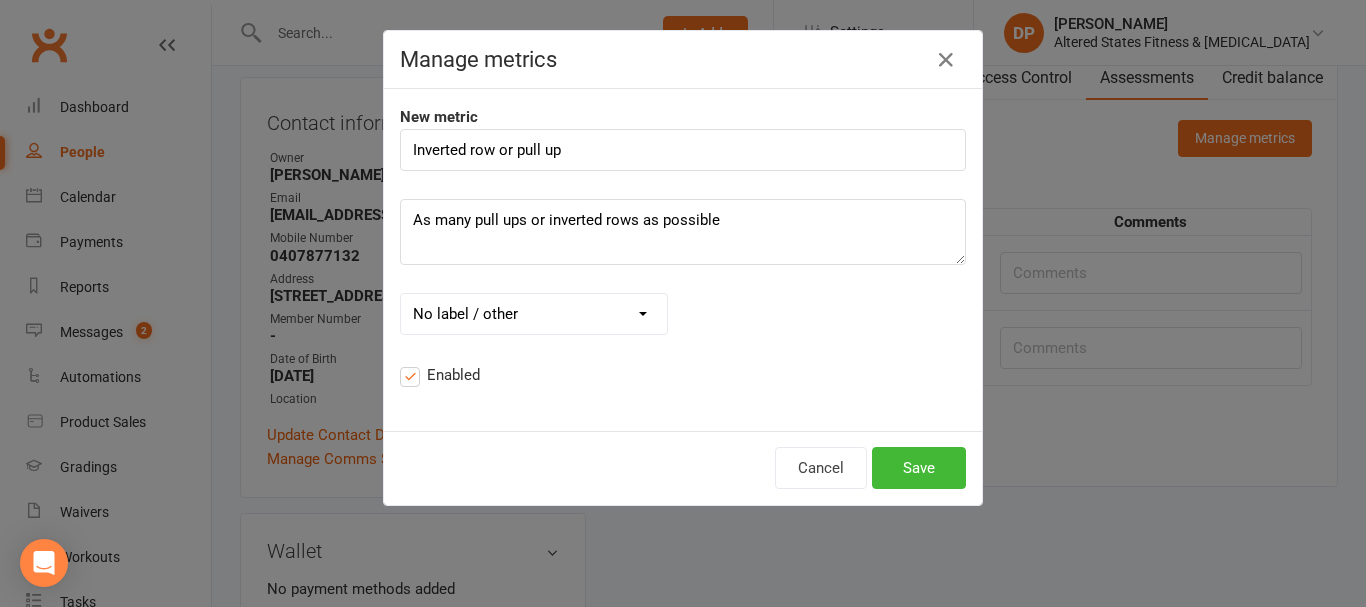 select on "24" 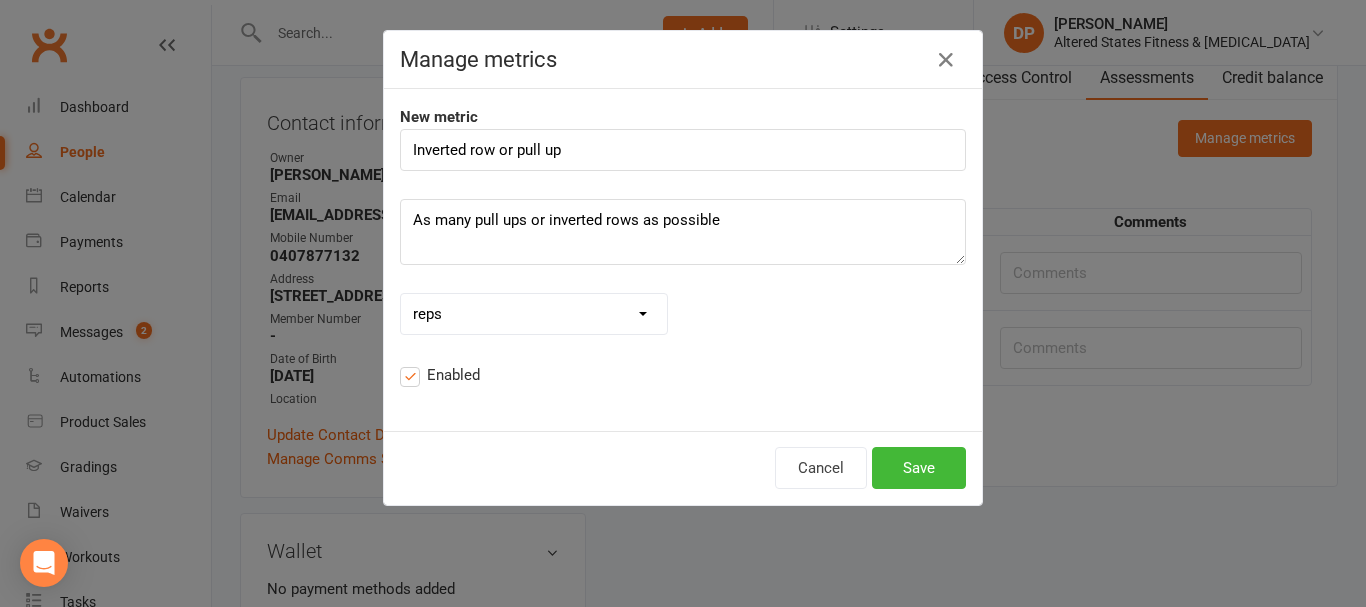 click on "No label / other mins hrs secs mm cm m km in ft yd mi g kg oz lb st ml L fl. oz. gal % $ bpm steps reps" at bounding box center [534, 314] 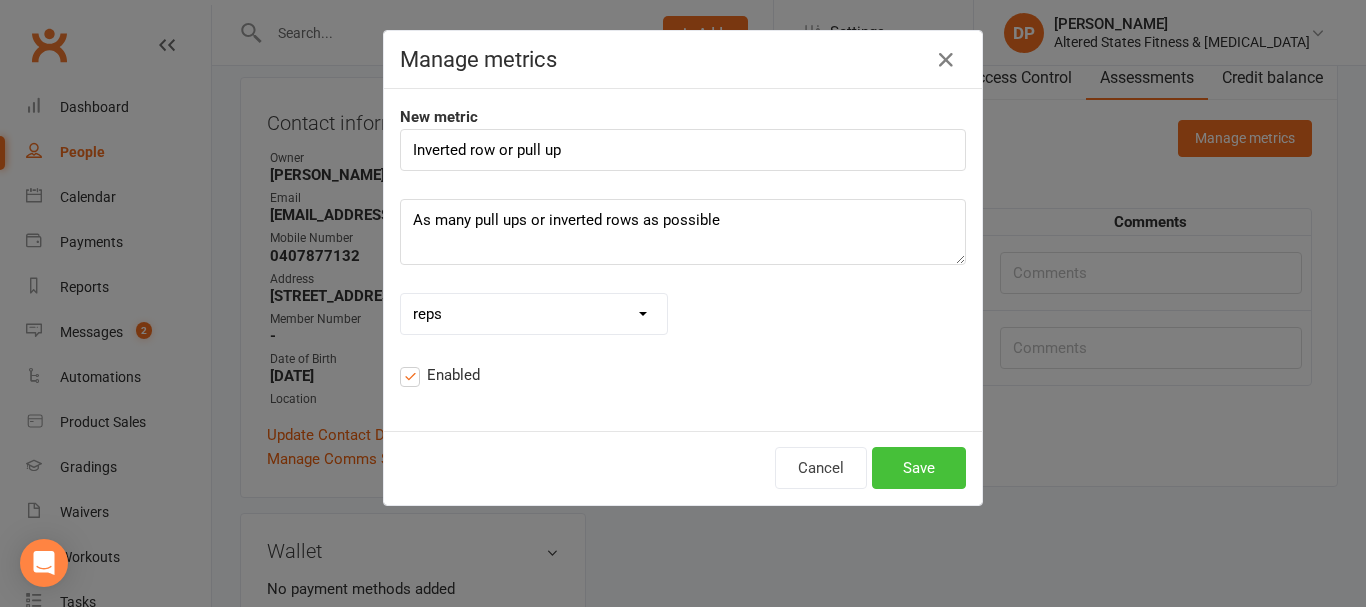 click on "Save" at bounding box center [919, 468] 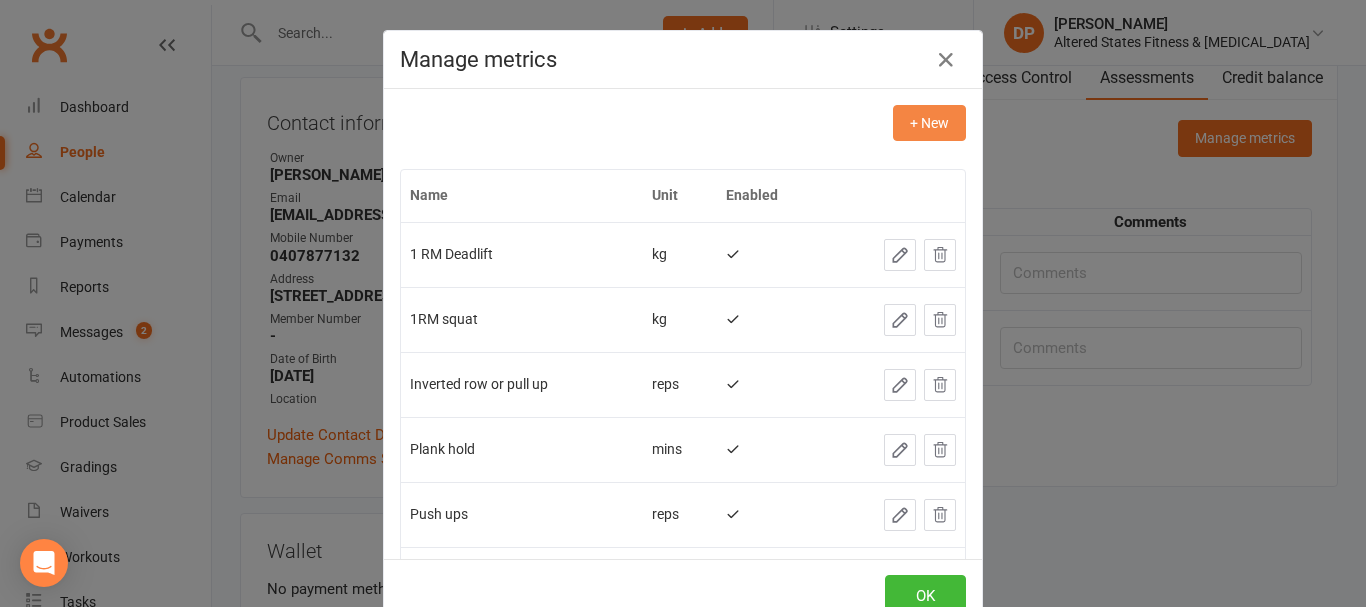 click on "+ New" at bounding box center (929, 123) 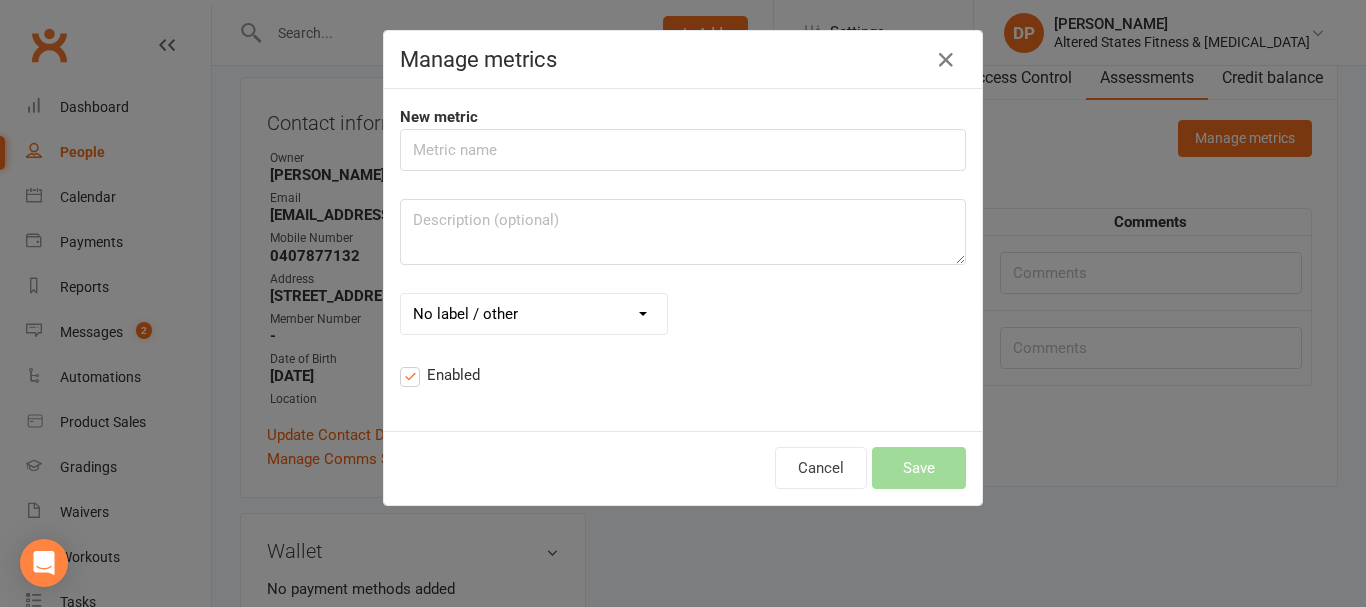 click at bounding box center [683, 150] 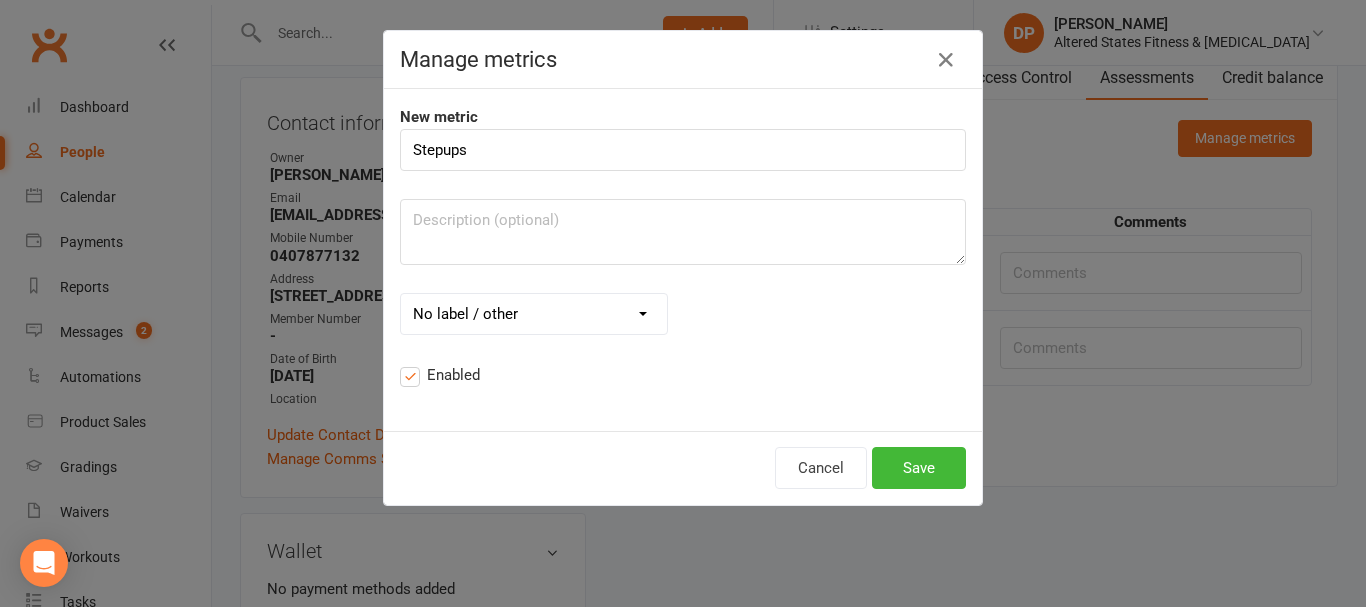 type on "Stepups" 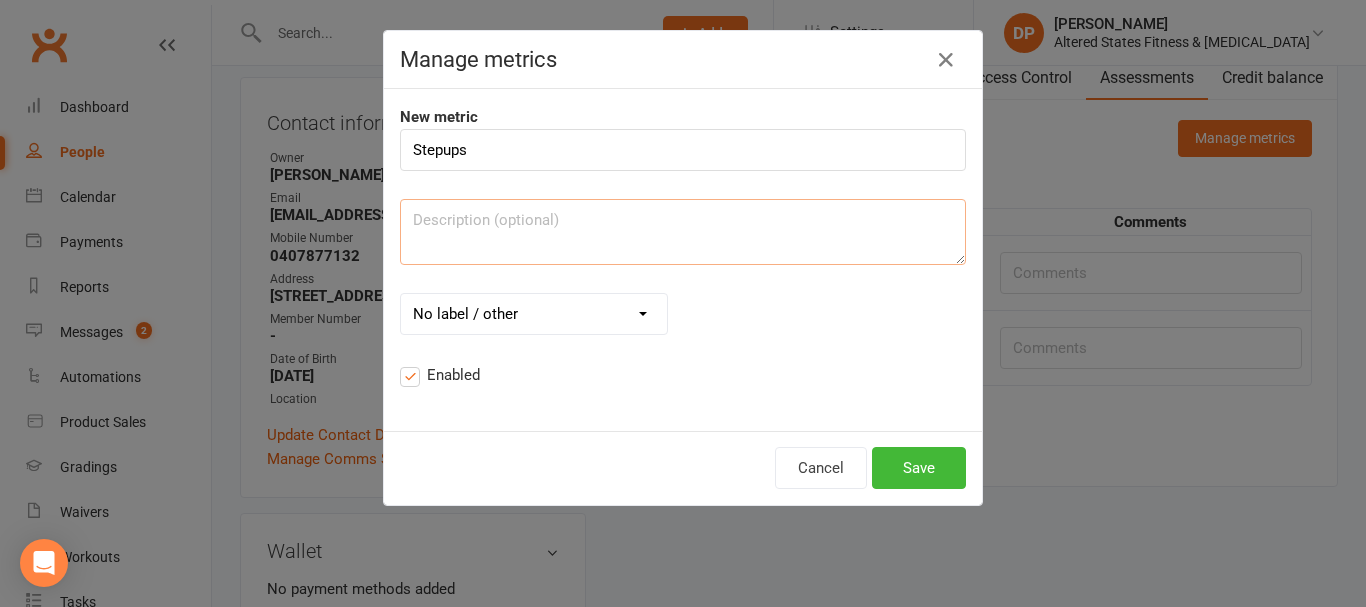 click at bounding box center (683, 232) 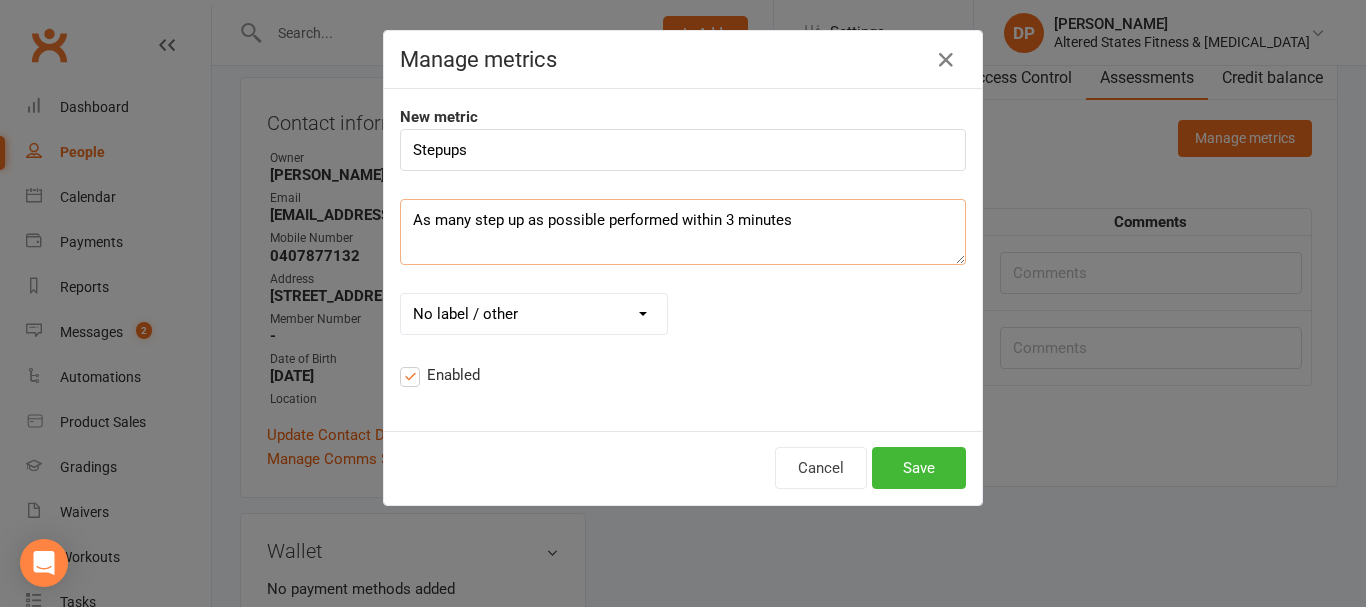type on "As many step up as possible performed within 3 minutes" 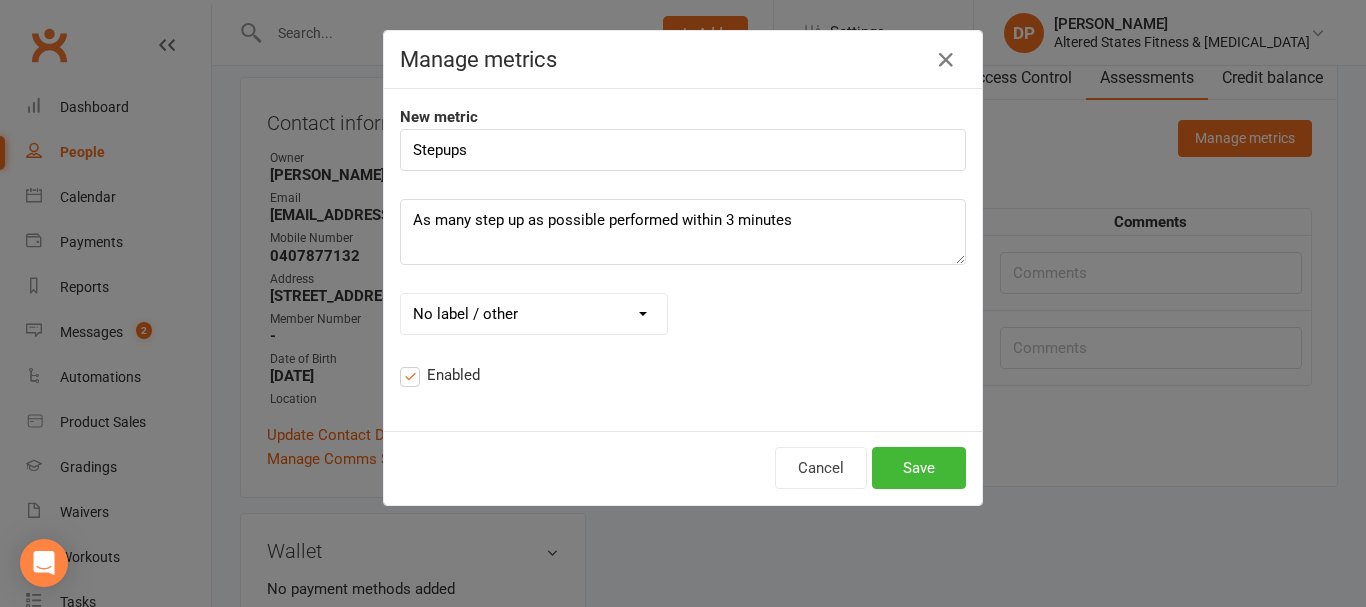 click on "No label / other mins hrs secs mm cm m km in ft yd mi g kg oz lb st ml L fl. oz. gal % $ bpm steps reps" at bounding box center [534, 314] 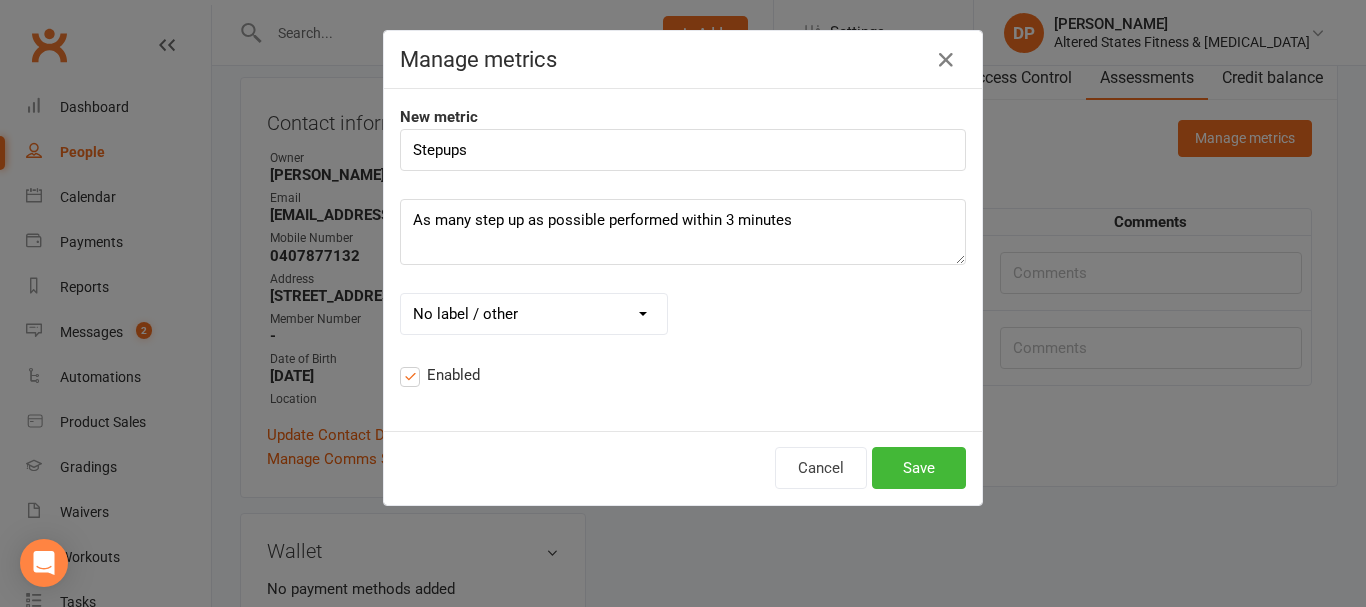 select on "23" 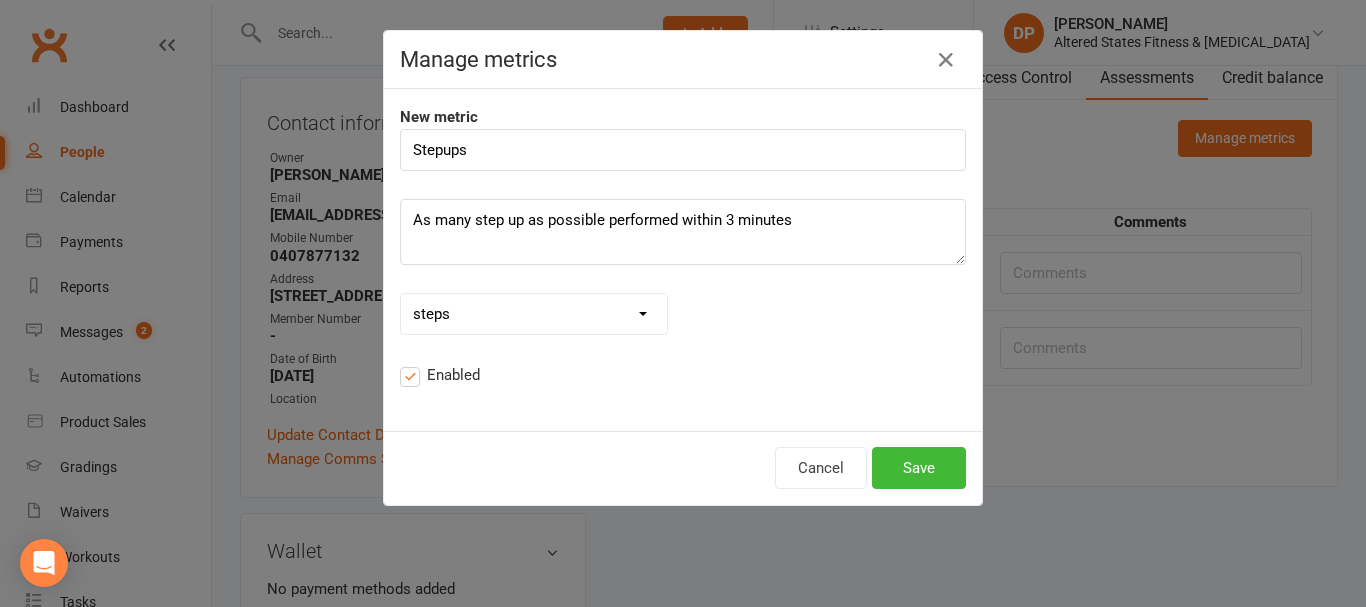 click on "No label / other mins hrs secs mm cm m km in ft yd mi g kg oz lb st ml L fl. oz. gal % $ bpm steps reps" at bounding box center [534, 314] 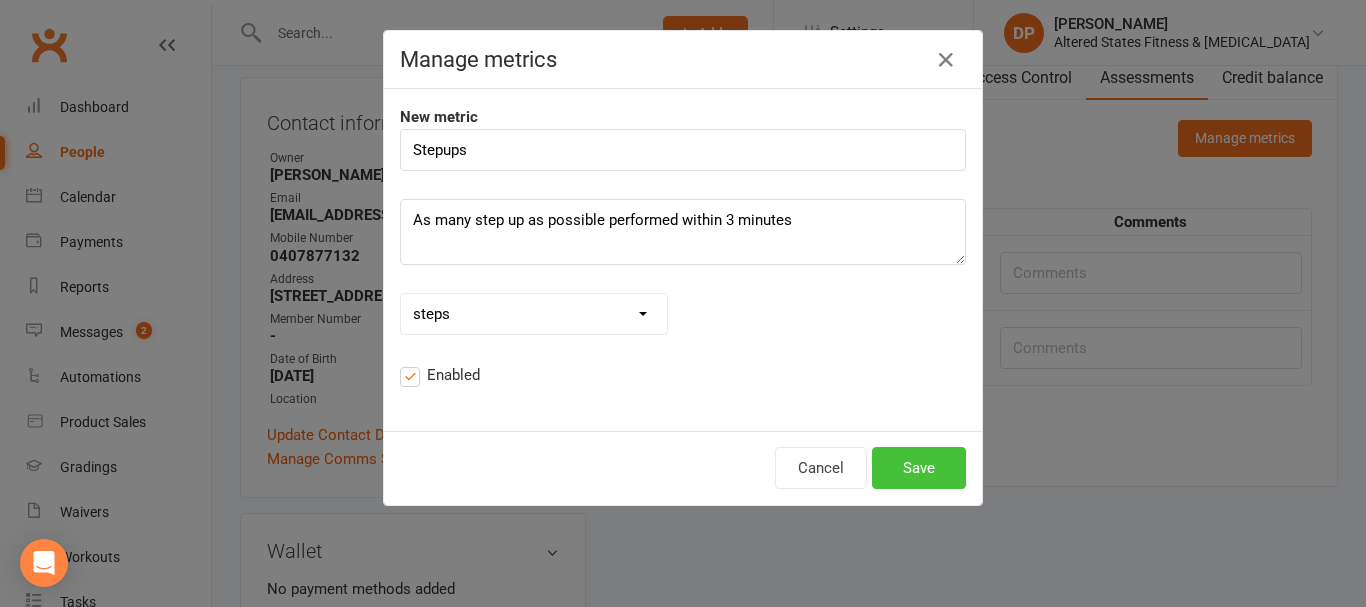 click on "Save" at bounding box center (919, 468) 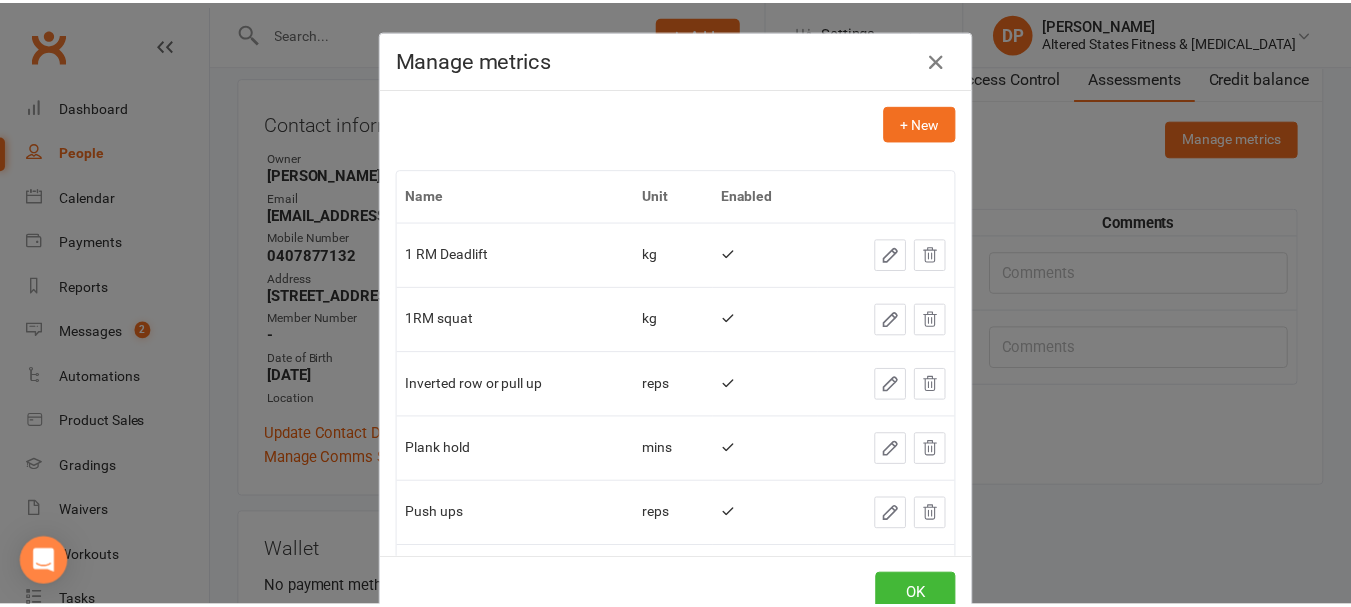 scroll, scrollTop: 200, scrollLeft: 0, axis: vertical 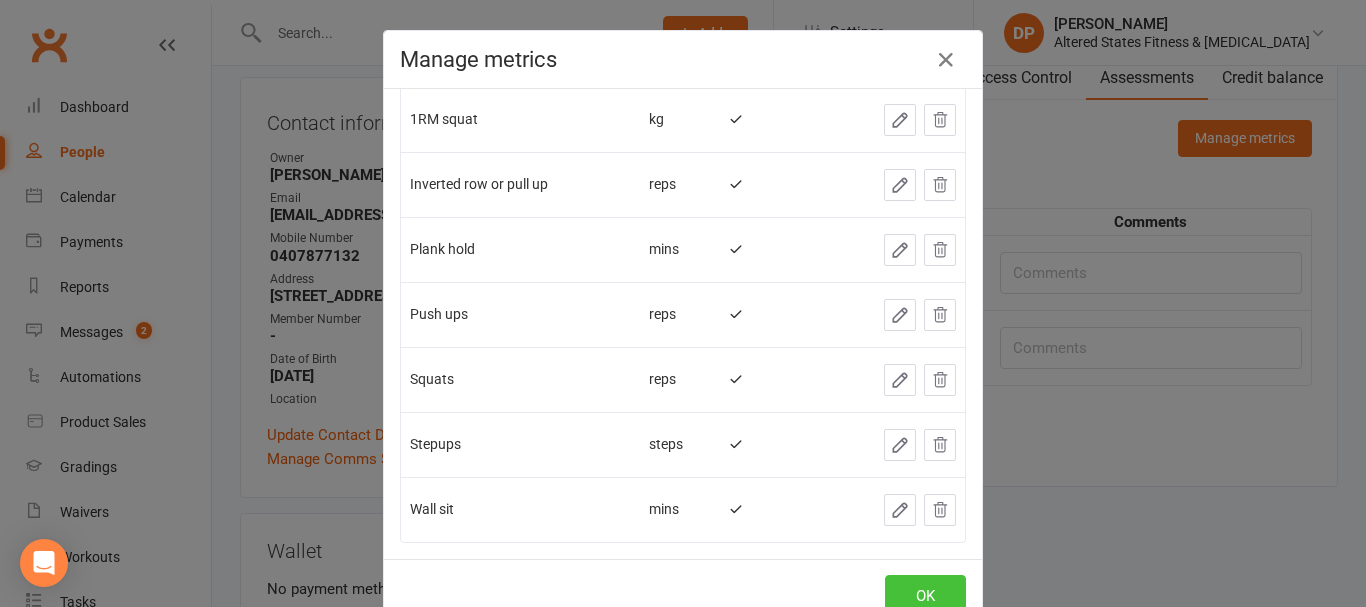 click on "OK" at bounding box center [925, 596] 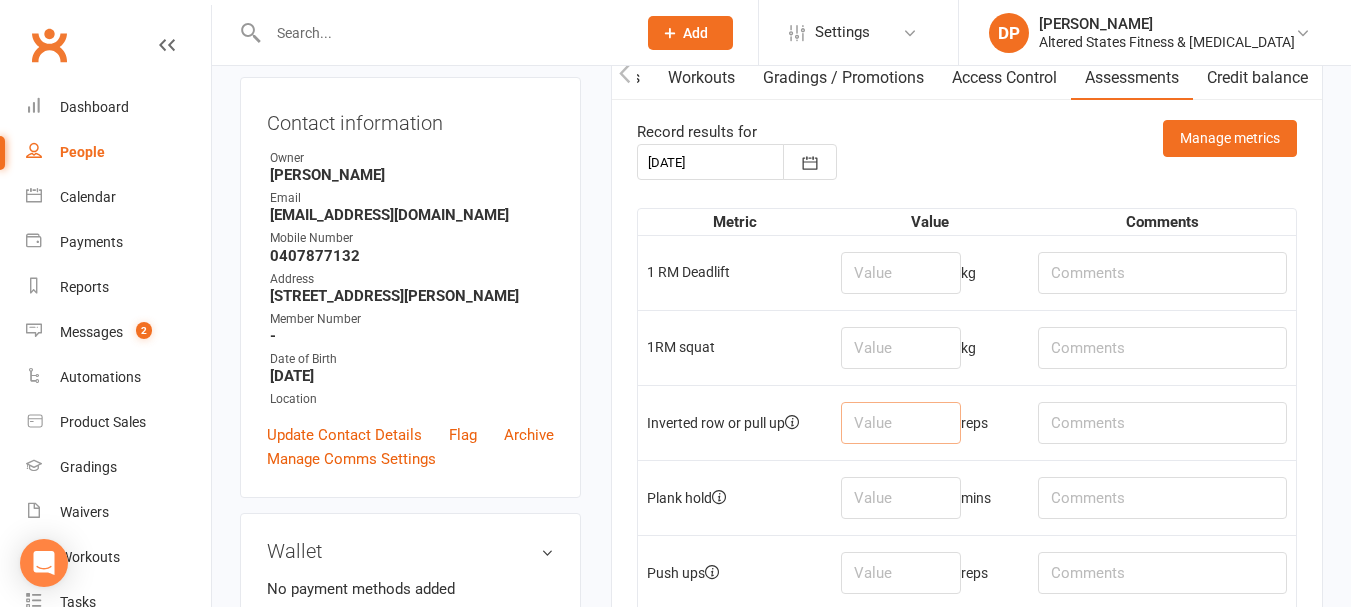 click at bounding box center (901, 423) 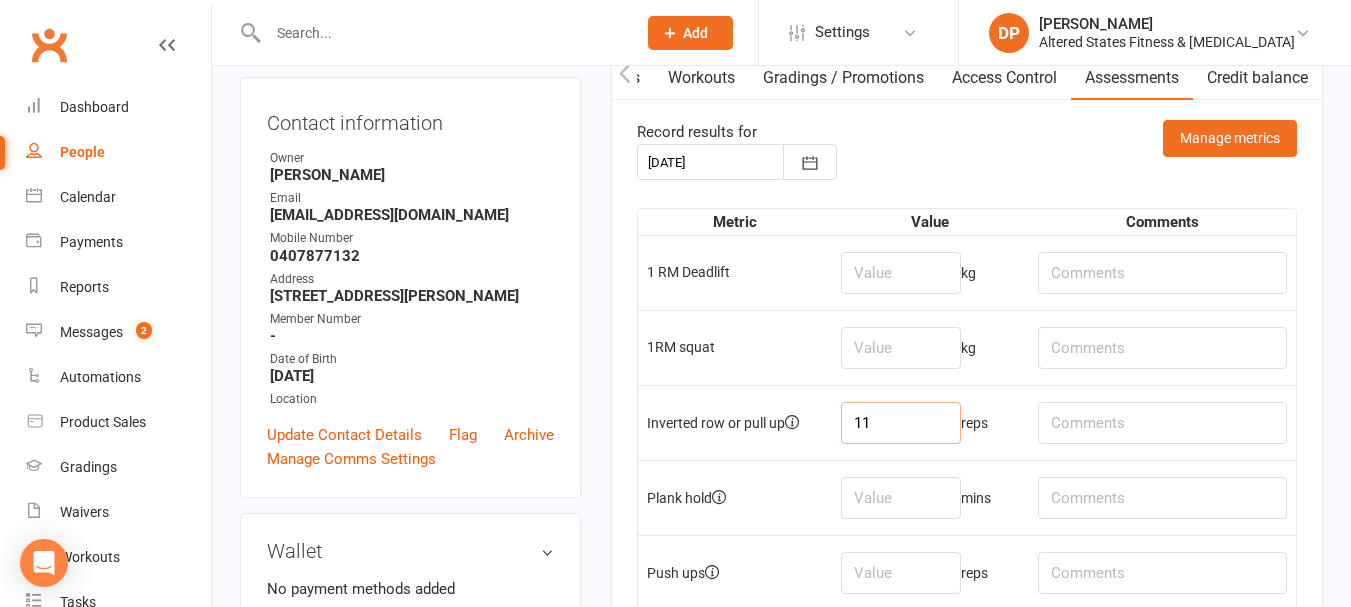 type on "11" 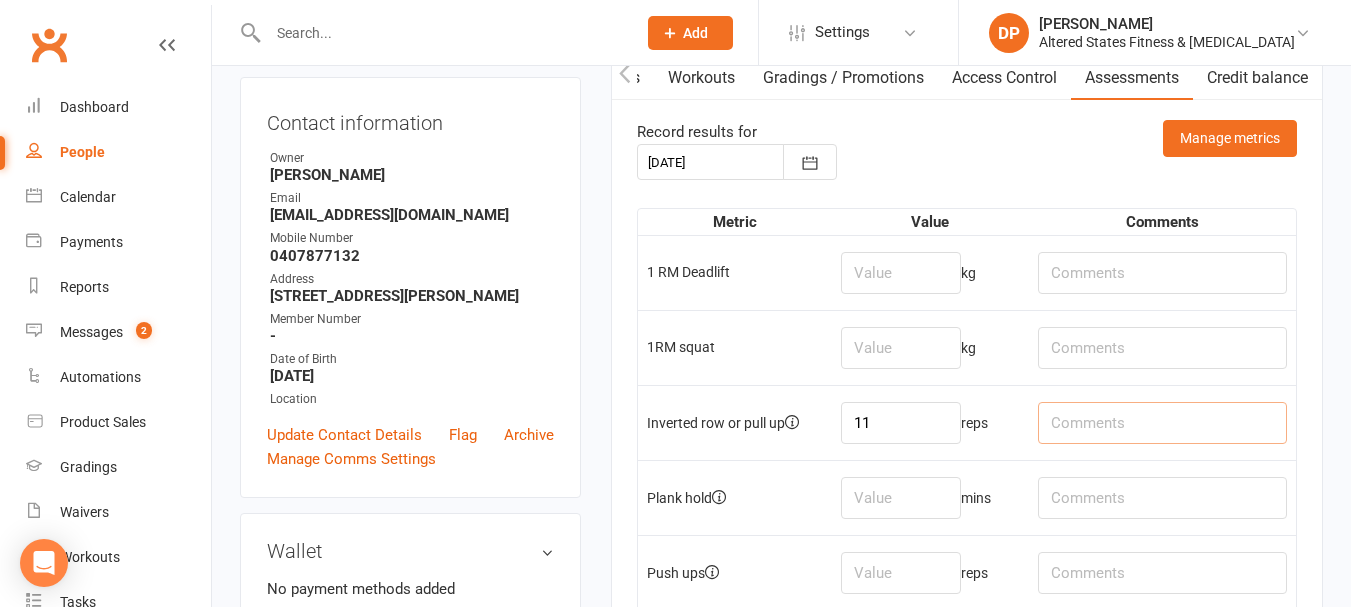 click at bounding box center (1162, 423) 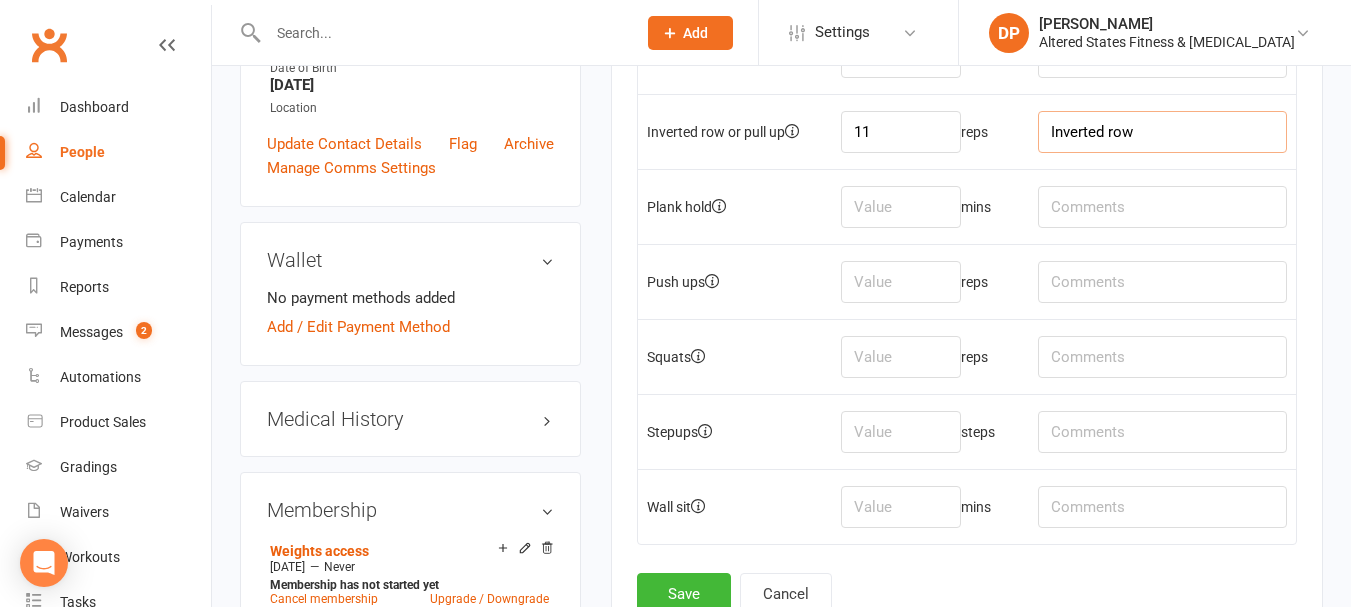 scroll, scrollTop: 500, scrollLeft: 0, axis: vertical 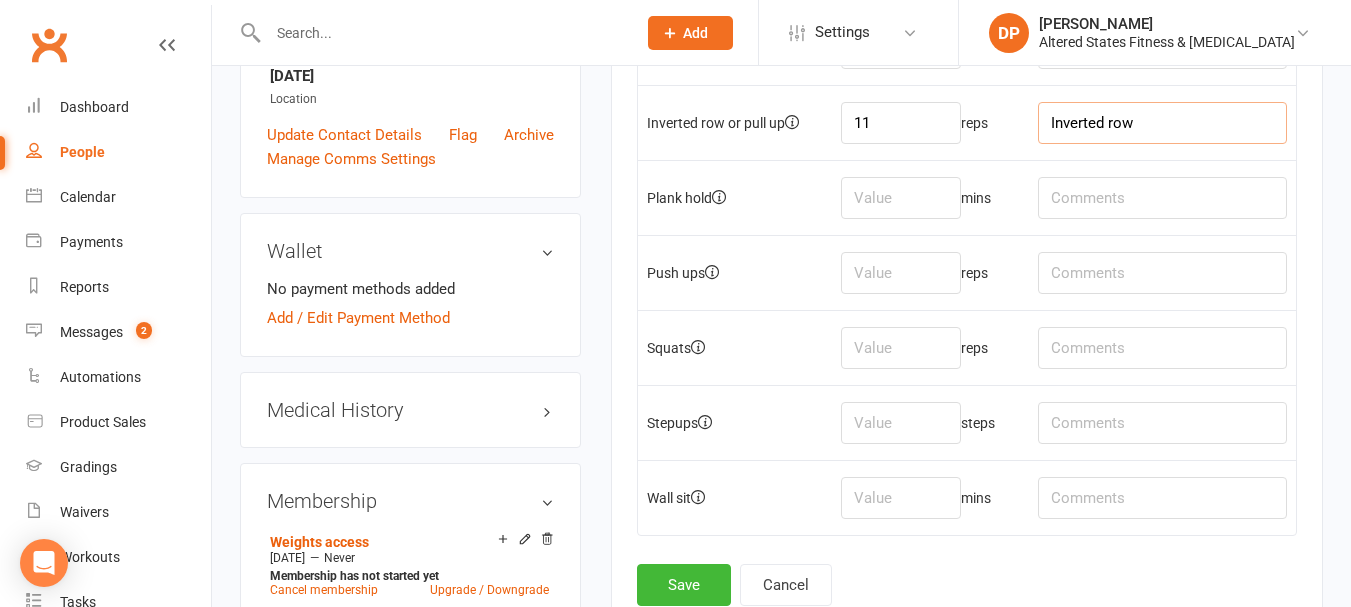 type on "Inverted row" 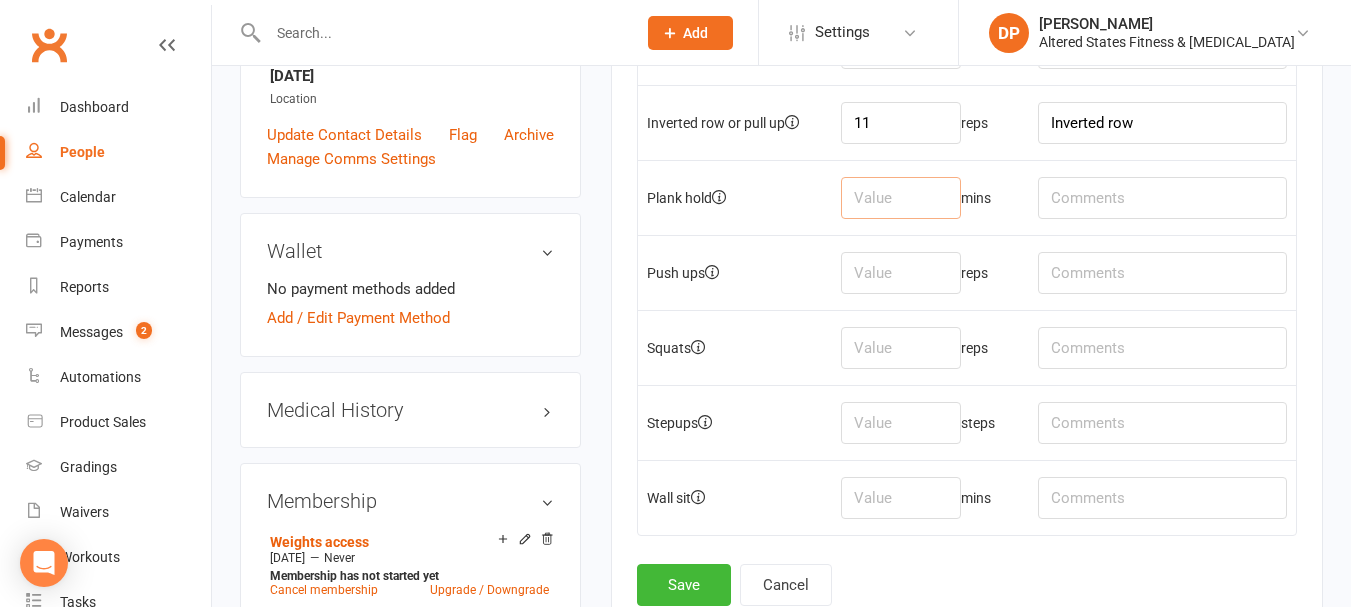 click at bounding box center (901, 198) 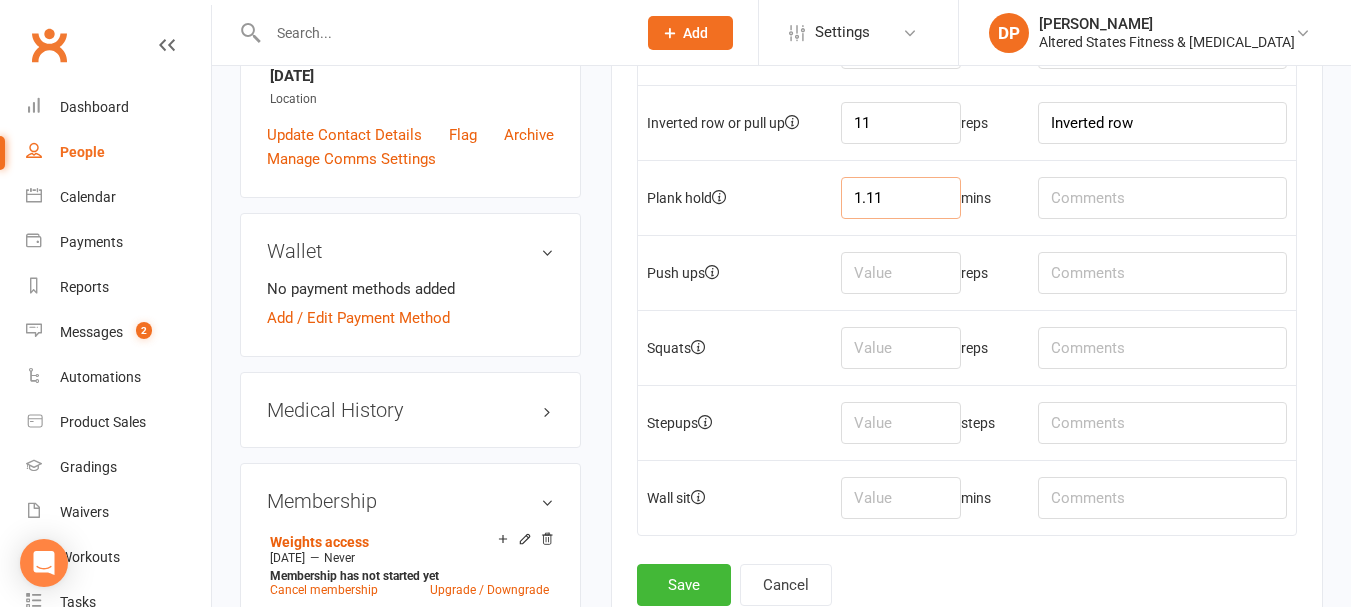 type on "1.11" 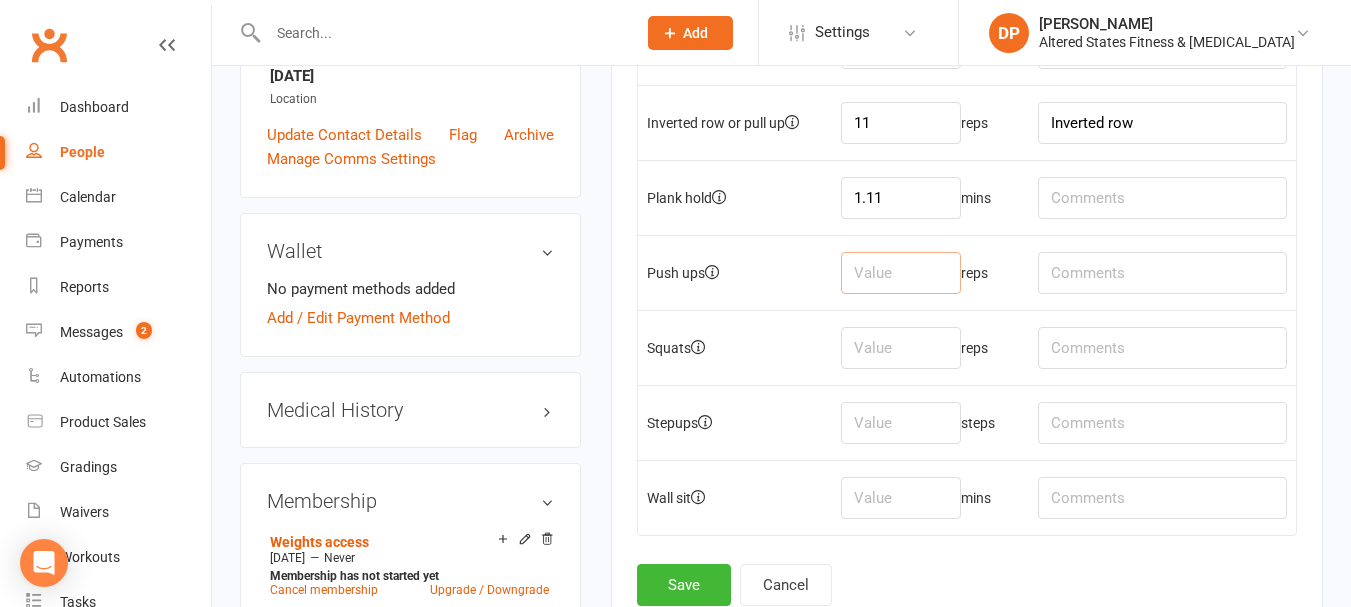 click at bounding box center [901, 273] 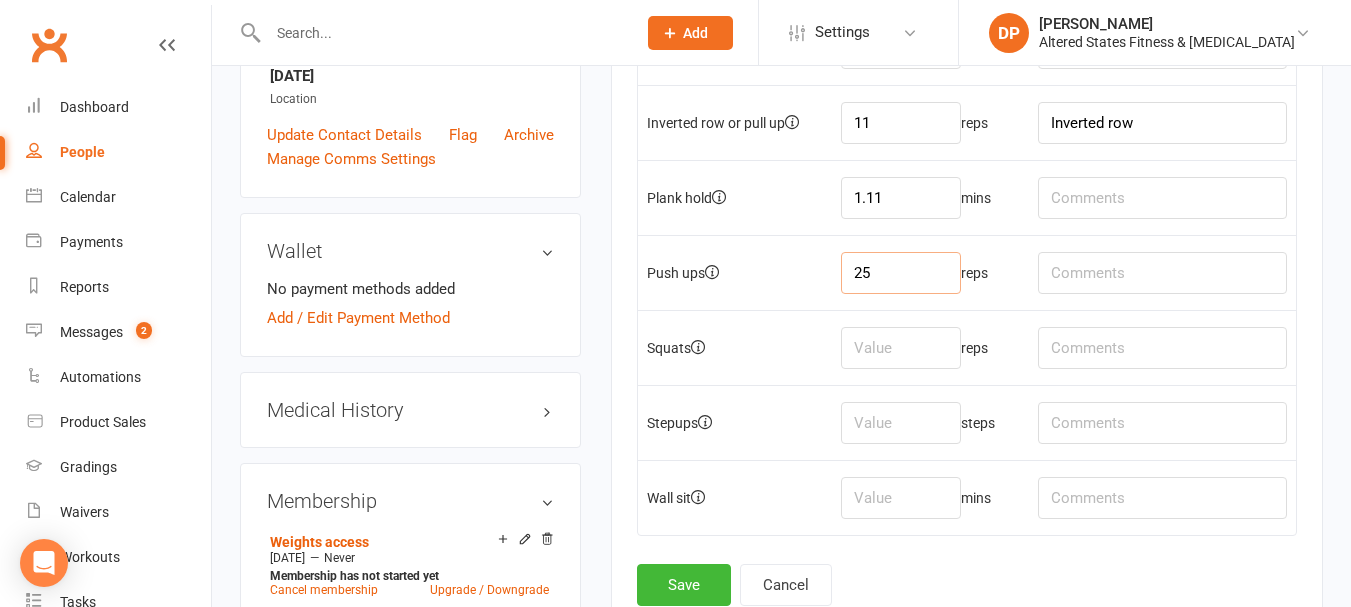 type on "25" 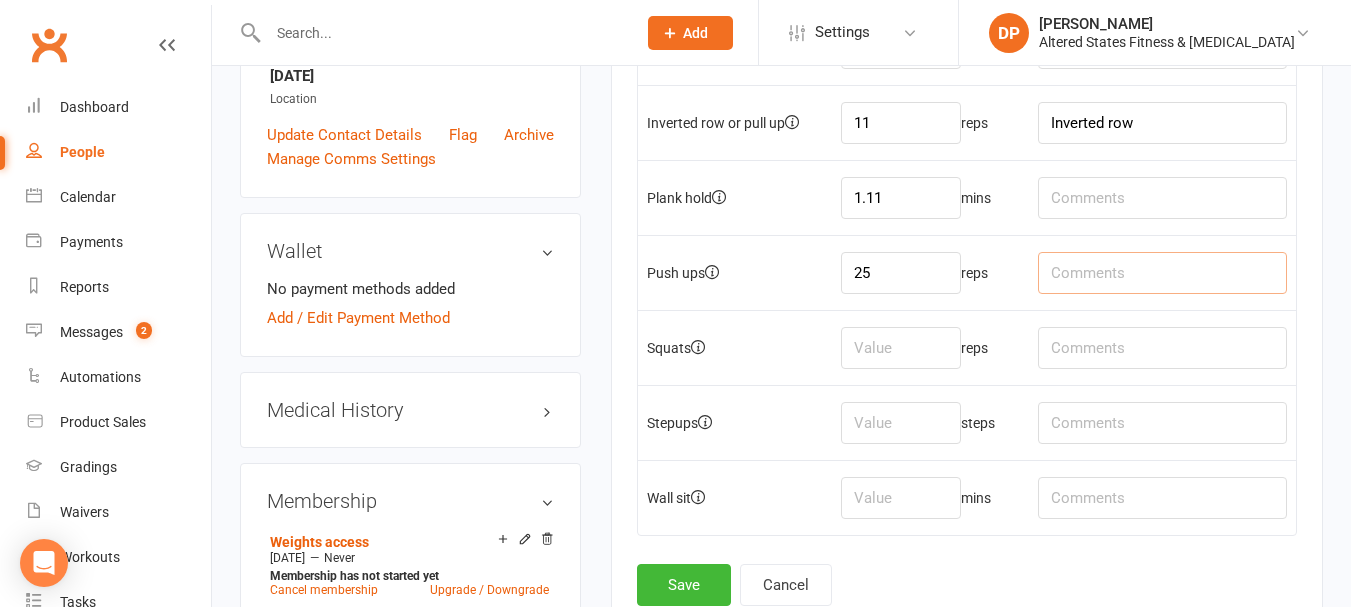 click at bounding box center [1162, 273] 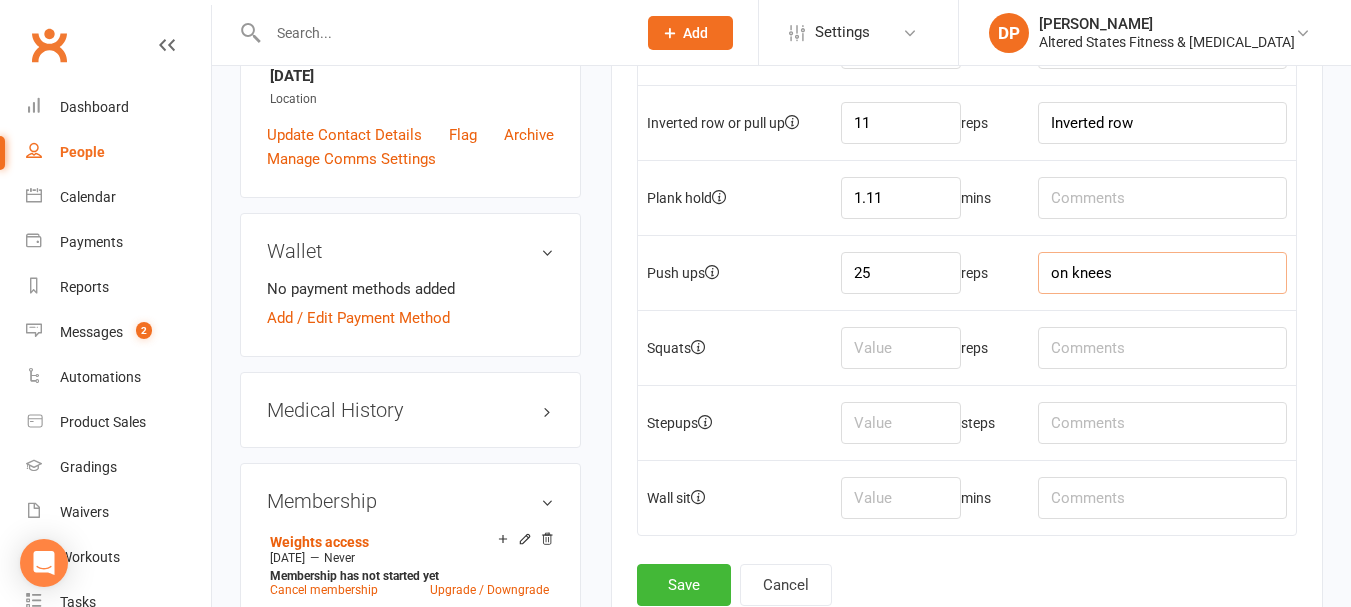 type on "on knees" 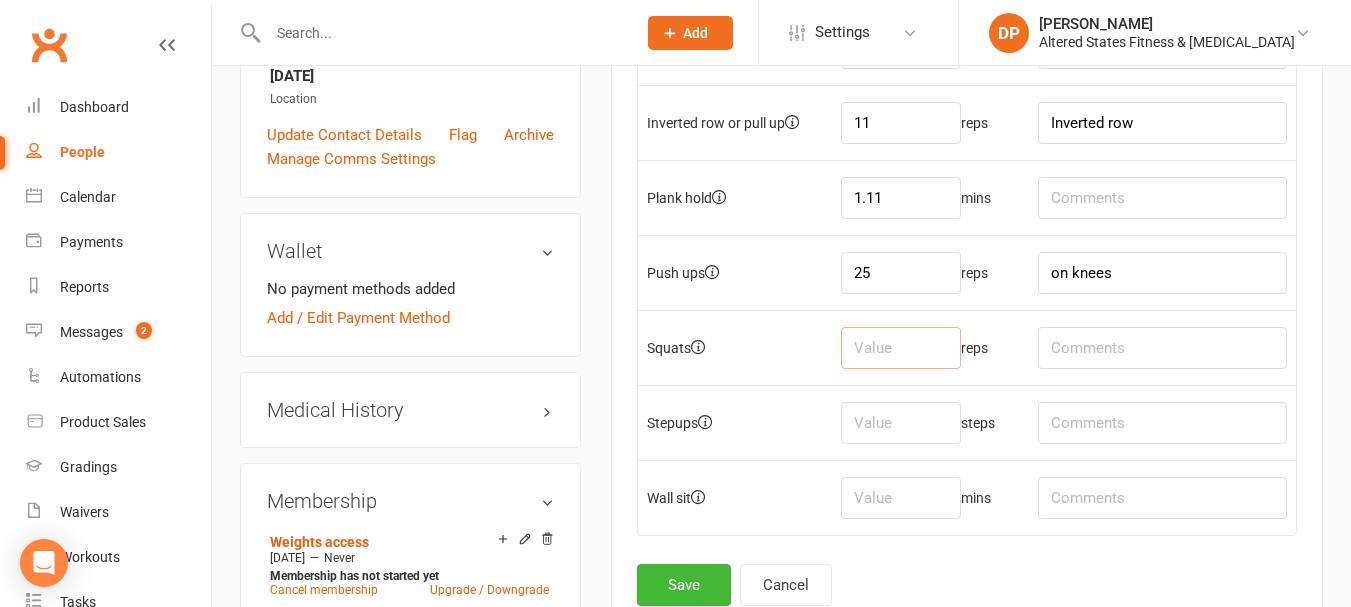 click at bounding box center (901, 348) 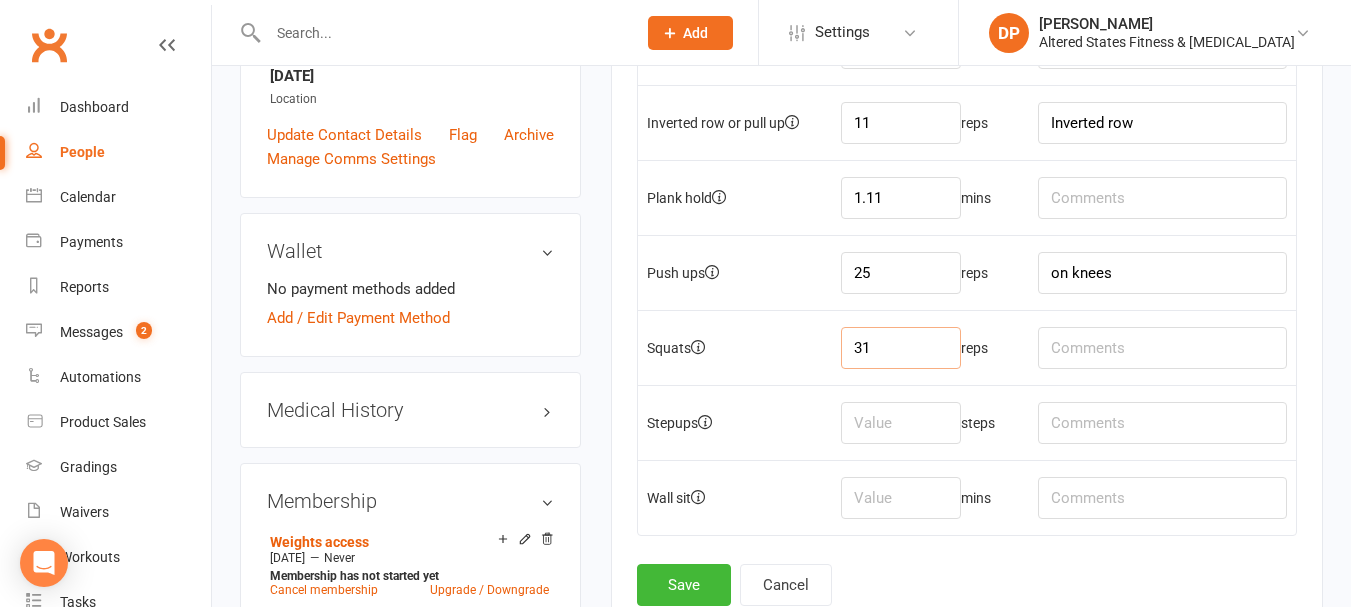 type on "31" 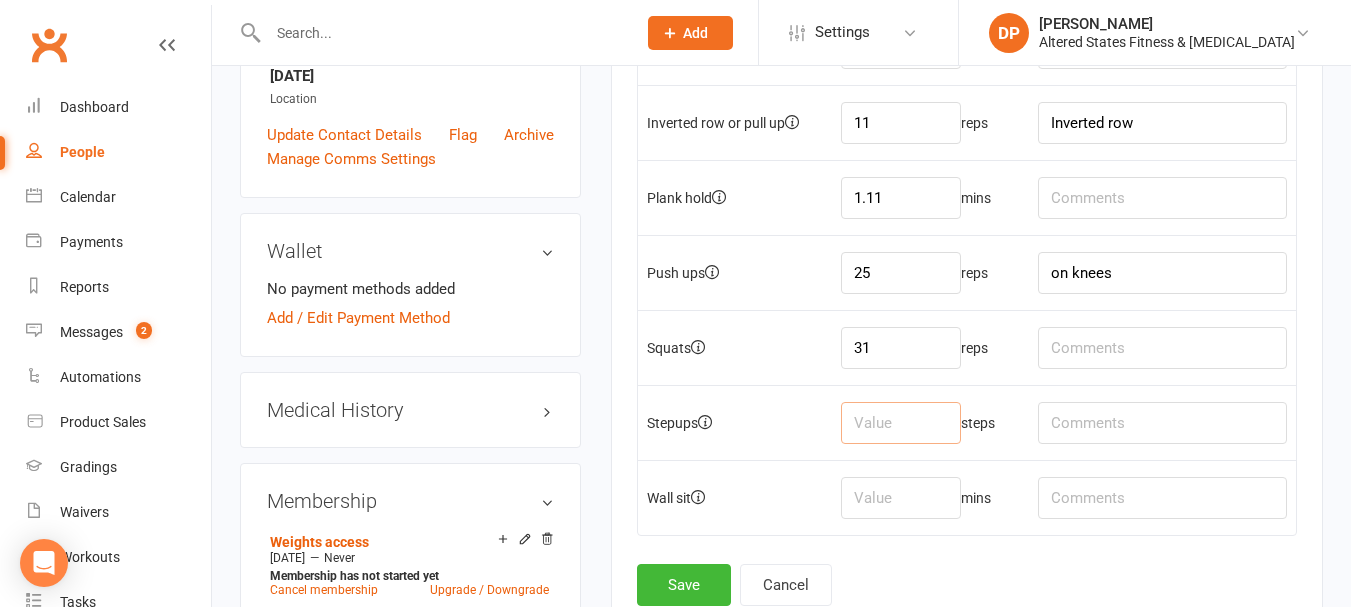 click at bounding box center (901, 423) 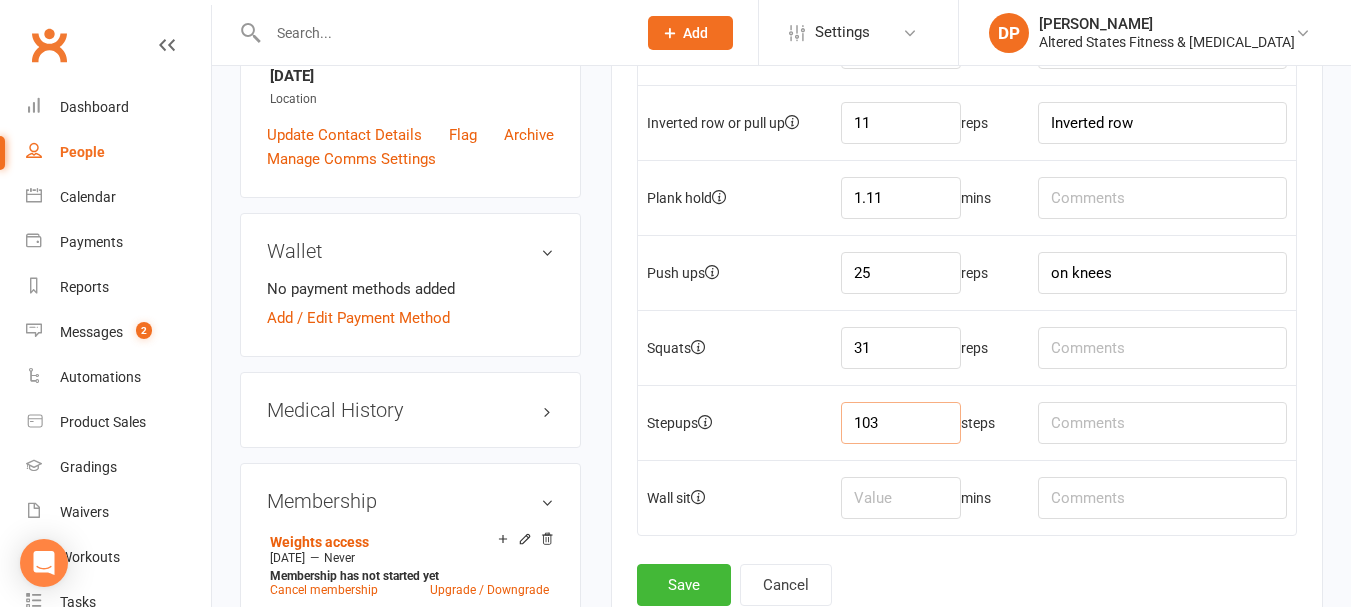 type on "103" 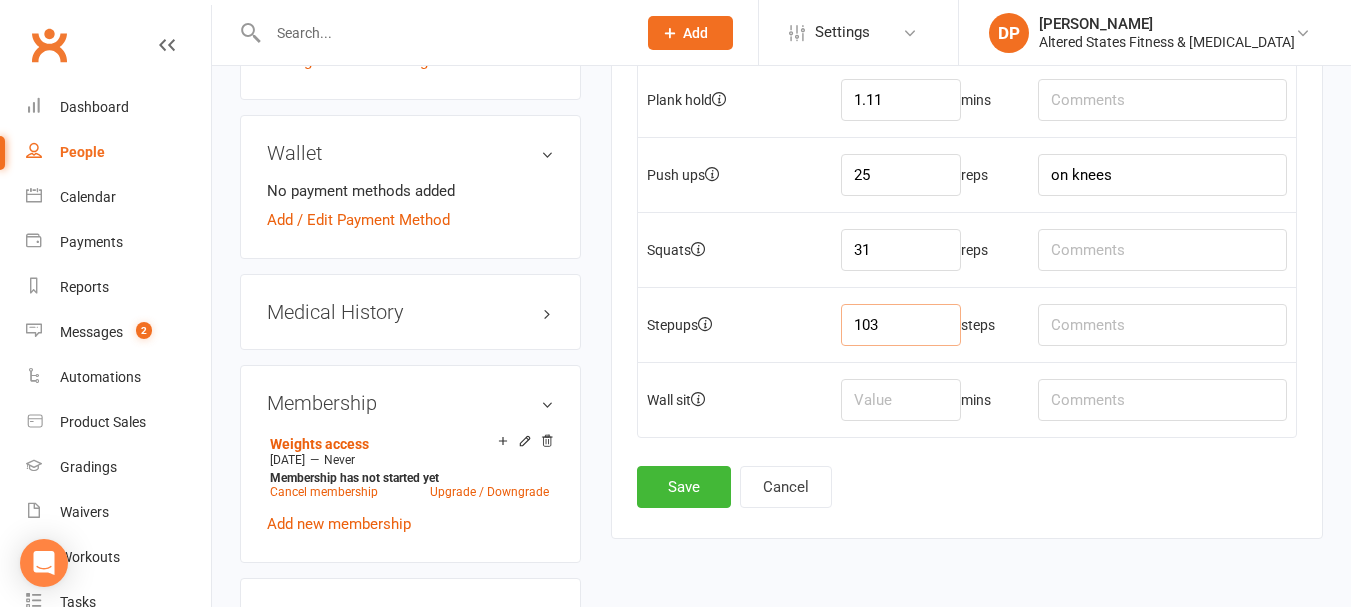 scroll, scrollTop: 800, scrollLeft: 0, axis: vertical 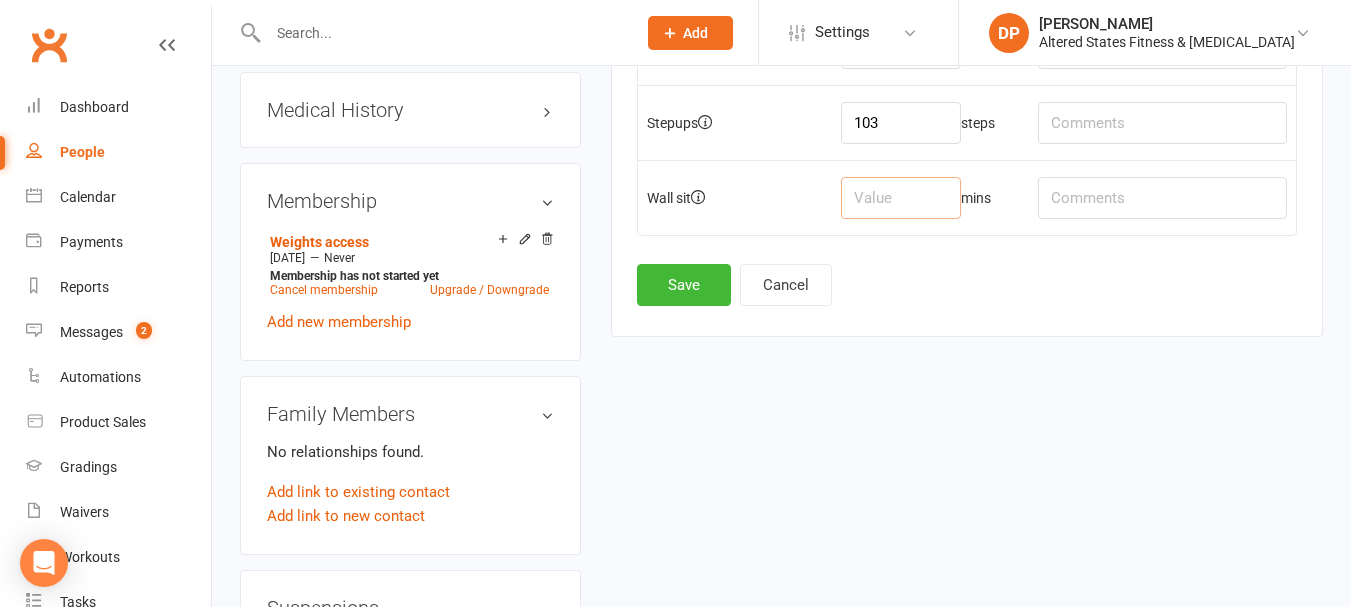 click at bounding box center (901, 198) 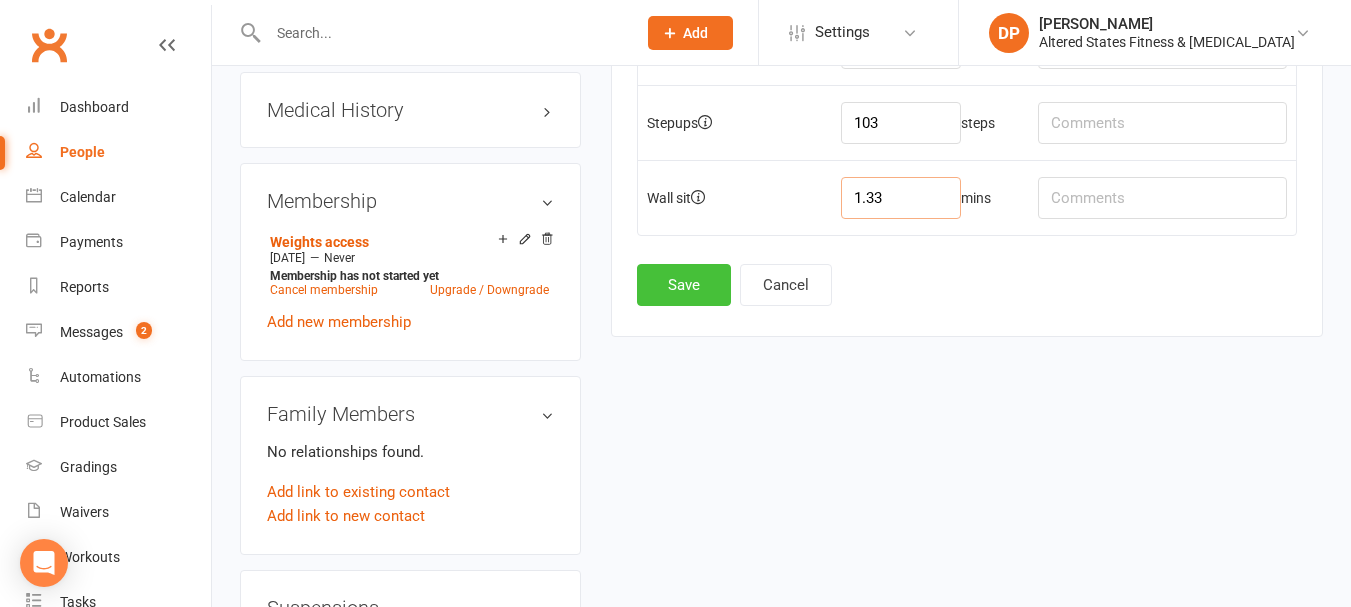 type on "1.33" 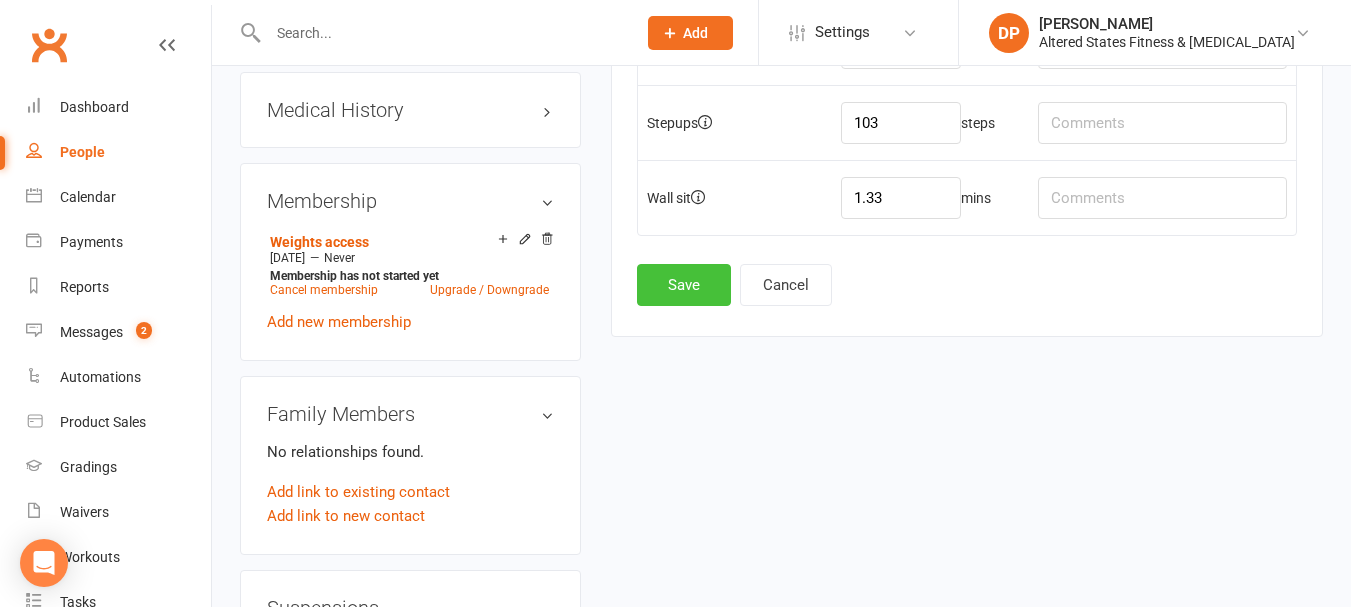 click on "Save" at bounding box center [684, 285] 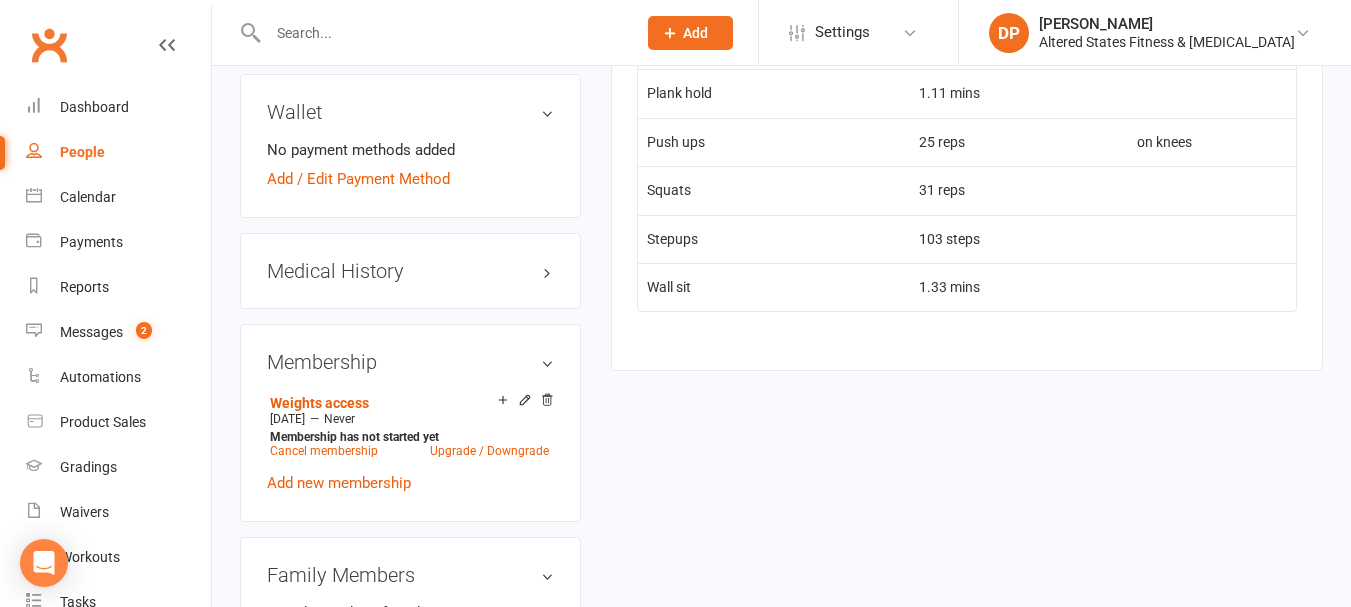 scroll, scrollTop: 700, scrollLeft: 0, axis: vertical 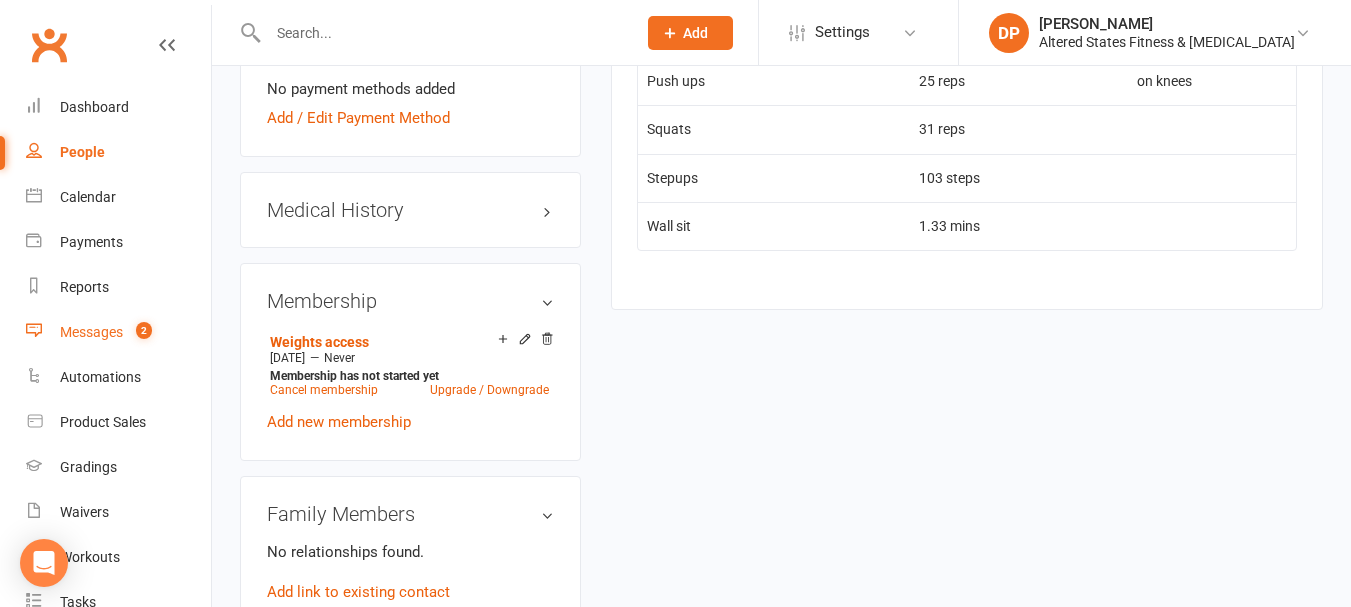 click on "Messages" at bounding box center (91, 332) 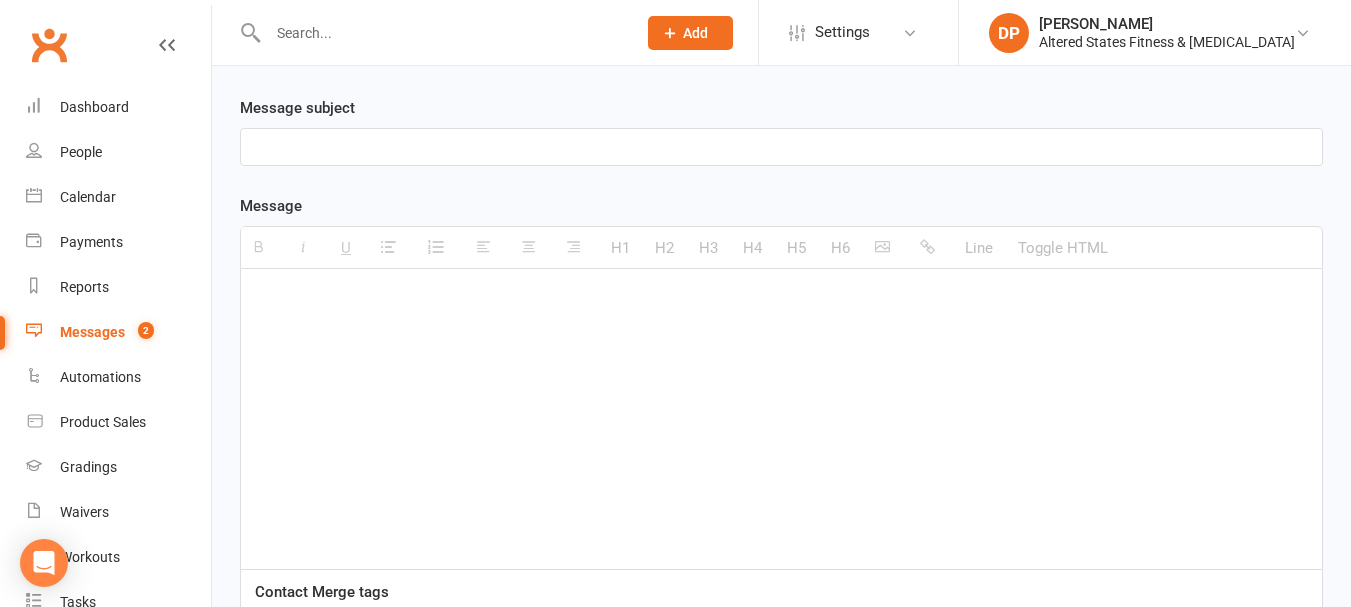 scroll, scrollTop: 0, scrollLeft: 0, axis: both 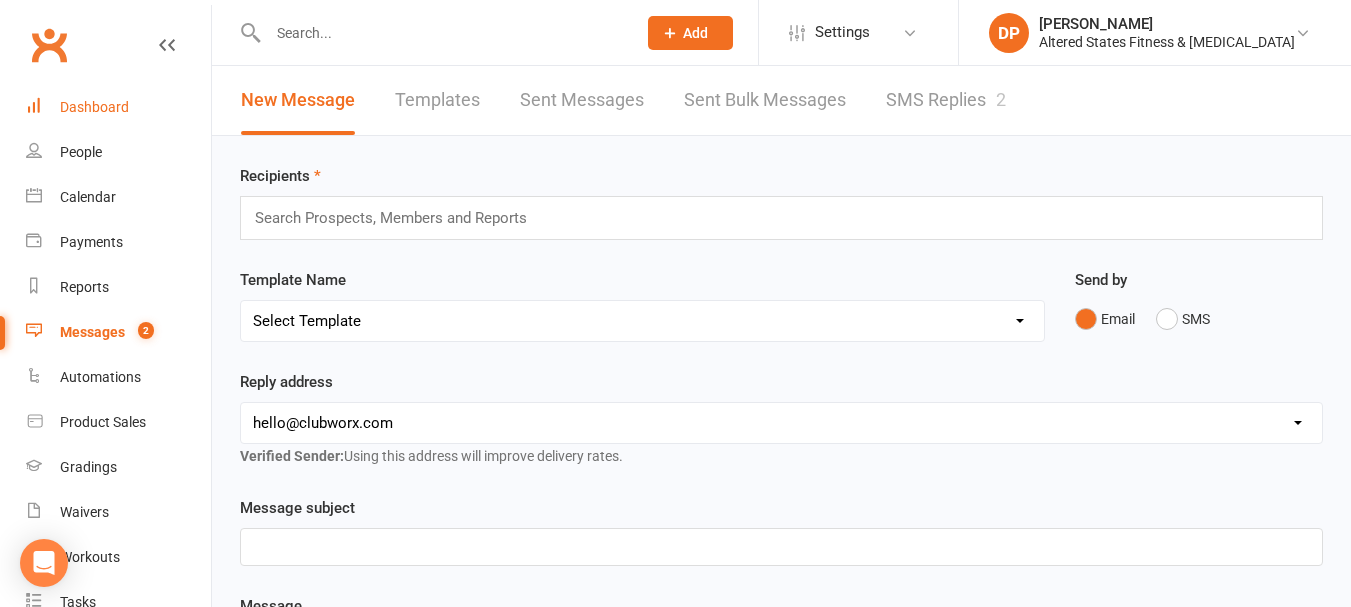 click on "Dashboard" at bounding box center [94, 107] 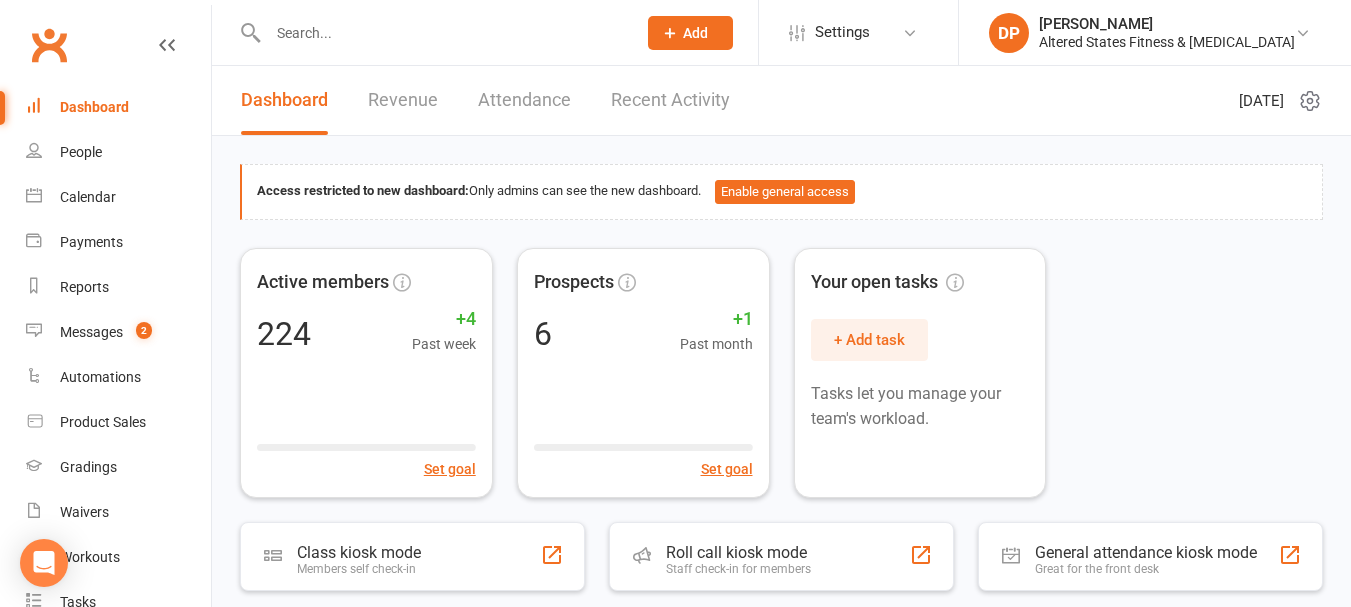 click at bounding box center (442, 33) 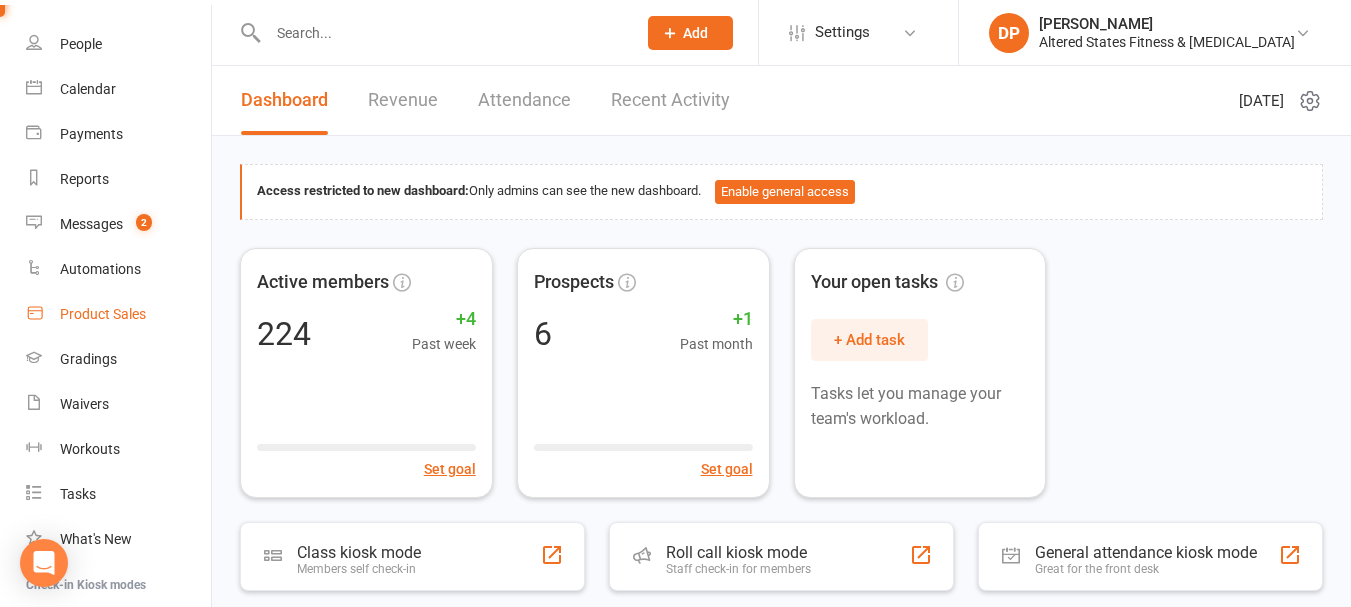 scroll, scrollTop: 100, scrollLeft: 0, axis: vertical 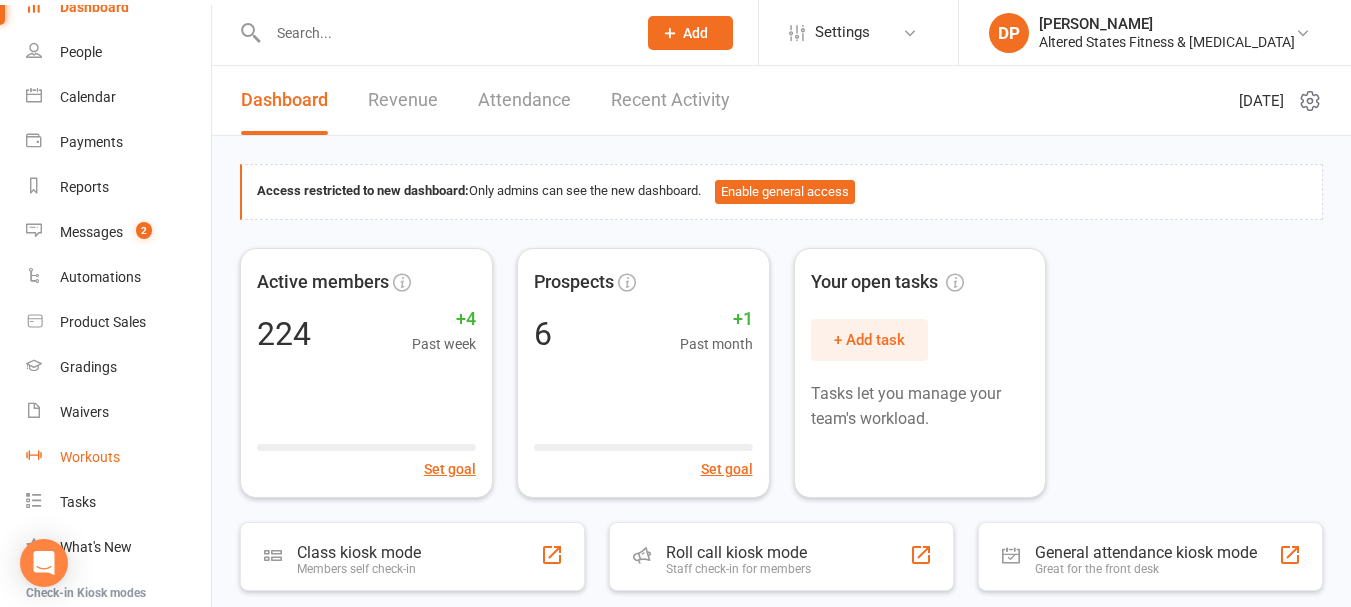 click on "Workouts" at bounding box center (90, 457) 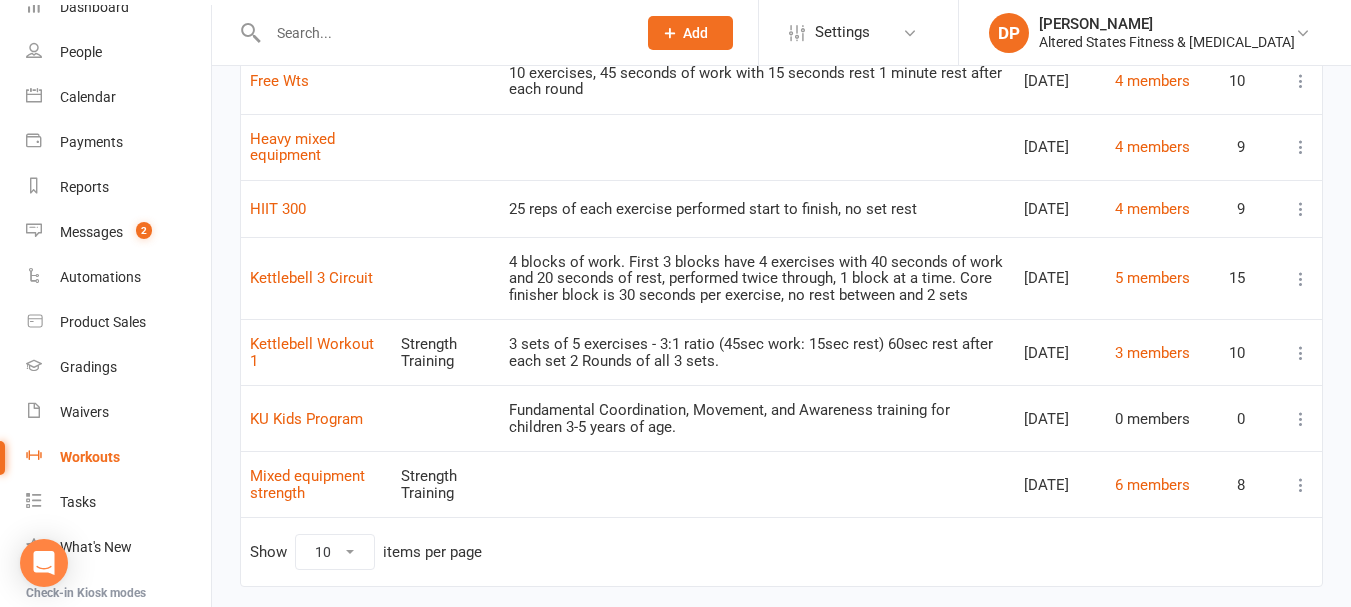 scroll, scrollTop: 0, scrollLeft: 0, axis: both 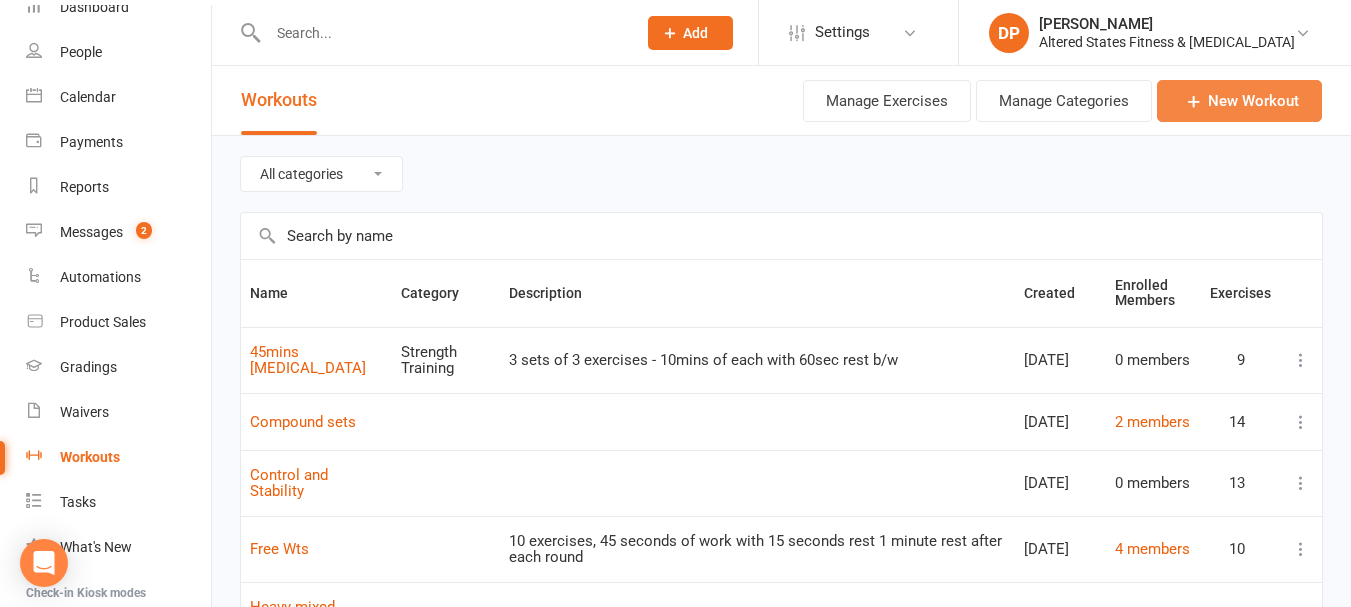 click on "New Workout" at bounding box center [1239, 101] 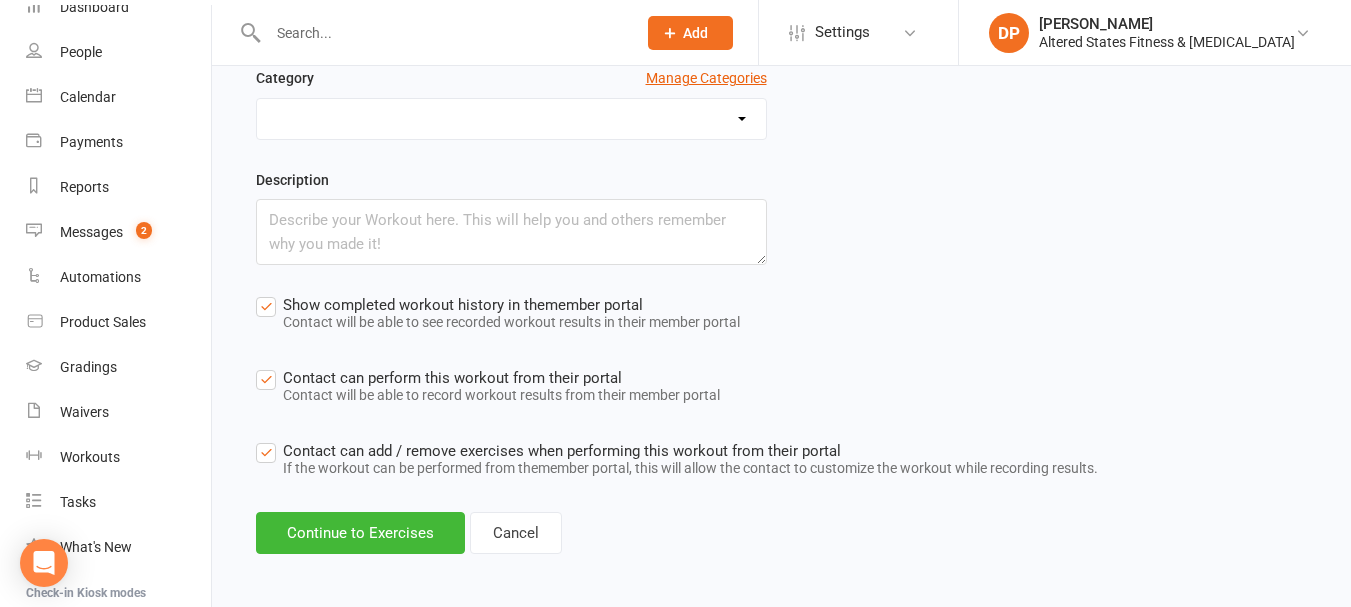 scroll, scrollTop: 272, scrollLeft: 0, axis: vertical 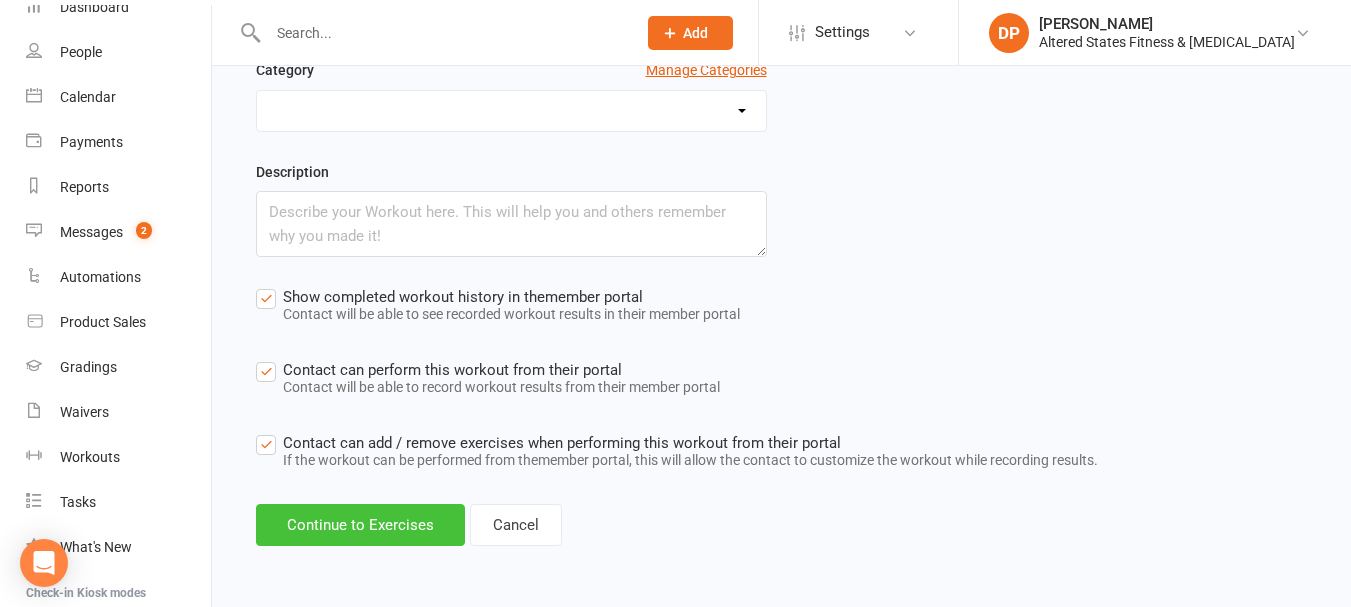 type on "Conditioning" 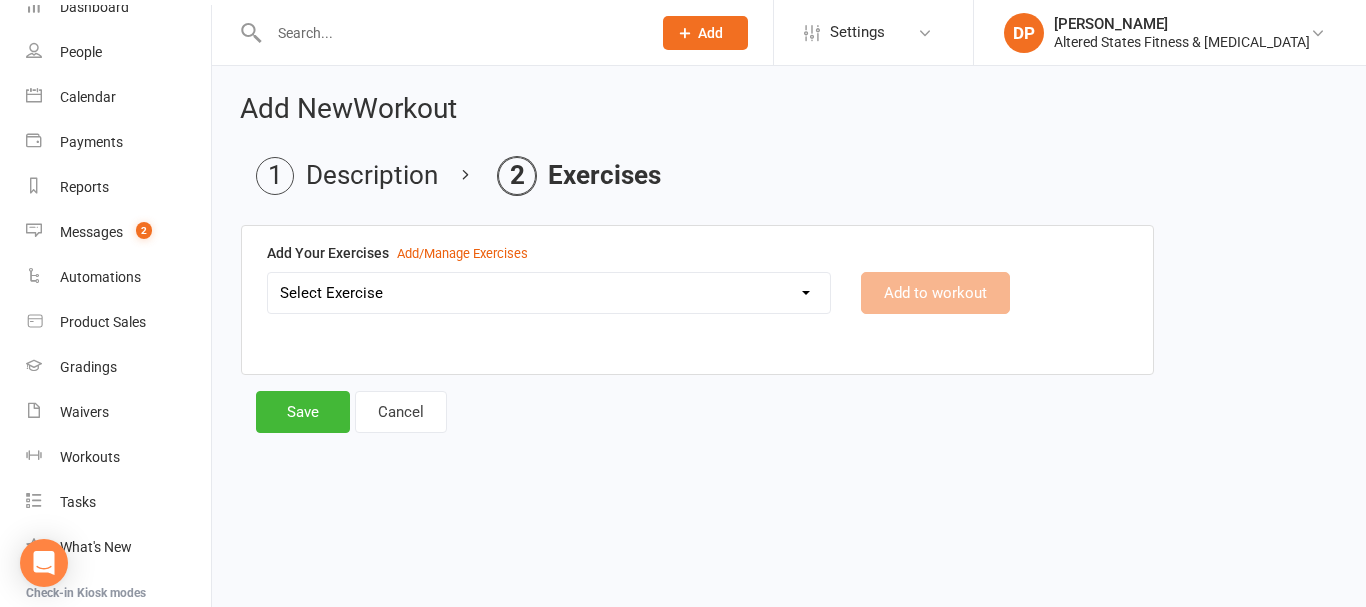click on "Select Exercise Air Punches Alternating Snatches Ball Slam Banded pull aparts Barbell Bent-over row Barbell Front Squat Barbell Lunges Barbell ring rows Barbell Squat Bench Press Bent over row Bicep curls Bicycle Crunches Broad Jumps Burpees with Deadlift Cable chest press Cable flies Calf raises Clean and Press Curtsey squats Deadbugs Dead Lift Decline Lunges Donkey kicks Dumbbell Fly Farmers carry Goblet squat Good mornings Highpull Hip thrusts Hollow hold Incline Chest Press KB deadlift KB Push ups KB Reverse Lunge KB Squat KB Sumo Deadlift KB swings KB Windmill Kettlebell clean to reverse lunge Kettlebell goblet squat duck walk Kettlebell lunge to deadlift Kettlebell swing to highpull Kneeling banded lat crunches Kneeling Cable Crunch Lateral band squats Lateral pulldown lateral twist w ball Leg Raises Mountain climbers O/H tricep ext. Overhead tricep extension Paired plank w hand taps Palof Press Pancake Sprint Plank pull through Plank shoulder taps Push-up Push up hover Renegade row Reverse crunches" at bounding box center (549, 293) 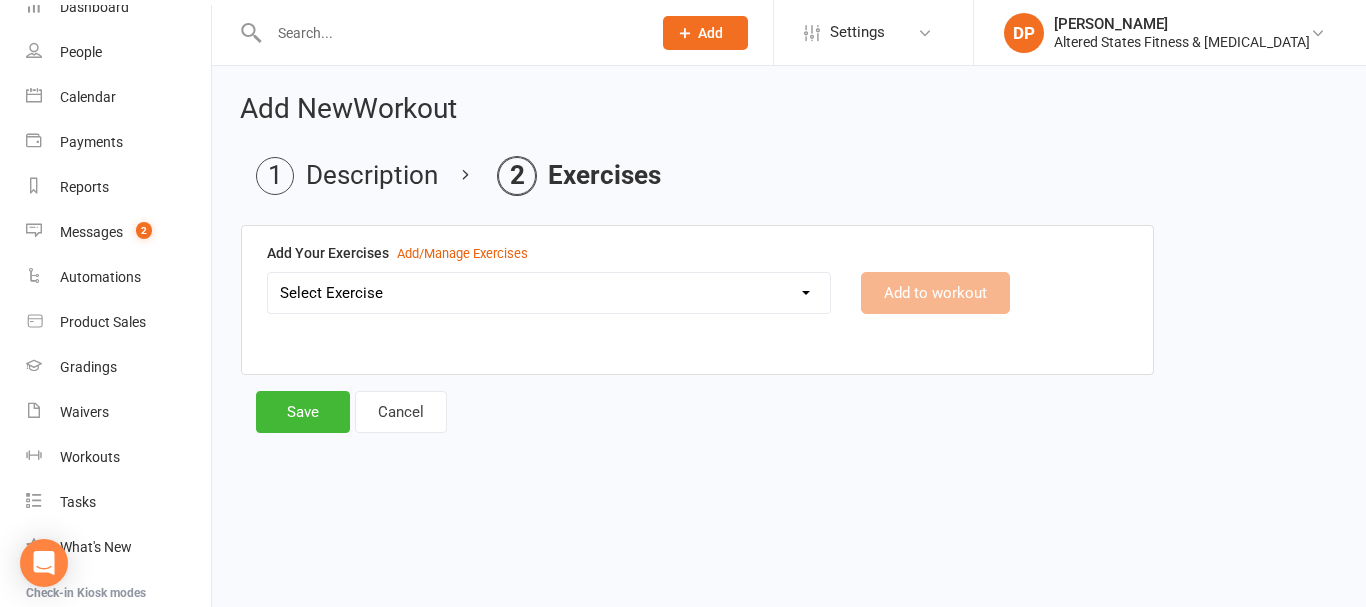 select on "11934" 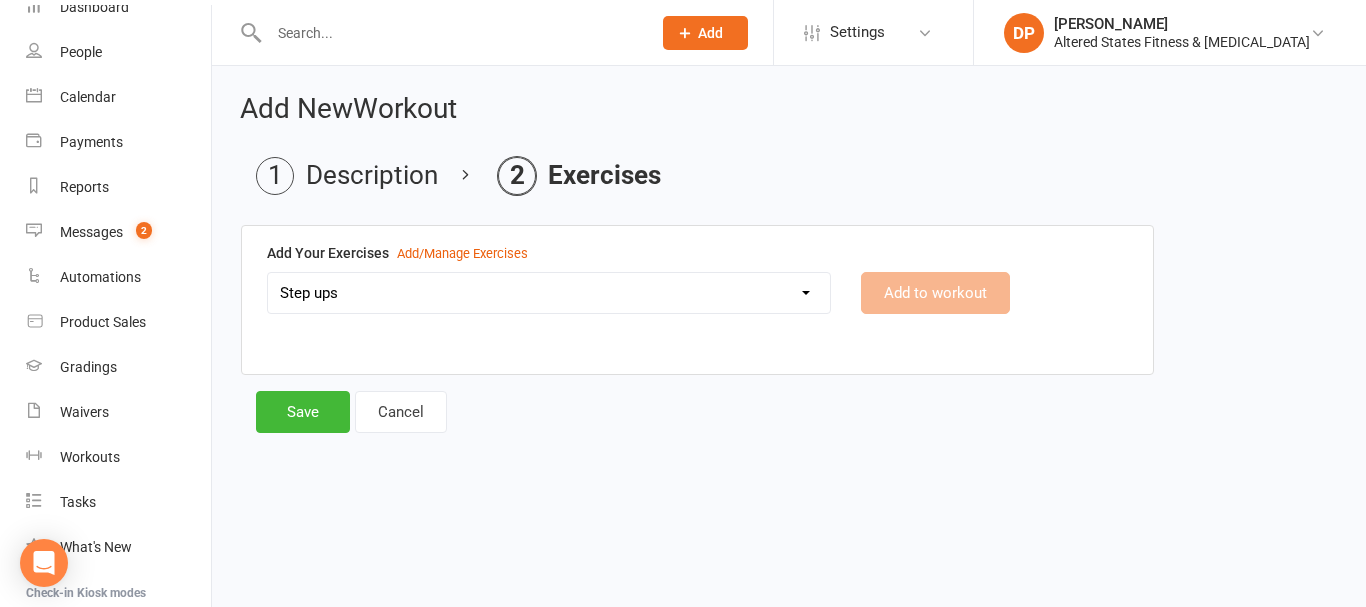 click on "Select Exercise Air Punches Alternating Snatches Ball Slam Banded pull aparts Barbell Bent-over row Barbell Front Squat Barbell Lunges Barbell ring rows Barbell Squat Bench Press Bent over row Bicep curls Bicycle Crunches Broad Jumps Burpees with Deadlift Cable chest press Cable flies Calf raises Clean and Press Curtsey squats Deadbugs Dead Lift Decline Lunges Donkey kicks Dumbbell Fly Farmers carry Goblet squat Good mornings Highpull Hip thrusts Hollow hold Incline Chest Press KB deadlift KB Push ups KB Reverse Lunge KB Squat KB Sumo Deadlift KB swings KB Windmill Kettlebell clean to reverse lunge Kettlebell goblet squat duck walk Kettlebell lunge to deadlift Kettlebell swing to highpull Kneeling banded lat crunches Kneeling Cable Crunch Lateral band squats Lateral pulldown lateral twist w ball Leg Raises Mountain climbers O/H tricep ext. Overhead tricep extension Paired plank w hand taps Palof Press Pancake Sprint Plank pull through Plank shoulder taps Push-up Push up hover Renegade row Reverse crunches" at bounding box center (549, 293) 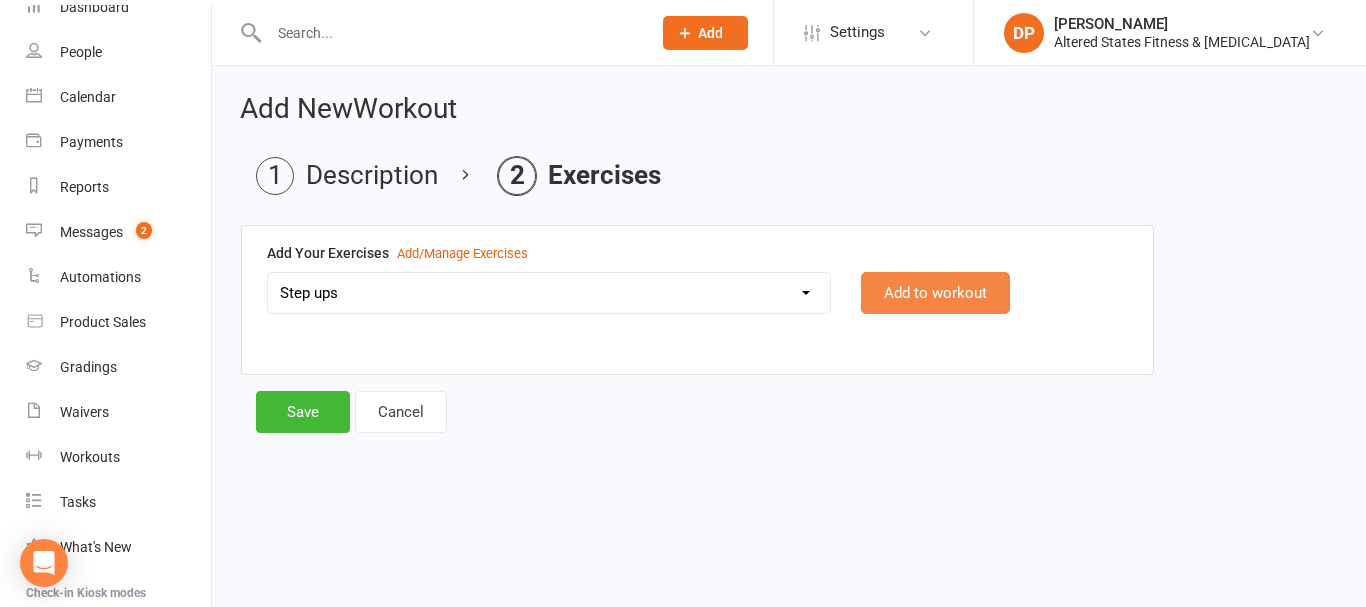 click on "Add to workout" at bounding box center [935, 293] 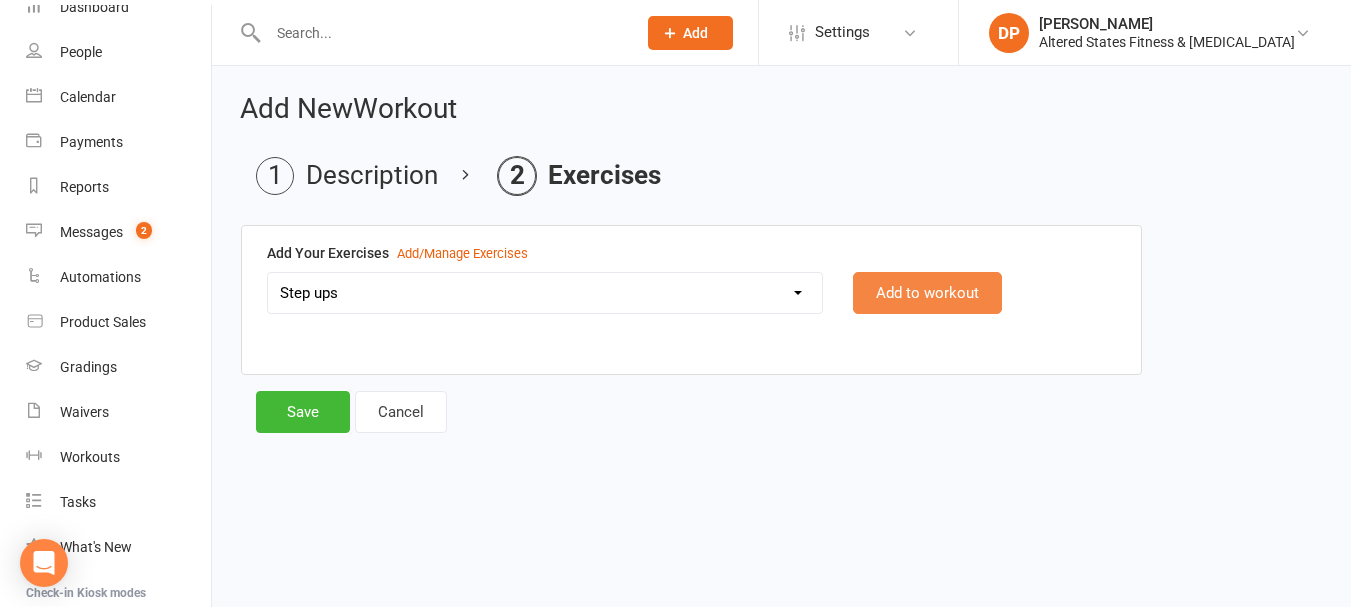 select 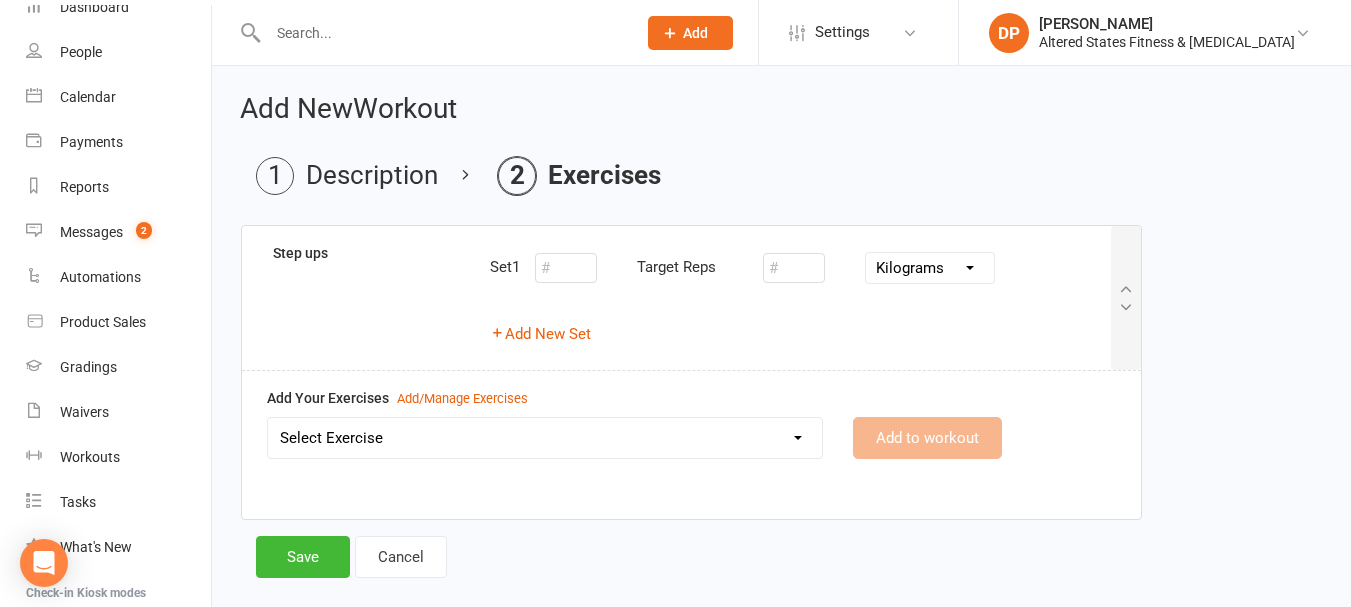 click on "Select Exercise Air Punches Alternating Snatches Ball Slam Banded pull aparts Barbell Bent-over row Barbell Front Squat Barbell Lunges Barbell ring rows Barbell Squat Bench Press Bent over row Bicep curls Bicycle Crunches Broad Jumps Burpees with Deadlift Cable chest press Cable flies Calf raises Clean and Press Curtsey squats Deadbugs Dead Lift Decline Lunges Donkey kicks Dumbbell Fly Farmers carry Goblet squat Good mornings Highpull Hip thrusts Hollow hold Incline Chest Press KB deadlift KB Push ups KB Reverse Lunge KB Squat KB Sumo Deadlift KB swings KB Windmill Kettlebell clean to reverse lunge Kettlebell goblet squat duck walk Kettlebell lunge to deadlift Kettlebell swing to highpull Kneeling banded lat crunches Kneeling Cable Crunch Lateral band squats Lateral pulldown lateral twist w ball Leg Raises Mountain climbers O/H tricep ext. Overhead tricep extension Paired plank w hand taps Palof Press Pancake Sprint Plank pull through Plank shoulder taps Push-up Push up hover Renegade row Reverse crunches" at bounding box center [545, 438] 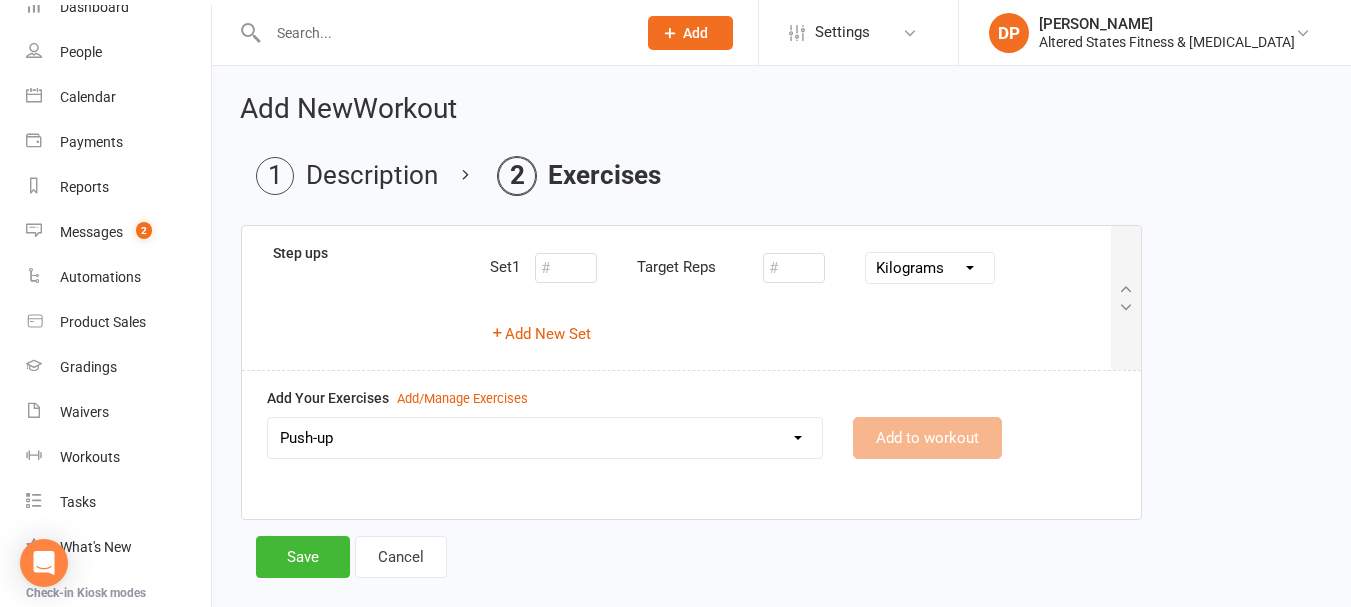 click on "Select Exercise Air Punches Alternating Snatches Ball Slam Banded pull aparts Barbell Bent-over row Barbell Front Squat Barbell Lunges Barbell ring rows Barbell Squat Bench Press Bent over row Bicep curls Bicycle Crunches Broad Jumps Burpees with Deadlift Cable chest press Cable flies Calf raises Clean and Press Curtsey squats Deadbugs Dead Lift Decline Lunges Donkey kicks Dumbbell Fly Farmers carry Goblet squat Good mornings Highpull Hip thrusts Hollow hold Incline Chest Press KB deadlift KB Push ups KB Reverse Lunge KB Squat KB Sumo Deadlift KB swings KB Windmill Kettlebell clean to reverse lunge Kettlebell goblet squat duck walk Kettlebell lunge to deadlift Kettlebell swing to highpull Kneeling banded lat crunches Kneeling Cable Crunch Lateral band squats Lateral pulldown lateral twist w ball Leg Raises Mountain climbers O/H tricep ext. Overhead tricep extension Paired plank w hand taps Palof Press Pancake Sprint Plank pull through Plank shoulder taps Push-up Push up hover Renegade row Reverse crunches" at bounding box center [545, 438] 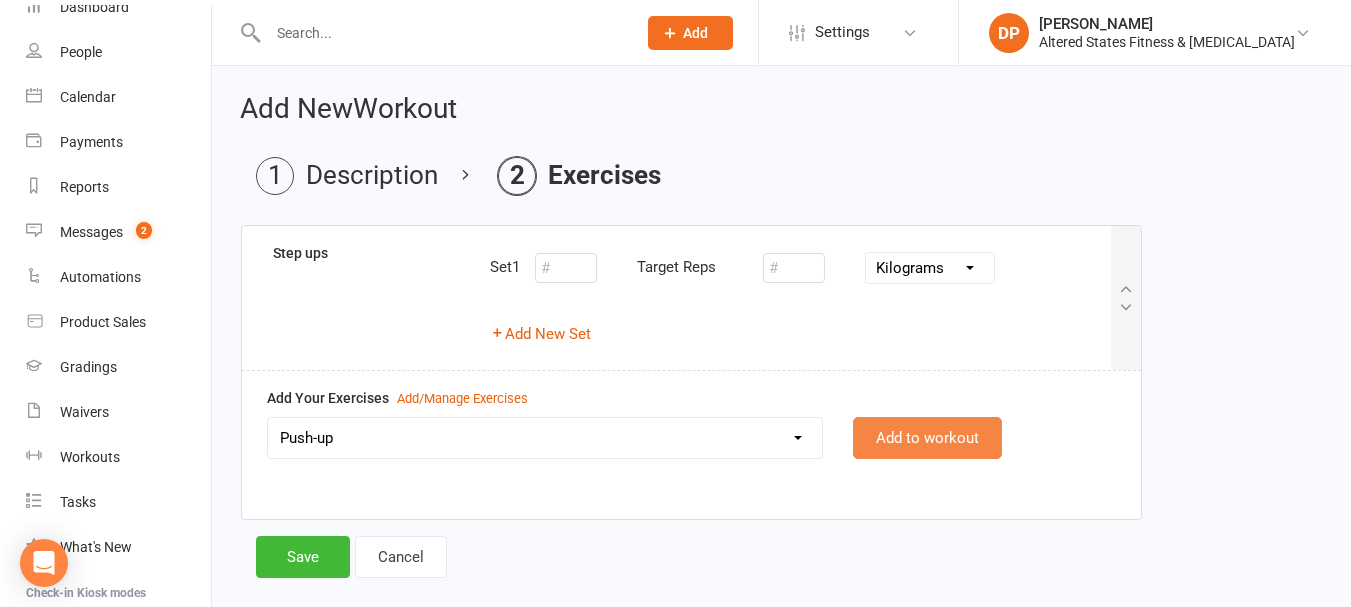 click on "Add to workout" at bounding box center (927, 438) 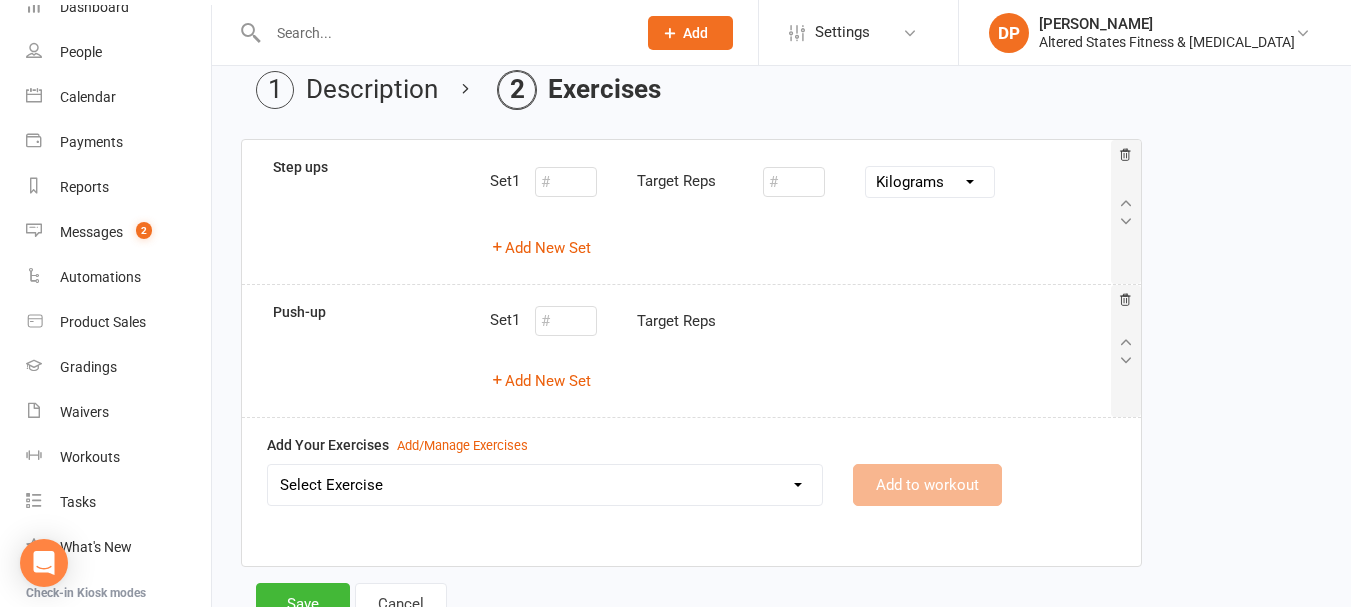 scroll, scrollTop: 165, scrollLeft: 0, axis: vertical 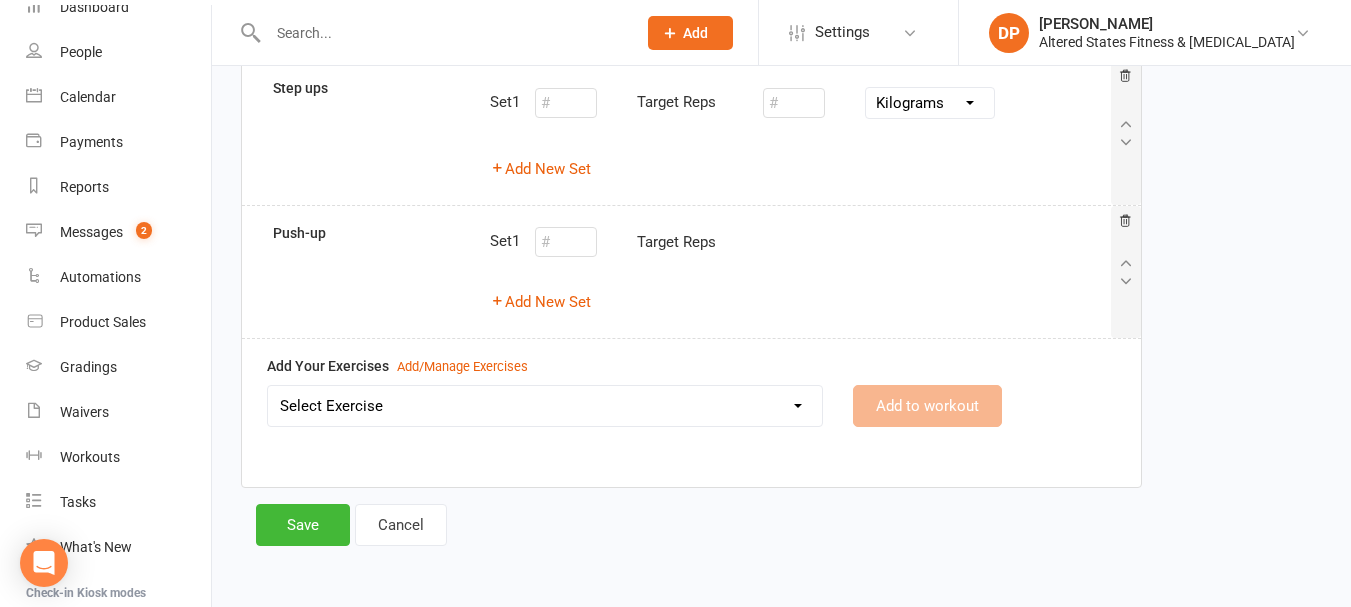 click on "Select Exercise Air Punches Alternating Snatches Ball Slam Banded pull aparts Barbell Bent-over row Barbell Front Squat Barbell Lunges Barbell ring rows Barbell Squat Bench Press Bent over row Bicep curls Bicycle Crunches Broad Jumps Burpees with Deadlift Cable chest press Cable flies Calf raises Clean and Press Curtsey squats Deadbugs Dead Lift Decline Lunges Donkey kicks Dumbbell Fly Farmers carry Goblet squat Good mornings Highpull Hip thrusts Hollow hold Incline Chest Press KB deadlift KB Push ups KB Reverse Lunge KB Squat KB Sumo Deadlift KB swings KB Windmill Kettlebell clean to reverse lunge Kettlebell goblet squat duck walk Kettlebell lunge to deadlift Kettlebell swing to highpull Kneeling banded lat crunches Kneeling Cable Crunch Lateral band squats Lateral pulldown lateral twist w ball Leg Raises Mountain climbers O/H tricep ext. Overhead tricep extension Paired plank w hand taps Palof Press Pancake Sprint Plank pull through Plank shoulder taps Push-up Push up hover Renegade row Reverse crunches" at bounding box center [545, 406] 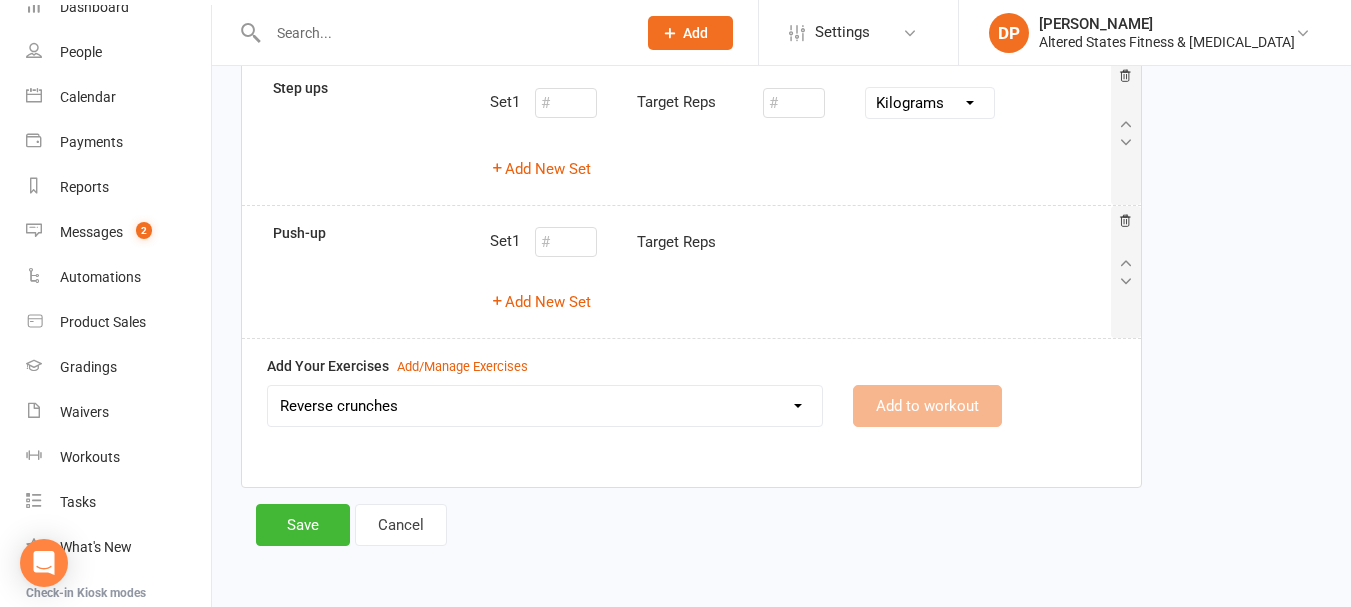 click on "Select Exercise Air Punches Alternating Snatches Ball Slam Banded pull aparts Barbell Bent-over row Barbell Front Squat Barbell Lunges Barbell ring rows Barbell Squat Bench Press Bent over row Bicep curls Bicycle Crunches Broad Jumps Burpees with Deadlift Cable chest press Cable flies Calf raises Clean and Press Curtsey squats Deadbugs Dead Lift Decline Lunges Donkey kicks Dumbbell Fly Farmers carry Goblet squat Good mornings Highpull Hip thrusts Hollow hold Incline Chest Press KB deadlift KB Push ups KB Reverse Lunge KB Squat KB Sumo Deadlift KB swings KB Windmill Kettlebell clean to reverse lunge Kettlebell goblet squat duck walk Kettlebell lunge to deadlift Kettlebell swing to highpull Kneeling banded lat crunches Kneeling Cable Crunch Lateral band squats Lateral pulldown lateral twist w ball Leg Raises Mountain climbers O/H tricep ext. Overhead tricep extension Paired plank w hand taps Palof Press Pancake Sprint Plank pull through Plank shoulder taps Push-up Push up hover Renegade row Reverse crunches" at bounding box center [545, 406] 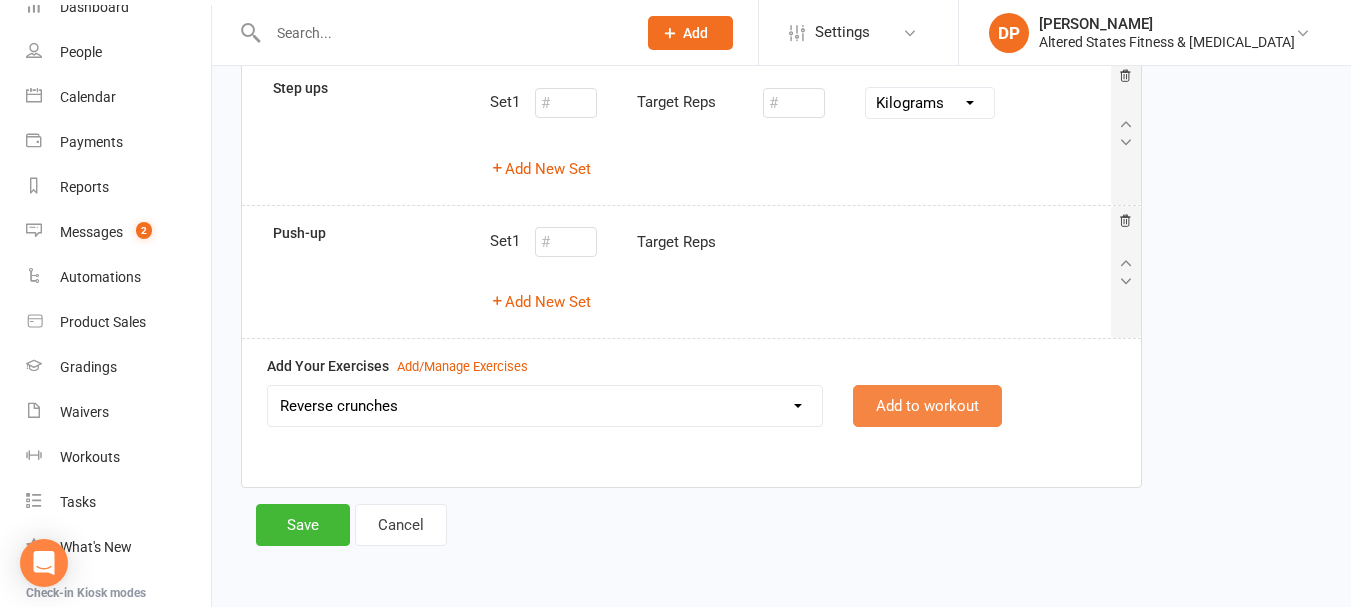 click on "Add to workout" at bounding box center [927, 406] 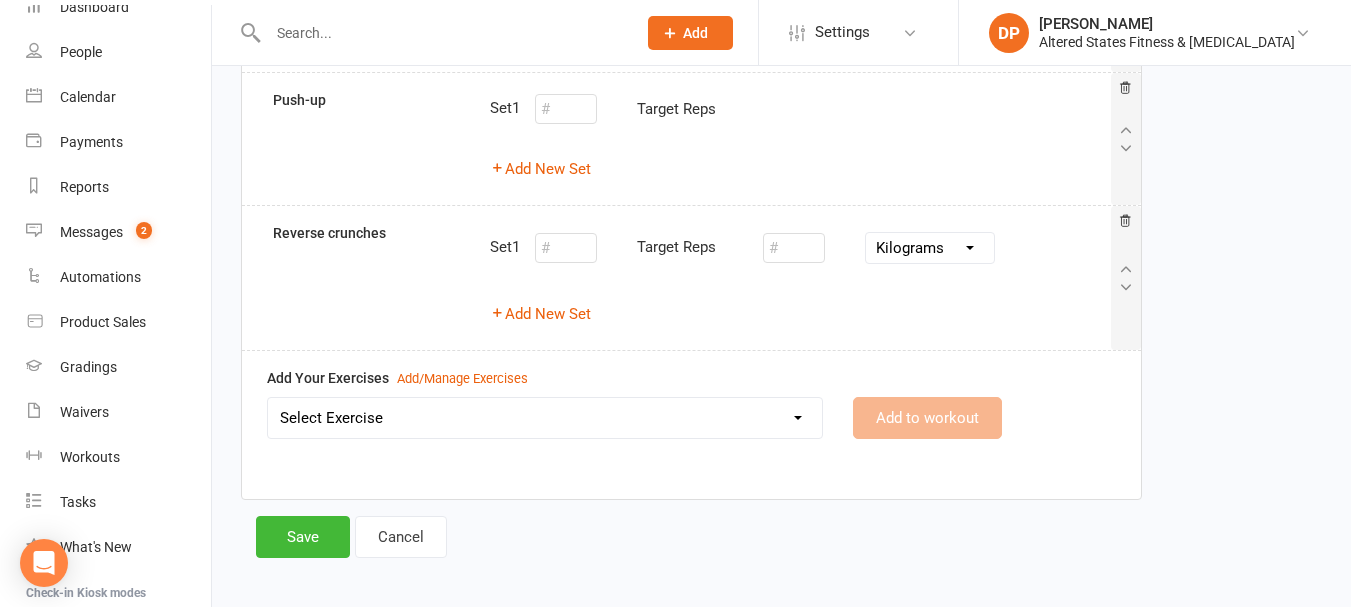 scroll, scrollTop: 310, scrollLeft: 0, axis: vertical 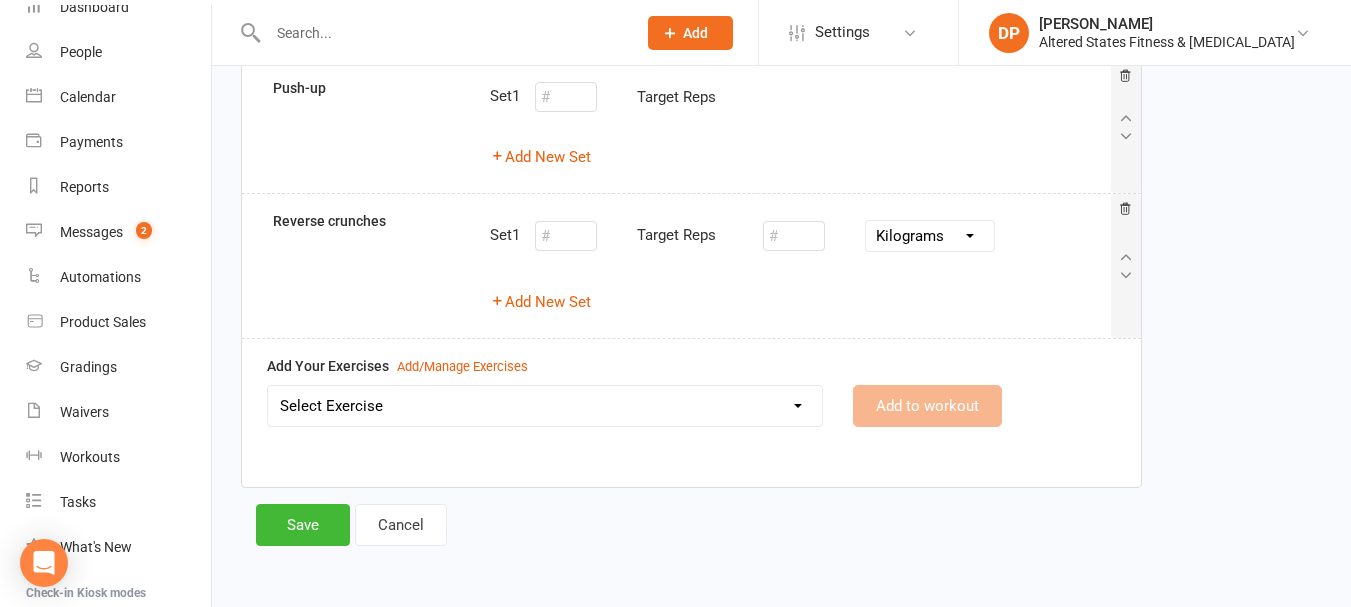 click on "Select Exercise Air Punches Alternating Snatches Ball Slam Banded pull aparts Barbell Bent-over row Barbell Front Squat Barbell Lunges Barbell ring rows Barbell Squat Bench Press Bent over row Bicep curls Bicycle Crunches Broad Jumps Burpees with Deadlift Cable chest press Cable flies Calf raises Clean and Press Curtsey squats Deadbugs Dead Lift Decline Lunges Donkey kicks Dumbbell Fly Farmers carry Goblet squat Good mornings Highpull Hip thrusts Hollow hold Incline Chest Press KB deadlift KB Push ups KB Reverse Lunge KB Squat KB Sumo Deadlift KB swings KB Windmill Kettlebell clean to reverse lunge Kettlebell goblet squat duck walk Kettlebell lunge to deadlift Kettlebell swing to highpull Kneeling banded lat crunches Kneeling Cable Crunch Lateral band squats Lateral pulldown lateral twist w ball Leg Raises Mountain climbers O/H tricep ext. Overhead tricep extension Paired plank w hand taps Palof Press Pancake Sprint Plank pull through Plank shoulder taps Push-up Push up hover Renegade row Reverse crunches" at bounding box center [545, 406] 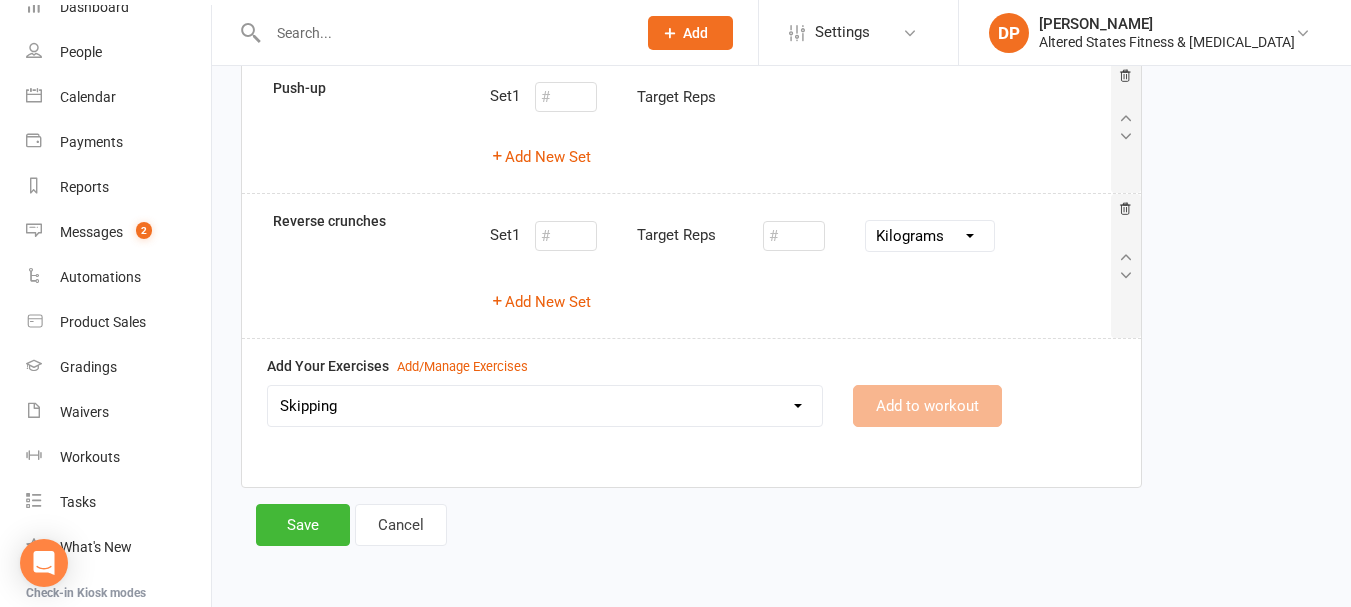 click on "Select Exercise Air Punches Alternating Snatches Ball Slam Banded pull aparts Barbell Bent-over row Barbell Front Squat Barbell Lunges Barbell ring rows Barbell Squat Bench Press Bent over row Bicep curls Bicycle Crunches Broad Jumps Burpees with Deadlift Cable chest press Cable flies Calf raises Clean and Press Curtsey squats Deadbugs Dead Lift Decline Lunges Donkey kicks Dumbbell Fly Farmers carry Goblet squat Good mornings Highpull Hip thrusts Hollow hold Incline Chest Press KB deadlift KB Push ups KB Reverse Lunge KB Squat KB Sumo Deadlift KB swings KB Windmill Kettlebell clean to reverse lunge Kettlebell goblet squat duck walk Kettlebell lunge to deadlift Kettlebell swing to highpull Kneeling banded lat crunches Kneeling Cable Crunch Lateral band squats Lateral pulldown lateral twist w ball Leg Raises Mountain climbers O/H tricep ext. Overhead tricep extension Paired plank w hand taps Palof Press Pancake Sprint Plank pull through Plank shoulder taps Push-up Push up hover Renegade row Reverse crunches" at bounding box center (545, 406) 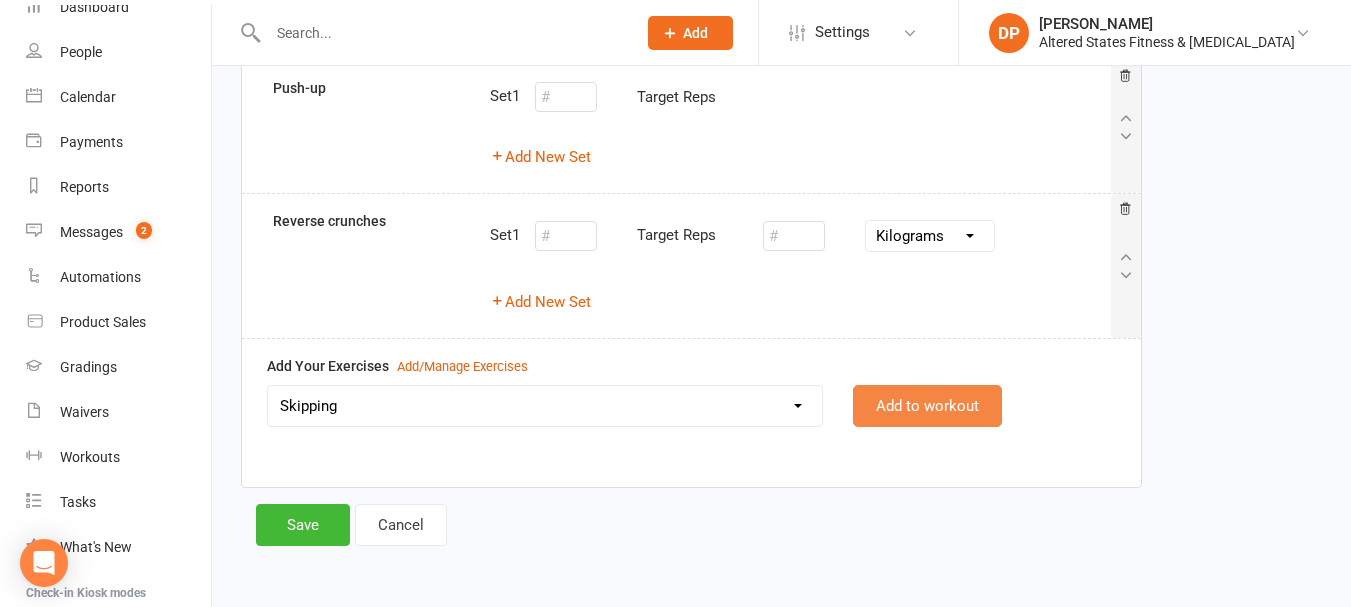 click on "Add to workout" at bounding box center [927, 406] 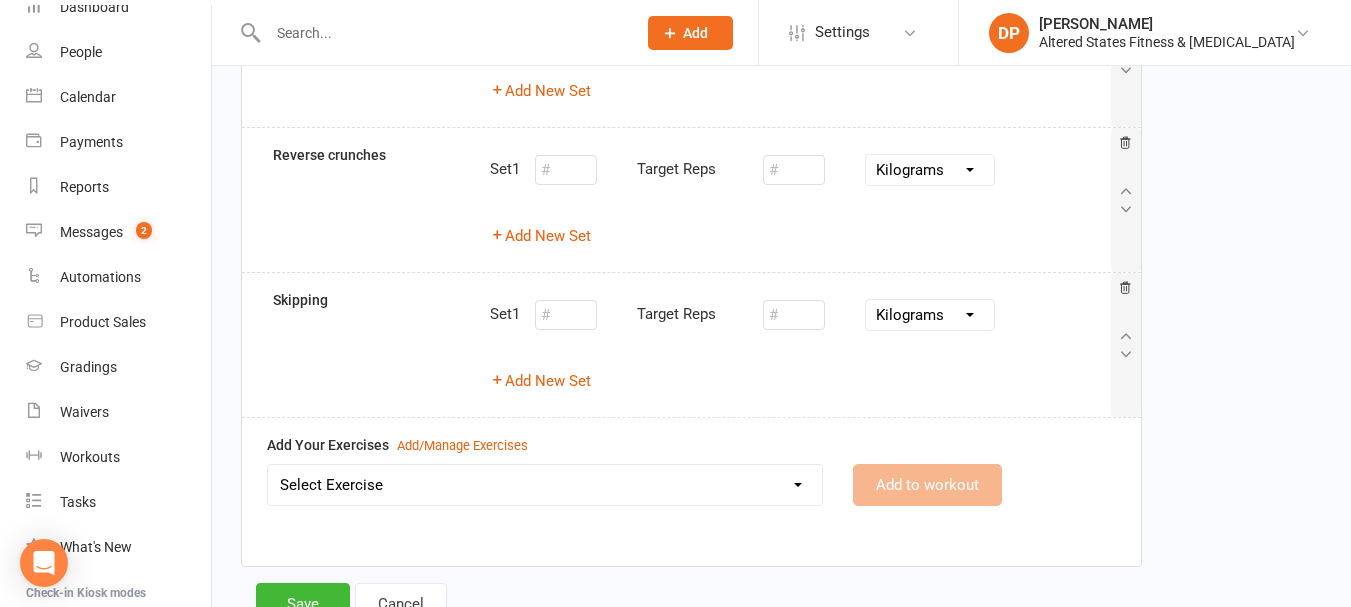 scroll, scrollTop: 455, scrollLeft: 0, axis: vertical 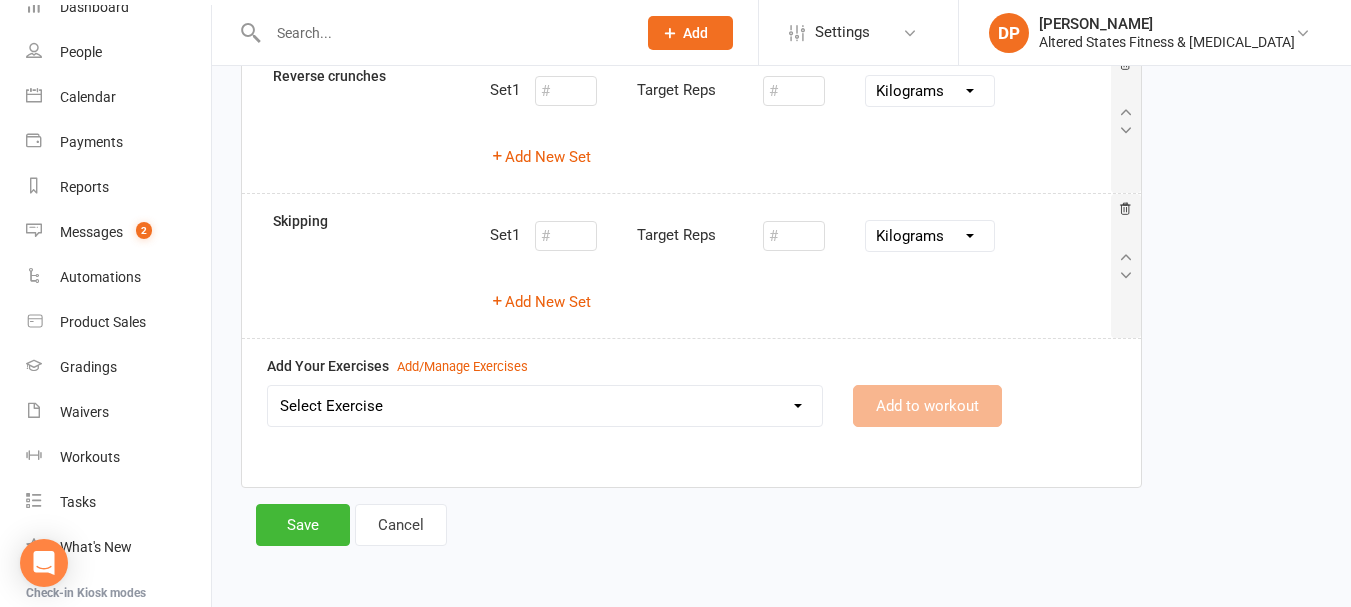 click on "Select Exercise Air Punches Alternating Snatches Ball Slam Banded pull aparts Barbell Bent-over row Barbell Front Squat Barbell Lunges Barbell ring rows Barbell Squat Bench Press Bent over row Bicep curls Bicycle Crunches Broad Jumps Burpees with Deadlift Cable chest press Cable flies Calf raises Clean and Press Curtsey squats Deadbugs Dead Lift Decline Lunges Donkey kicks Dumbbell Fly Farmers carry Goblet squat Good mornings Highpull Hip thrusts Hollow hold Incline Chest Press KB deadlift KB Push ups KB Reverse Lunge KB Squat KB Sumo Deadlift KB swings KB Windmill Kettlebell clean to reverse lunge Kettlebell goblet squat duck walk Kettlebell lunge to deadlift Kettlebell swing to highpull Kneeling banded lat crunches Kneeling Cable Crunch Lateral band squats Lateral pulldown lateral twist w ball Leg Raises Mountain climbers O/H tricep ext. Overhead tricep extension Paired plank w hand taps Palof Press Pancake Sprint Plank pull through Plank shoulder taps Push-up Push up hover Renegade row Reverse crunches" at bounding box center (545, 406) 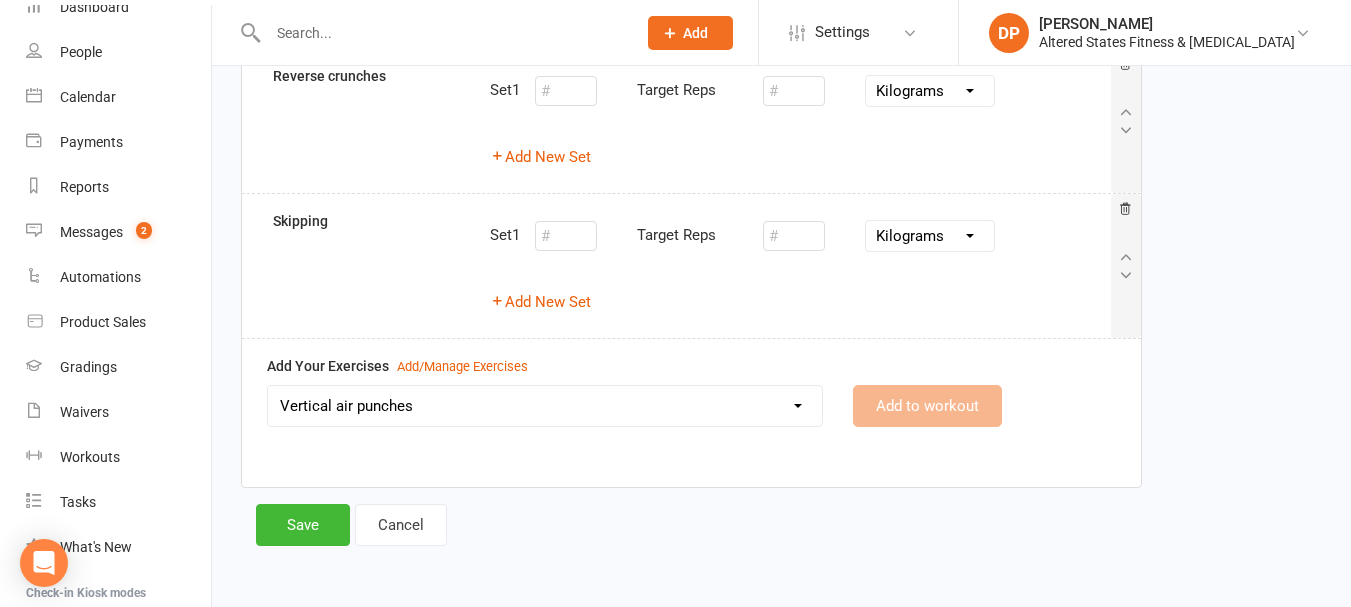 click on "Select Exercise Air Punches Alternating Snatches Ball Slam Banded pull aparts Barbell Bent-over row Barbell Front Squat Barbell Lunges Barbell ring rows Barbell Squat Bench Press Bent over row Bicep curls Bicycle Crunches Broad Jumps Burpees with Deadlift Cable chest press Cable flies Calf raises Clean and Press Curtsey squats Deadbugs Dead Lift Decline Lunges Donkey kicks Dumbbell Fly Farmers carry Goblet squat Good mornings Highpull Hip thrusts Hollow hold Incline Chest Press KB deadlift KB Push ups KB Reverse Lunge KB Squat KB Sumo Deadlift KB swings KB Windmill Kettlebell clean to reverse lunge Kettlebell goblet squat duck walk Kettlebell lunge to deadlift Kettlebell swing to highpull Kneeling banded lat crunches Kneeling Cable Crunch Lateral band squats Lateral pulldown lateral twist w ball Leg Raises Mountain climbers O/H tricep ext. Overhead tricep extension Paired plank w hand taps Palof Press Pancake Sprint Plank pull through Plank shoulder taps Push-up Push up hover Renegade row Reverse crunches" at bounding box center [545, 406] 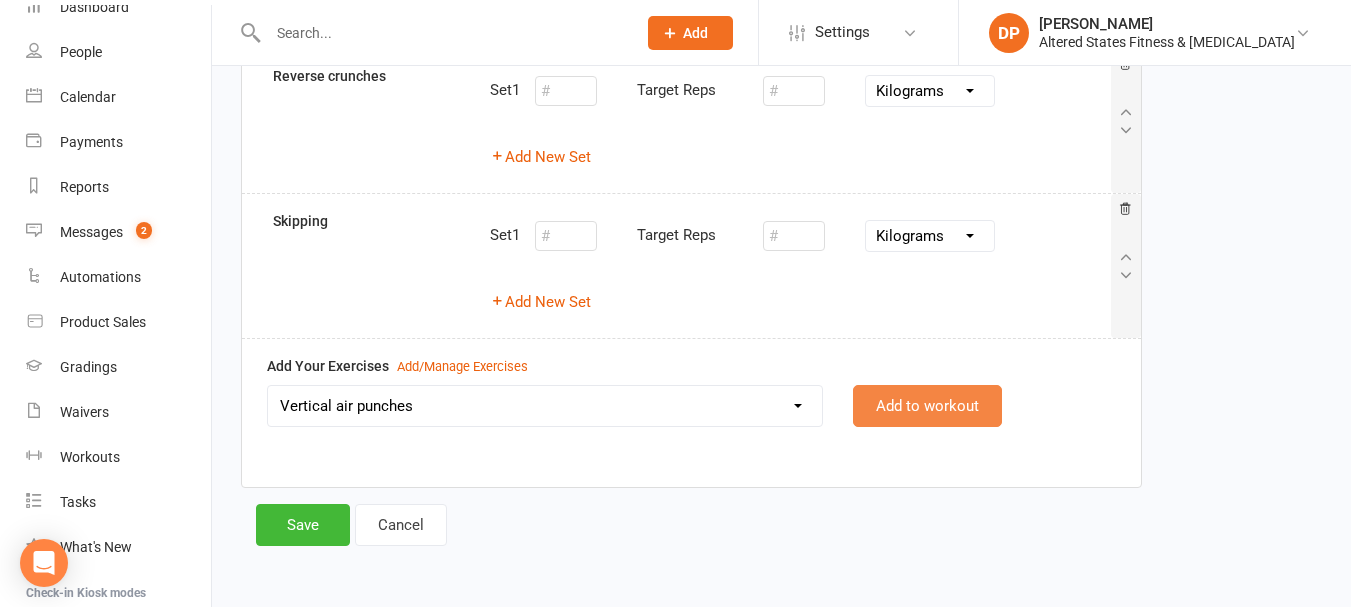 click on "Add to workout" at bounding box center (927, 406) 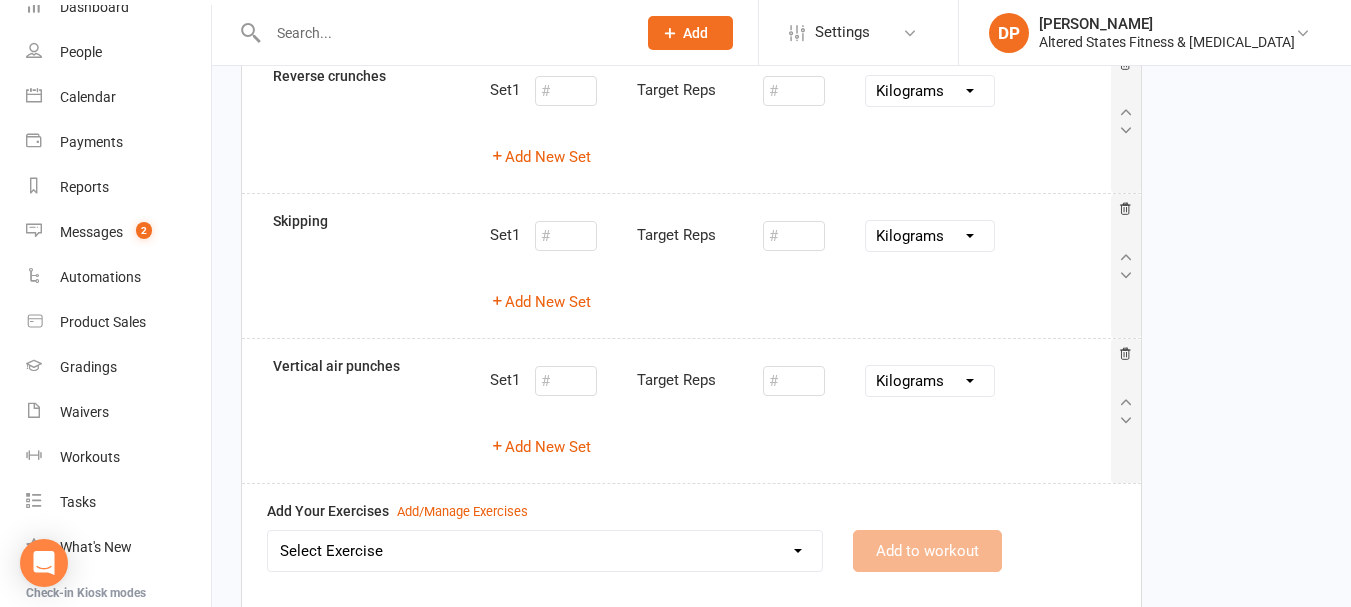 scroll, scrollTop: 600, scrollLeft: 0, axis: vertical 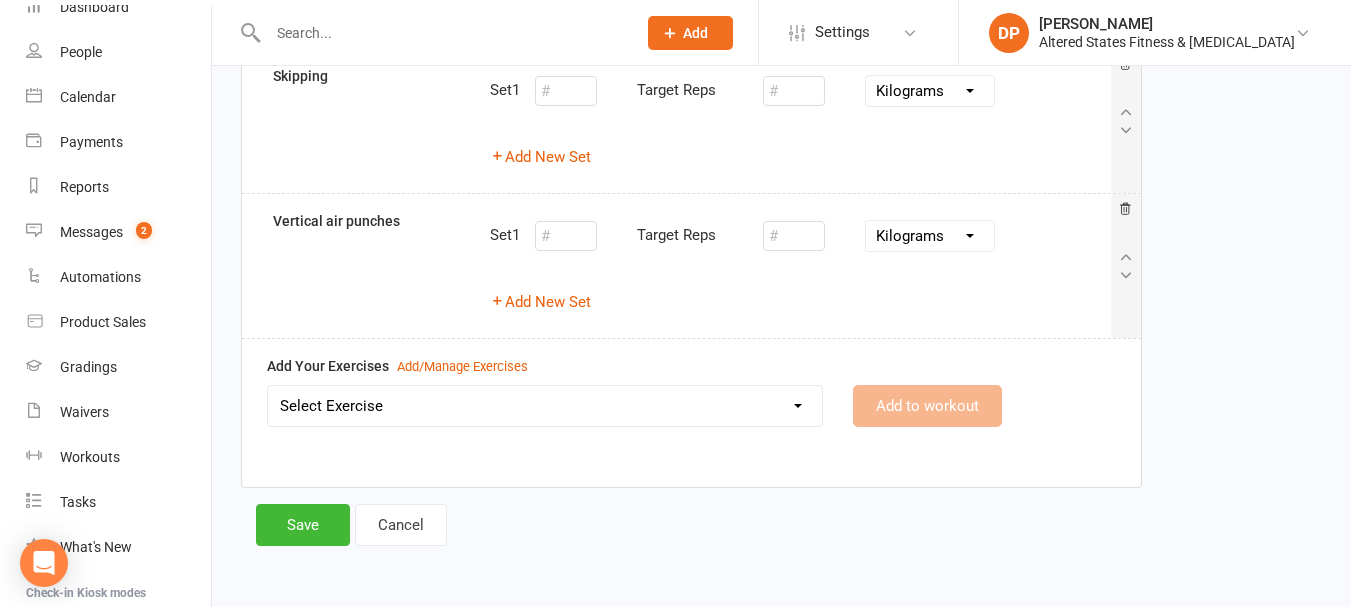 click on "Select Exercise Air Punches Alternating Snatches Ball Slam Banded pull aparts Barbell Bent-over row Barbell Front Squat Barbell Lunges Barbell ring rows Barbell Squat Bench Press Bent over row Bicep curls Bicycle Crunches Broad Jumps Burpees with Deadlift Cable chest press Cable flies Calf raises Clean and Press Curtsey squats Deadbugs Dead Lift Decline Lunges Donkey kicks Dumbbell Fly Farmers carry Goblet squat Good mornings Highpull Hip thrusts Hollow hold Incline Chest Press KB deadlift KB Push ups KB Reverse Lunge KB Squat KB Sumo Deadlift KB swings KB Windmill Kettlebell clean to reverse lunge Kettlebell goblet squat duck walk Kettlebell lunge to deadlift Kettlebell swing to highpull Kneeling banded lat crunches Kneeling Cable Crunch Lateral band squats Lateral pulldown lateral twist w ball Leg Raises Mountain climbers O/H tricep ext. Overhead tricep extension Paired plank w hand taps Palof Press Pancake Sprint Plank pull through Plank shoulder taps Push-up Push up hover Renegade row Reverse crunches" at bounding box center (545, 406) 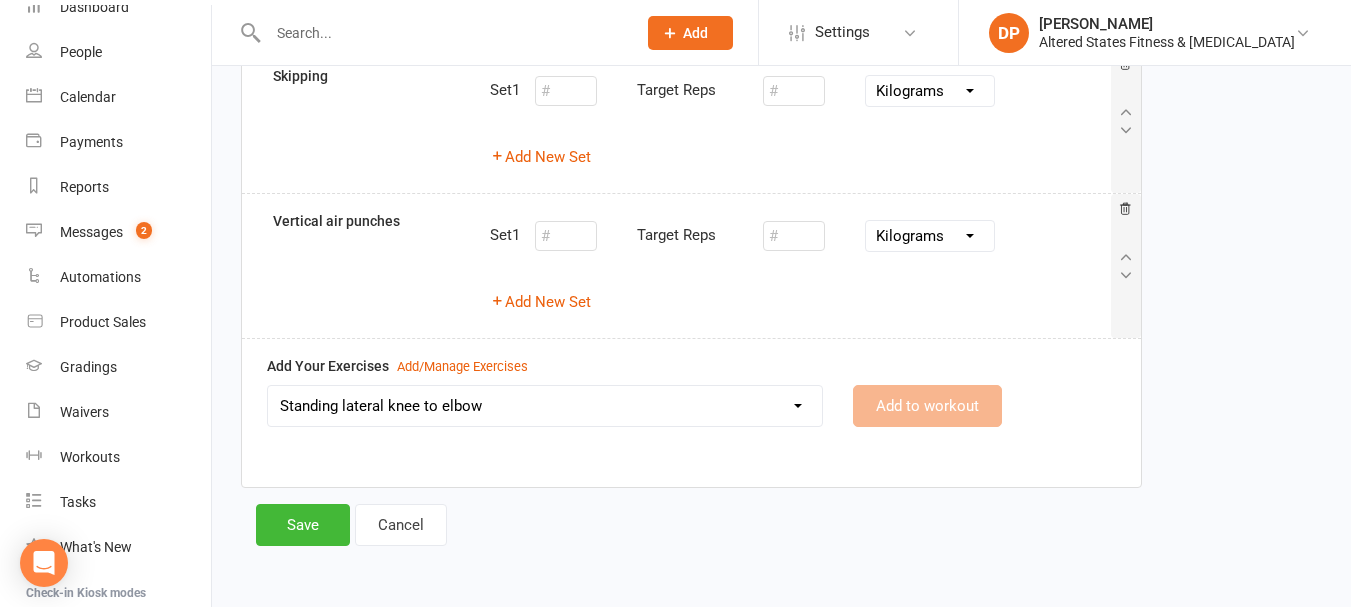 click on "Select Exercise Air Punches Alternating Snatches Ball Slam Banded pull aparts Barbell Bent-over row Barbell Front Squat Barbell Lunges Barbell ring rows Barbell Squat Bench Press Bent over row Bicep curls Bicycle Crunches Broad Jumps Burpees with Deadlift Cable chest press Cable flies Calf raises Clean and Press Curtsey squats Deadbugs Dead Lift Decline Lunges Donkey kicks Dumbbell Fly Farmers carry Goblet squat Good mornings Highpull Hip thrusts Hollow hold Incline Chest Press KB deadlift KB Push ups KB Reverse Lunge KB Squat KB Sumo Deadlift KB swings KB Windmill Kettlebell clean to reverse lunge Kettlebell goblet squat duck walk Kettlebell lunge to deadlift Kettlebell swing to highpull Kneeling banded lat crunches Kneeling Cable Crunch Lateral band squats Lateral pulldown lateral twist w ball Leg Raises Mountain climbers O/H tricep ext. Overhead tricep extension Paired plank w hand taps Palof Press Pancake Sprint Plank pull through Plank shoulder taps Push-up Push up hover Renegade row Reverse crunches" at bounding box center (545, 406) 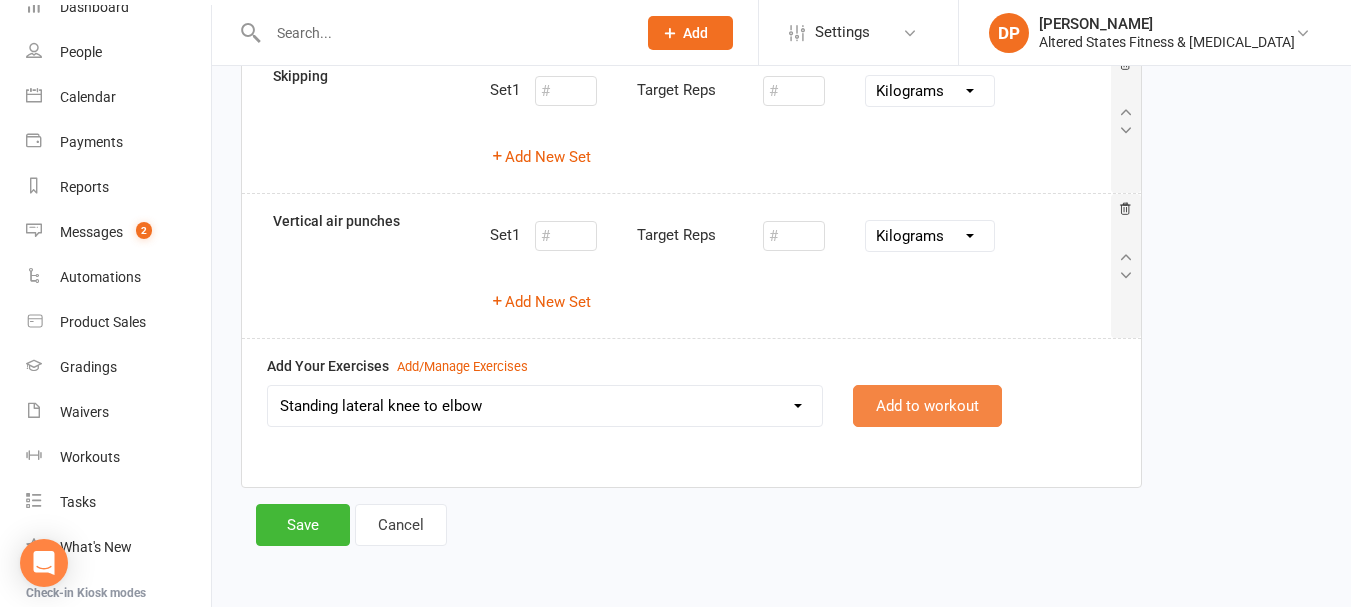 click on "Add to workout" at bounding box center [927, 406] 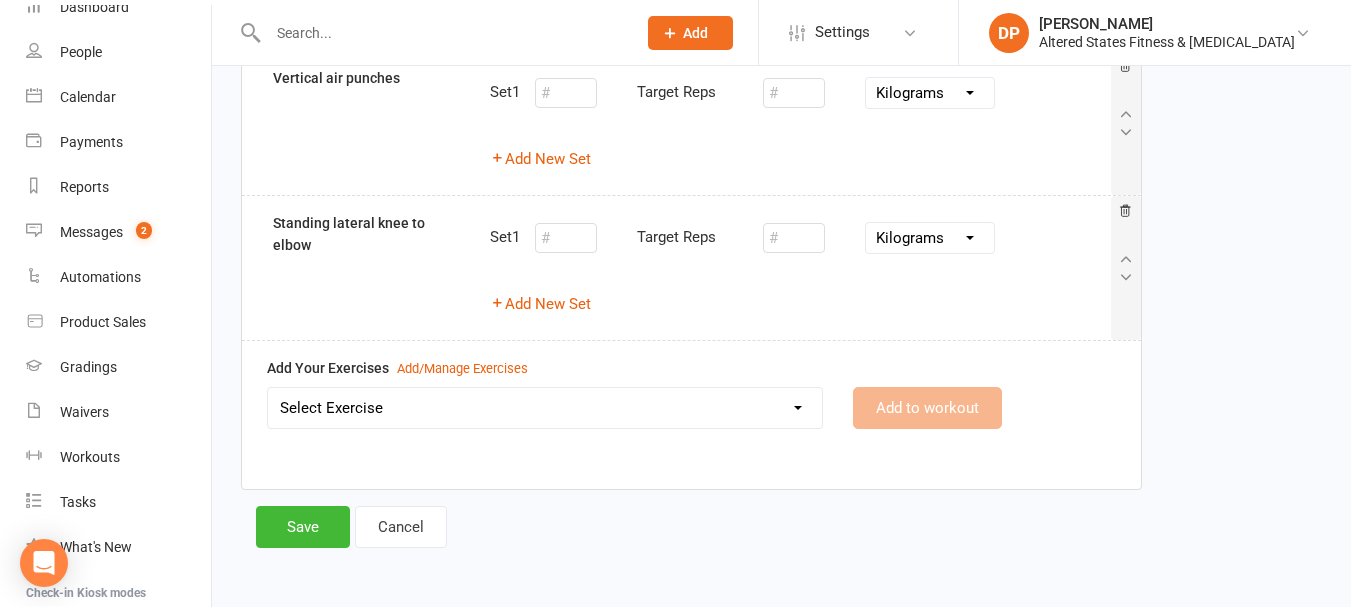 scroll, scrollTop: 745, scrollLeft: 0, axis: vertical 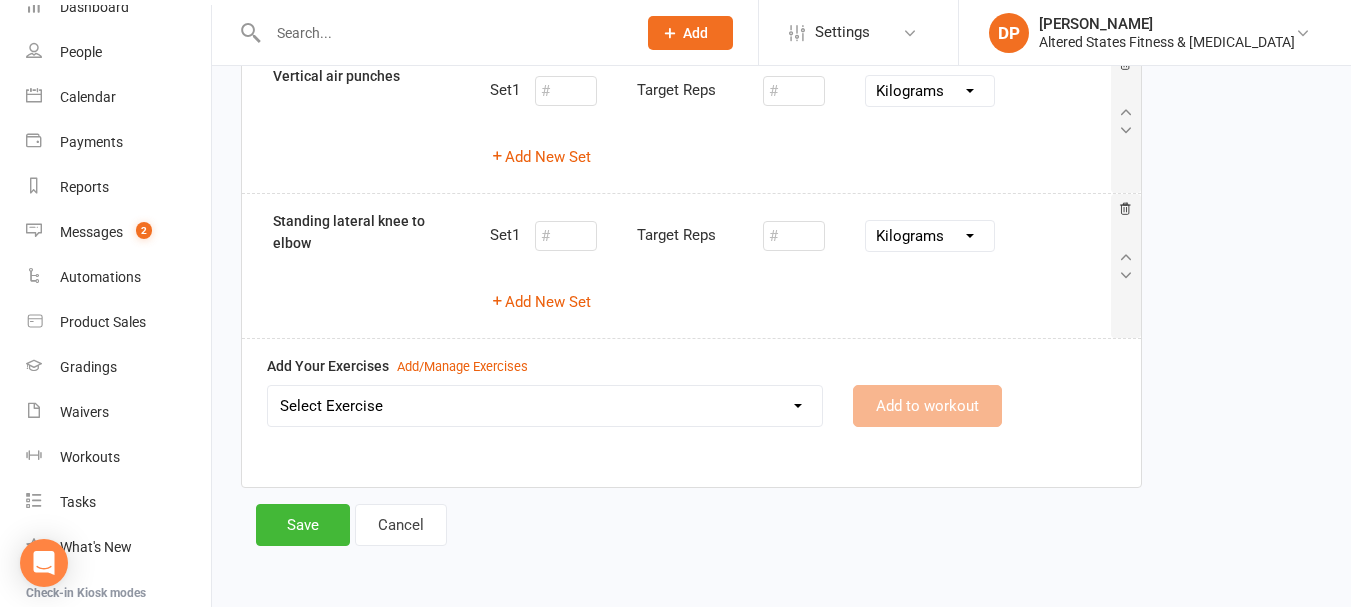 click on "Select Exercise Air Punches Alternating Snatches Ball Slam Banded pull aparts Barbell Bent-over row Barbell Front Squat Barbell Lunges Barbell ring rows Barbell Squat Bench Press Bent over row Bicep curls Bicycle Crunches Broad Jumps Burpees with Deadlift Cable chest press Cable flies Calf raises Clean and Press Curtsey squats Deadbugs Dead Lift Decline Lunges Donkey kicks Dumbbell Fly Farmers carry Goblet squat Good mornings Highpull Hip thrusts Hollow hold Incline Chest Press KB deadlift KB Push ups KB Reverse Lunge KB Squat KB Sumo Deadlift KB swings KB Windmill Kettlebell clean to reverse lunge Kettlebell goblet squat duck walk Kettlebell lunge to deadlift Kettlebell swing to highpull Kneeling banded lat crunches Kneeling Cable Crunch Lateral band squats Lateral pulldown lateral twist w ball Leg Raises Mountain climbers O/H tricep ext. Overhead tricep extension Paired plank w hand taps Palof Press Pancake Sprint Plank pull through Plank shoulder taps Push-up Push up hover Renegade row Reverse crunches" at bounding box center [545, 406] 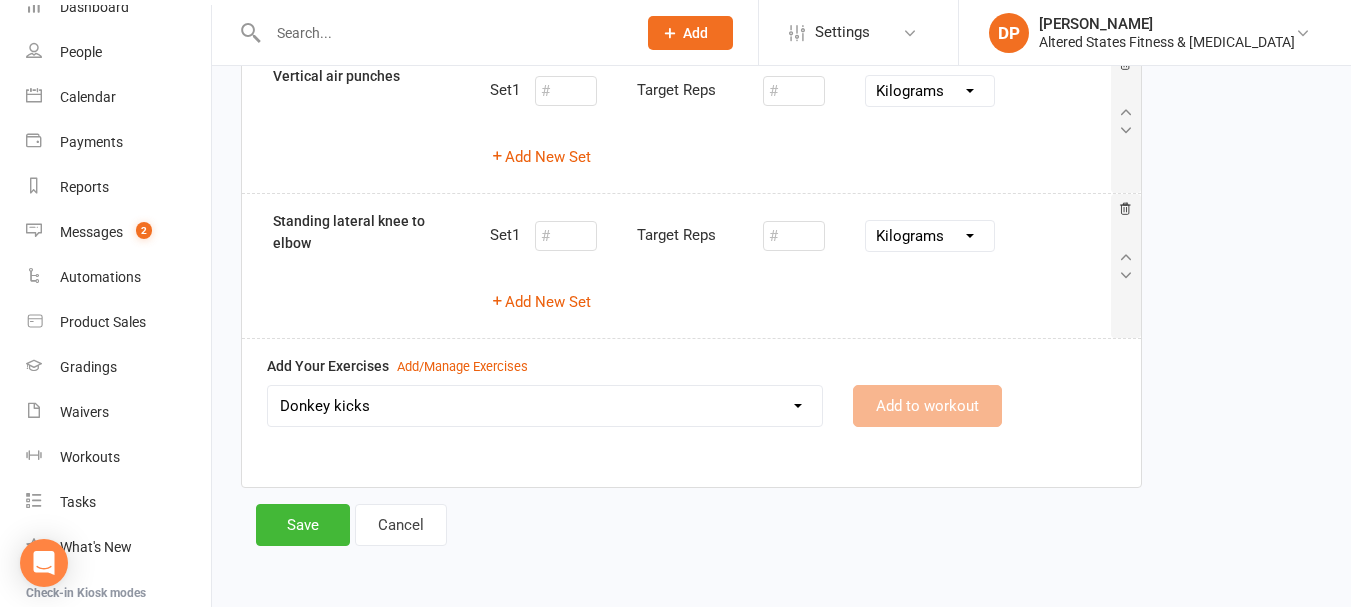 click on "Select Exercise Air Punches Alternating Snatches Ball Slam Banded pull aparts Barbell Bent-over row Barbell Front Squat Barbell Lunges Barbell ring rows Barbell Squat Bench Press Bent over row Bicep curls Bicycle Crunches Broad Jumps Burpees with Deadlift Cable chest press Cable flies Calf raises Clean and Press Curtsey squats Deadbugs Dead Lift Decline Lunges Donkey kicks Dumbbell Fly Farmers carry Goblet squat Good mornings Highpull Hip thrusts Hollow hold Incline Chest Press KB deadlift KB Push ups KB Reverse Lunge KB Squat KB Sumo Deadlift KB swings KB Windmill Kettlebell clean to reverse lunge Kettlebell goblet squat duck walk Kettlebell lunge to deadlift Kettlebell swing to highpull Kneeling banded lat crunches Kneeling Cable Crunch Lateral band squats Lateral pulldown lateral twist w ball Leg Raises Mountain climbers O/H tricep ext. Overhead tricep extension Paired plank w hand taps Palof Press Pancake Sprint Plank pull through Plank shoulder taps Push-up Push up hover Renegade row Reverse crunches" at bounding box center [545, 406] 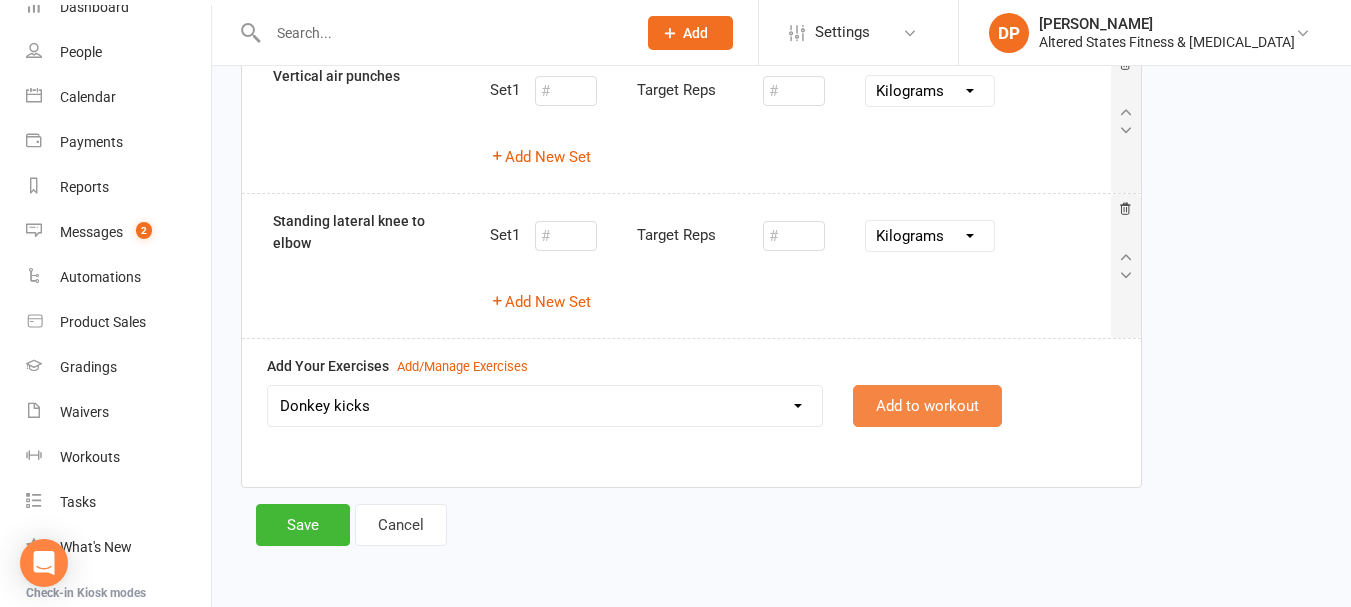 click on "Add to workout" at bounding box center (927, 406) 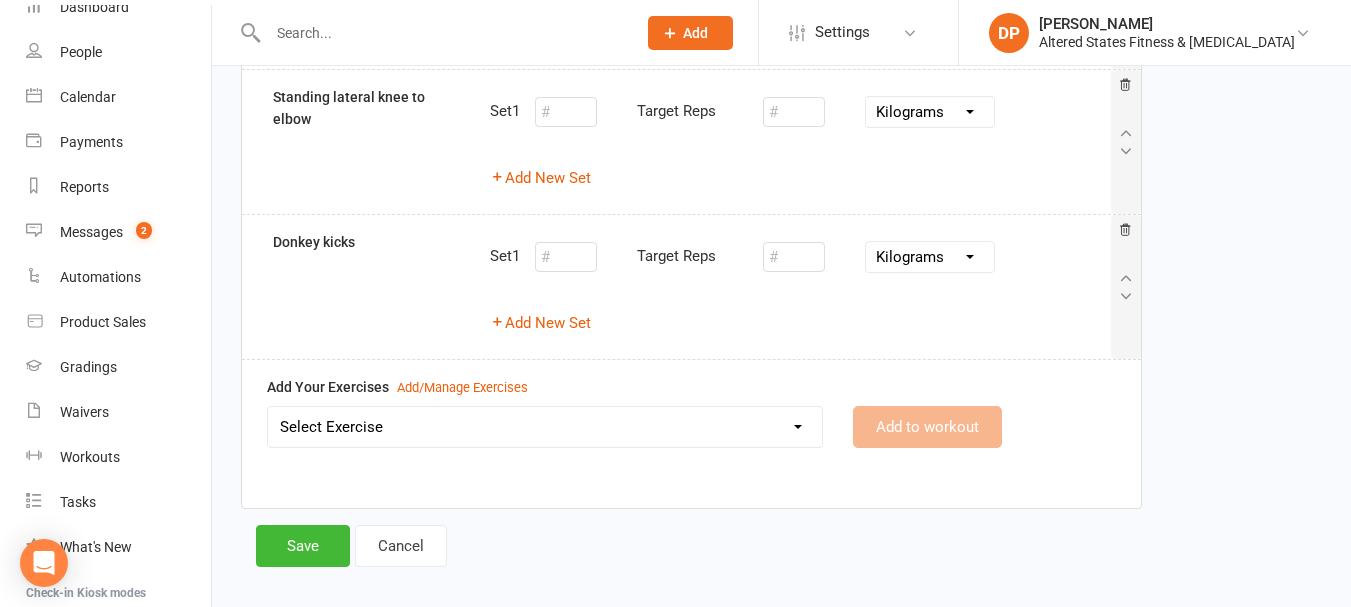scroll, scrollTop: 890, scrollLeft: 0, axis: vertical 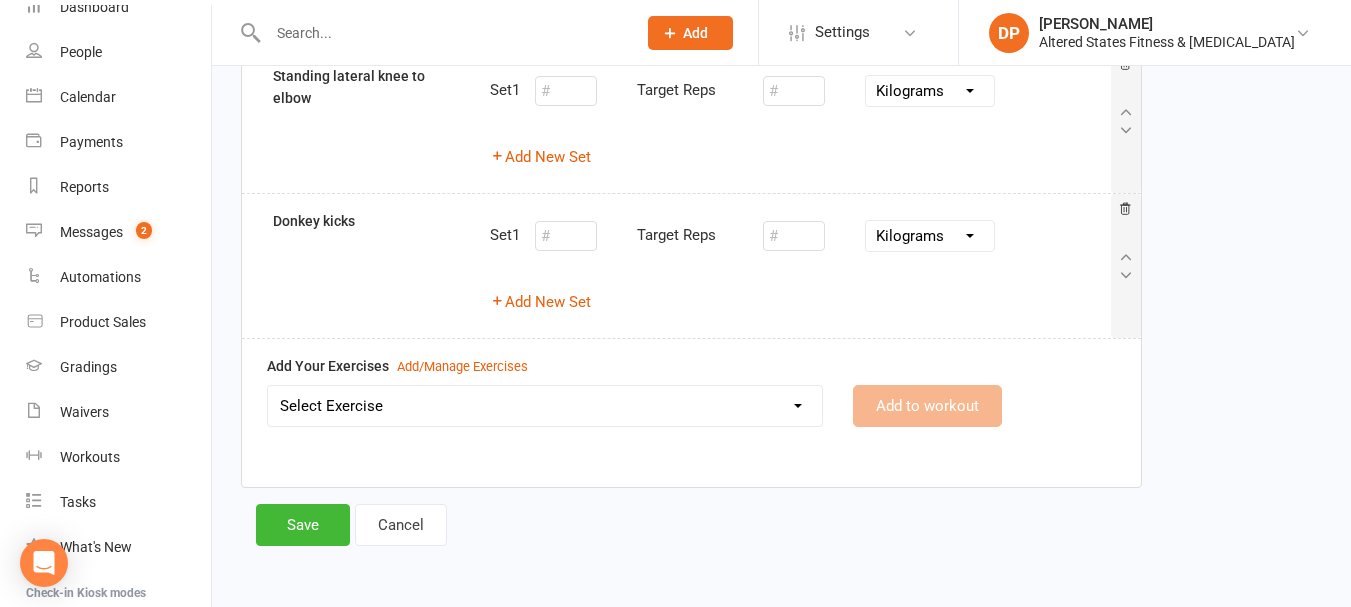 click on "Select Exercise Air Punches Alternating Snatches Ball Slam Banded pull aparts Barbell Bent-over row Barbell Front Squat Barbell Lunges Barbell ring rows Barbell Squat Bench Press Bent over row Bicep curls Bicycle Crunches Broad Jumps Burpees with Deadlift Cable chest press Cable flies Calf raises Clean and Press Curtsey squats Deadbugs Dead Lift Decline Lunges Donkey kicks Dumbbell Fly Farmers carry Goblet squat Good mornings Highpull Hip thrusts Hollow hold Incline Chest Press KB deadlift KB Push ups KB Reverse Lunge KB Squat KB Sumo Deadlift KB swings KB Windmill Kettlebell clean to reverse lunge Kettlebell goblet squat duck walk Kettlebell lunge to deadlift Kettlebell swing to highpull Kneeling banded lat crunches Kneeling Cable Crunch Lateral band squats Lateral pulldown lateral twist w ball Leg Raises Mountain climbers O/H tricep ext. Overhead tricep extension Paired plank w hand taps Palof Press Pancake Sprint Plank pull through Plank shoulder taps Push-up Push up hover Renegade row Reverse crunches" at bounding box center (545, 406) 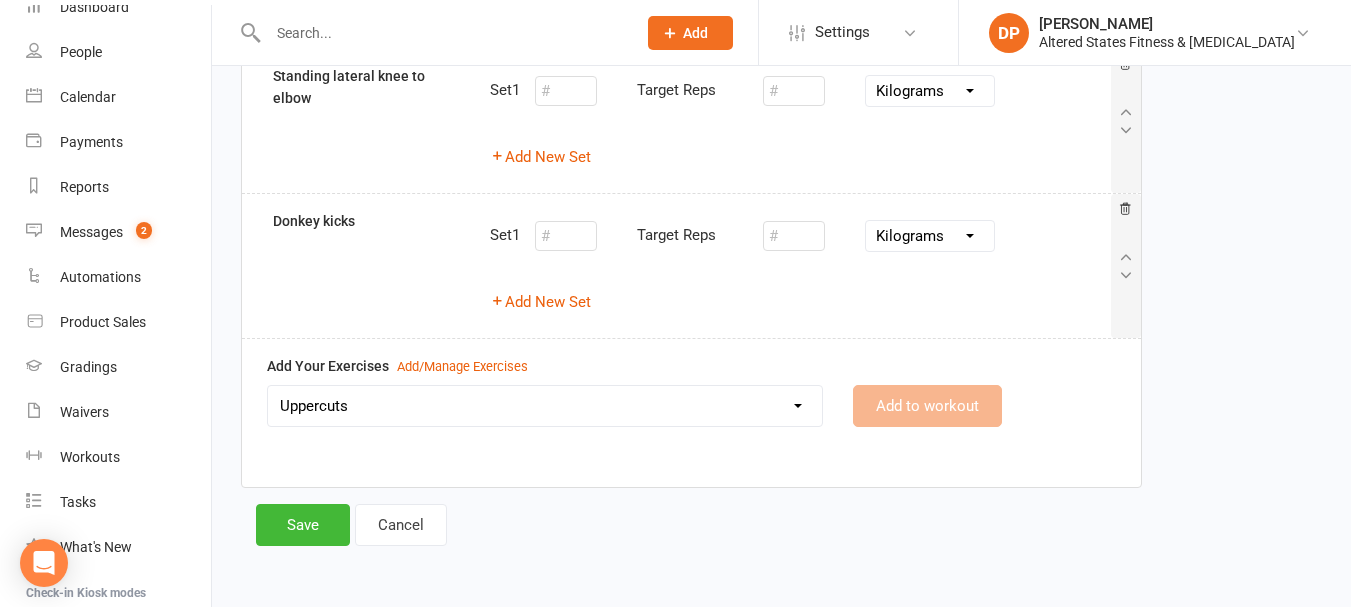 click on "Select Exercise Air Punches Alternating Snatches Ball Slam Banded pull aparts Barbell Bent-over row Barbell Front Squat Barbell Lunges Barbell ring rows Barbell Squat Bench Press Bent over row Bicep curls Bicycle Crunches Broad Jumps Burpees with Deadlift Cable chest press Cable flies Calf raises Clean and Press Curtsey squats Deadbugs Dead Lift Decline Lunges Donkey kicks Dumbbell Fly Farmers carry Goblet squat Good mornings Highpull Hip thrusts Hollow hold Incline Chest Press KB deadlift KB Push ups KB Reverse Lunge KB Squat KB Sumo Deadlift KB swings KB Windmill Kettlebell clean to reverse lunge Kettlebell goblet squat duck walk Kettlebell lunge to deadlift Kettlebell swing to highpull Kneeling banded lat crunches Kneeling Cable Crunch Lateral band squats Lateral pulldown lateral twist w ball Leg Raises Mountain climbers O/H tricep ext. Overhead tricep extension Paired plank w hand taps Palof Press Pancake Sprint Plank pull through Plank shoulder taps Push-up Push up hover Renegade row Reverse crunches" at bounding box center (545, 406) 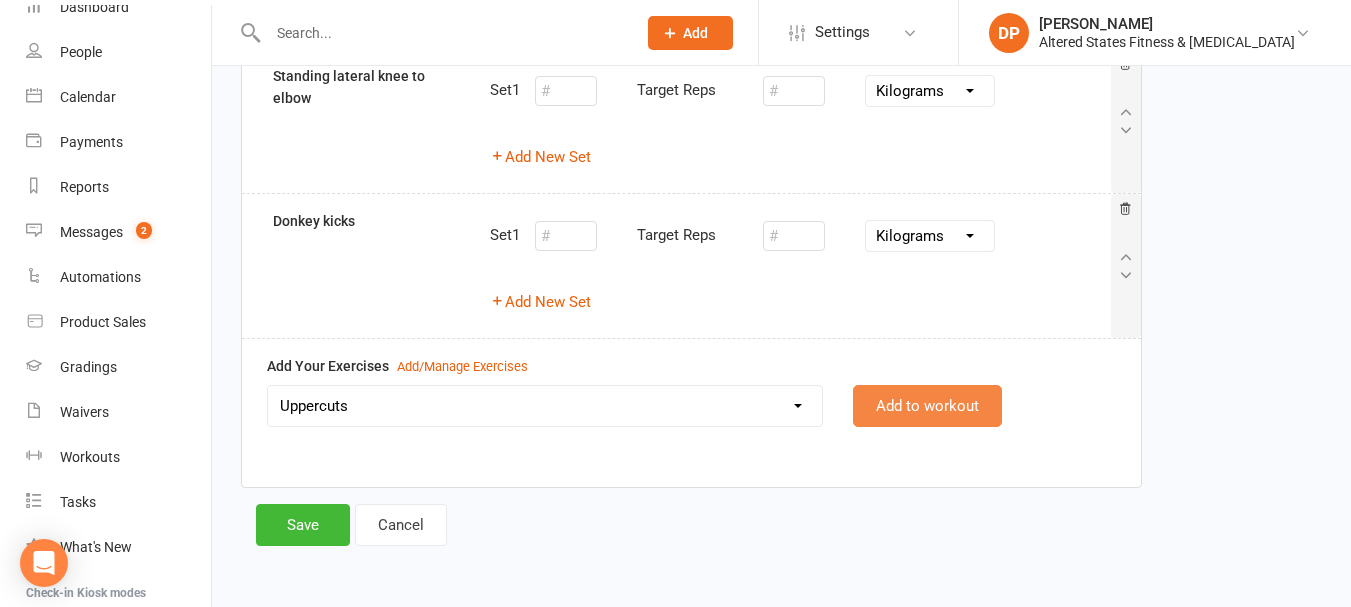 click on "Add to workout" at bounding box center [927, 406] 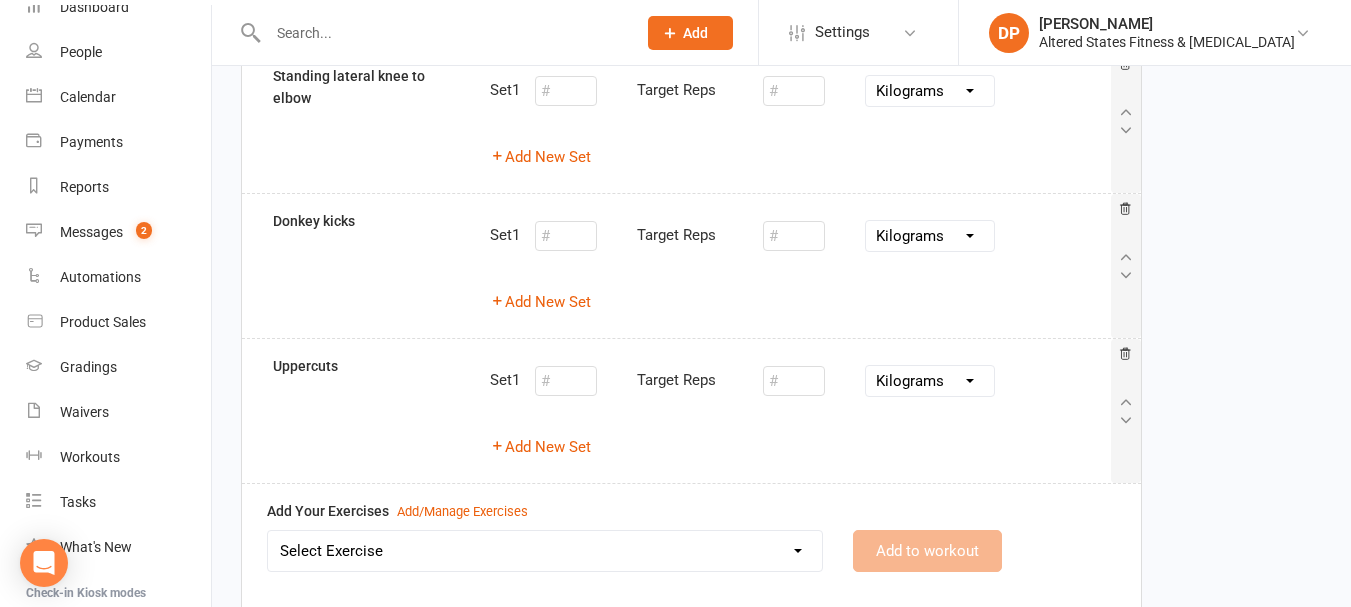 click on "Select Exercise Air Punches Alternating Snatches Ball Slam Banded pull aparts Barbell Bent-over row Barbell Front Squat Barbell Lunges Barbell ring rows Barbell Squat Bench Press Bent over row Bicep curls Bicycle Crunches Broad Jumps Burpees with Deadlift Cable chest press Cable flies Calf raises Clean and Press Curtsey squats Deadbugs Dead Lift Decline Lunges Donkey kicks Dumbbell Fly Farmers carry Goblet squat Good mornings Highpull Hip thrusts Hollow hold Incline Chest Press KB deadlift KB Push ups KB Reverse Lunge KB Squat KB Sumo Deadlift KB swings KB Windmill Kettlebell clean to reverse lunge Kettlebell goblet squat duck walk Kettlebell lunge to deadlift Kettlebell swing to highpull Kneeling banded lat crunches Kneeling Cable Crunch Lateral band squats Lateral pulldown lateral twist w ball Leg Raises Mountain climbers O/H tricep ext. Overhead tricep extension Paired plank w hand taps Palof Press Pancake Sprint Plank pull through Plank shoulder taps Push-up Push up hover Renegade row Reverse crunches" at bounding box center (545, 551) 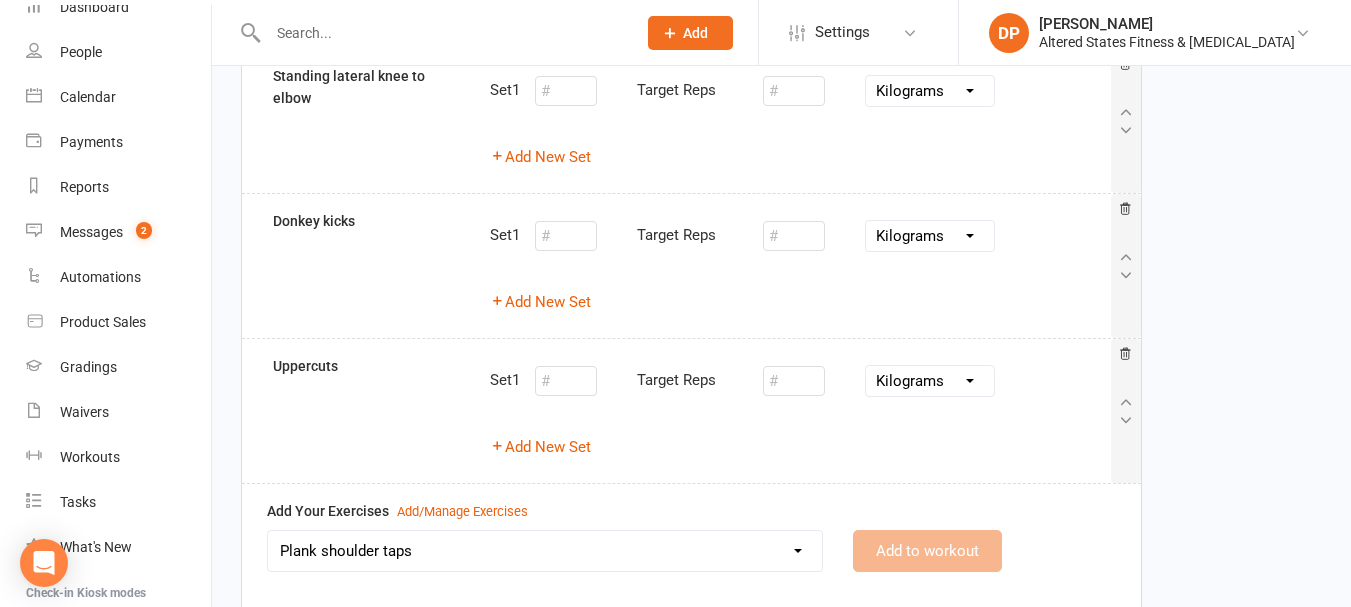 click on "Select Exercise Air Punches Alternating Snatches Ball Slam Banded pull aparts Barbell Bent-over row Barbell Front Squat Barbell Lunges Barbell ring rows Barbell Squat Bench Press Bent over row Bicep curls Bicycle Crunches Broad Jumps Burpees with Deadlift Cable chest press Cable flies Calf raises Clean and Press Curtsey squats Deadbugs Dead Lift Decline Lunges Donkey kicks Dumbbell Fly Farmers carry Goblet squat Good mornings Highpull Hip thrusts Hollow hold Incline Chest Press KB deadlift KB Push ups KB Reverse Lunge KB Squat KB Sumo Deadlift KB swings KB Windmill Kettlebell clean to reverse lunge Kettlebell goblet squat duck walk Kettlebell lunge to deadlift Kettlebell swing to highpull Kneeling banded lat crunches Kneeling Cable Crunch Lateral band squats Lateral pulldown lateral twist w ball Leg Raises Mountain climbers O/H tricep ext. Overhead tricep extension Paired plank w hand taps Palof Press Pancake Sprint Plank pull through Plank shoulder taps Push-up Push up hover Renegade row Reverse crunches" at bounding box center [545, 551] 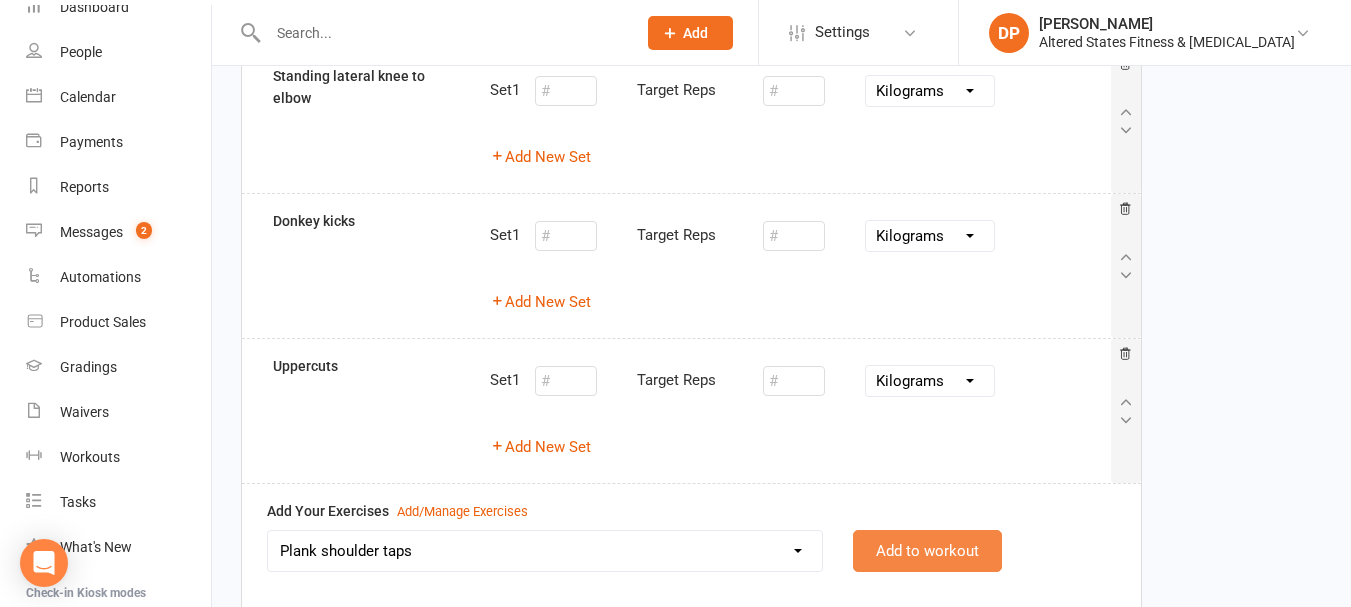 click on "Add to workout" at bounding box center [927, 551] 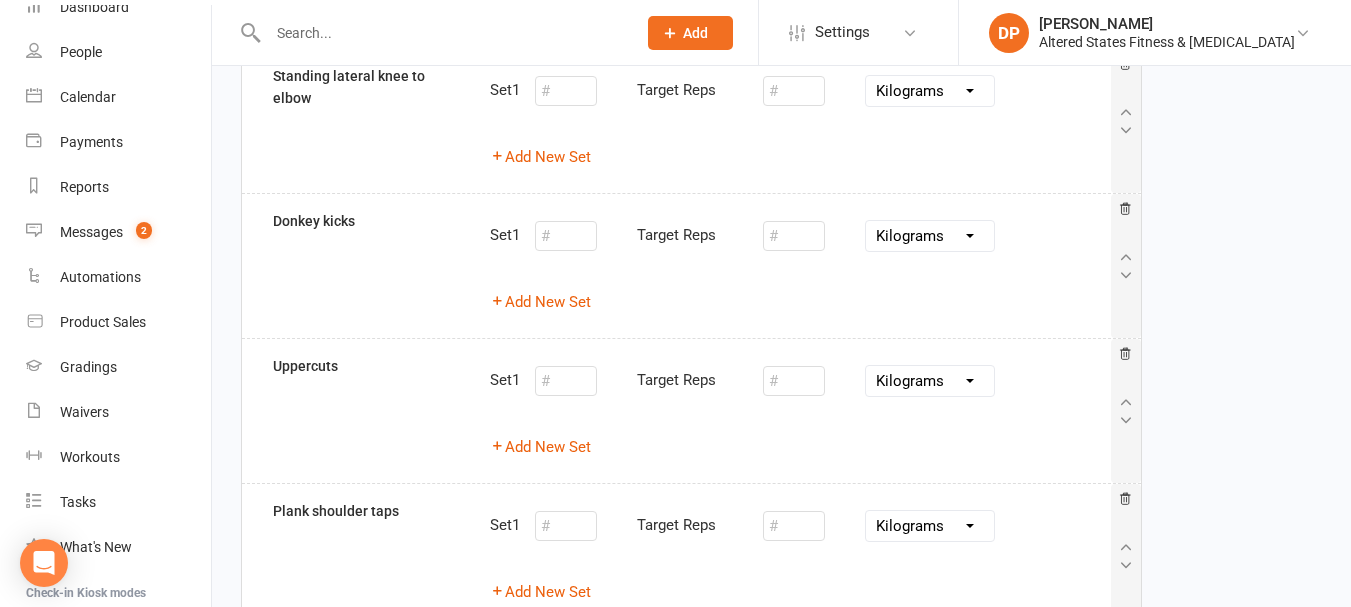 select 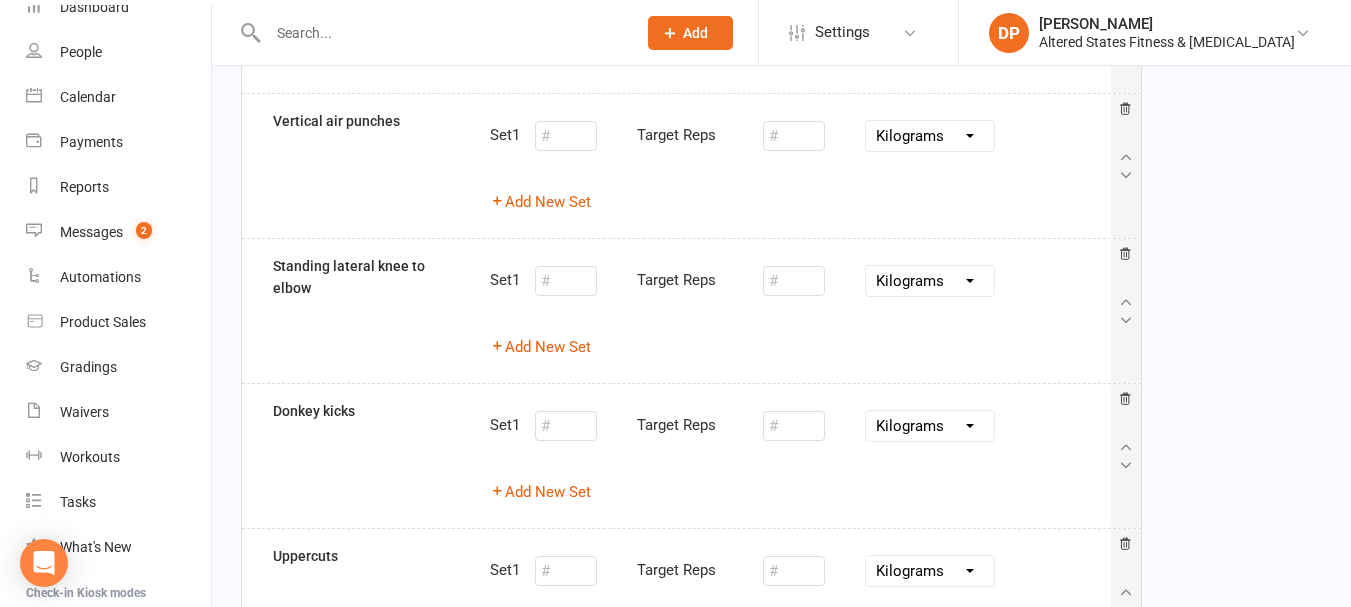 scroll, scrollTop: 1180, scrollLeft: 0, axis: vertical 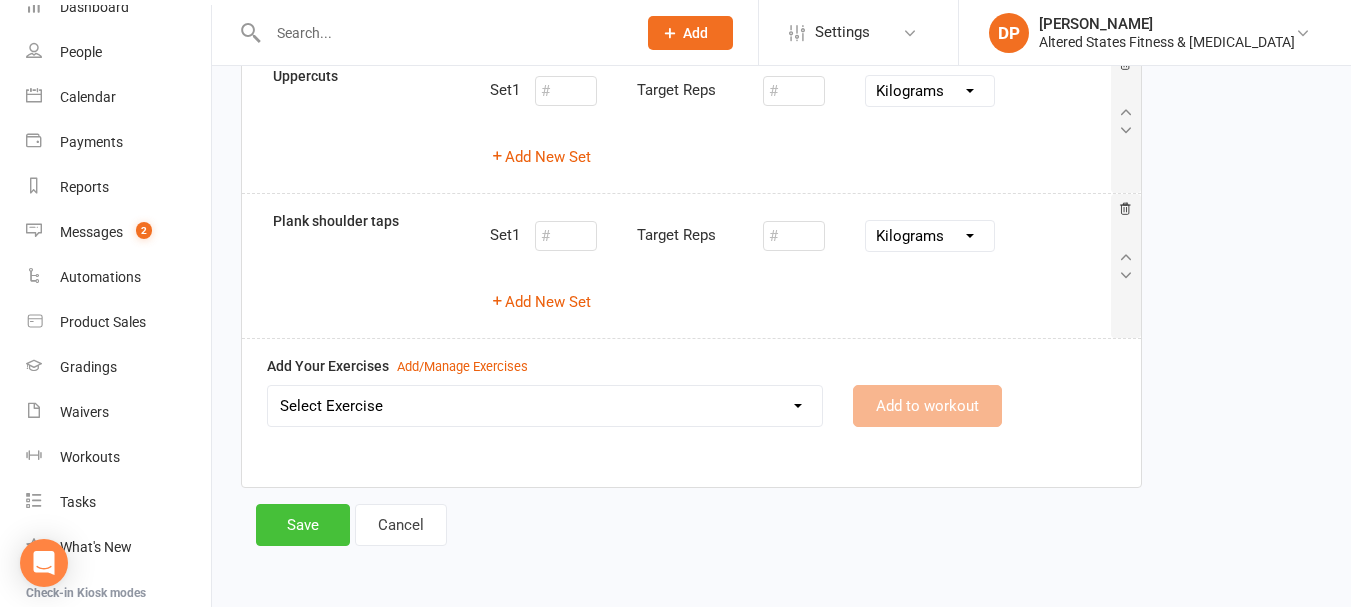click on "Save" at bounding box center [303, 525] 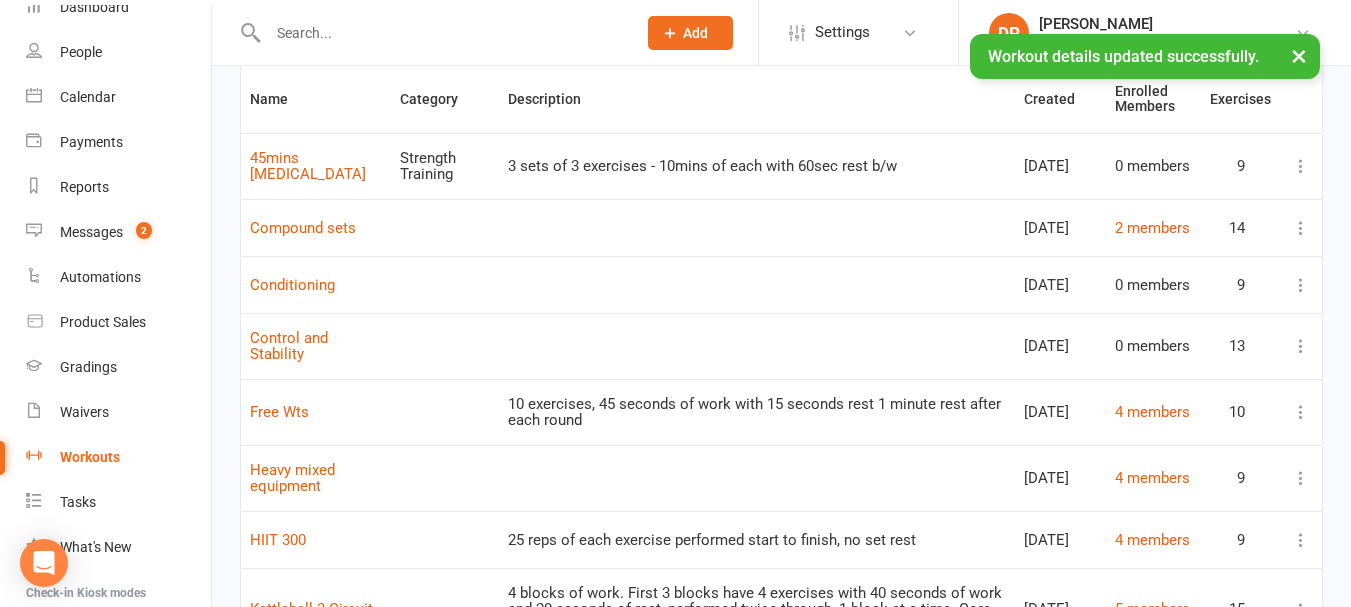 scroll, scrollTop: 200, scrollLeft: 0, axis: vertical 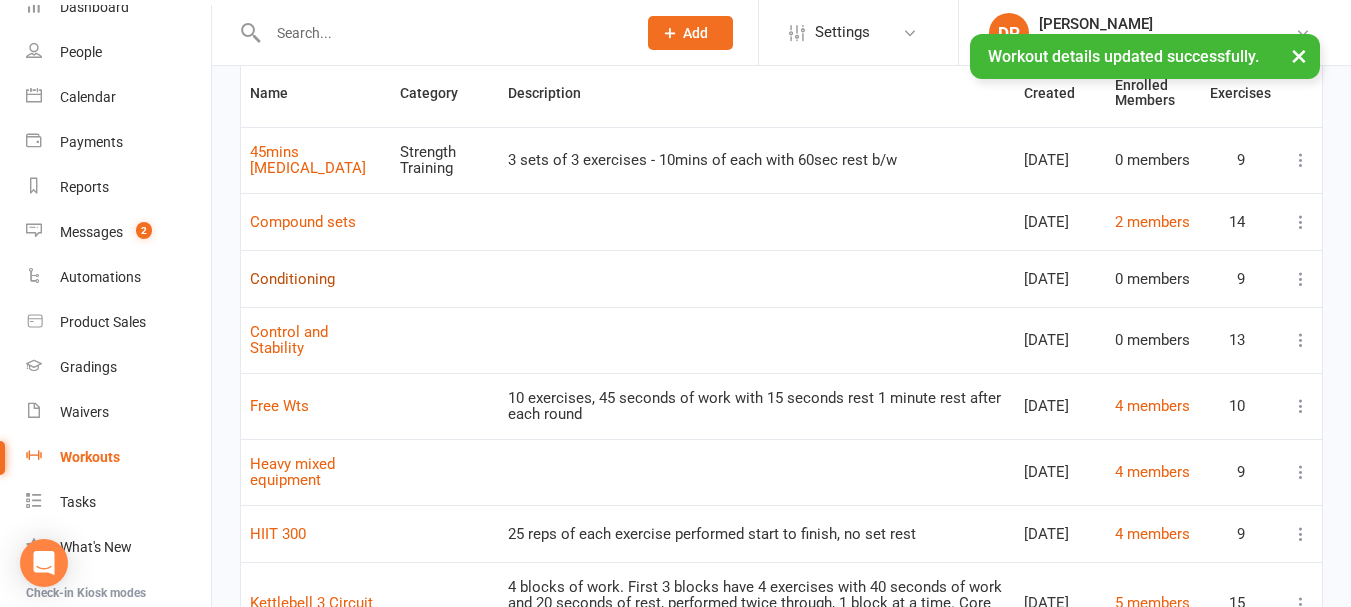 click on "Conditioning" at bounding box center (292, 279) 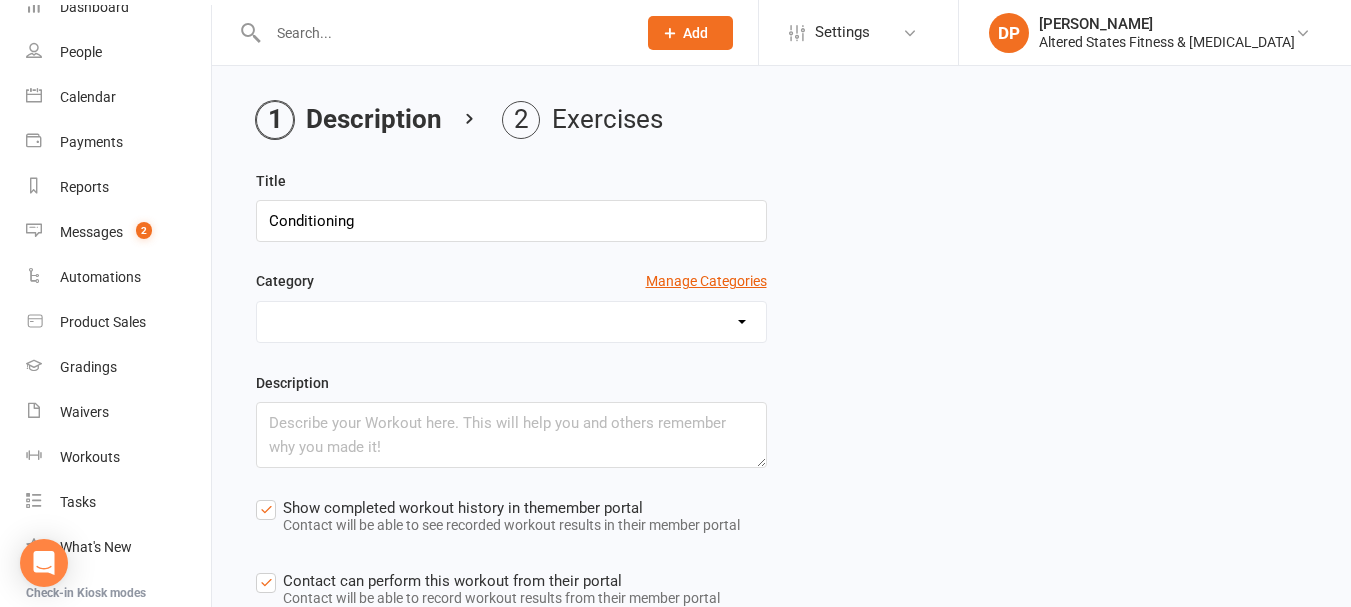 scroll, scrollTop: 100, scrollLeft: 0, axis: vertical 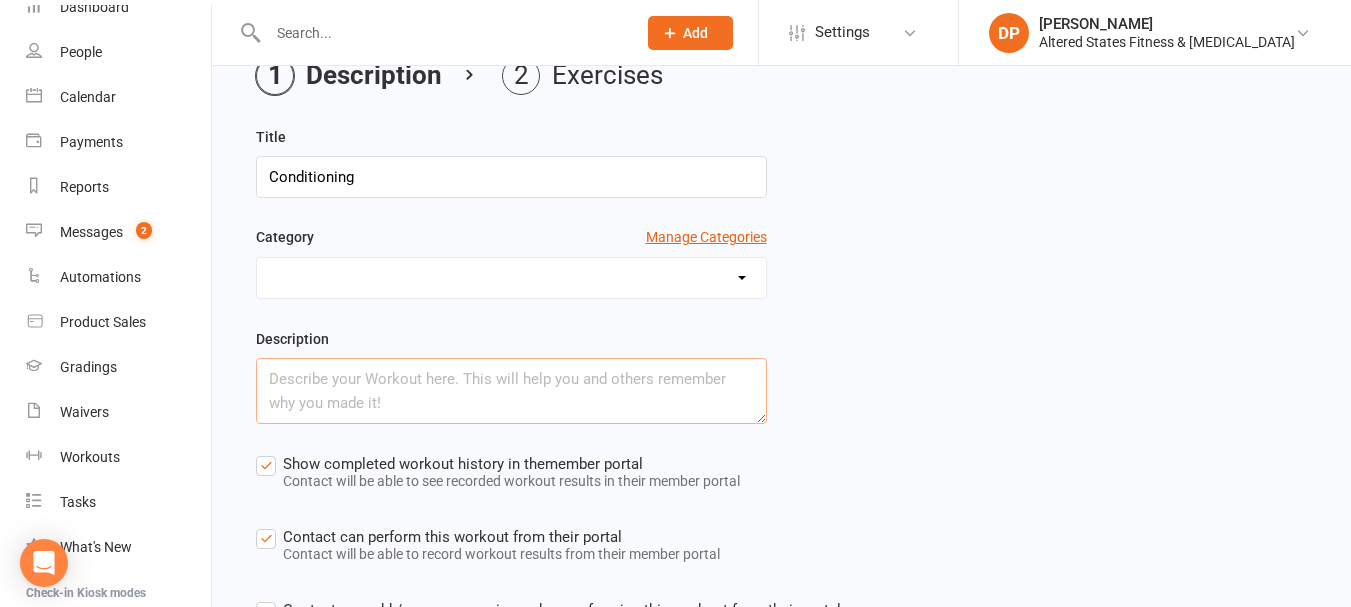 click at bounding box center [511, 391] 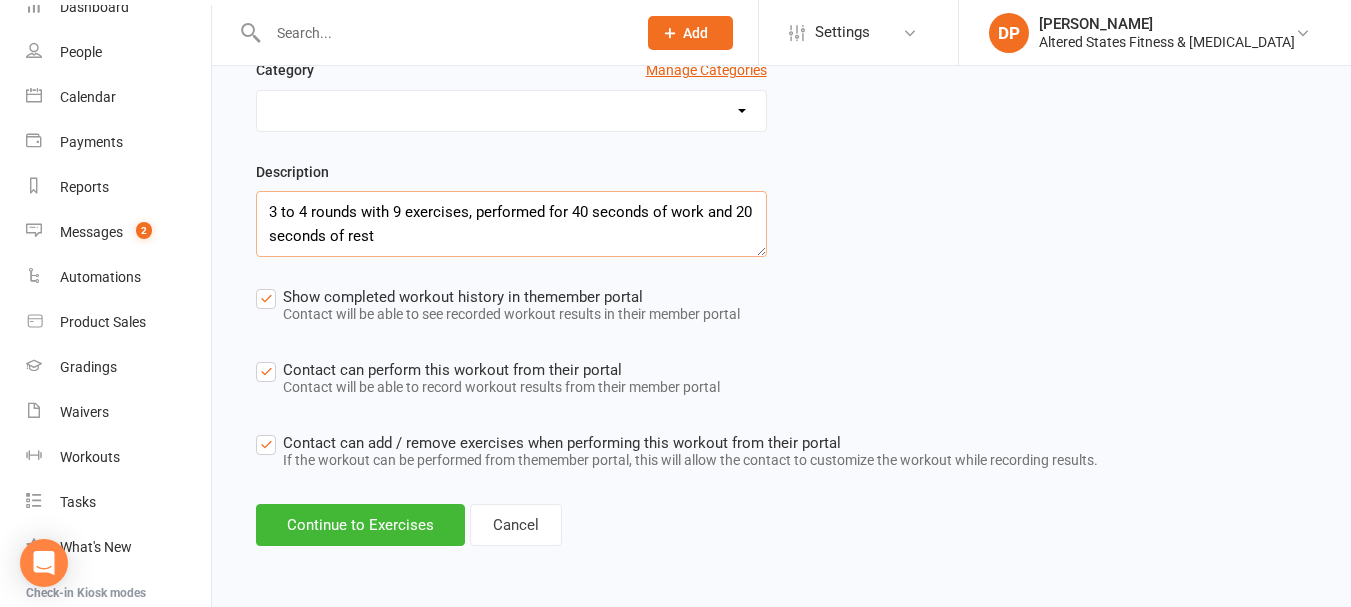scroll, scrollTop: 272, scrollLeft: 0, axis: vertical 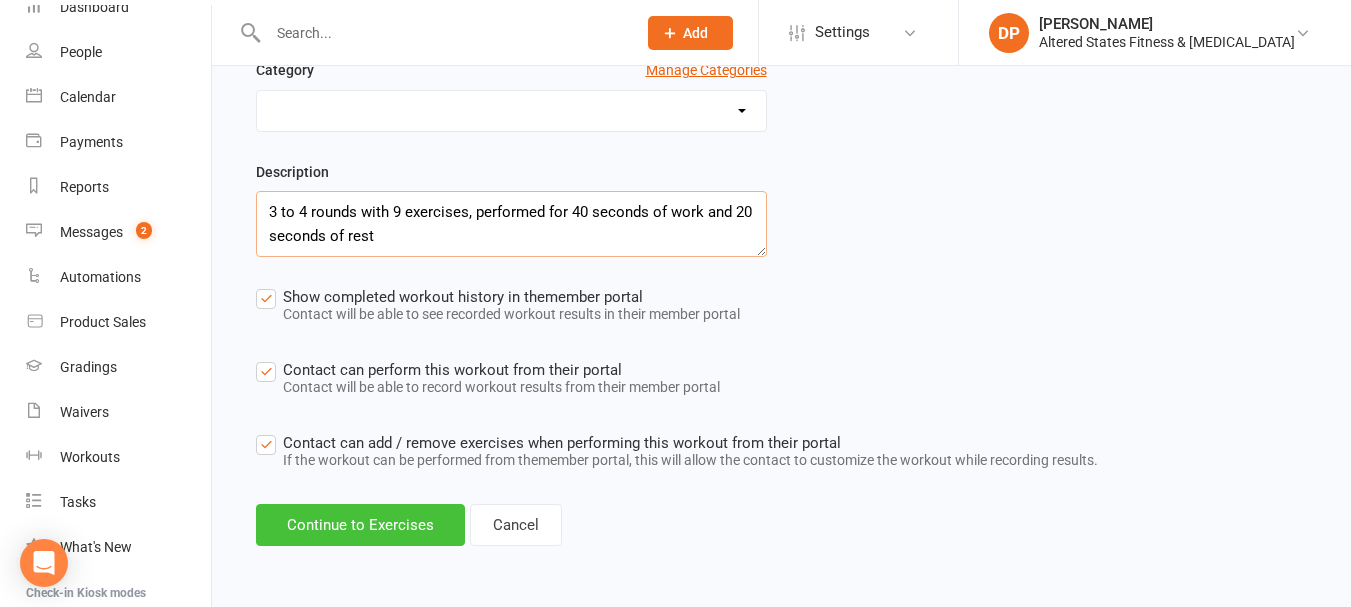 type on "3 to 4 rounds with 9 exercises, performed for 40 seconds of work and 20 seconds of rest" 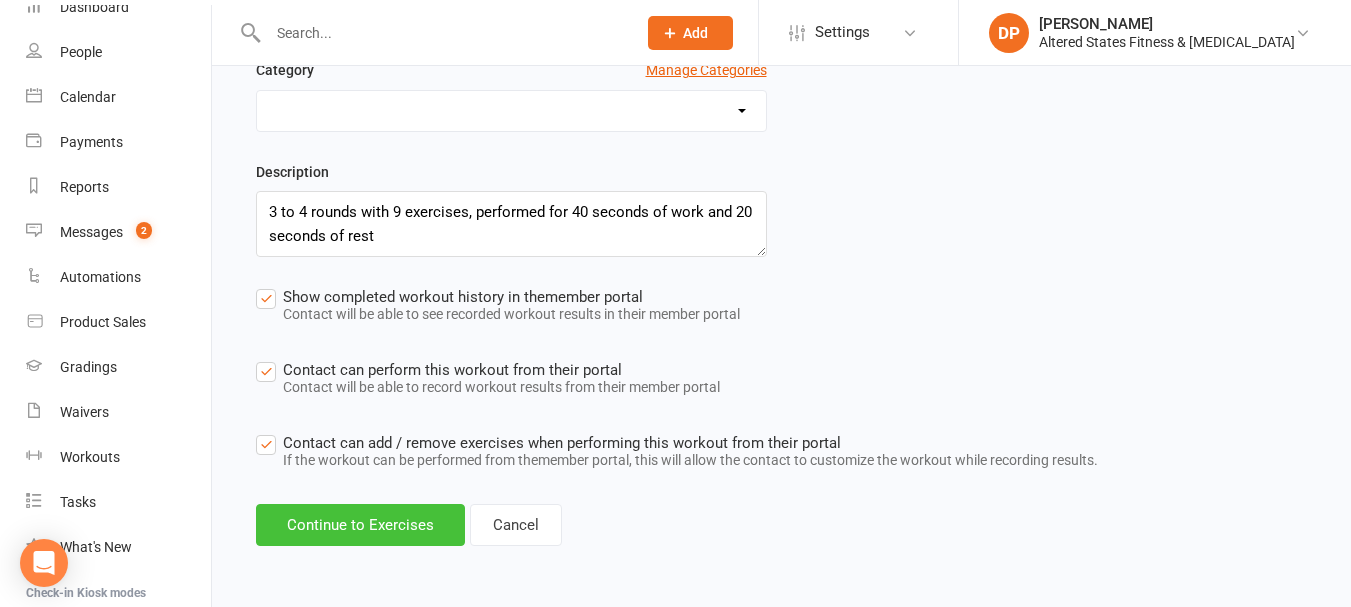 click on "Continue to Exercises" at bounding box center (360, 525) 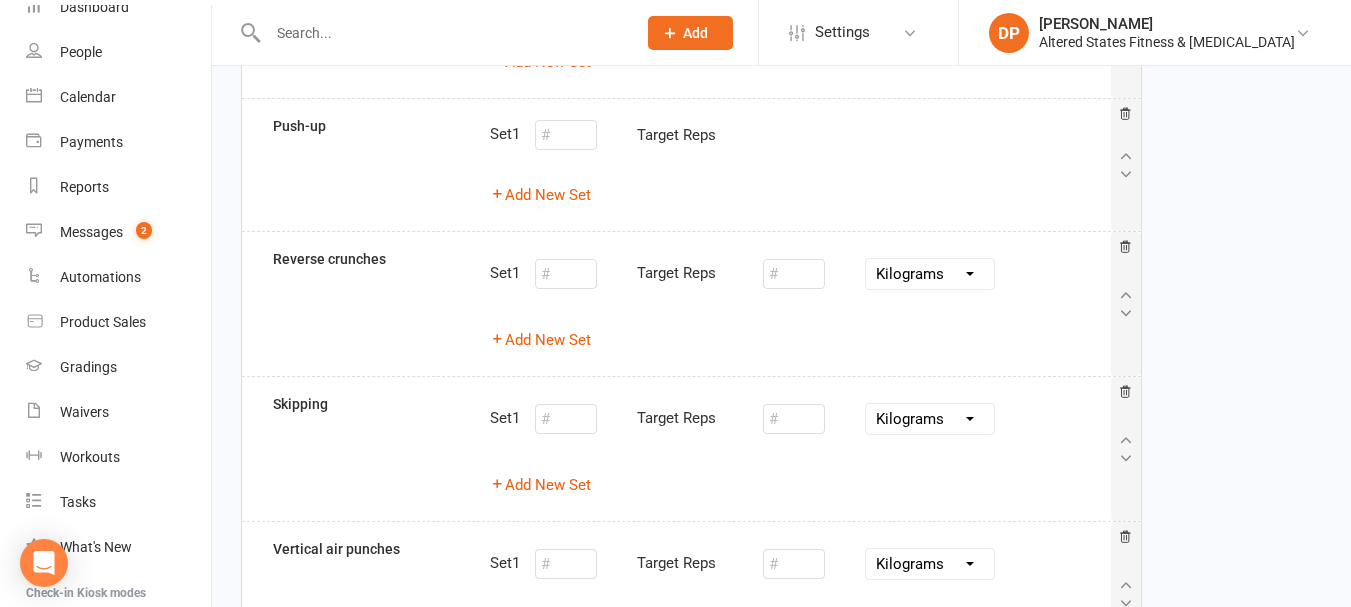 scroll, scrollTop: 1180, scrollLeft: 0, axis: vertical 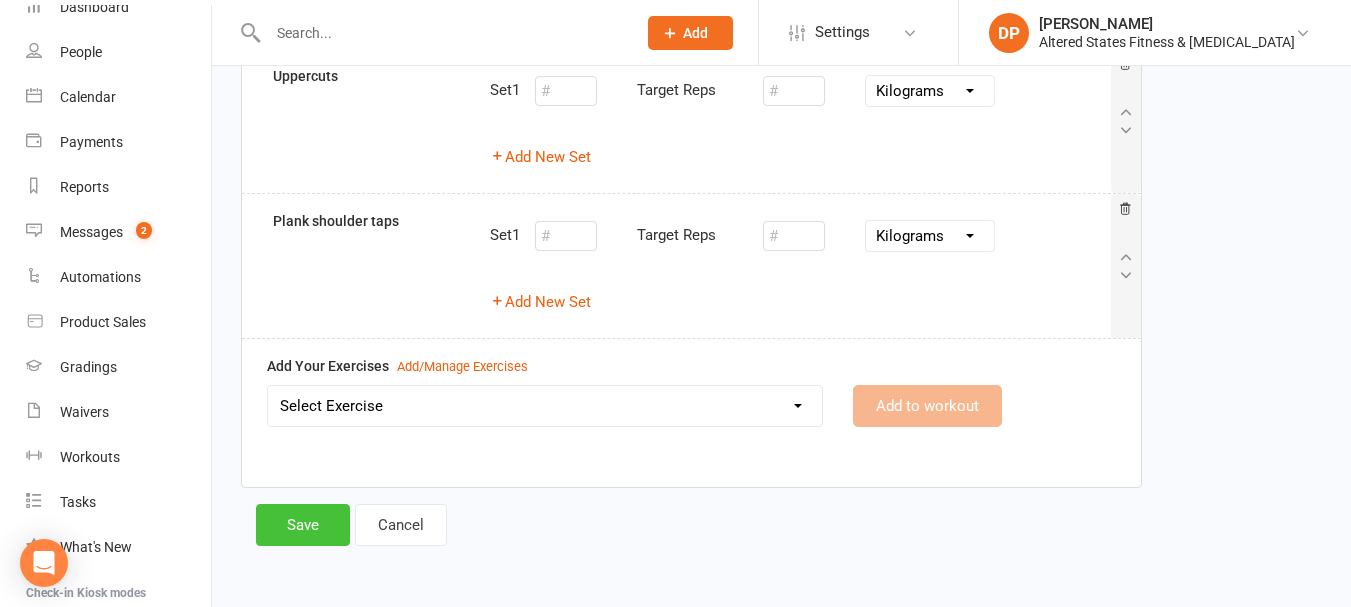 click on "Save" at bounding box center [303, 525] 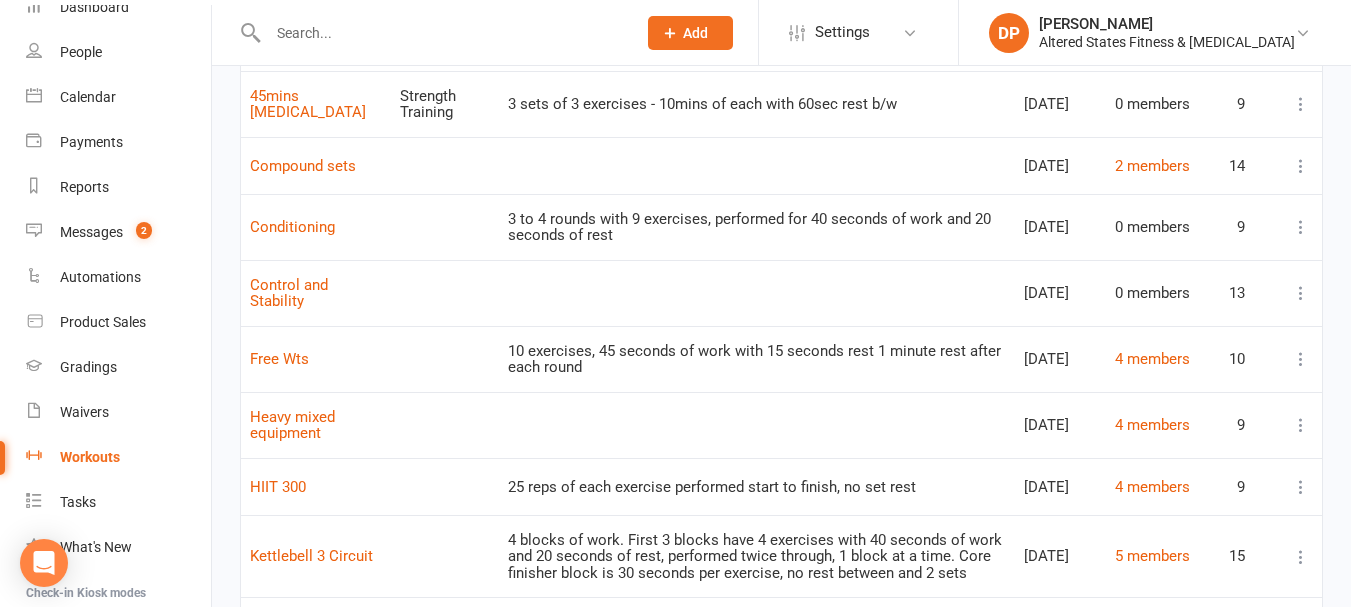 scroll, scrollTop: 251, scrollLeft: 0, axis: vertical 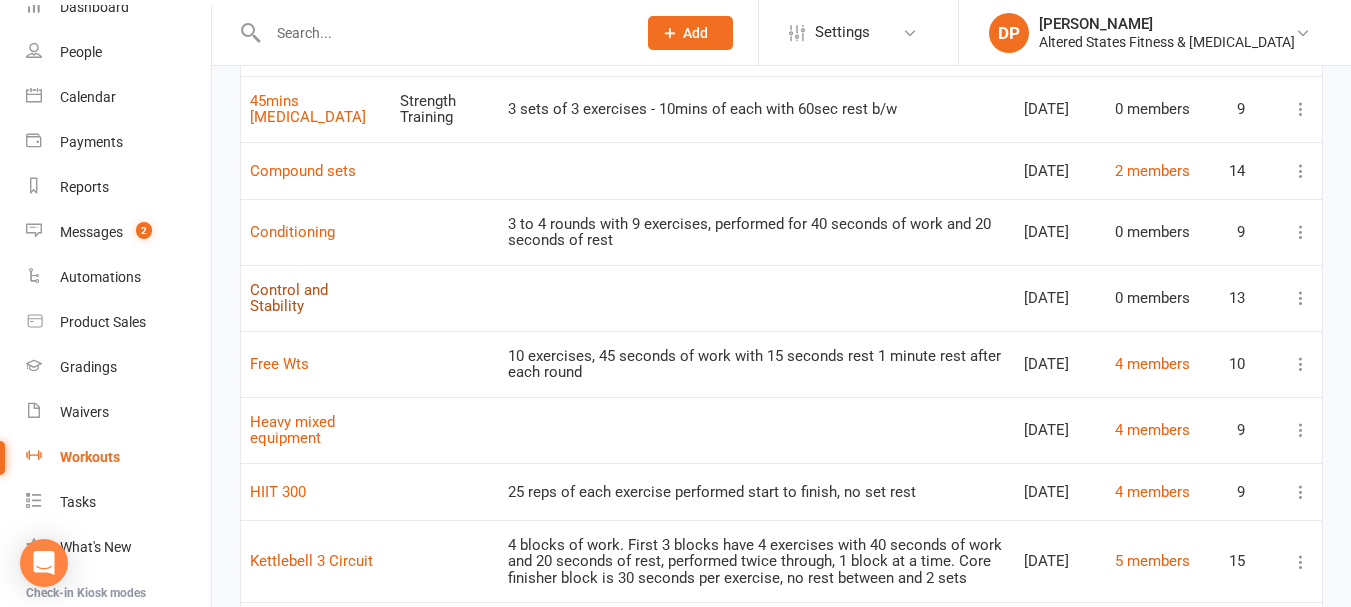 click on "Control and Stability" at bounding box center [289, 298] 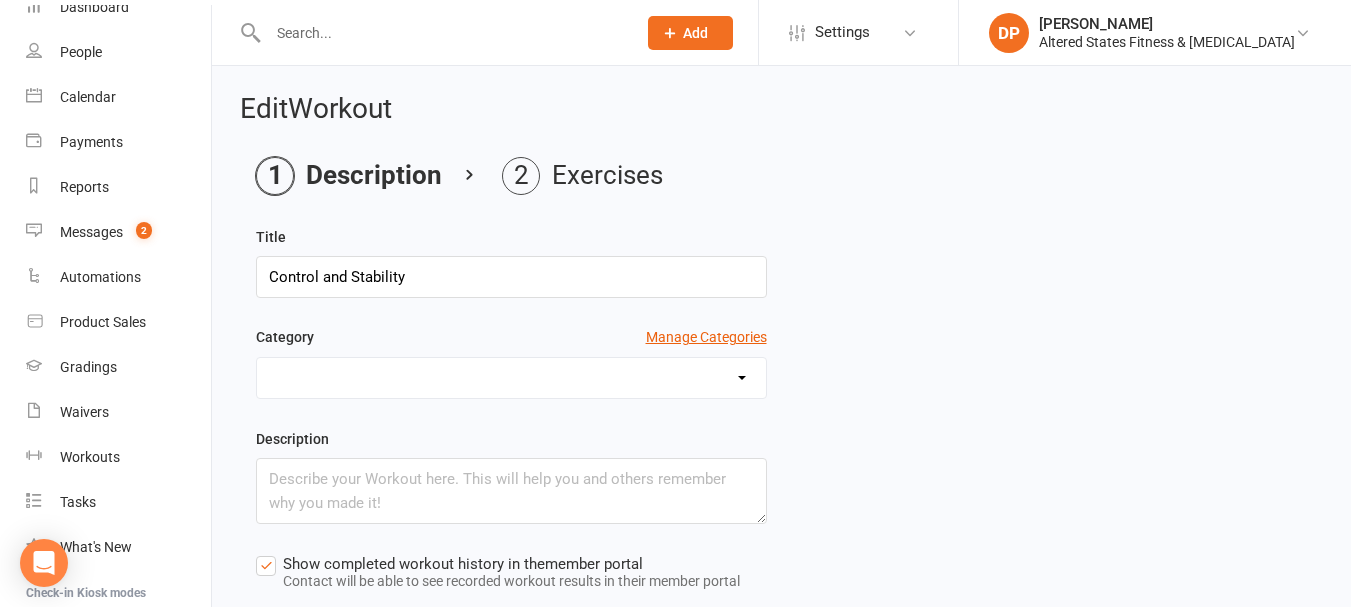 scroll, scrollTop: 272, scrollLeft: 0, axis: vertical 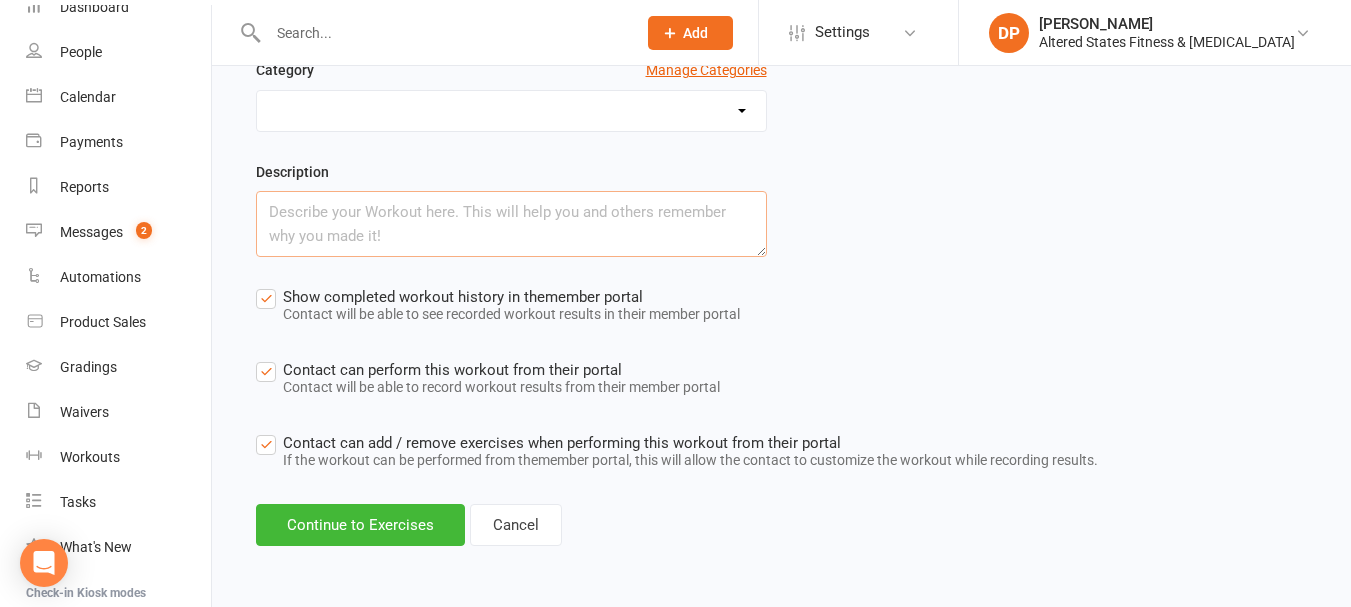 click at bounding box center [511, 224] 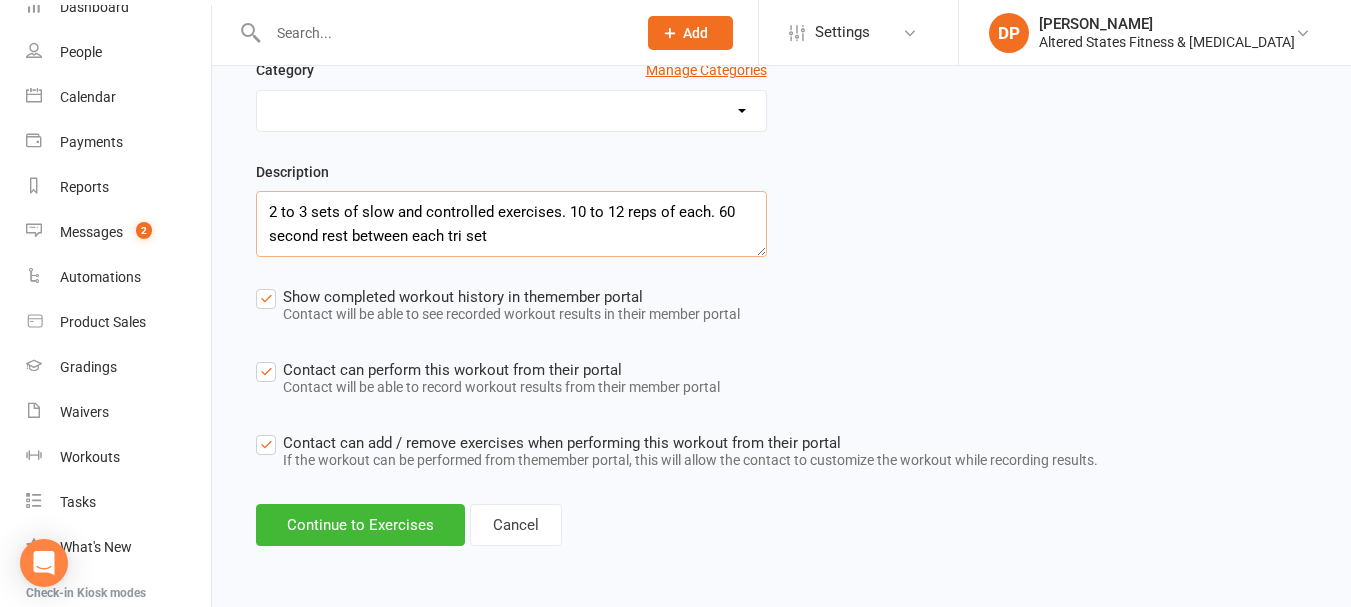 click on "2 to 3 sets of slow and controlled exercises. 10 to 12 reps of each. 60 second rest between each tri set" at bounding box center [511, 224] 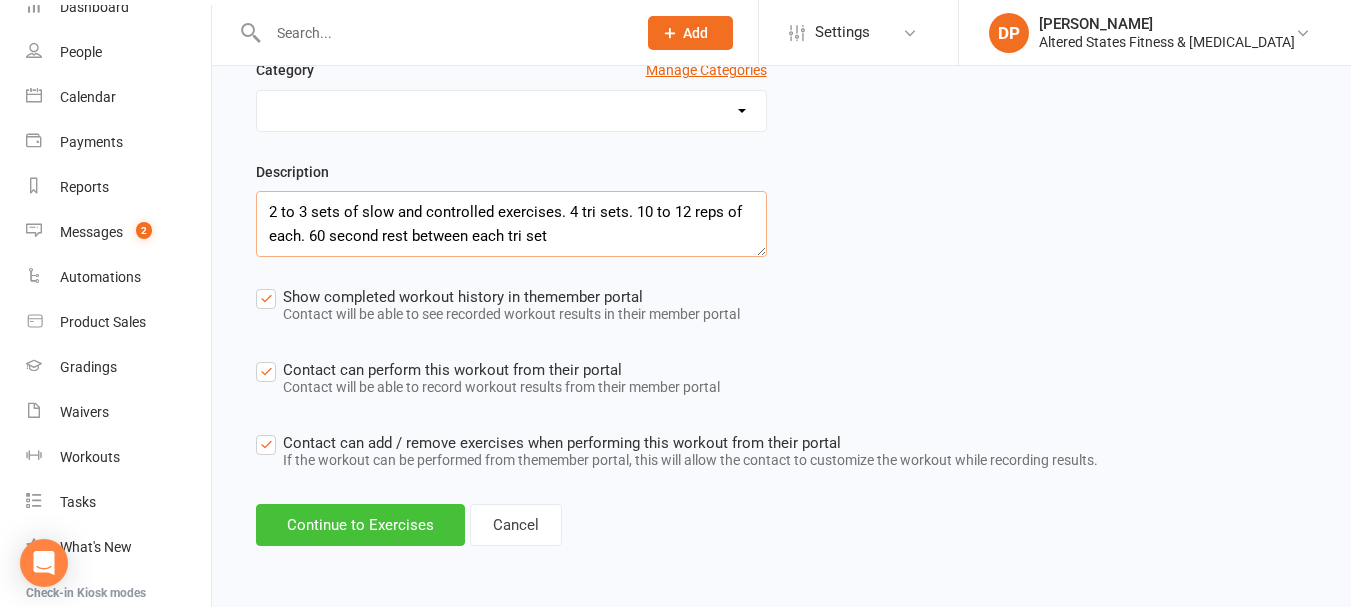 type on "2 to 3 sets of slow and controlled exercises. 4 tri sets. 10 to 12 reps of each. 60 second rest between each tri set" 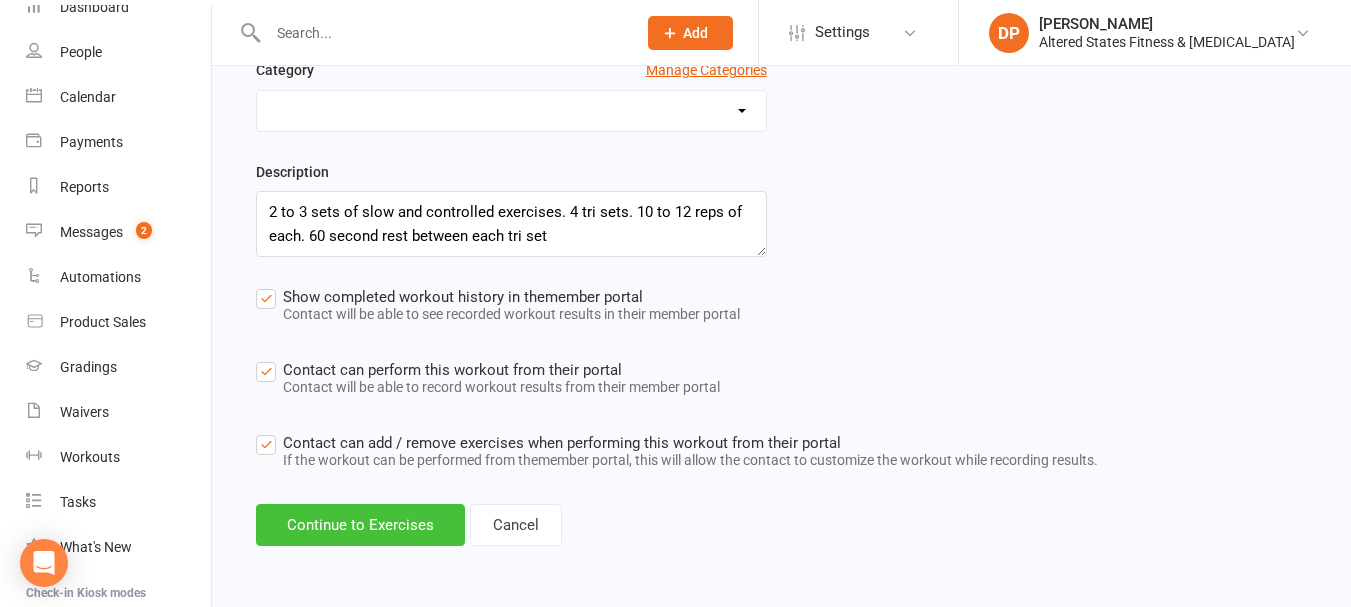 click on "Continue to Exercises" at bounding box center (360, 525) 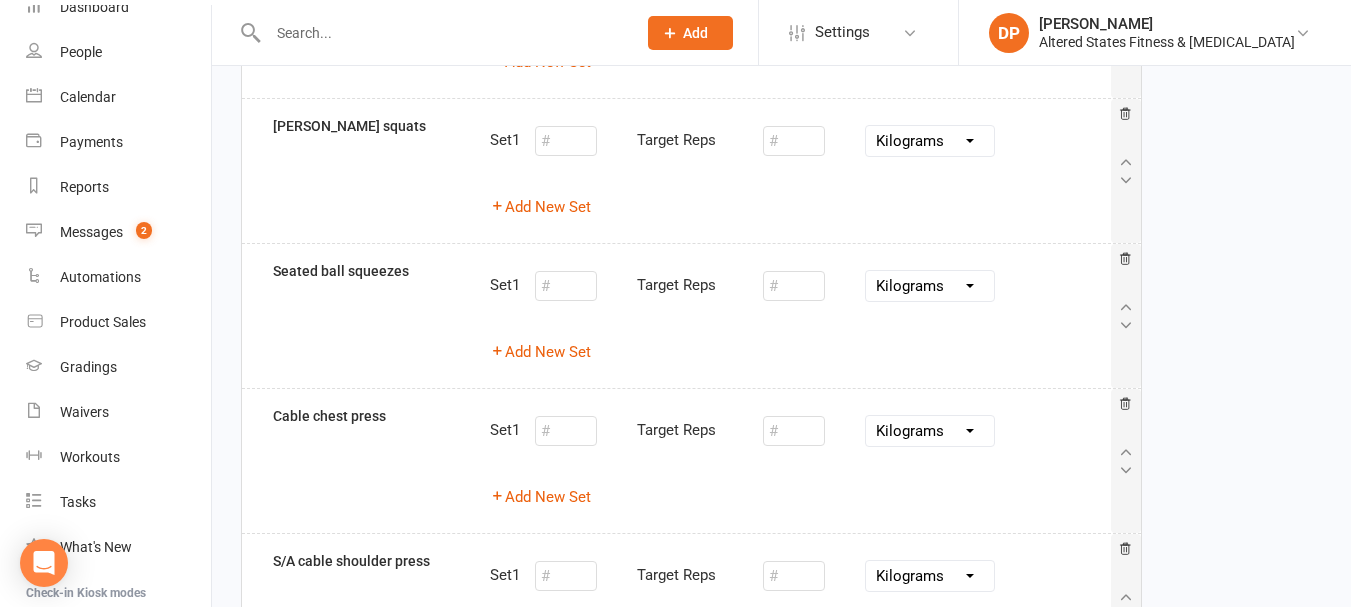 scroll, scrollTop: 1772, scrollLeft: 0, axis: vertical 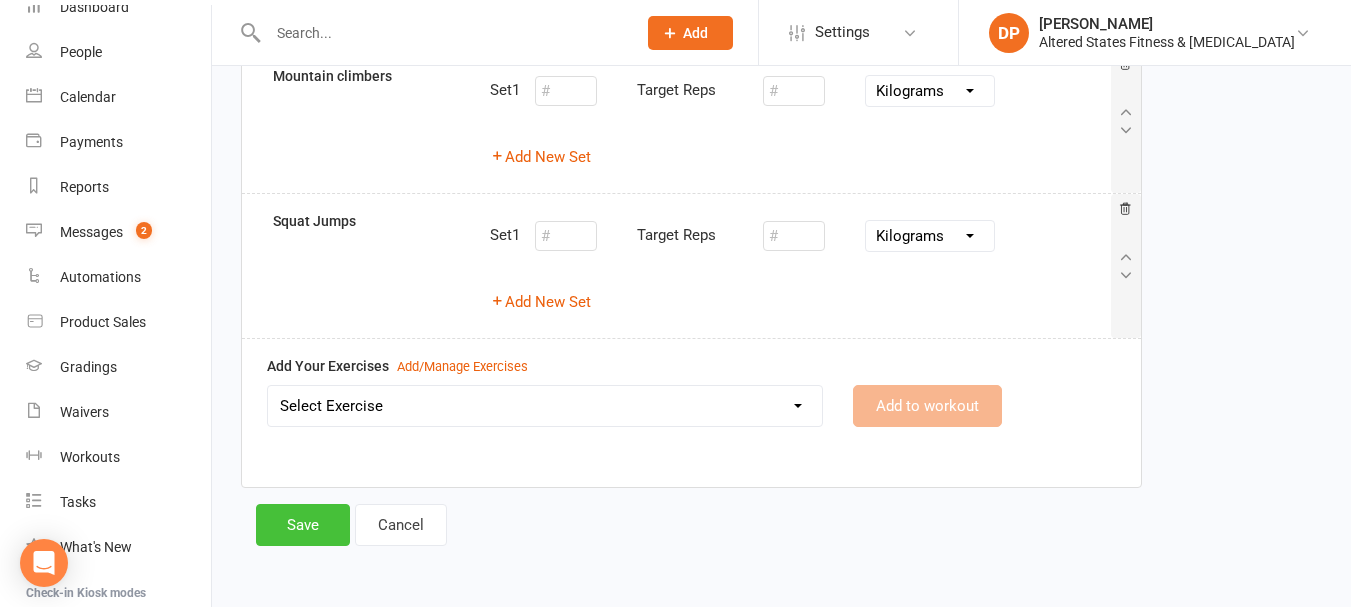 click on "Save" at bounding box center [303, 525] 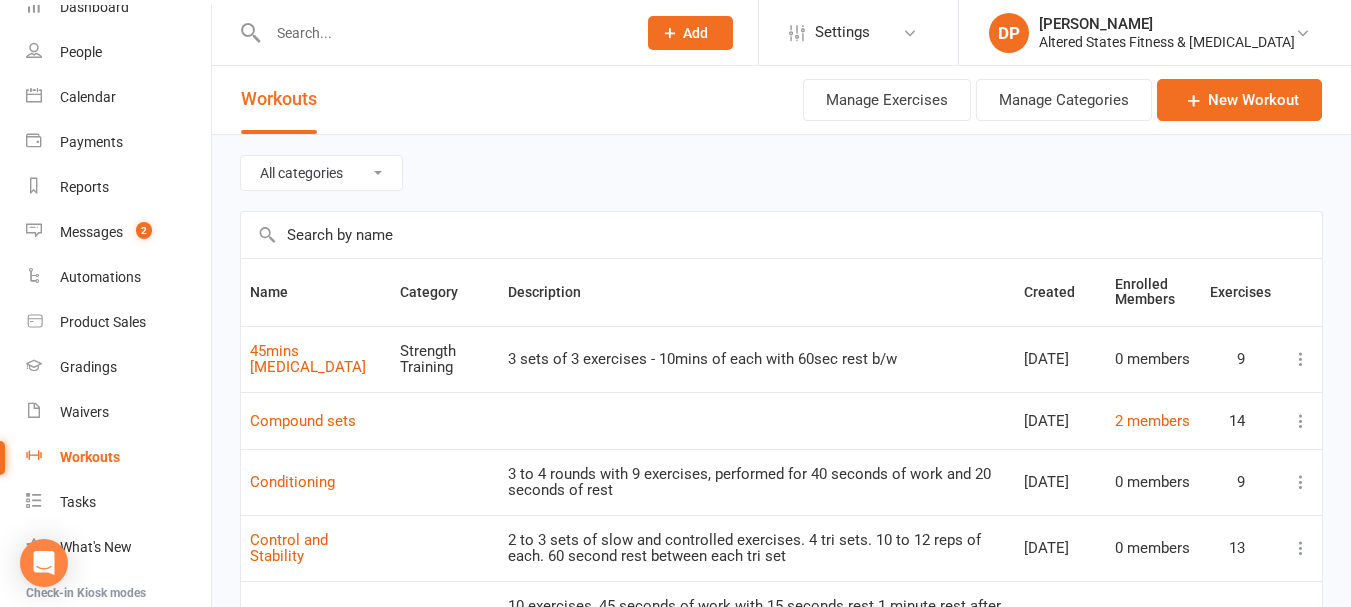 scroll, scrollTop: 0, scrollLeft: 0, axis: both 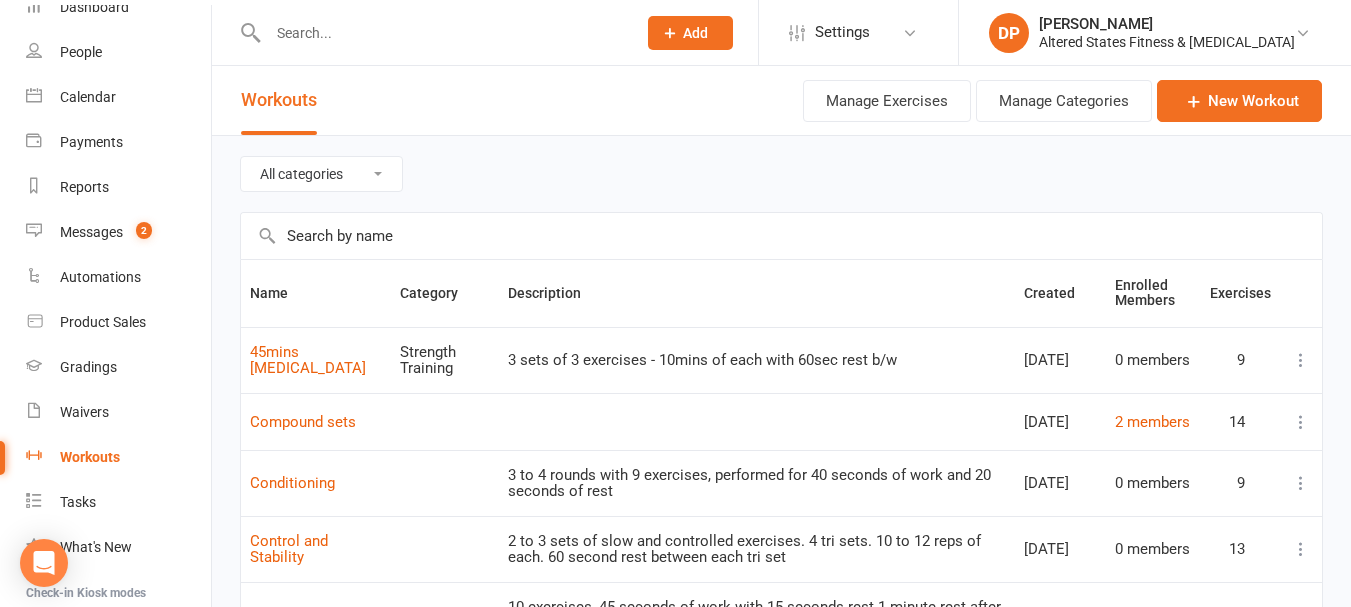 click on "Add" 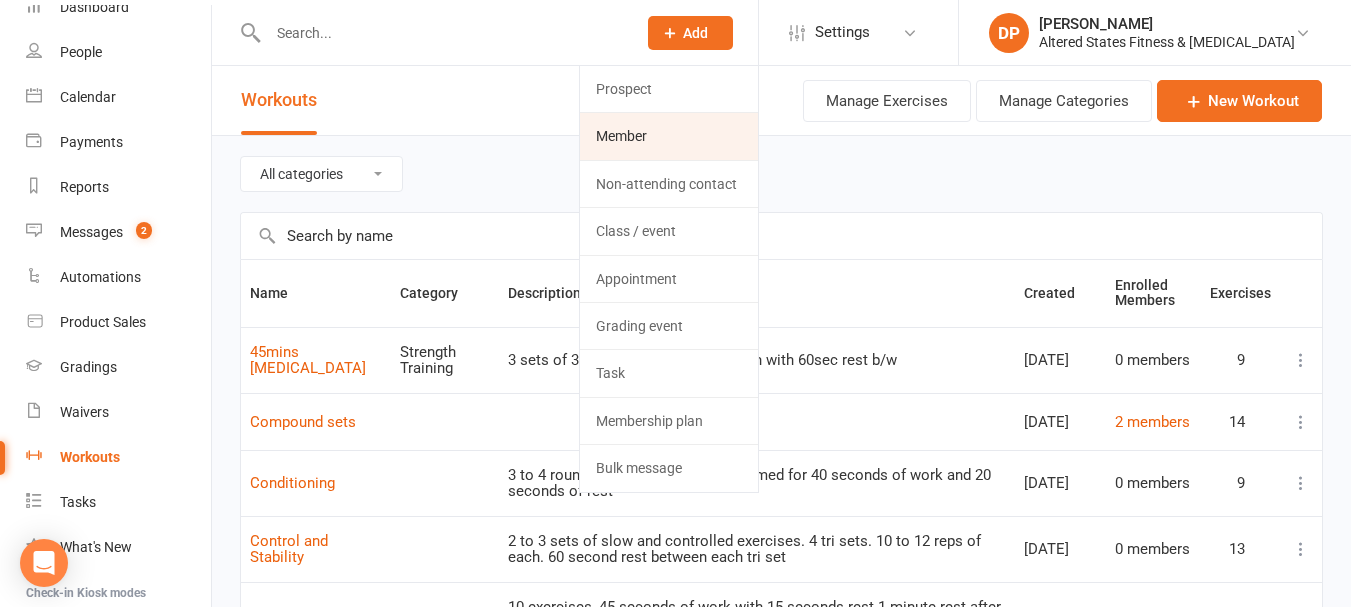 click on "Member" 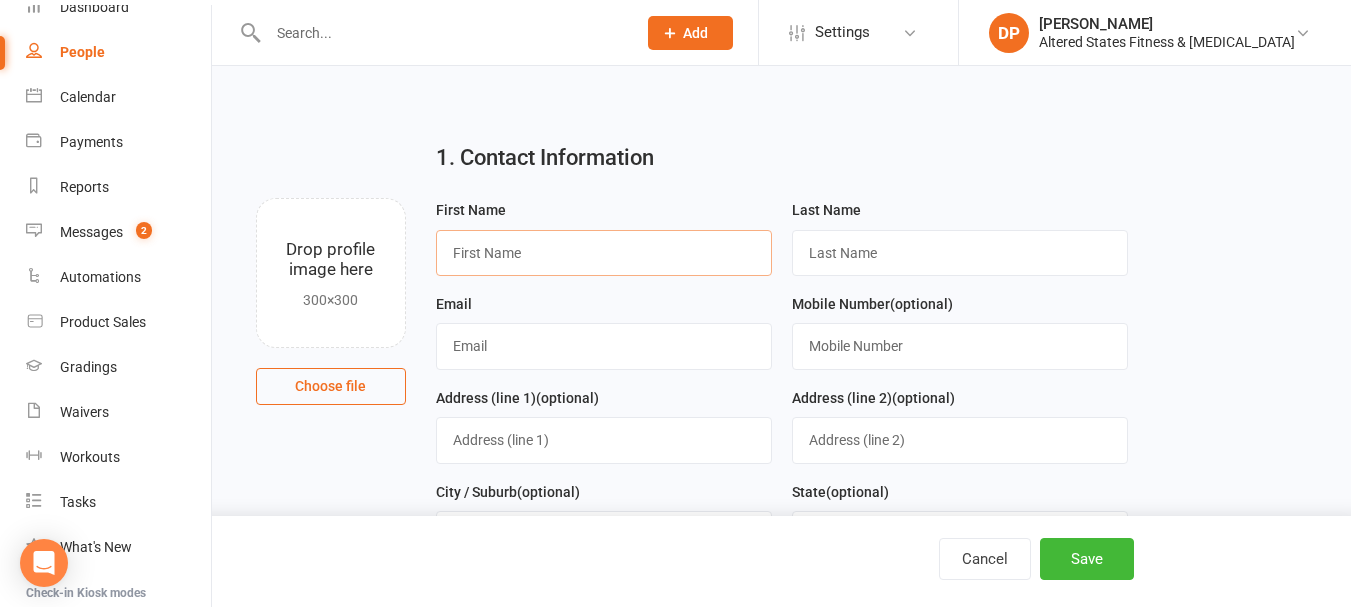 click at bounding box center [604, 253] 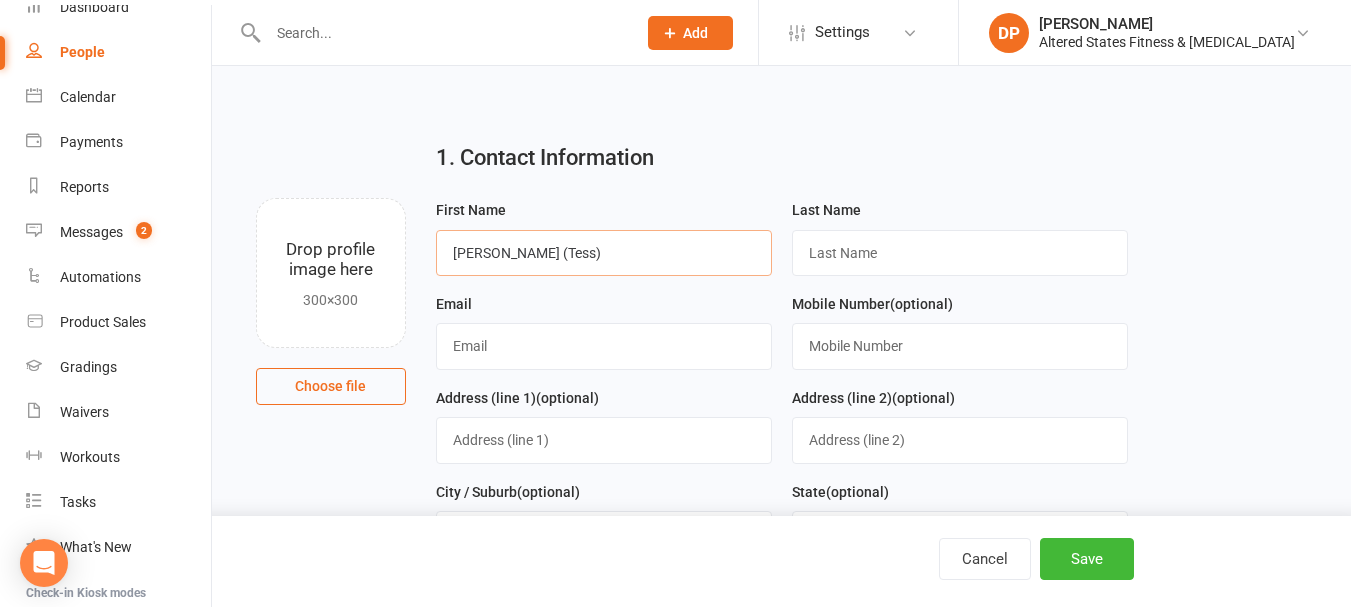 type on "[PERSON_NAME] (Tess)" 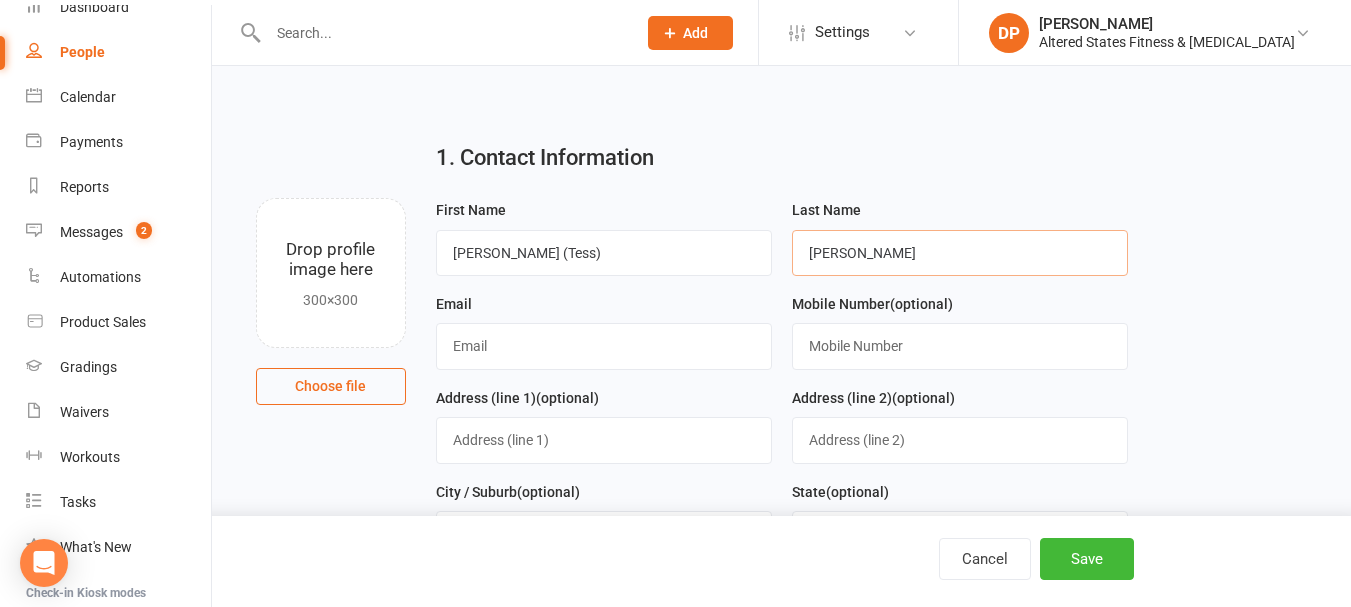 type on "[PERSON_NAME]" 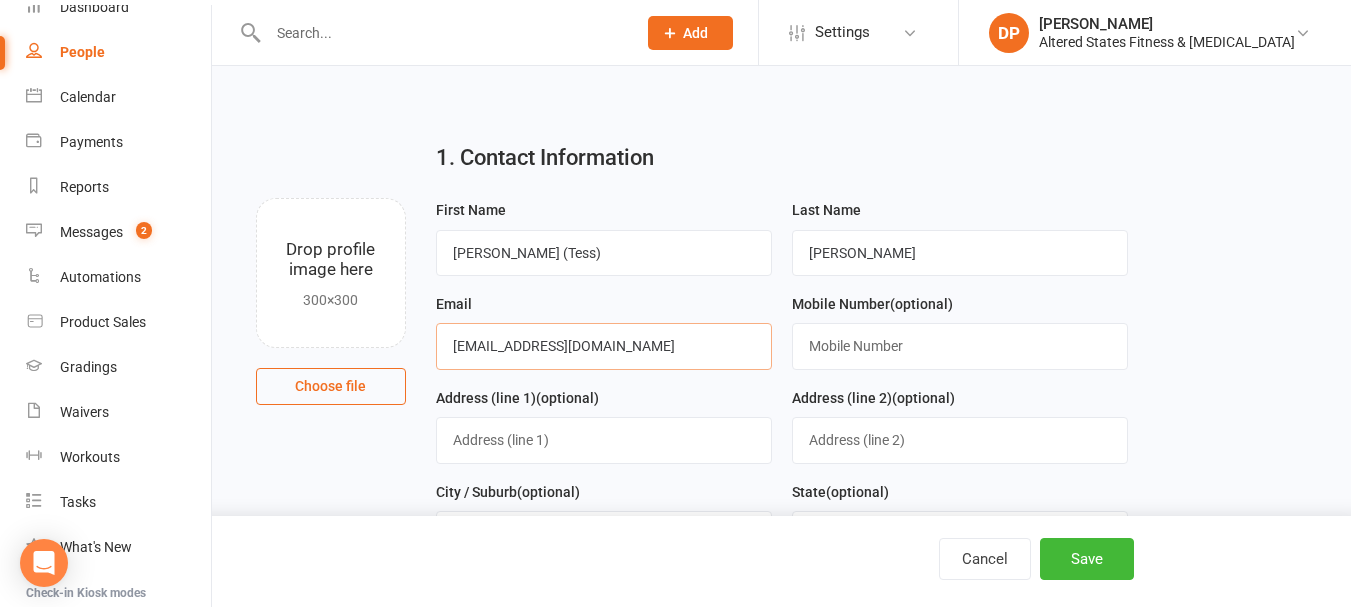 type on "[EMAIL_ADDRESS][DOMAIN_NAME]" 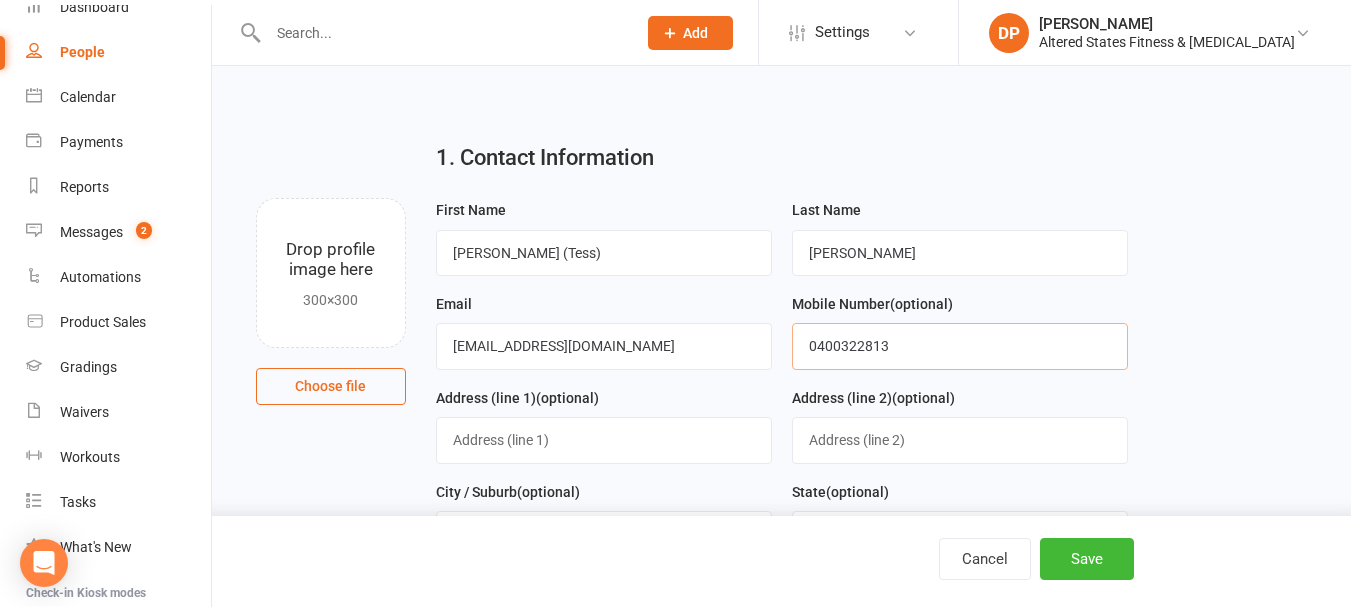 type on "0400322813" 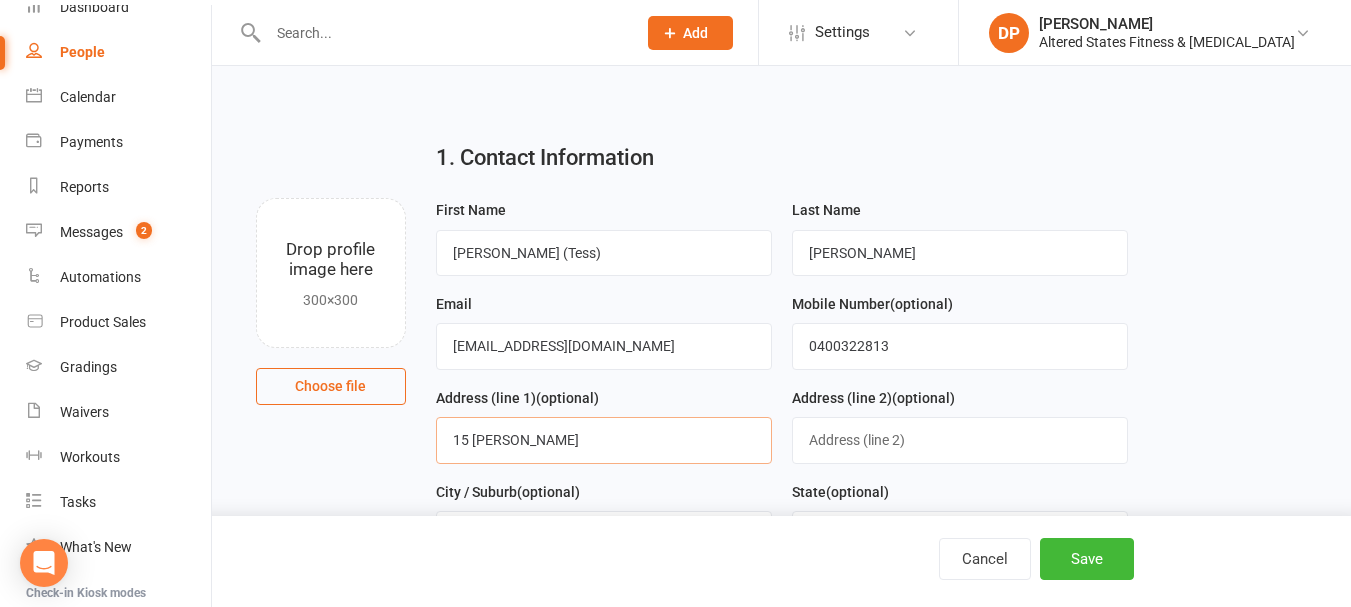 type on "15 [PERSON_NAME]" 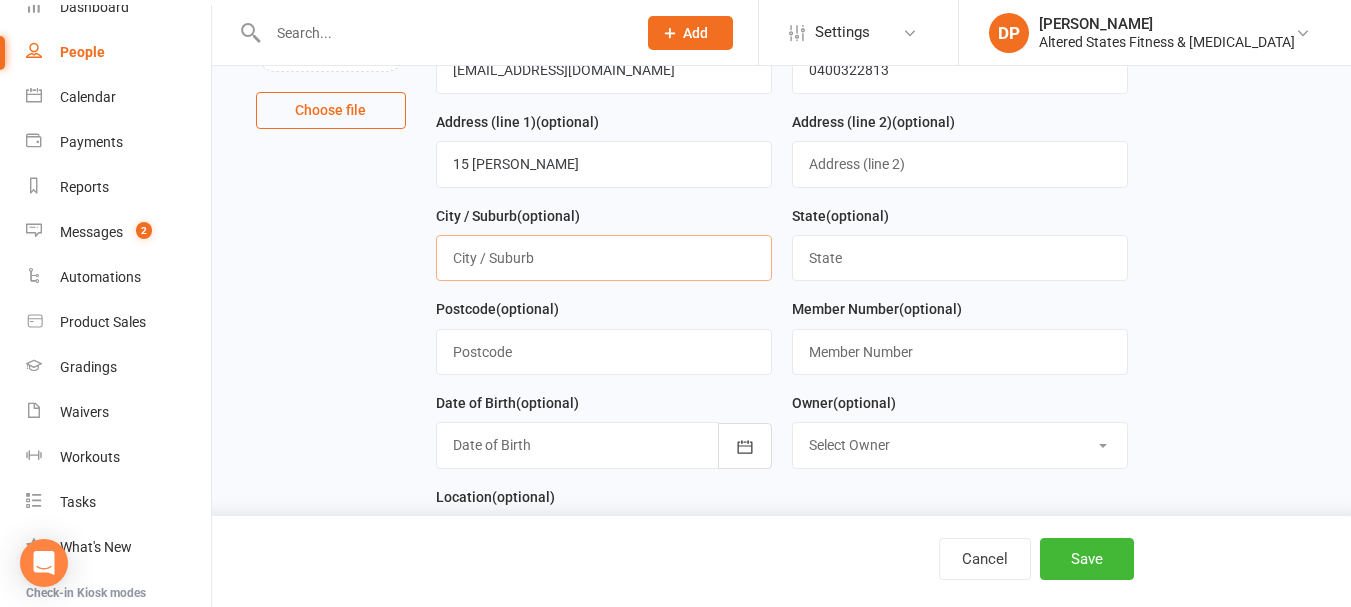 scroll, scrollTop: 300, scrollLeft: 0, axis: vertical 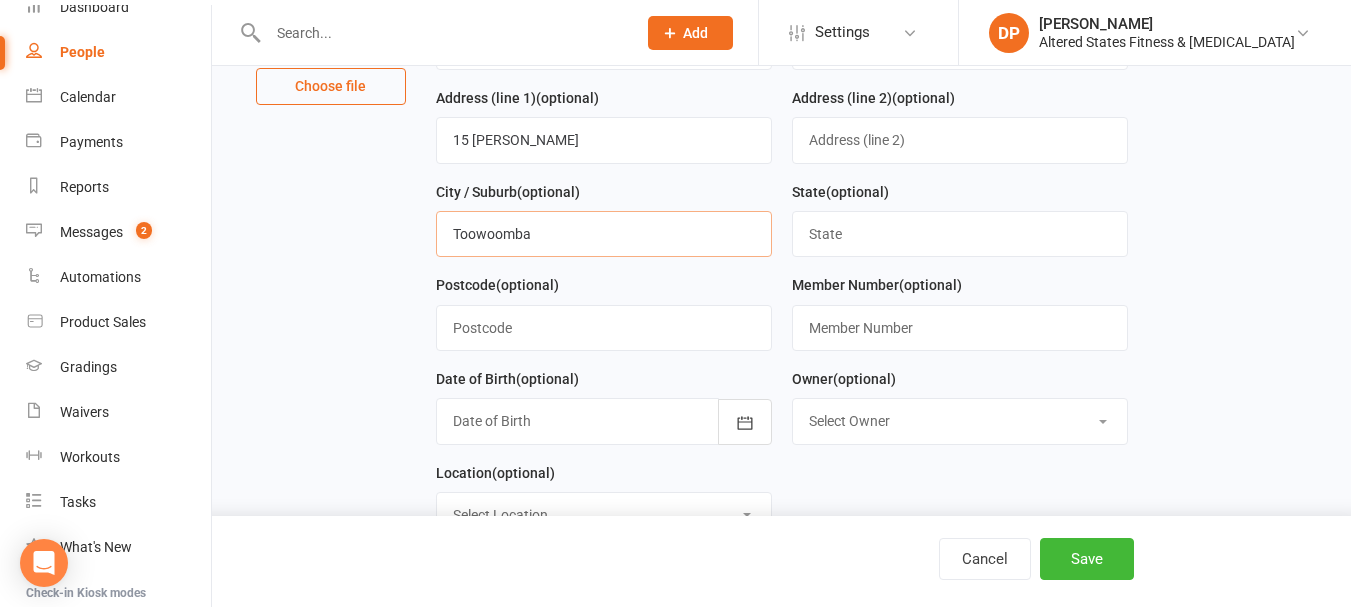 type on "Toowoomba" 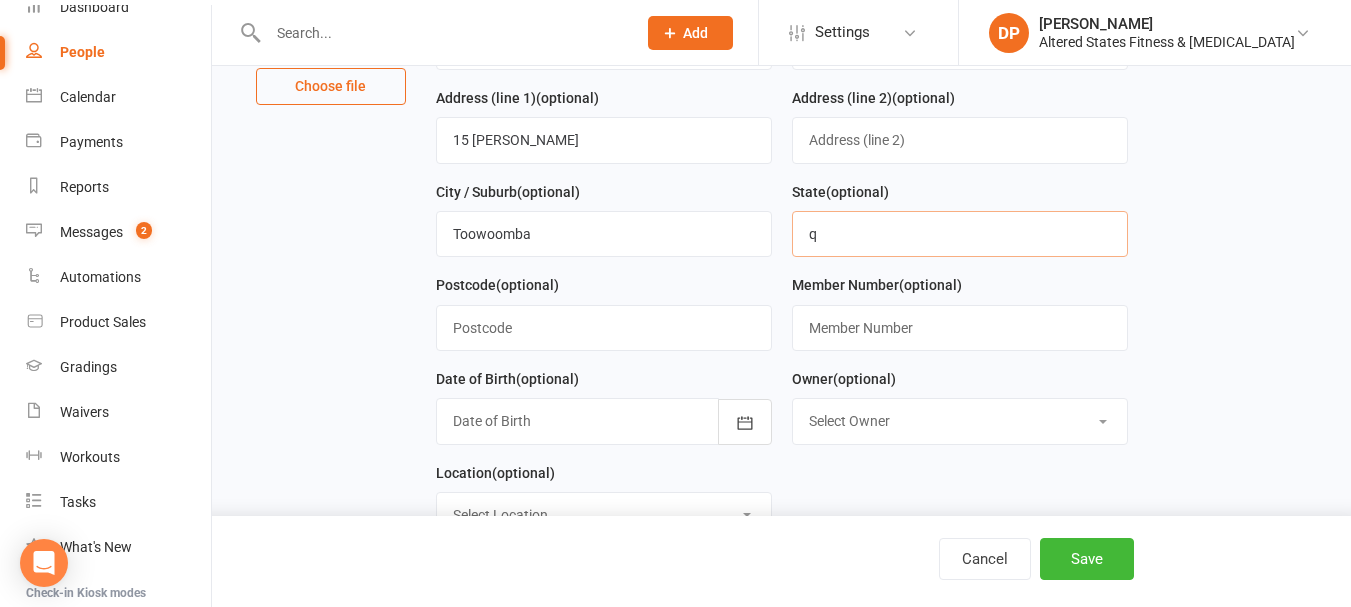 type on "Qld" 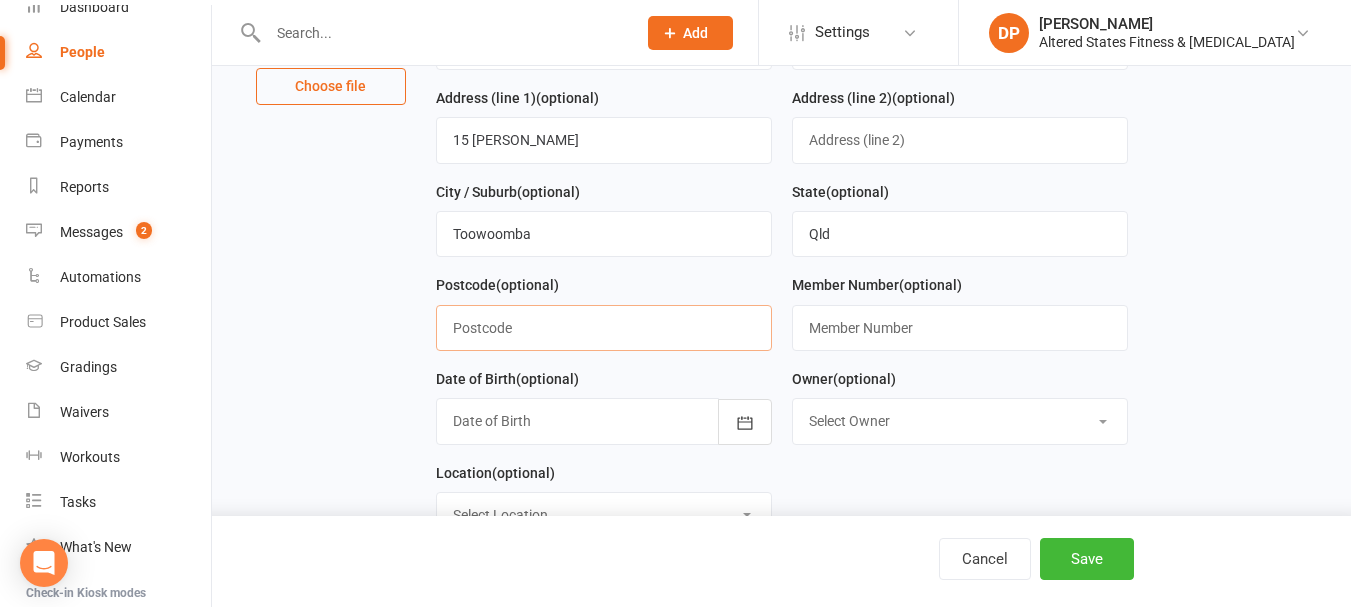 click at bounding box center (604, 328) 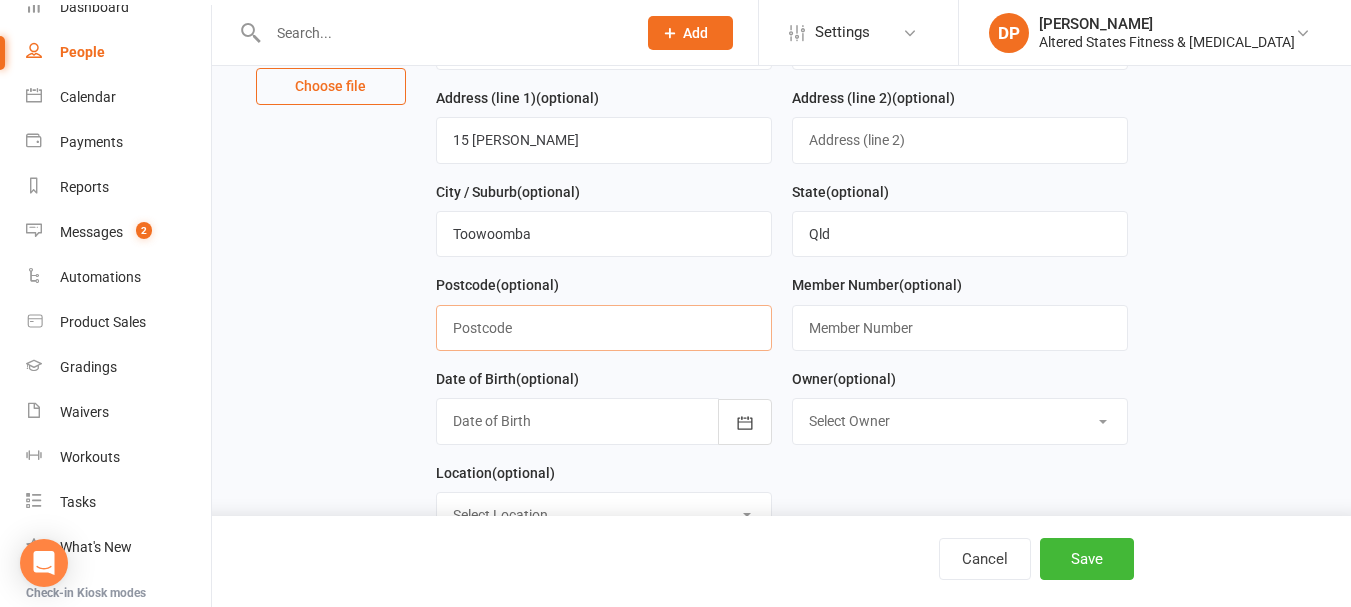 type on "4350" 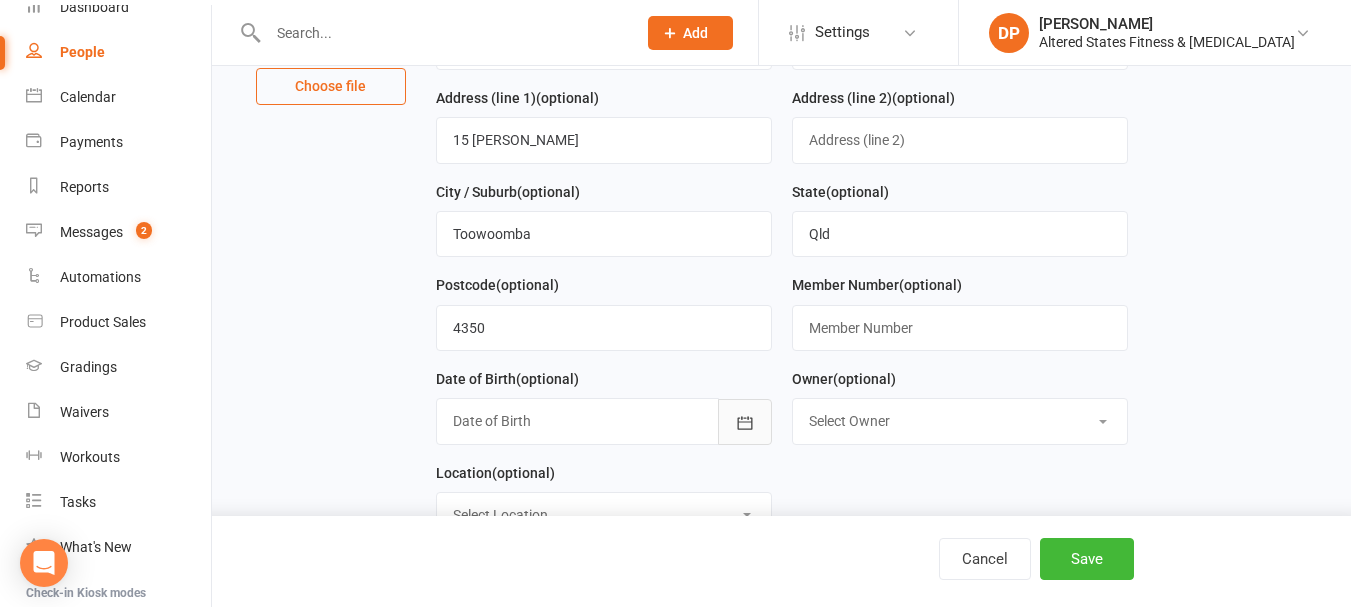 click at bounding box center (745, 422) 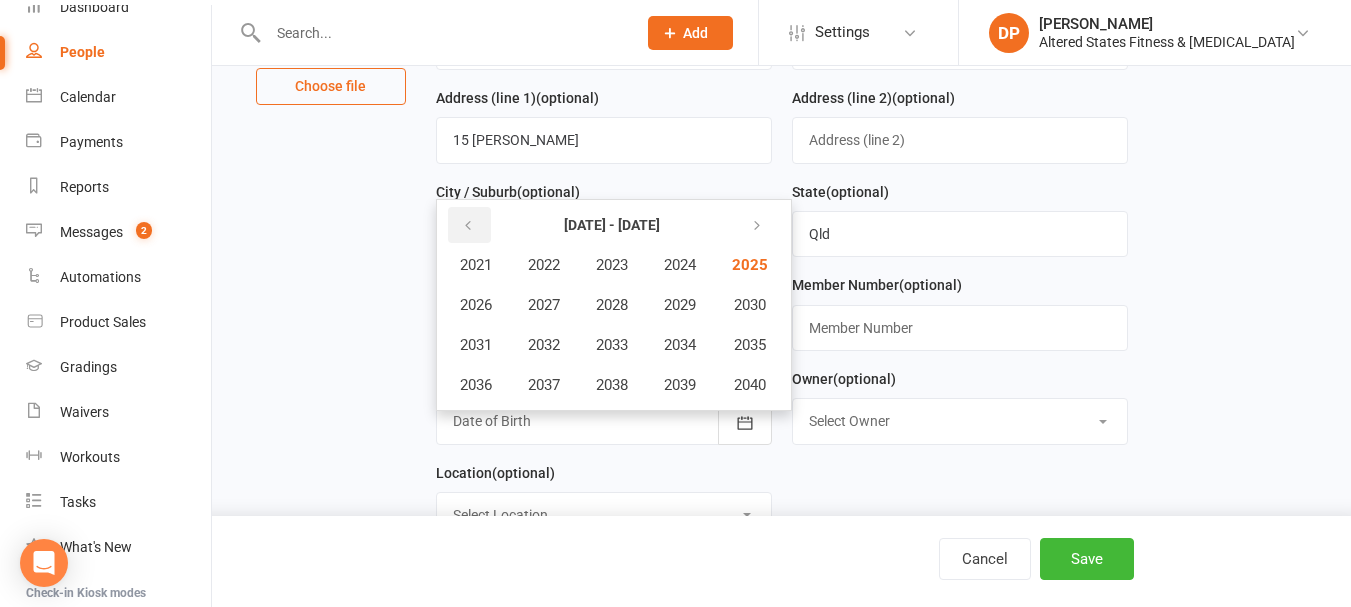 click at bounding box center (468, 226) 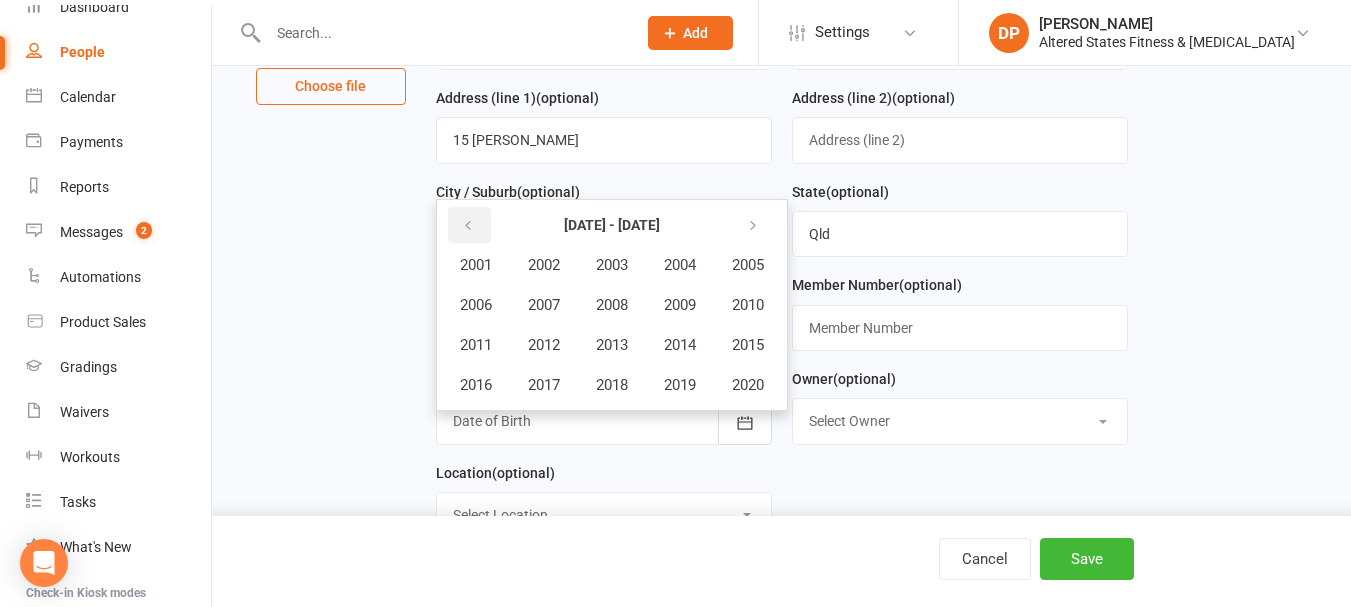 click at bounding box center [468, 226] 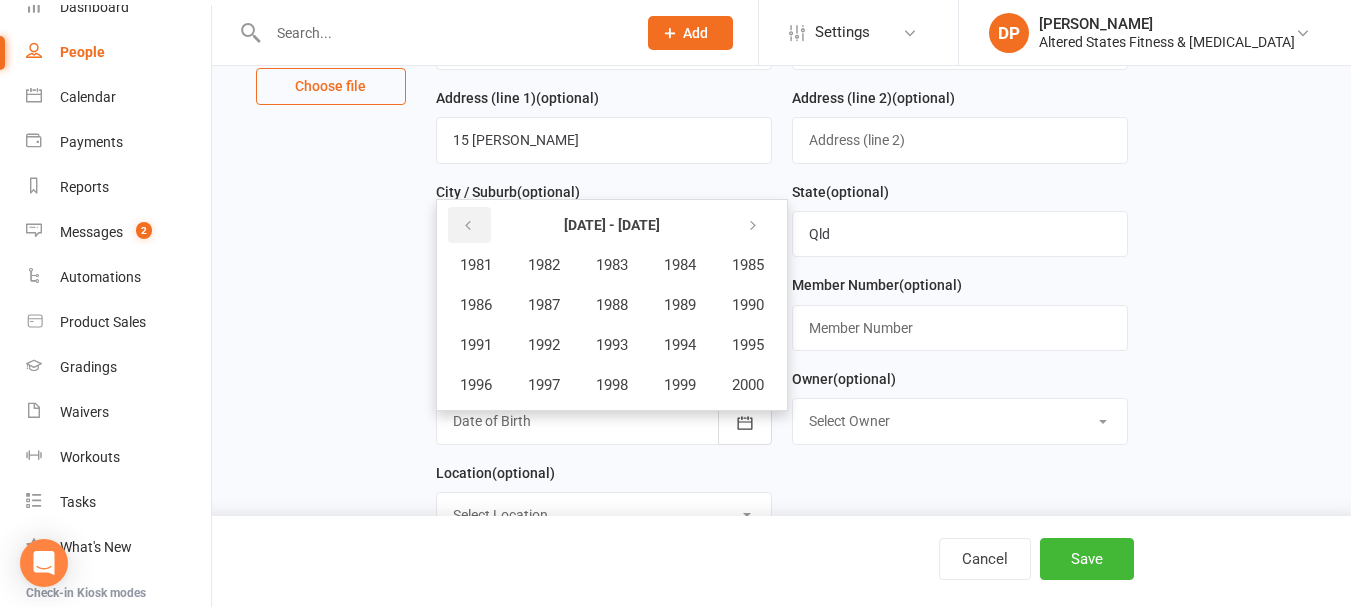 click at bounding box center [468, 226] 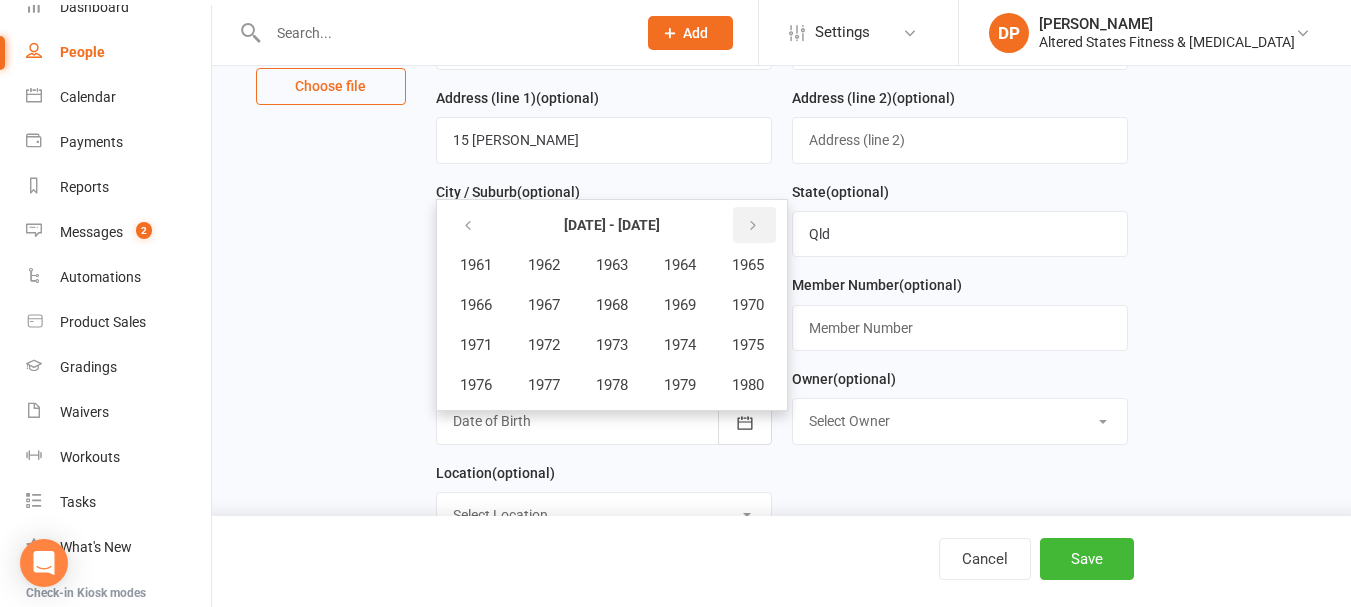 click at bounding box center [753, 226] 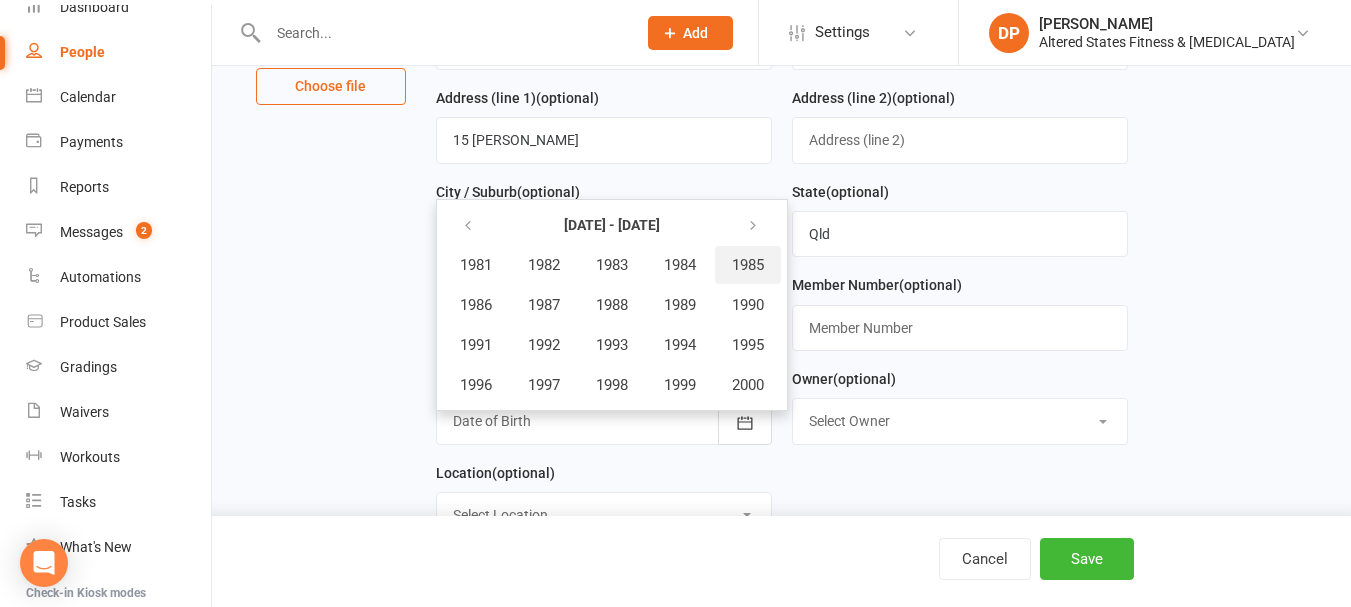 click on "1985" at bounding box center (748, 265) 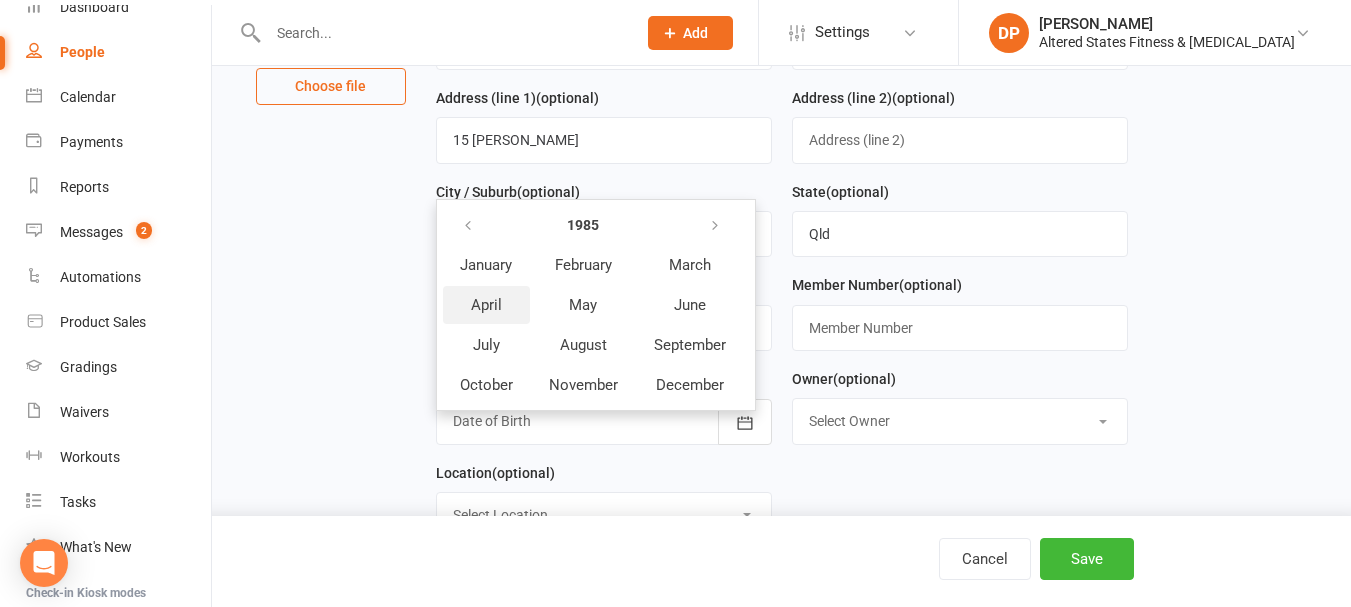 click on "April" at bounding box center (486, 305) 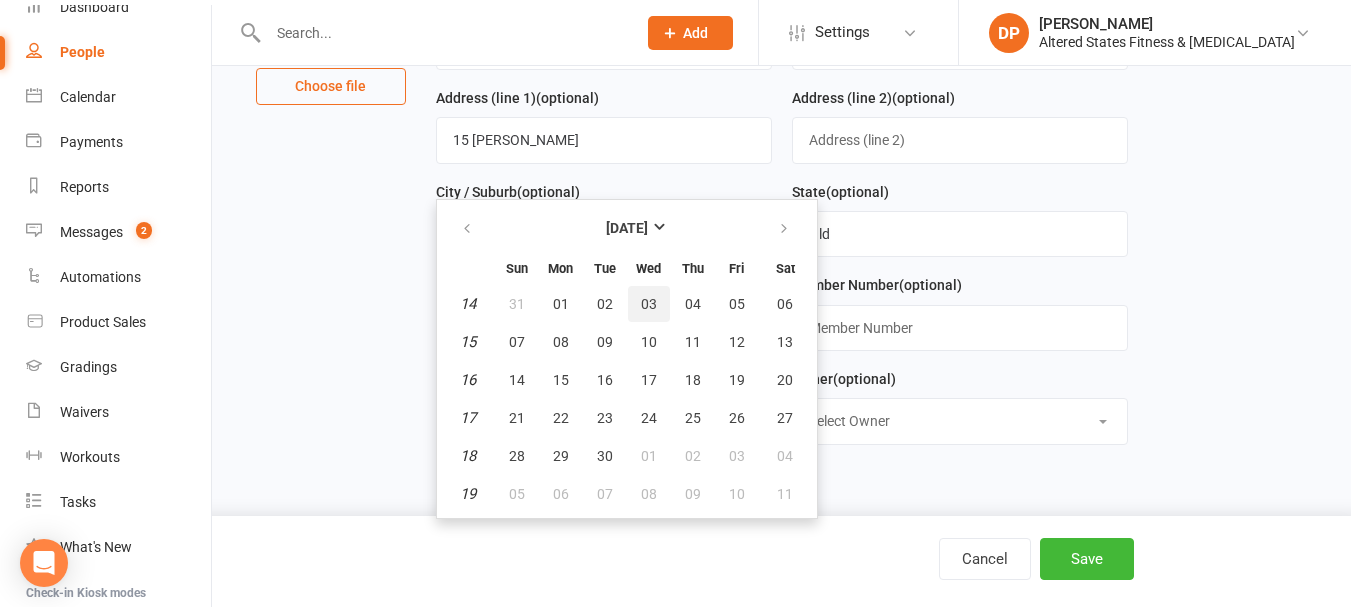click on "03" at bounding box center [649, 304] 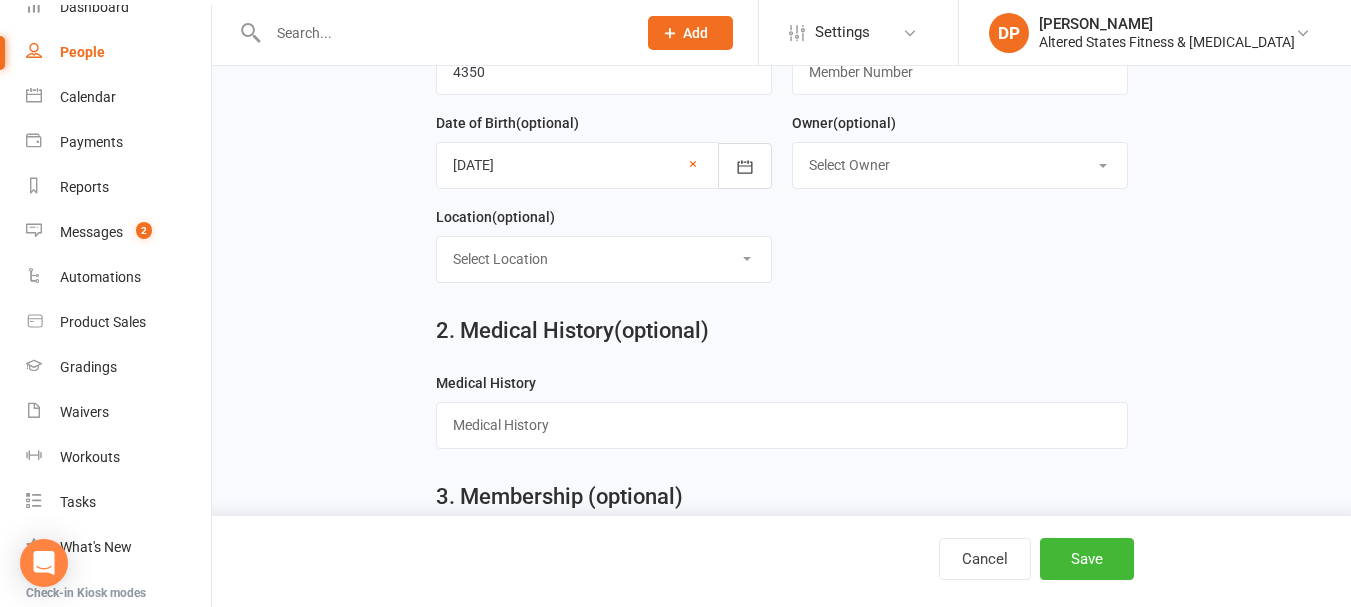 scroll, scrollTop: 600, scrollLeft: 0, axis: vertical 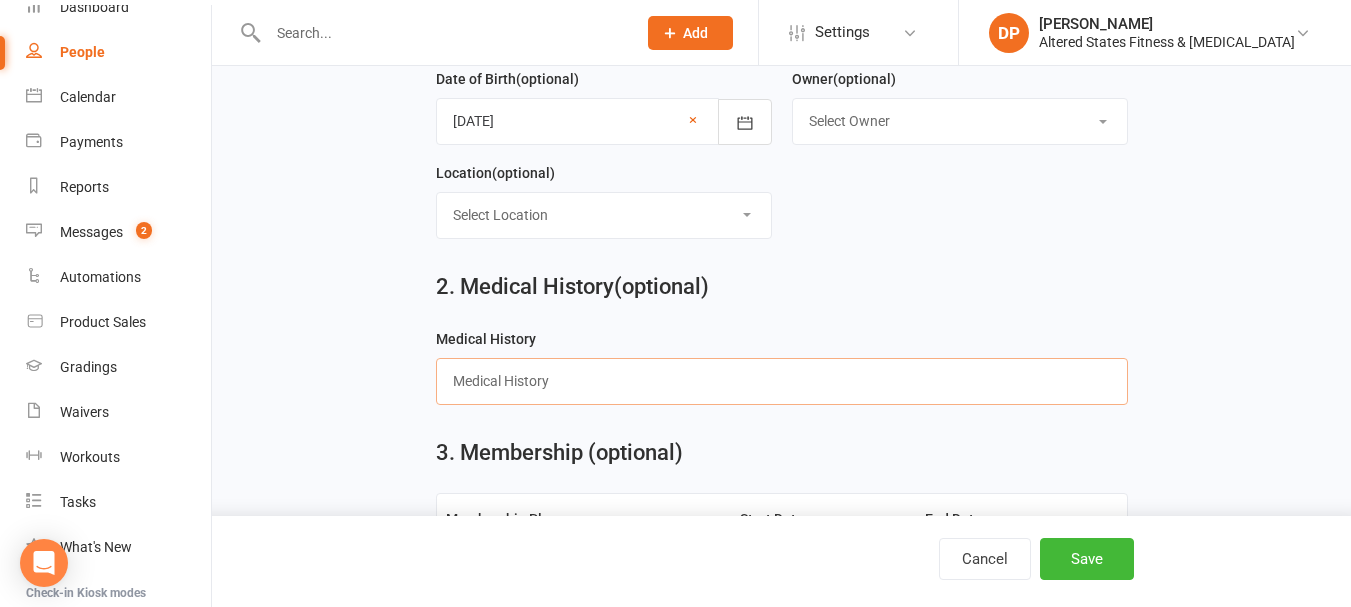 click at bounding box center (782, 381) 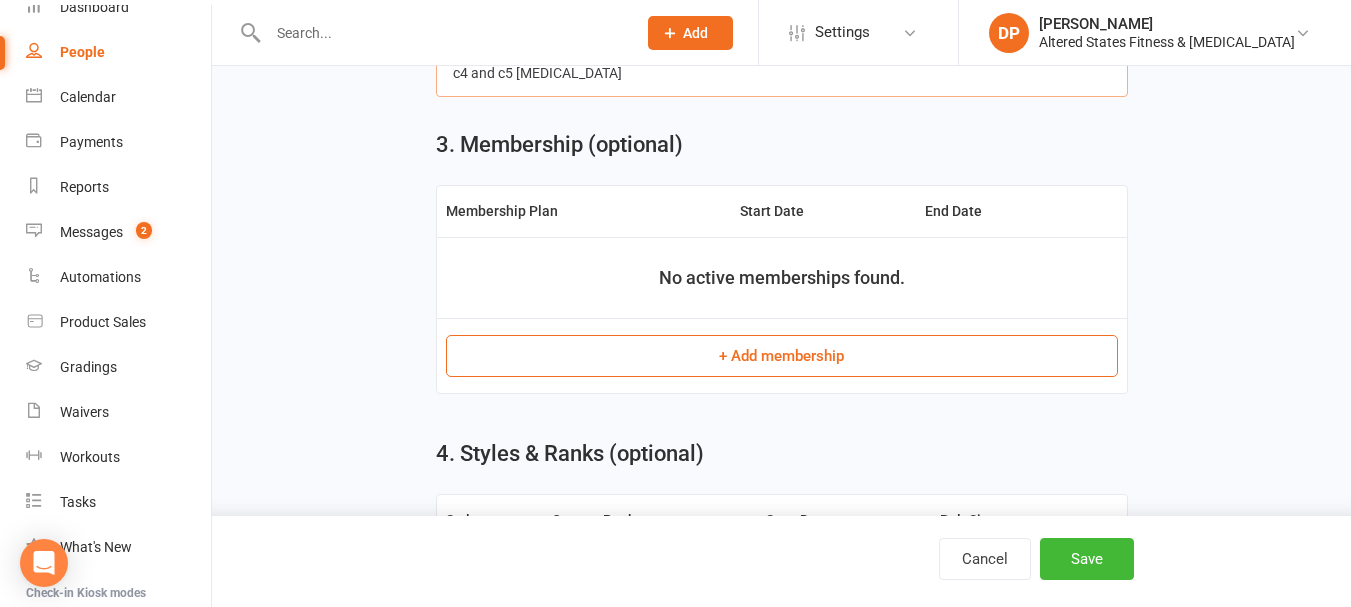scroll, scrollTop: 1000, scrollLeft: 0, axis: vertical 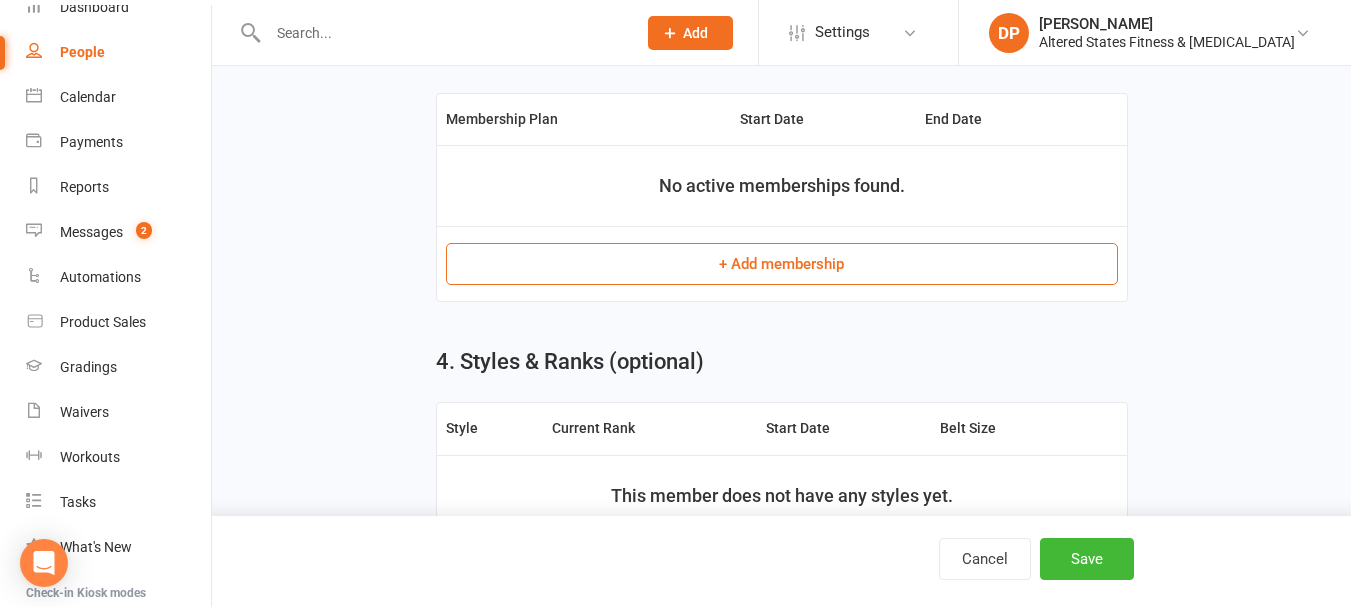type on "c4 and c5 [MEDICAL_DATA]" 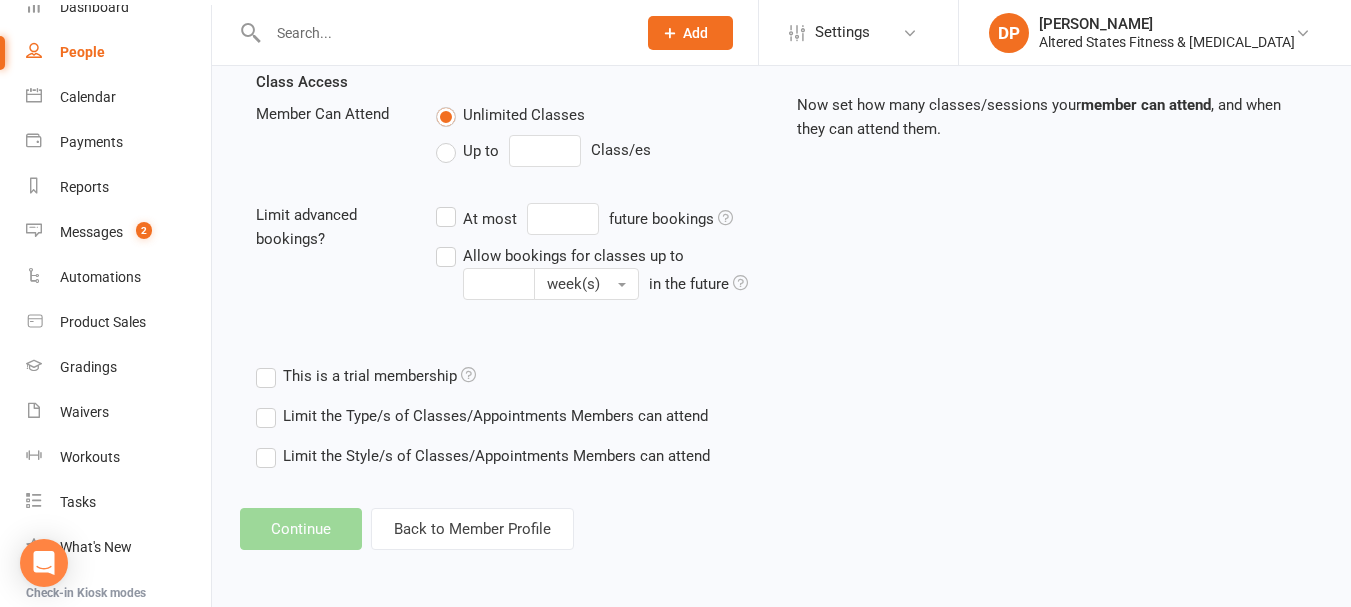 scroll, scrollTop: 0, scrollLeft: 0, axis: both 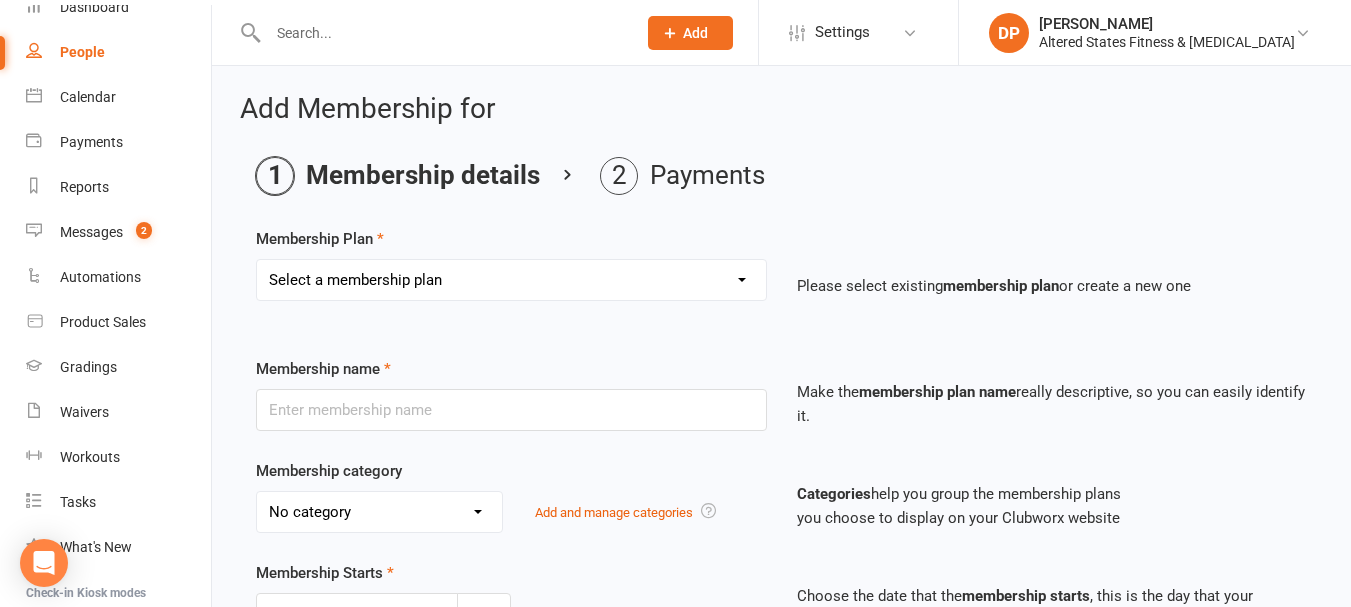 click on "Select a membership plan Create new Membership Plan 1st Student - 1 session per week - weekly payment 1st Student - 1 session per week - fortnightly payment 1st student - 1 session per week- monthly payment 1st student - 2 session per week- weekly payment 1st student - 2 session per week- fortnightly payment 1st student - 2 session per week- monthly payment 1st student - 3 session per week- weekly payment 1st Student - 3 session per week - fortnightly payment 1st Student - 3 session per week - monthly payment 2nd student - 1 session per week- weekly payment 2nd student - 1 session per week- fortnightly payment 2nd student - 1 session per week- monthly payment 2nd student - 2 session per week- weekly payment 2nd student - 2 session per week- fortnightly payment 2nd student - 2 session per week- monthly payment 2nd student - 3 session per week-weekly payment 2nd student - 3 session per week- fortnightly payment 2nd student - 3 session per week- monthly payment 3rd student - 1 session per week- weekly payment" at bounding box center [511, 280] 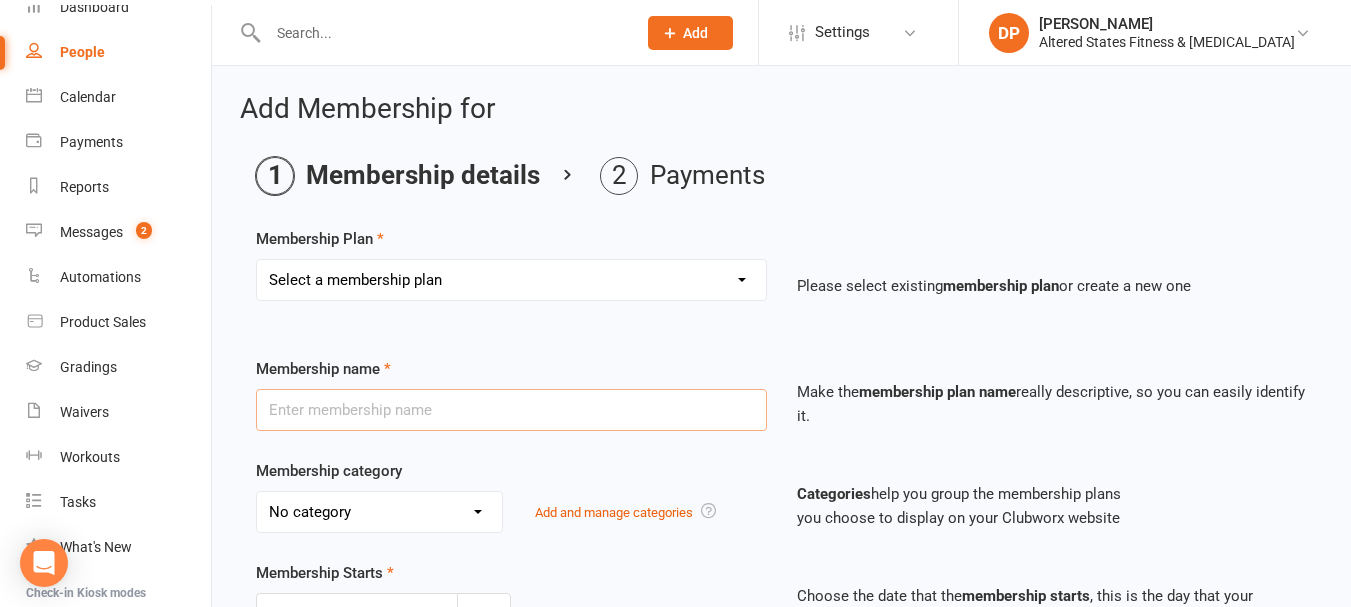click at bounding box center [511, 410] 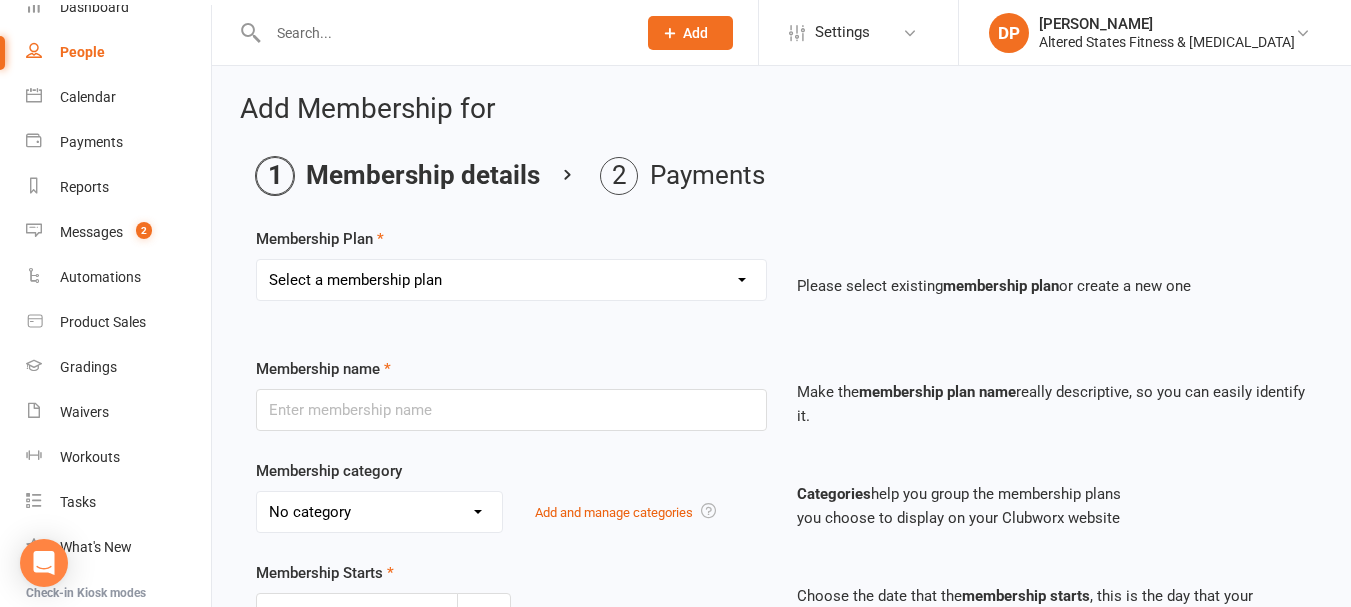 click on "Membership details Payments" at bounding box center [781, 176] 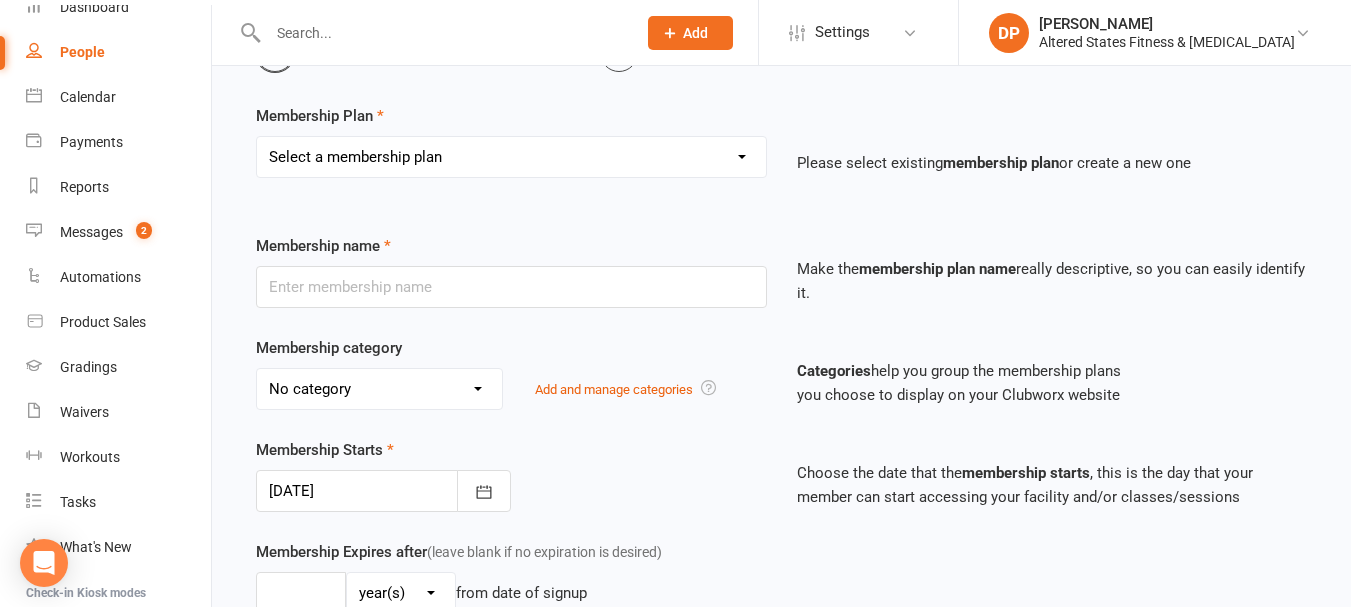 scroll, scrollTop: 0, scrollLeft: 0, axis: both 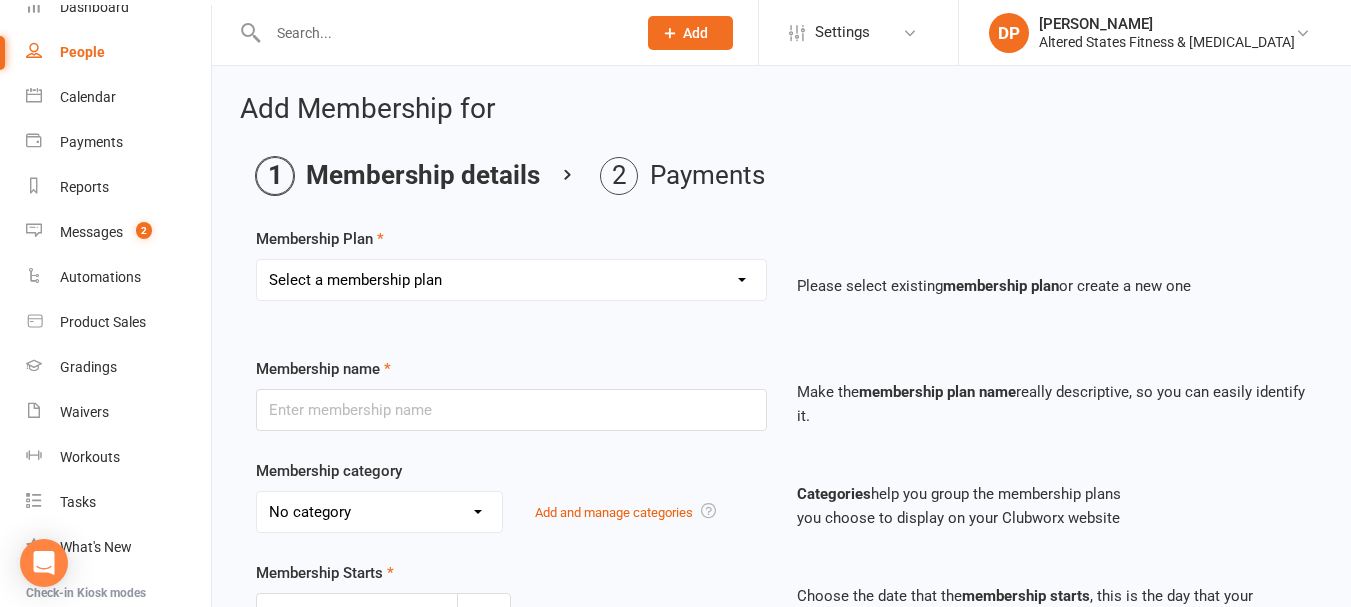 click on "Select a membership plan Create new Membership Plan 1st Student - 1 session per week - weekly payment 1st Student - 1 session per week - fortnightly payment 1st student - 1 session per week- monthly payment 1st student - 2 session per week- weekly payment 1st student - 2 session per week- fortnightly payment 1st student - 2 session per week- monthly payment 1st student - 3 session per week- weekly payment 1st Student - 3 session per week - fortnightly payment 1st Student - 3 session per week - monthly payment 2nd student - 1 session per week- weekly payment 2nd student - 1 session per week- fortnightly payment 2nd student - 1 session per week- monthly payment 2nd student - 2 session per week- weekly payment 2nd student - 2 session per week- fortnightly payment 2nd student - 2 session per week- monthly payment 2nd student - 3 session per week-weekly payment 2nd student - 3 session per week- fortnightly payment 2nd student - 3 session per week- monthly payment 3rd student - 1 session per week- weekly payment" at bounding box center [511, 280] 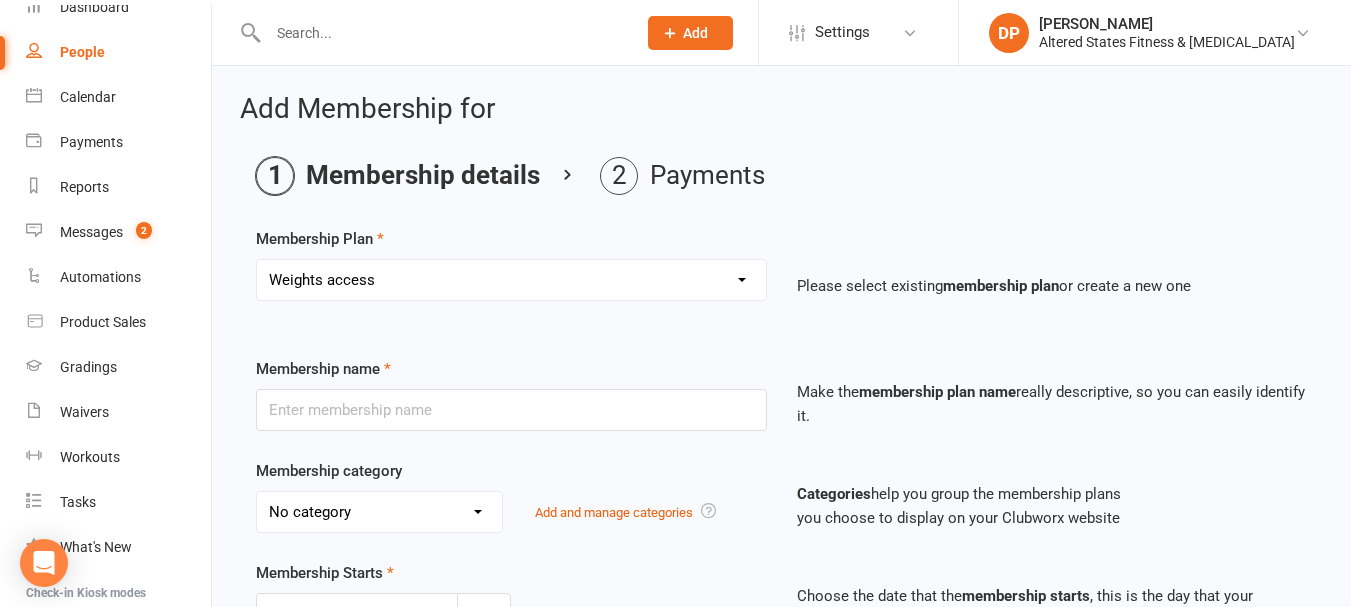 click on "Select a membership plan Create new Membership Plan 1st Student - 1 session per week - weekly payment 1st Student - 1 session per week - fortnightly payment 1st student - 1 session per week- monthly payment 1st student - 2 session per week- weekly payment 1st student - 2 session per week- fortnightly payment 1st student - 2 session per week- monthly payment 1st student - 3 session per week- weekly payment 1st Student - 3 session per week - fortnightly payment 1st Student - 3 session per week - monthly payment 2nd student - 1 session per week- weekly payment 2nd student - 1 session per week- fortnightly payment 2nd student - 1 session per week- monthly payment 2nd student - 2 session per week- weekly payment 2nd student - 2 session per week- fortnightly payment 2nd student - 2 session per week- monthly payment 2nd student - 3 session per week-weekly payment 2nd student - 3 session per week- fortnightly payment 2nd student - 3 session per week- monthly payment 3rd student - 1 session per week- weekly payment" at bounding box center [511, 280] 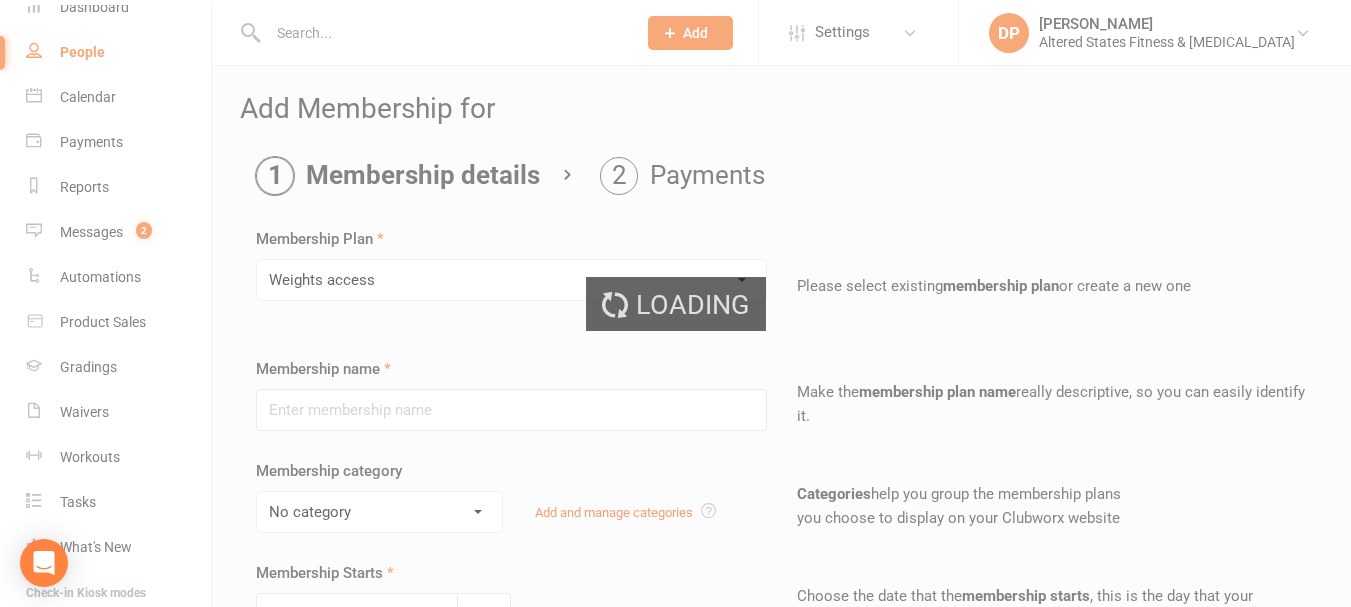 type on "Weights access" 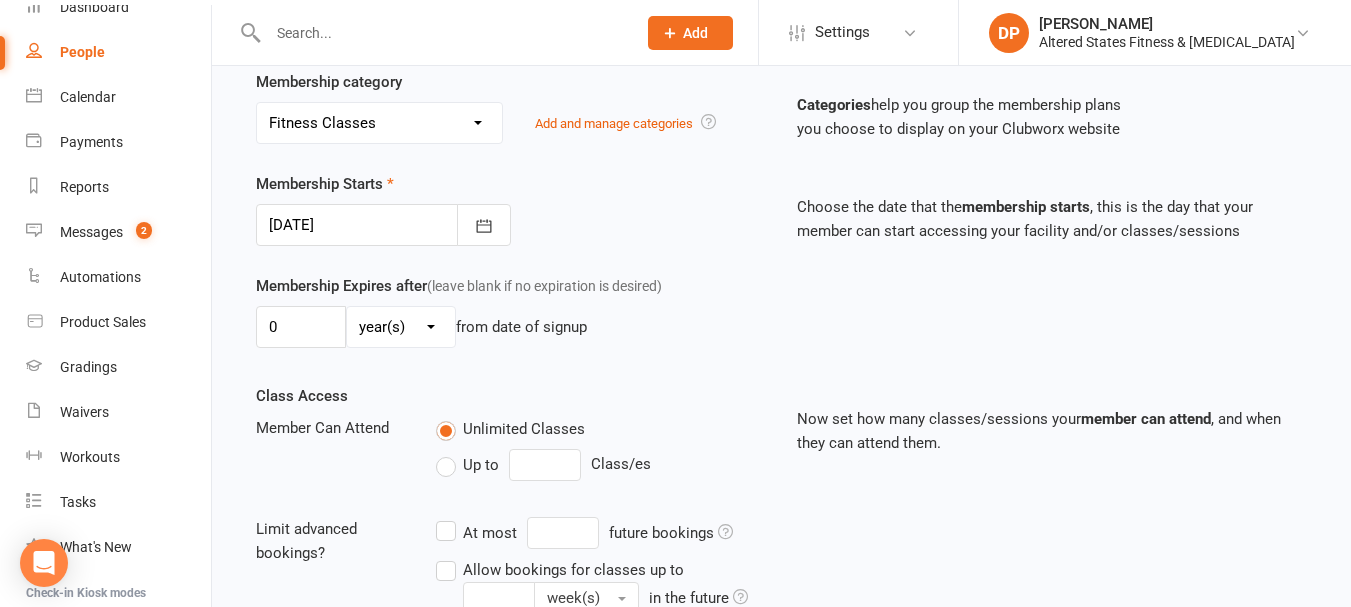 scroll, scrollTop: 400, scrollLeft: 0, axis: vertical 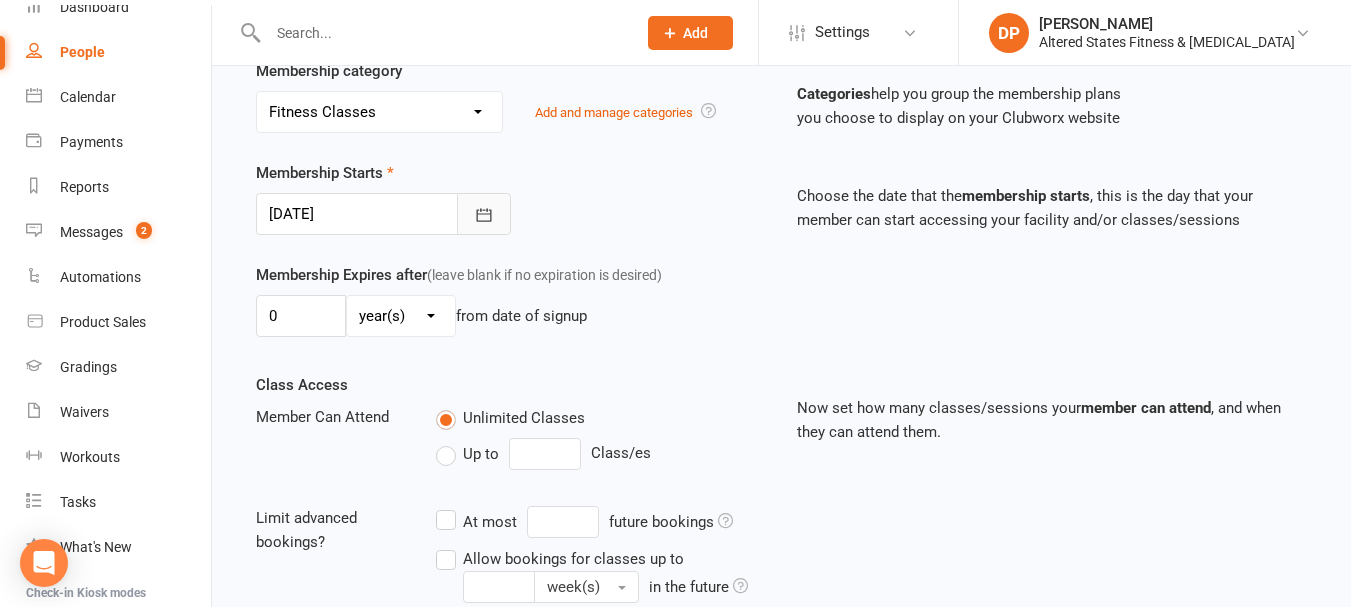 click 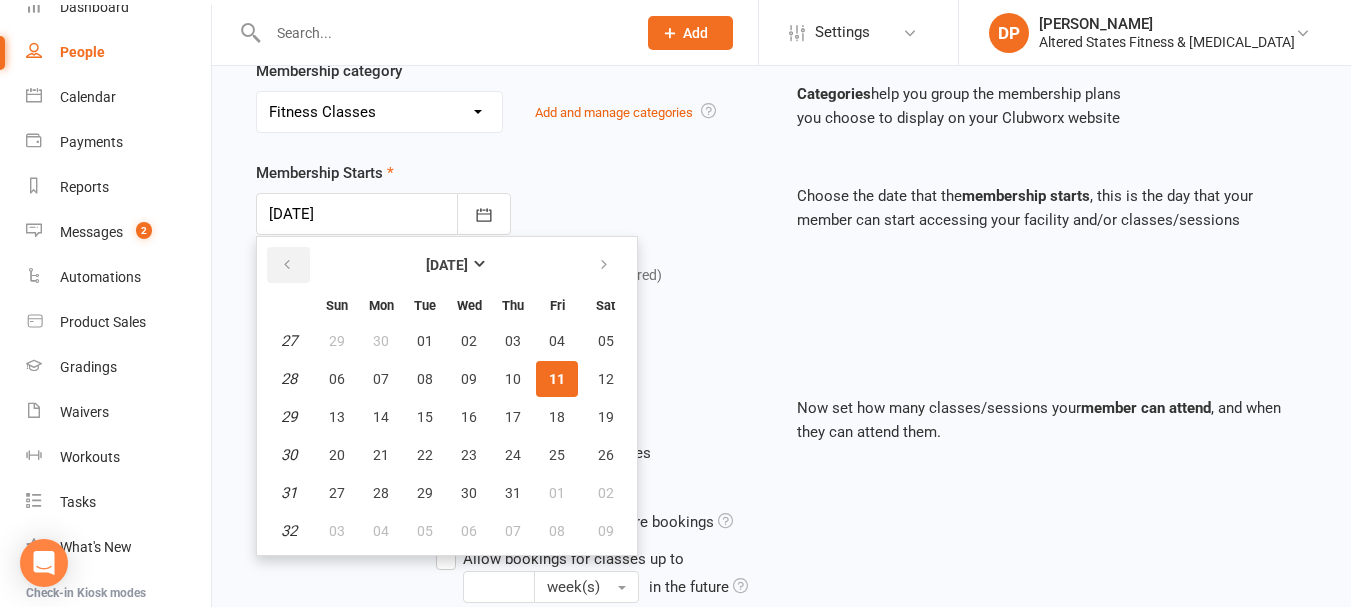 click at bounding box center (287, 265) 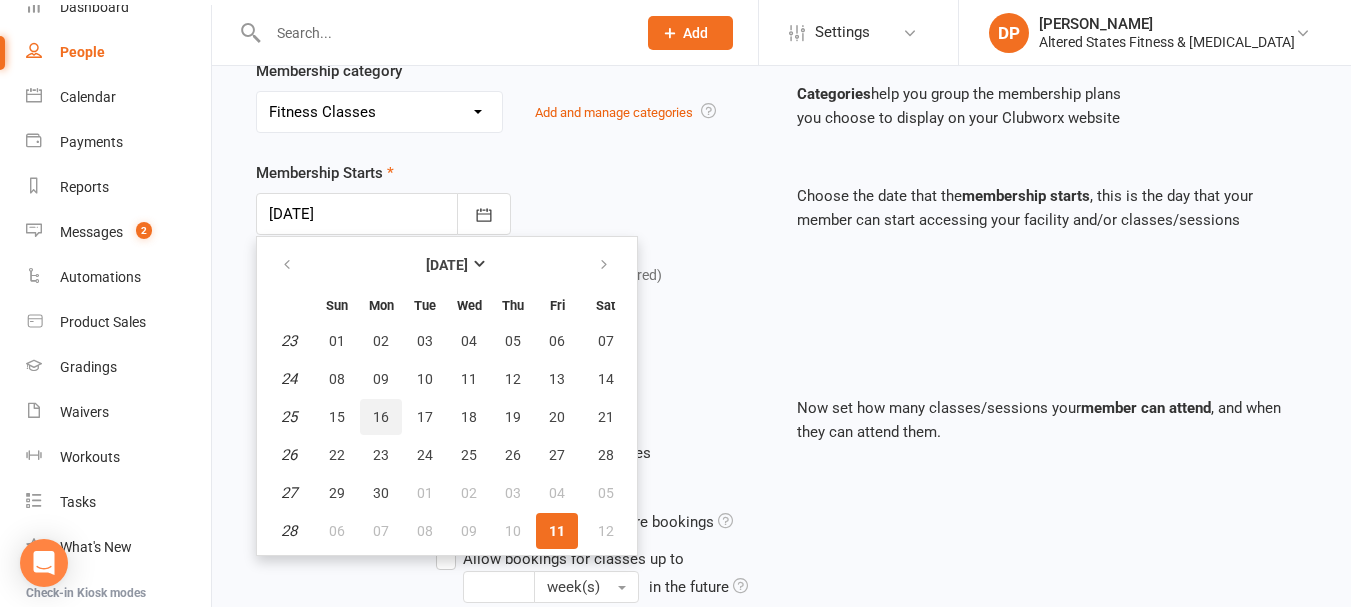 click on "16" at bounding box center (381, 417) 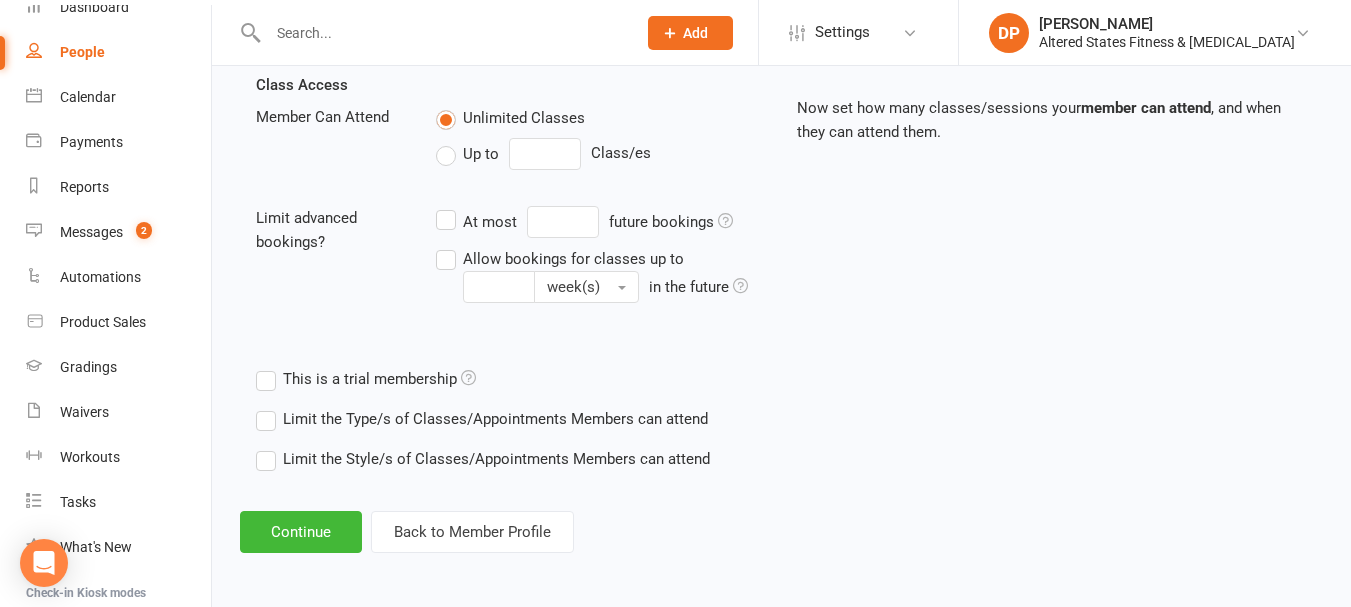 scroll, scrollTop: 703, scrollLeft: 0, axis: vertical 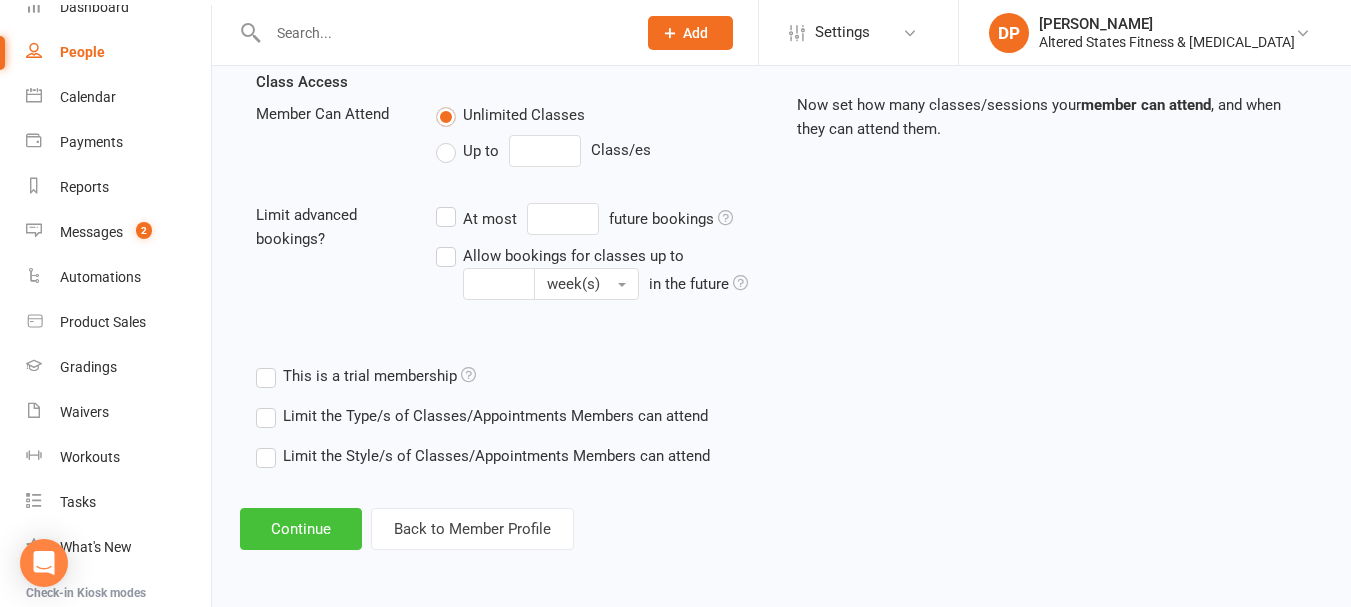 click on "Continue" at bounding box center (301, 529) 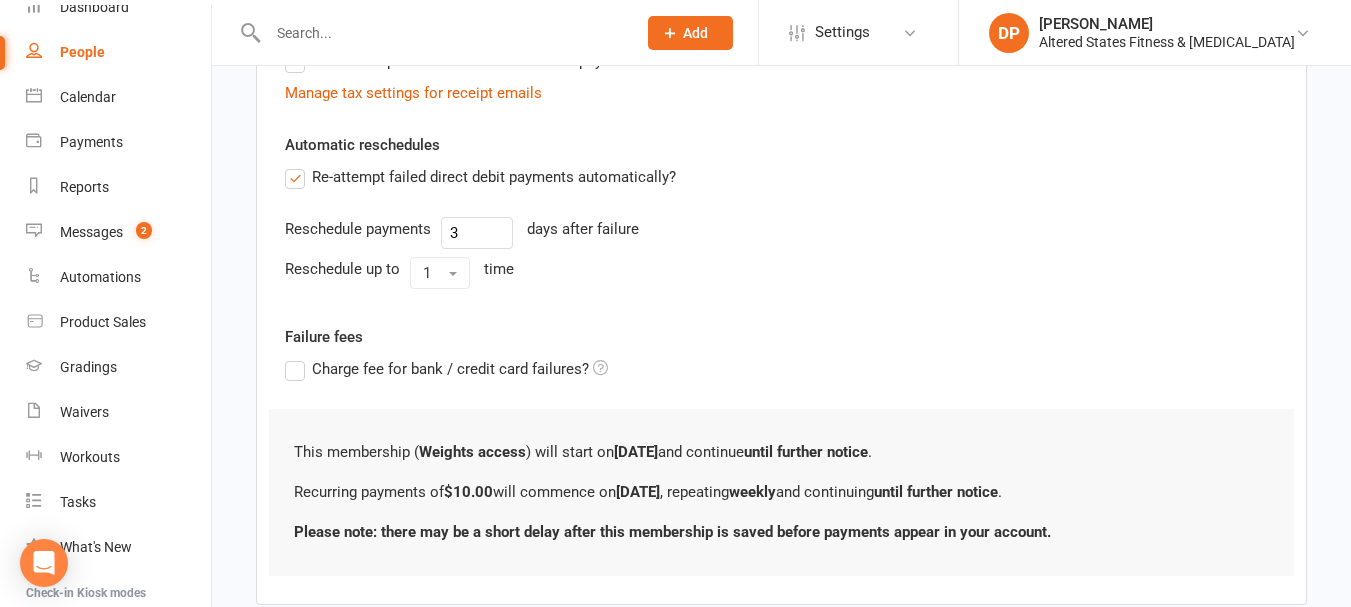 scroll, scrollTop: 0, scrollLeft: 0, axis: both 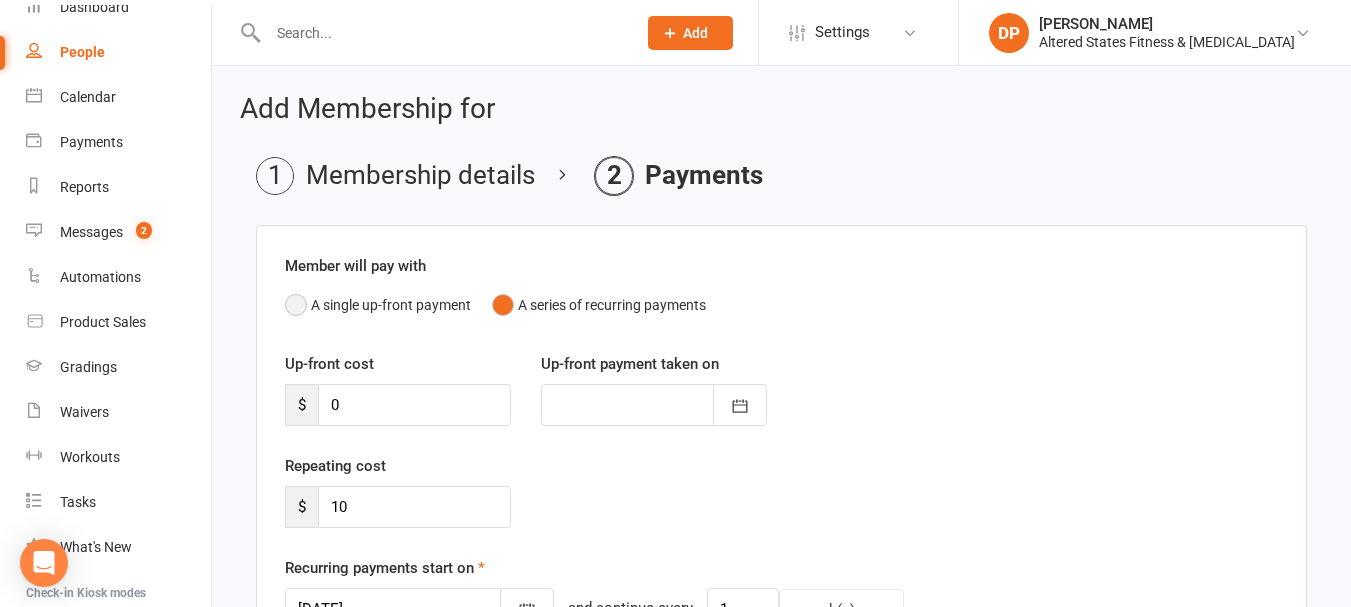 click on "A single up-front payment" at bounding box center [378, 305] 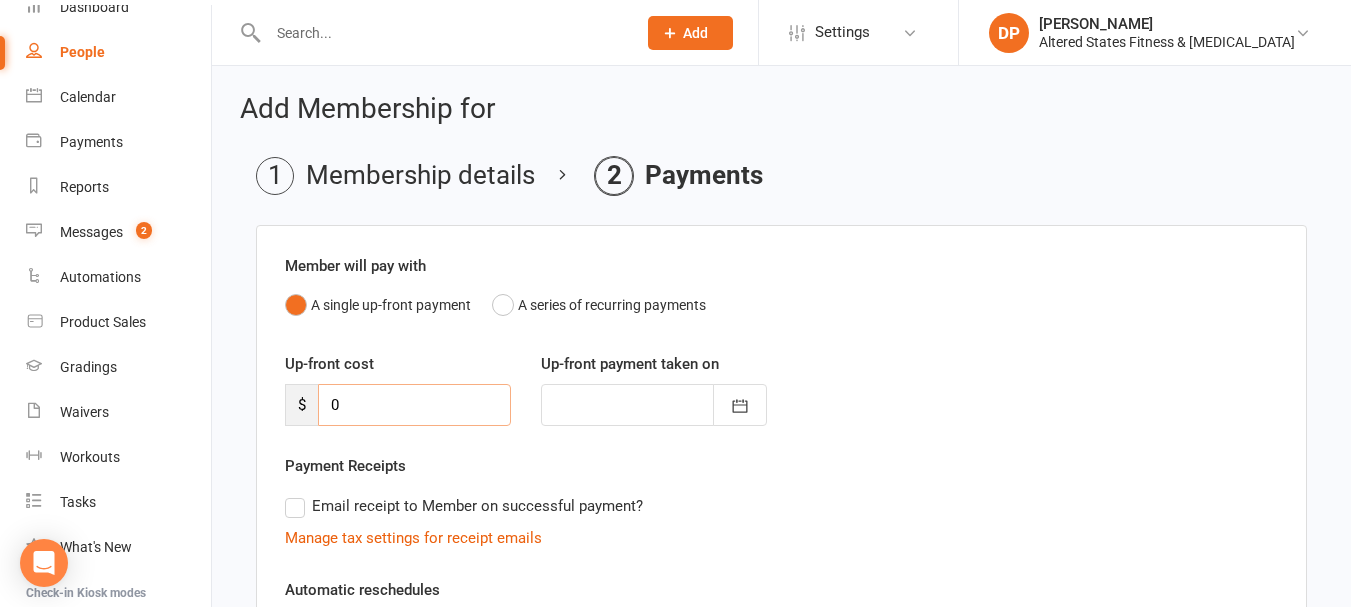 drag, startPoint x: 341, startPoint y: 403, endPoint x: 308, endPoint y: 404, distance: 33.01515 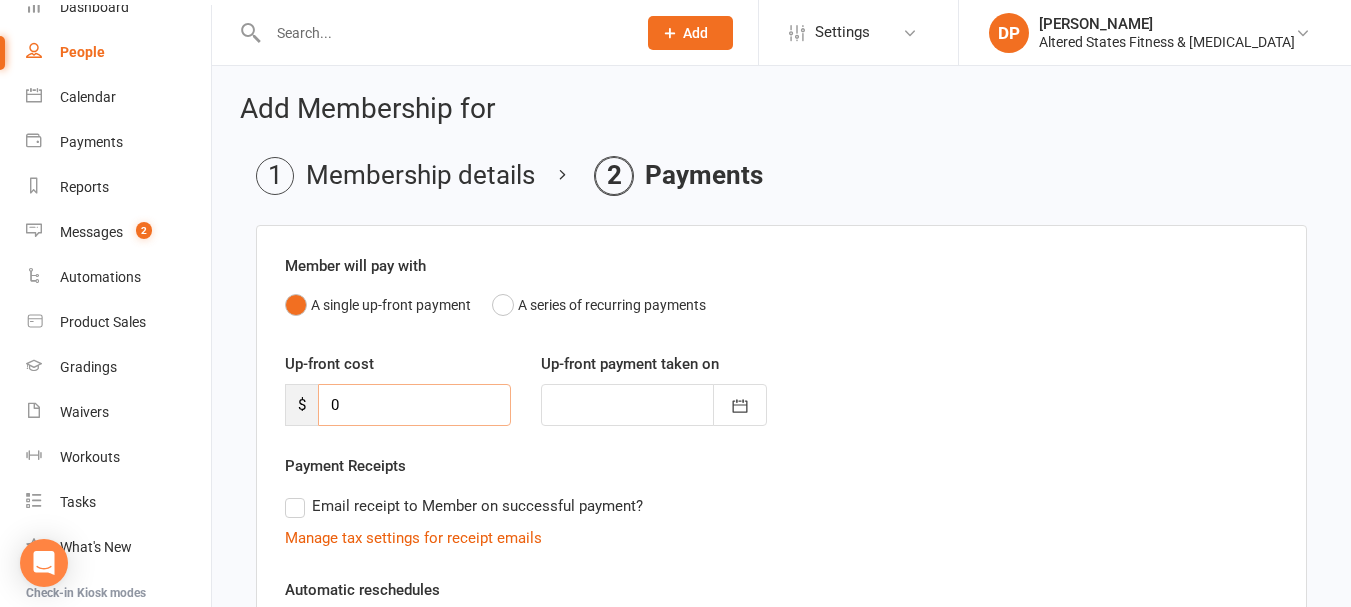 type on "1" 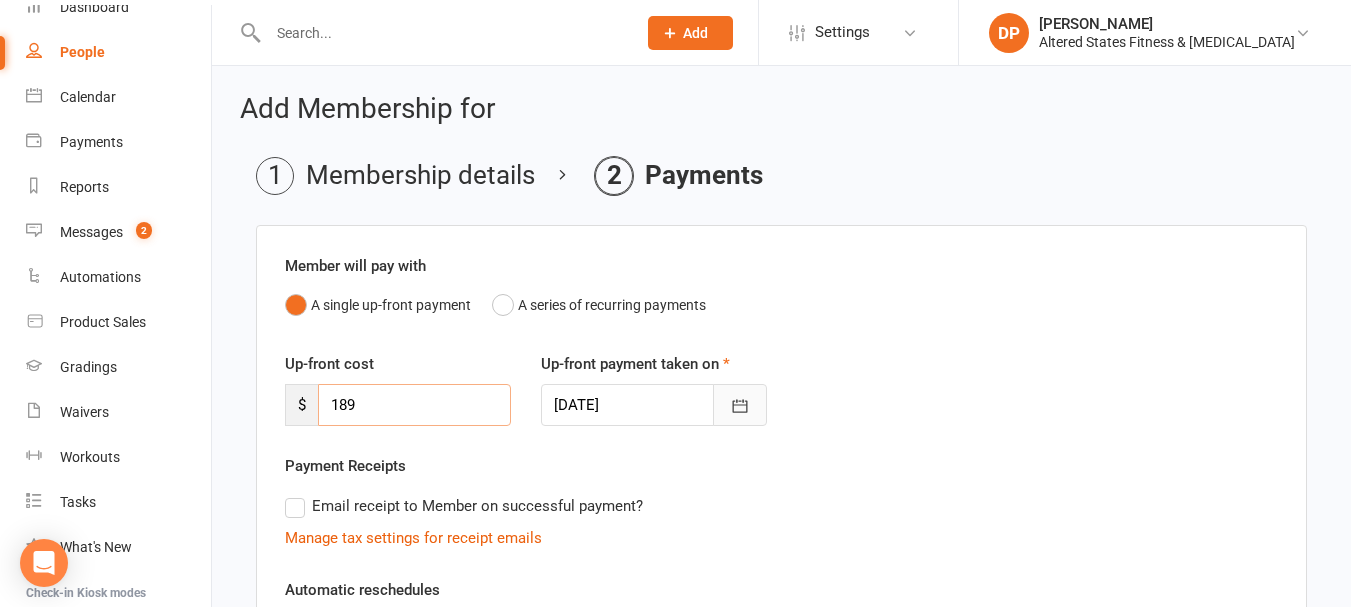 type on "189" 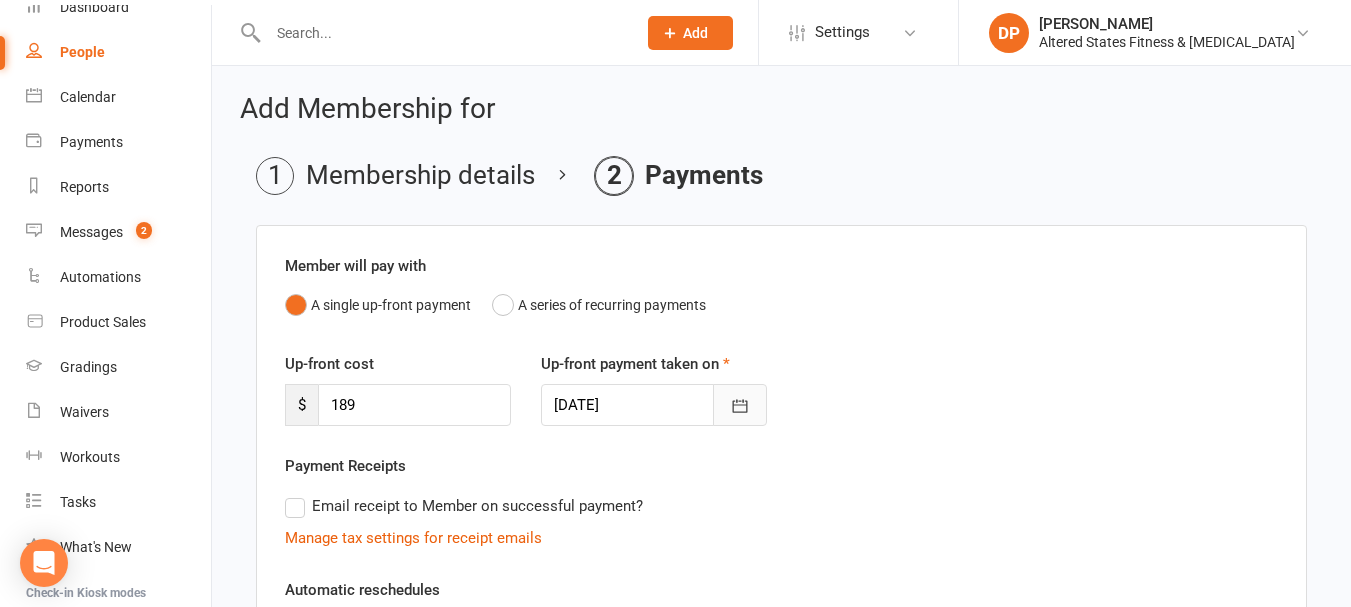 click 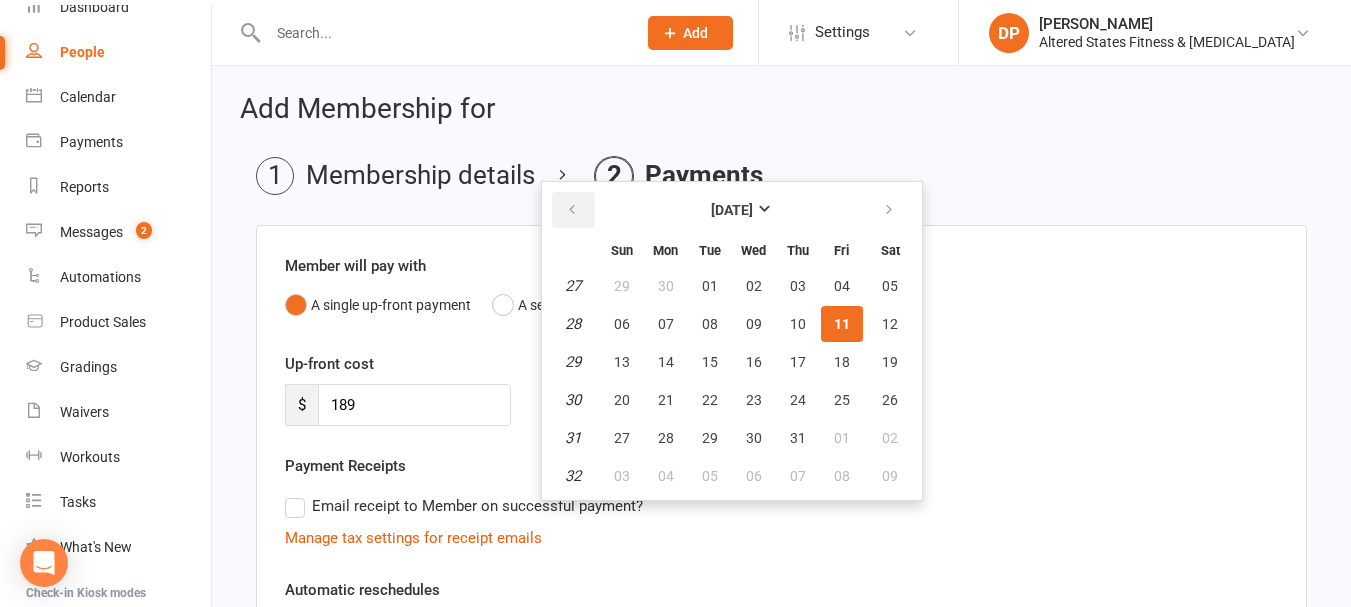 click at bounding box center (572, 210) 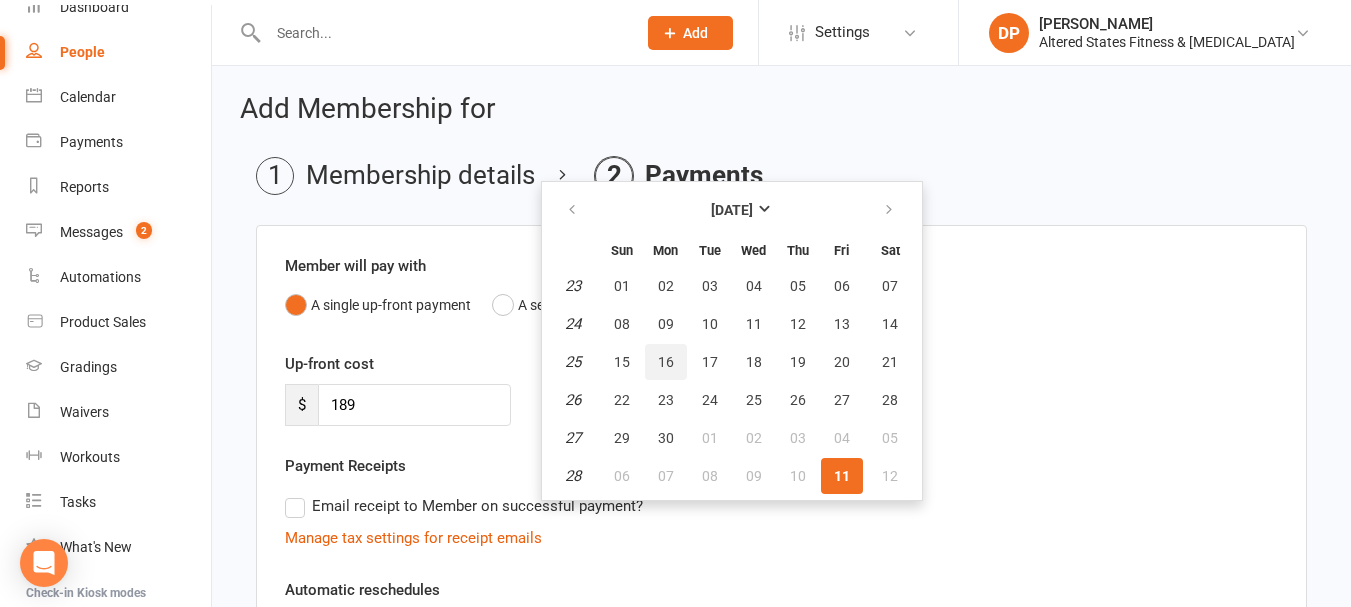 click on "16" at bounding box center (666, 362) 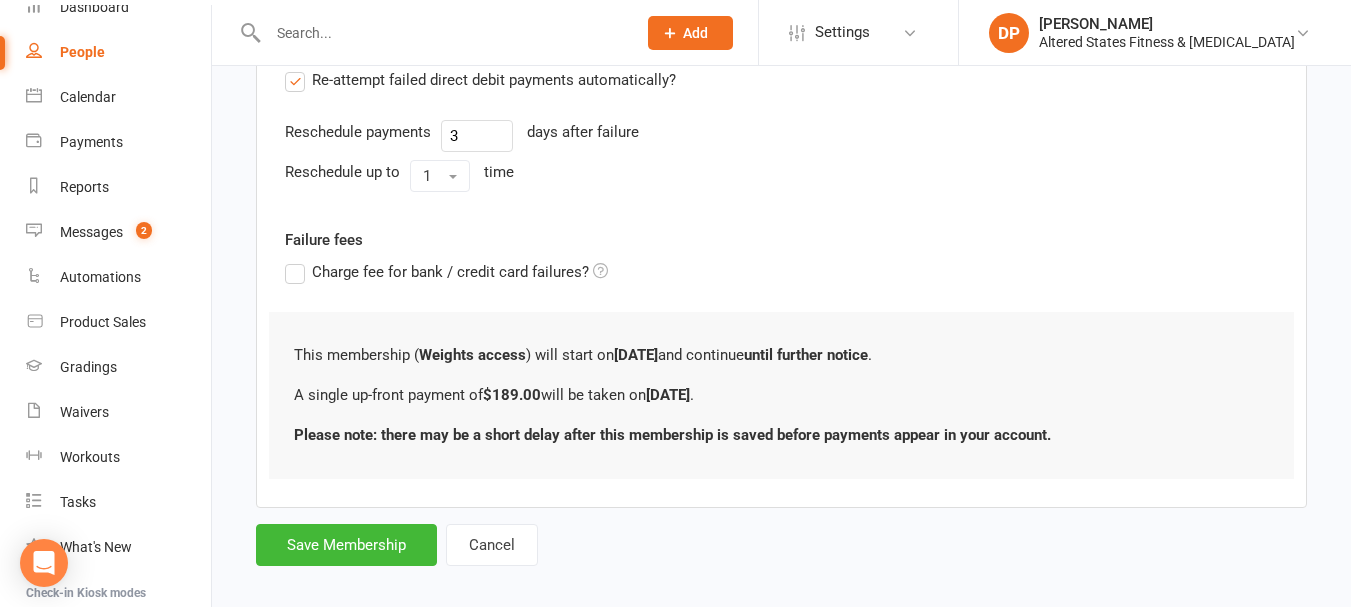 scroll, scrollTop: 645, scrollLeft: 0, axis: vertical 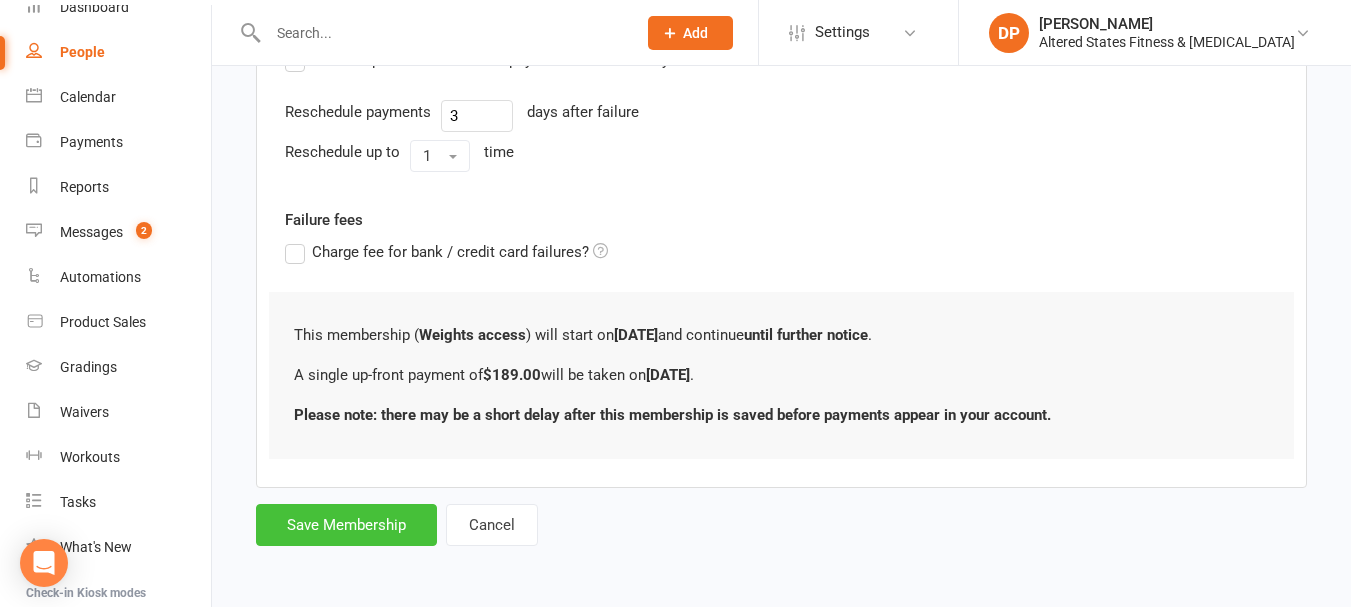 click on "Save Membership" at bounding box center [346, 525] 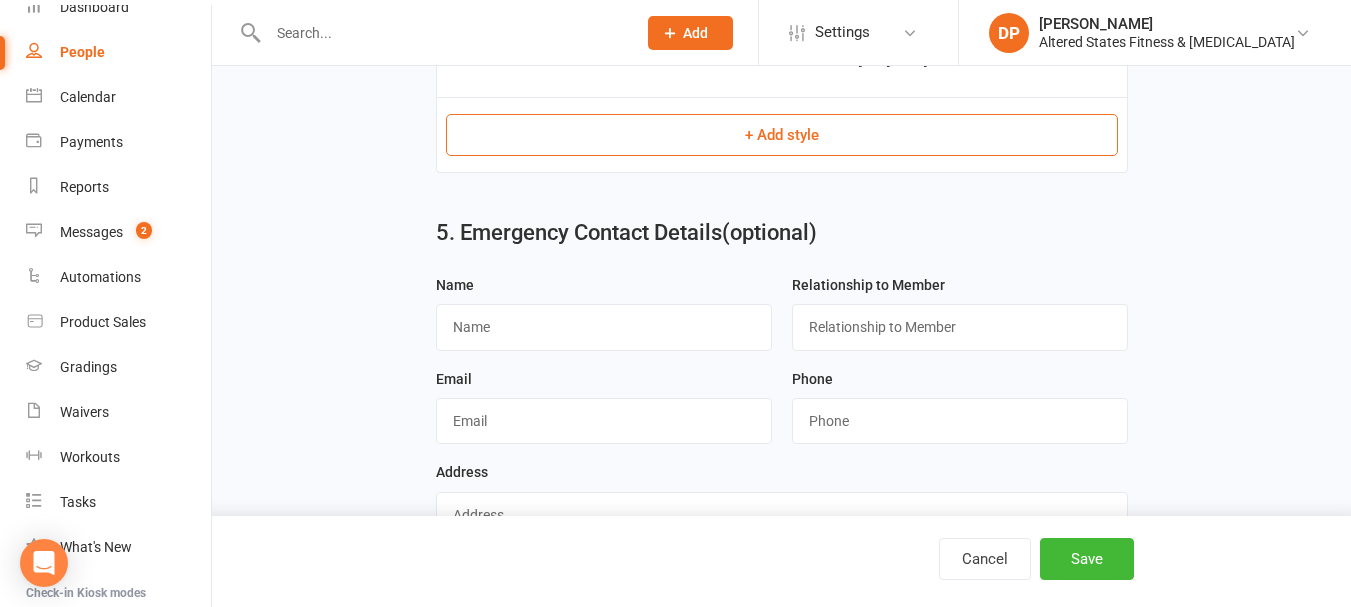 scroll, scrollTop: 1429, scrollLeft: 0, axis: vertical 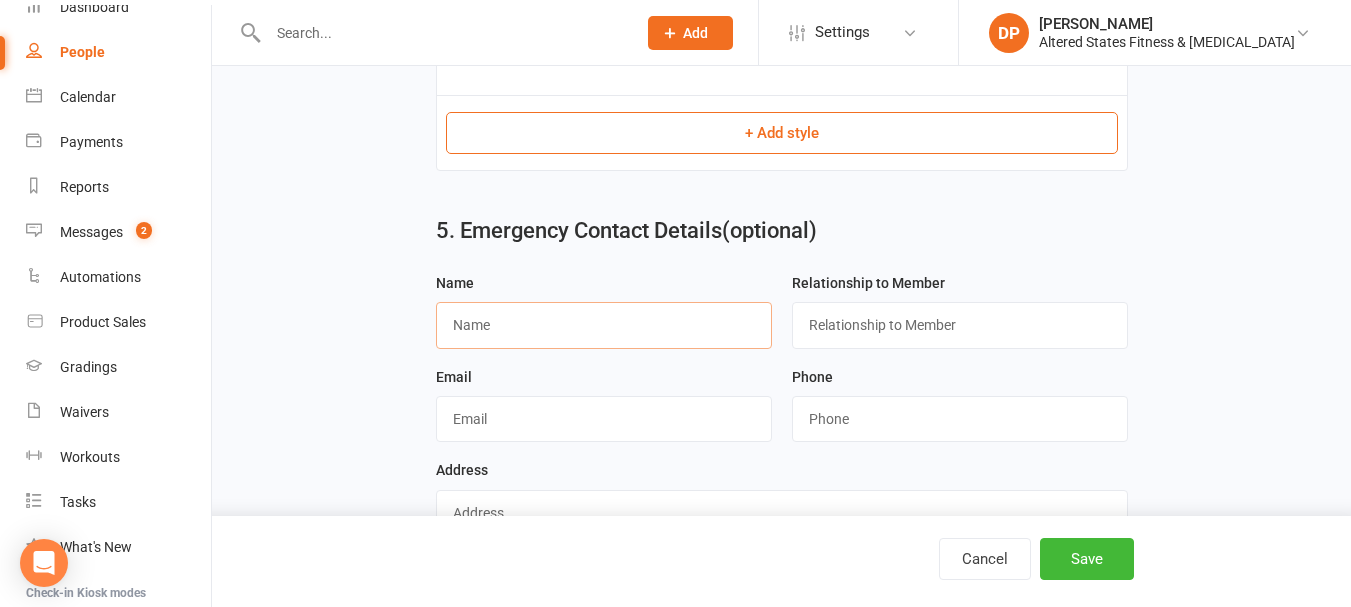 click at bounding box center (604, 325) 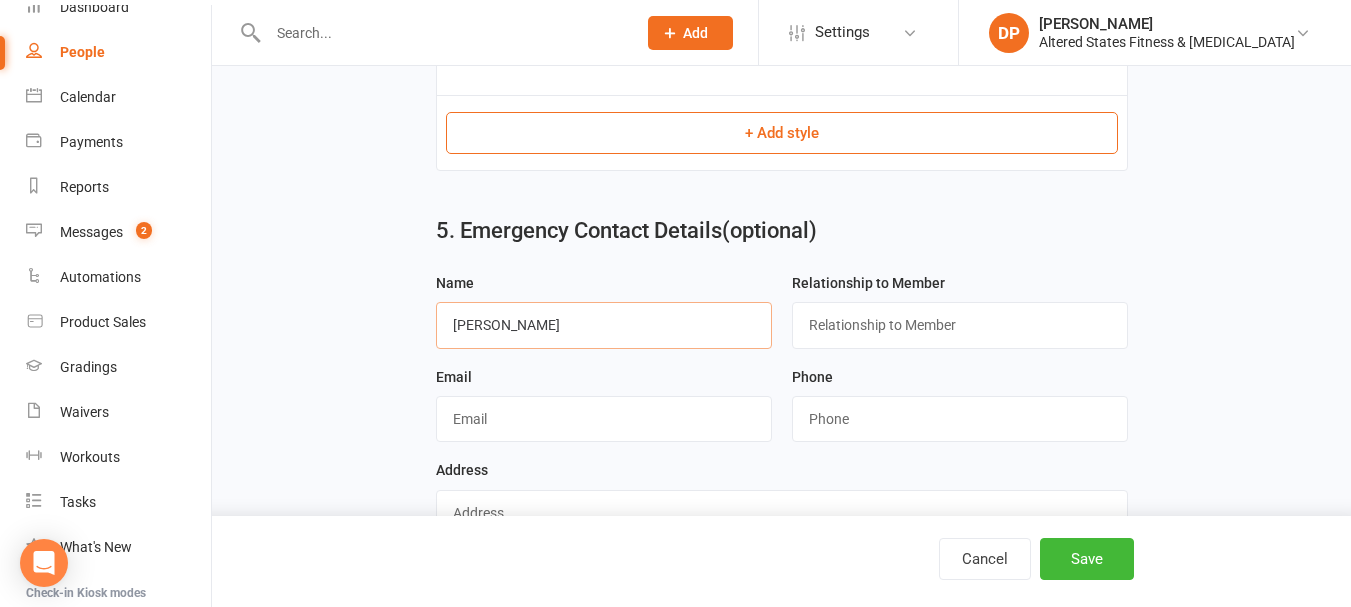 type on "[PERSON_NAME]" 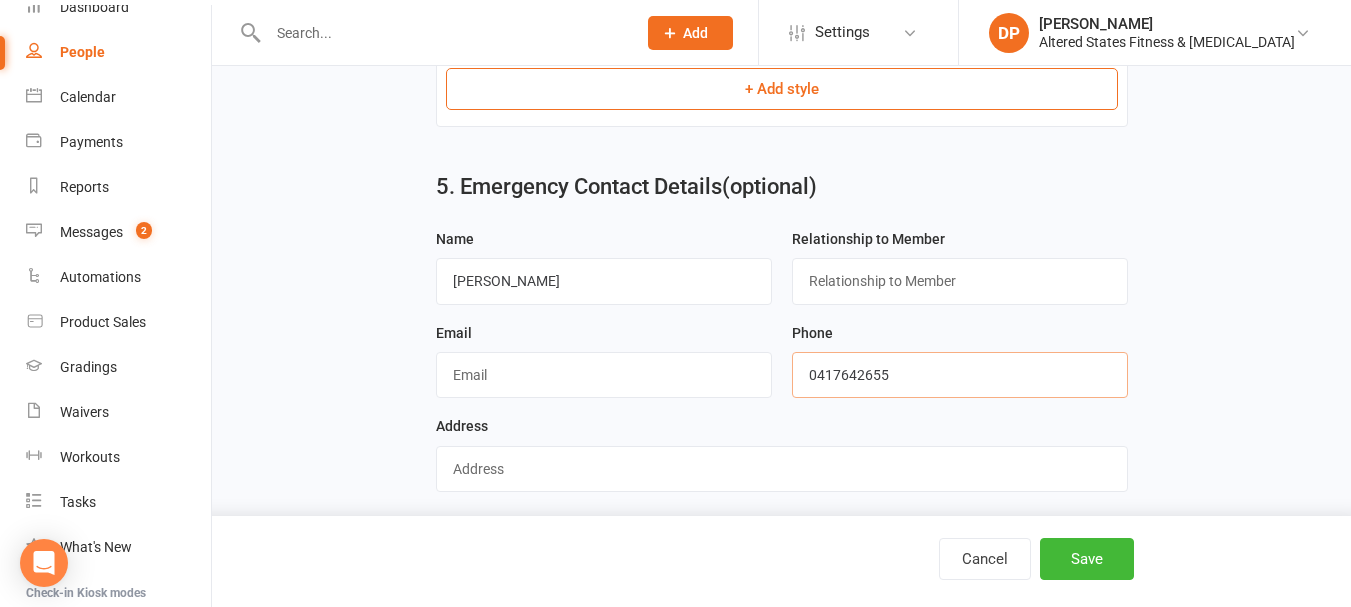 scroll, scrollTop: 1496, scrollLeft: 0, axis: vertical 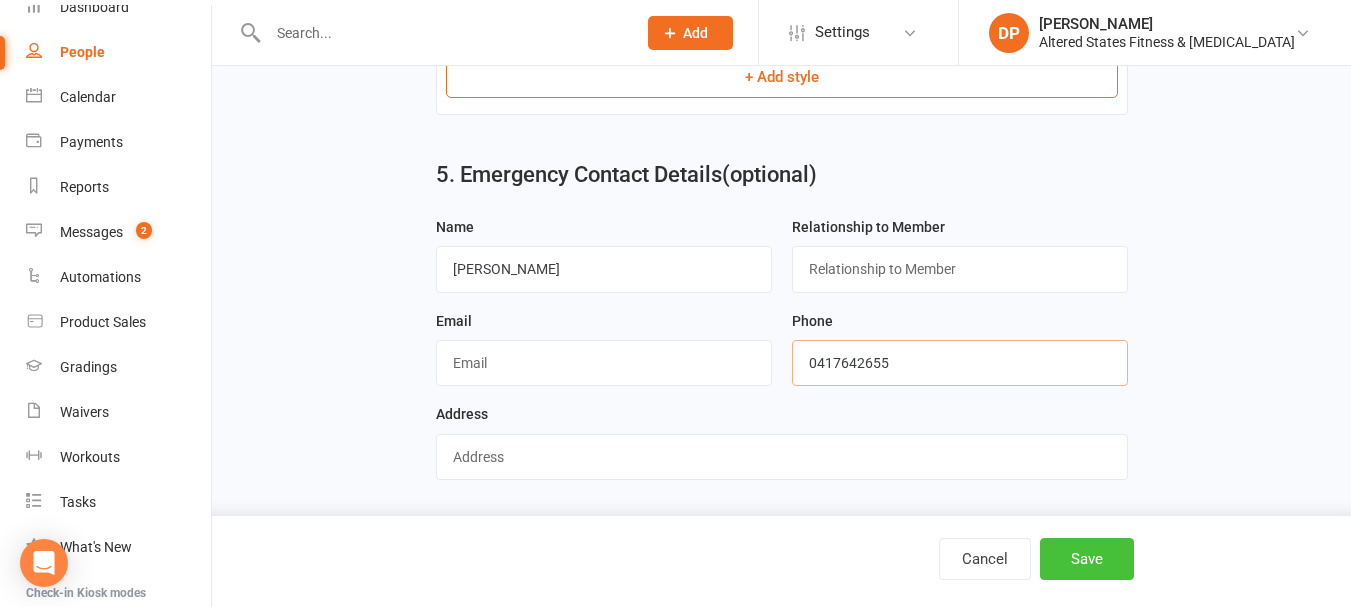 type on "0417642655" 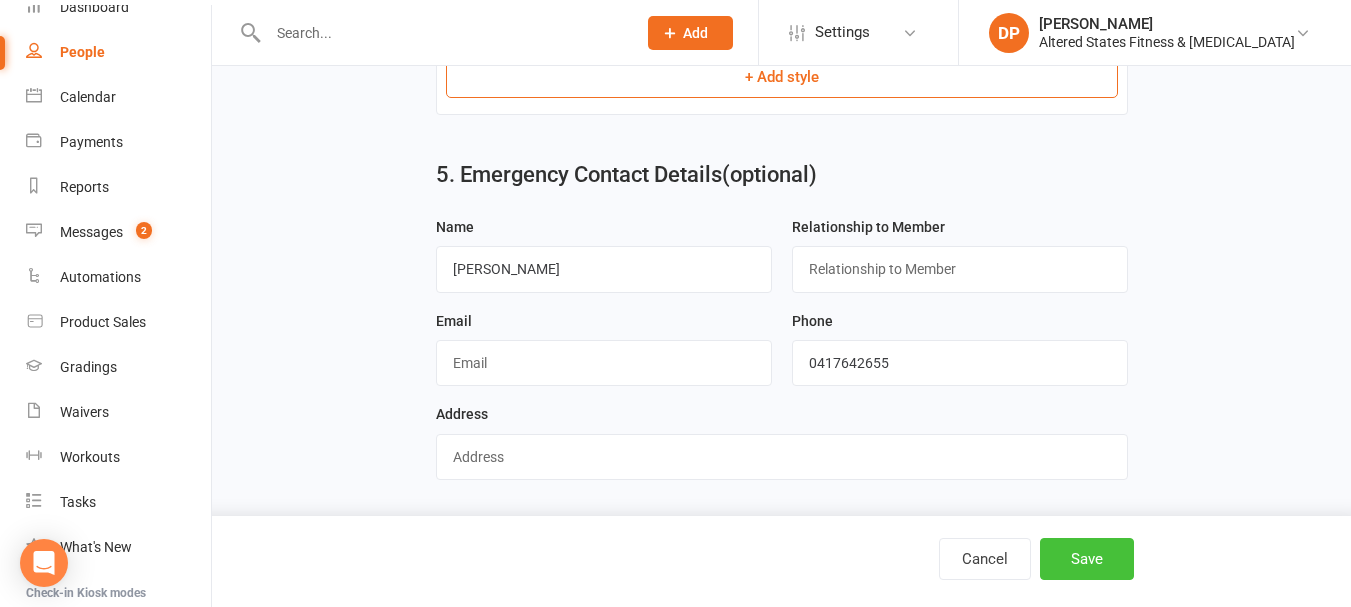 click on "Save" at bounding box center (1087, 559) 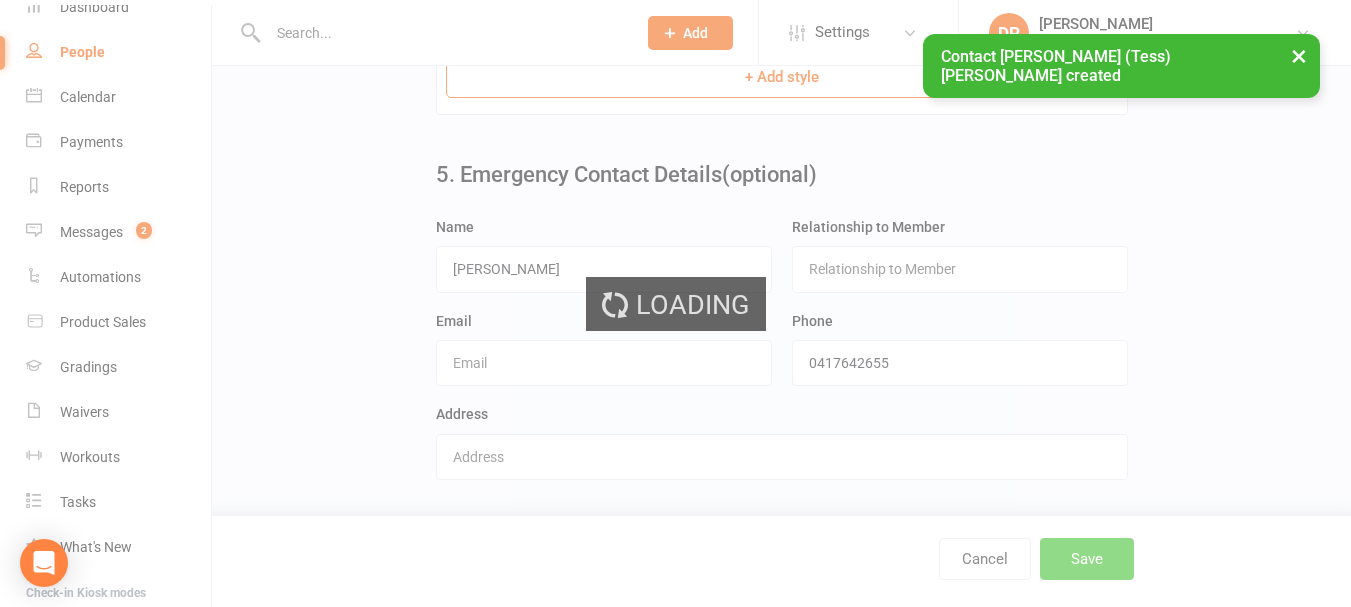scroll, scrollTop: 0, scrollLeft: 0, axis: both 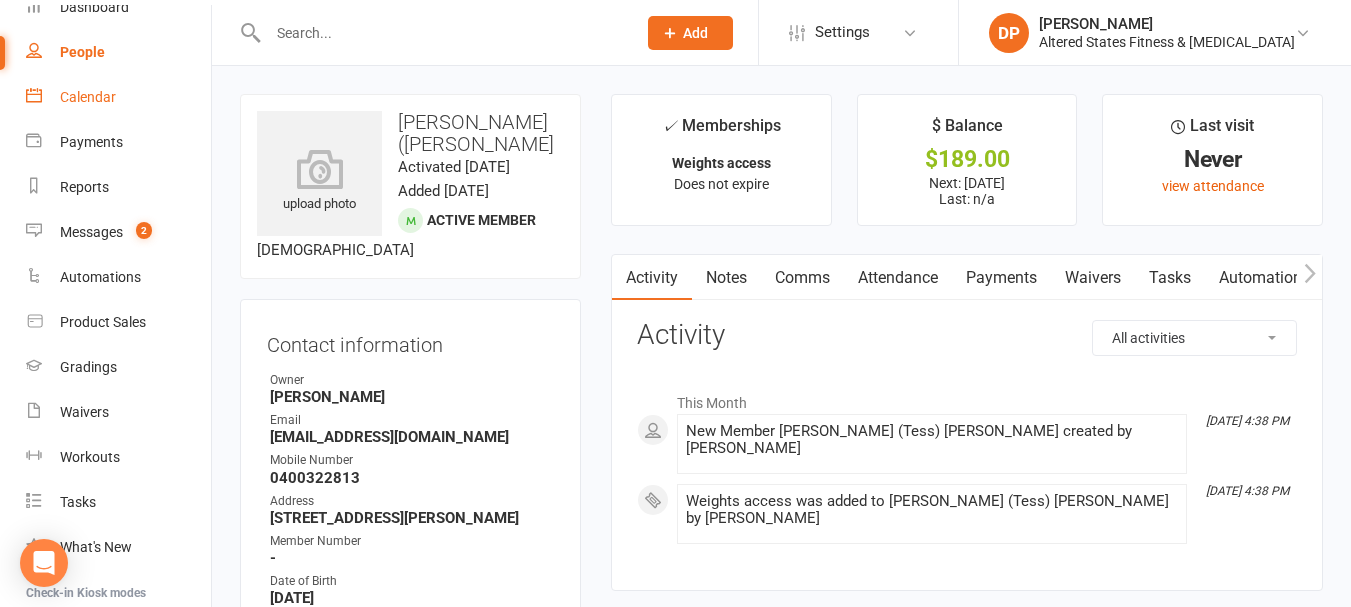 click on "Calendar" at bounding box center [118, 97] 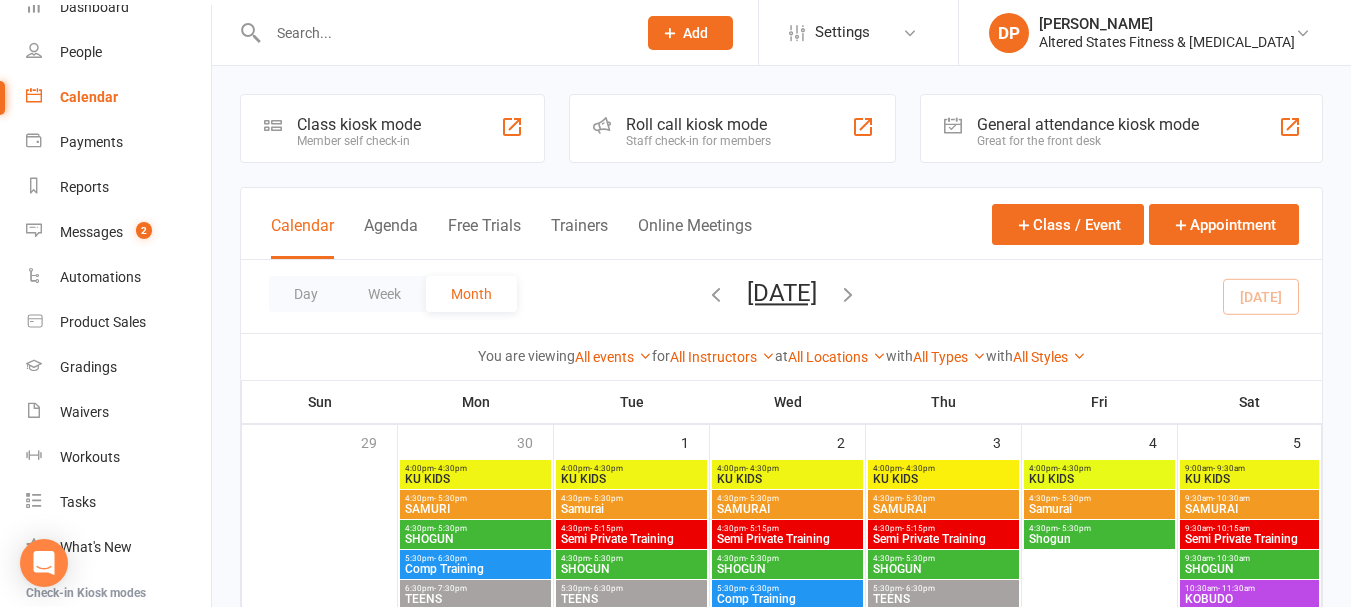 click at bounding box center (442, 33) 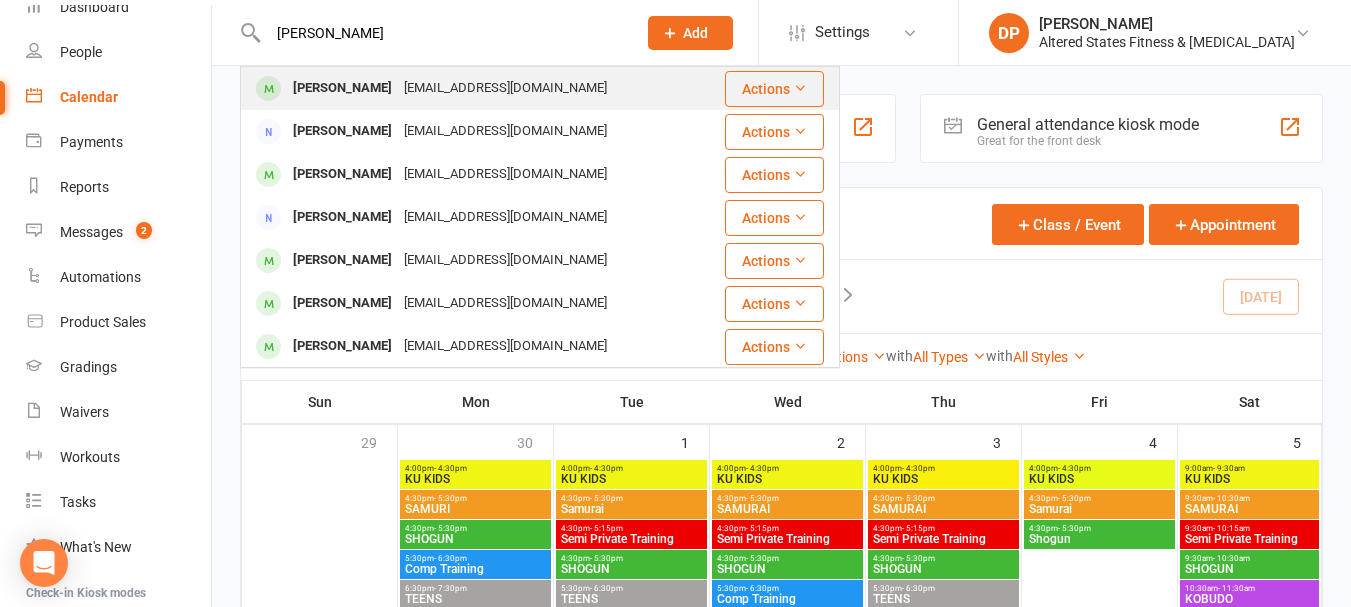 type on "[PERSON_NAME]" 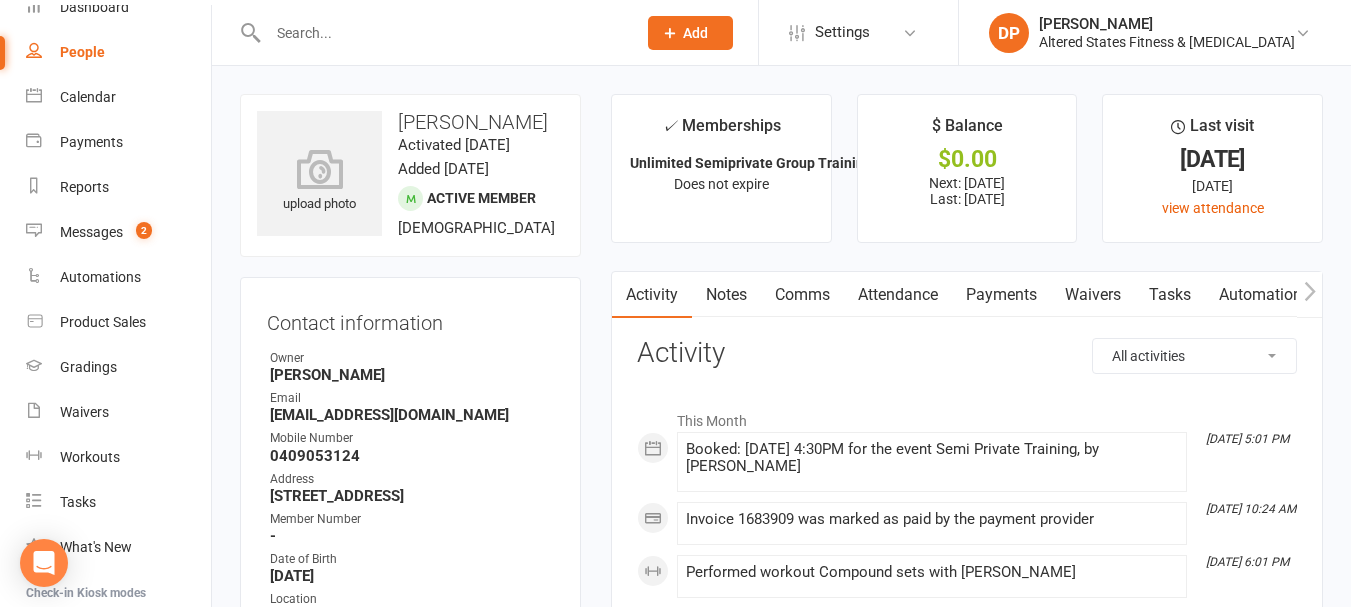 click 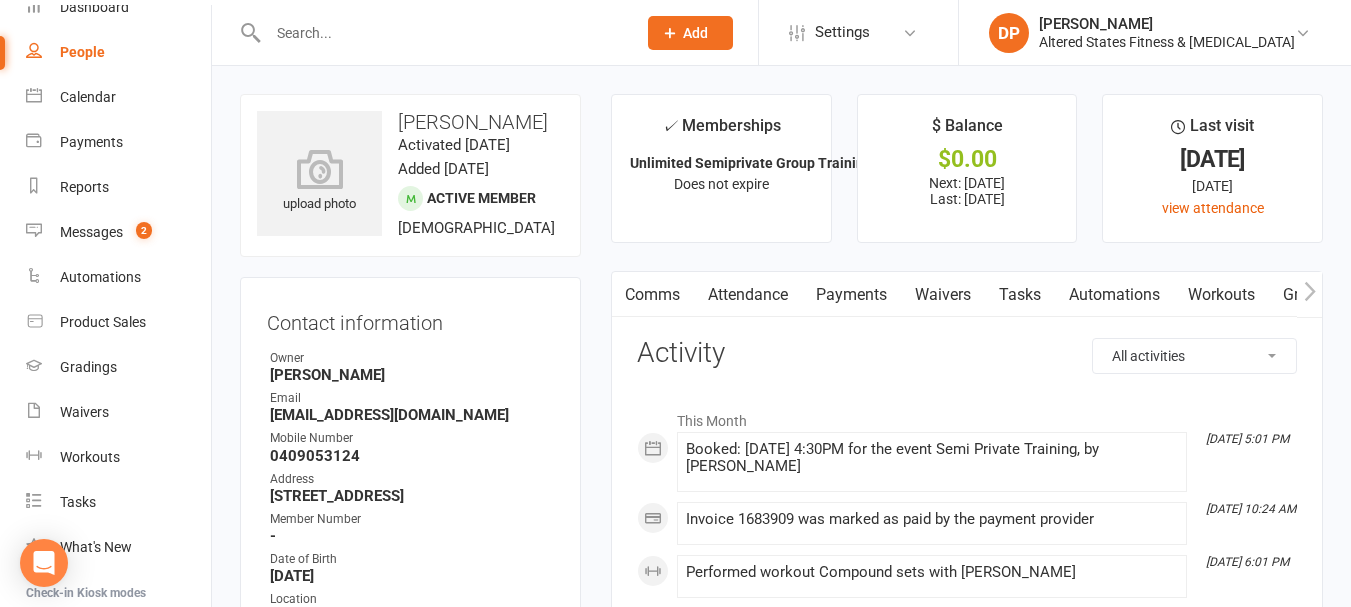 click 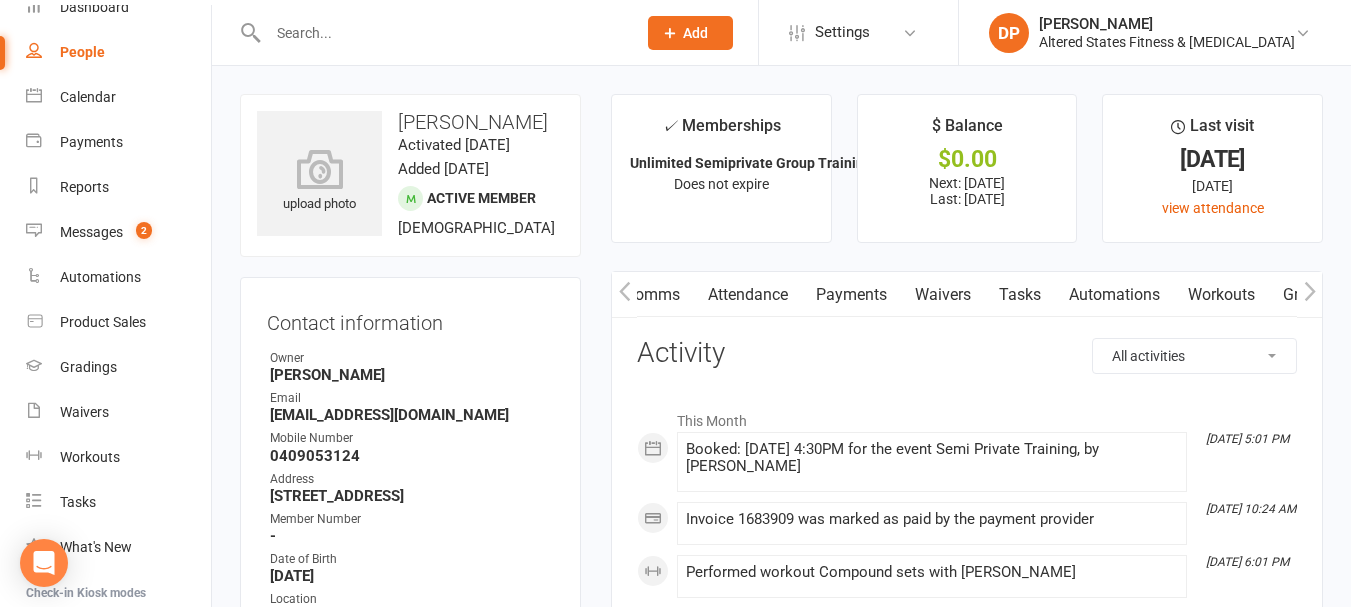 click 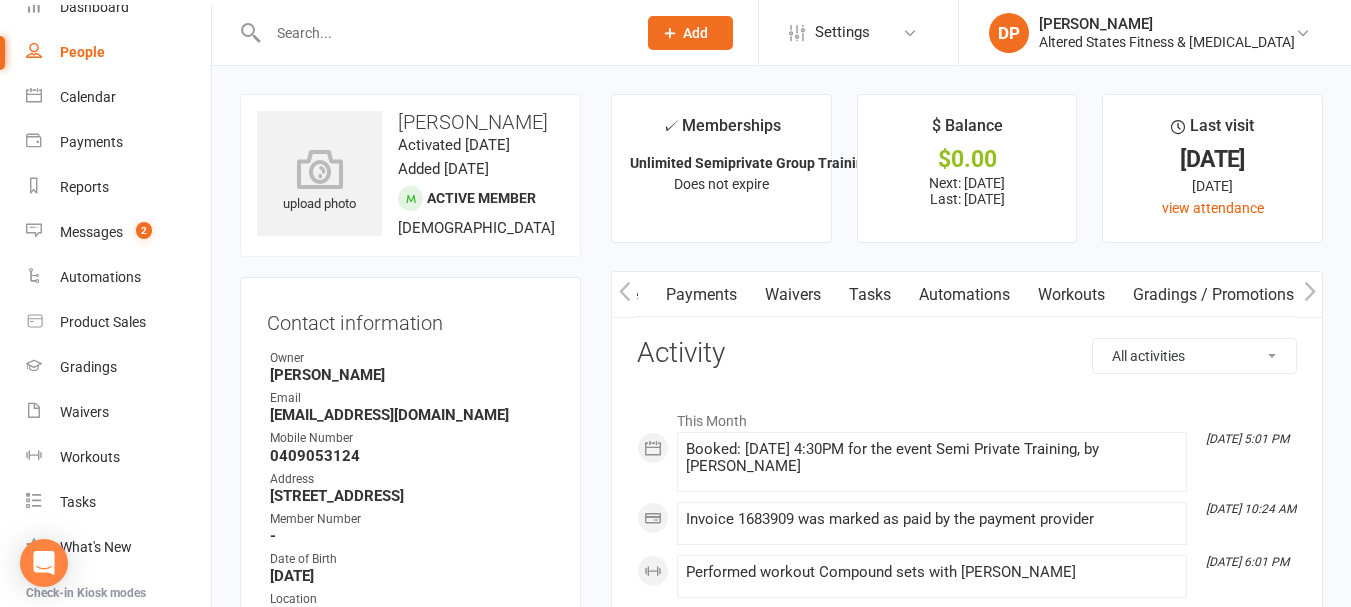 scroll, scrollTop: 0, scrollLeft: 300, axis: horizontal 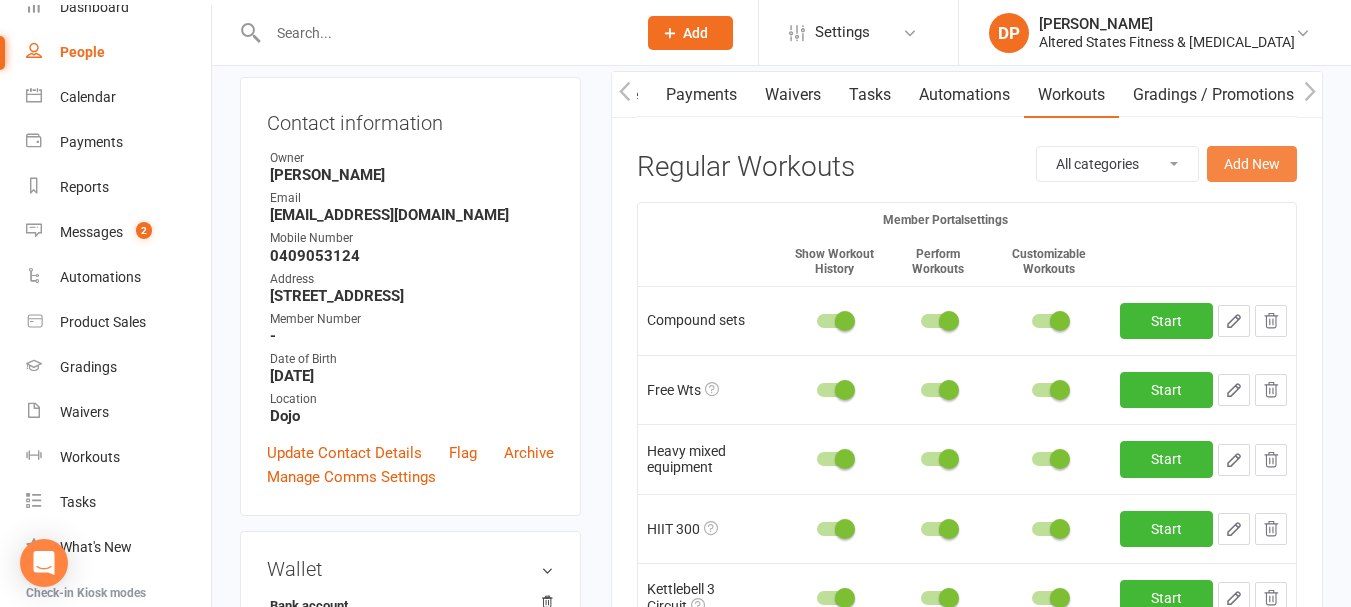 click on "Add New" at bounding box center (1252, 164) 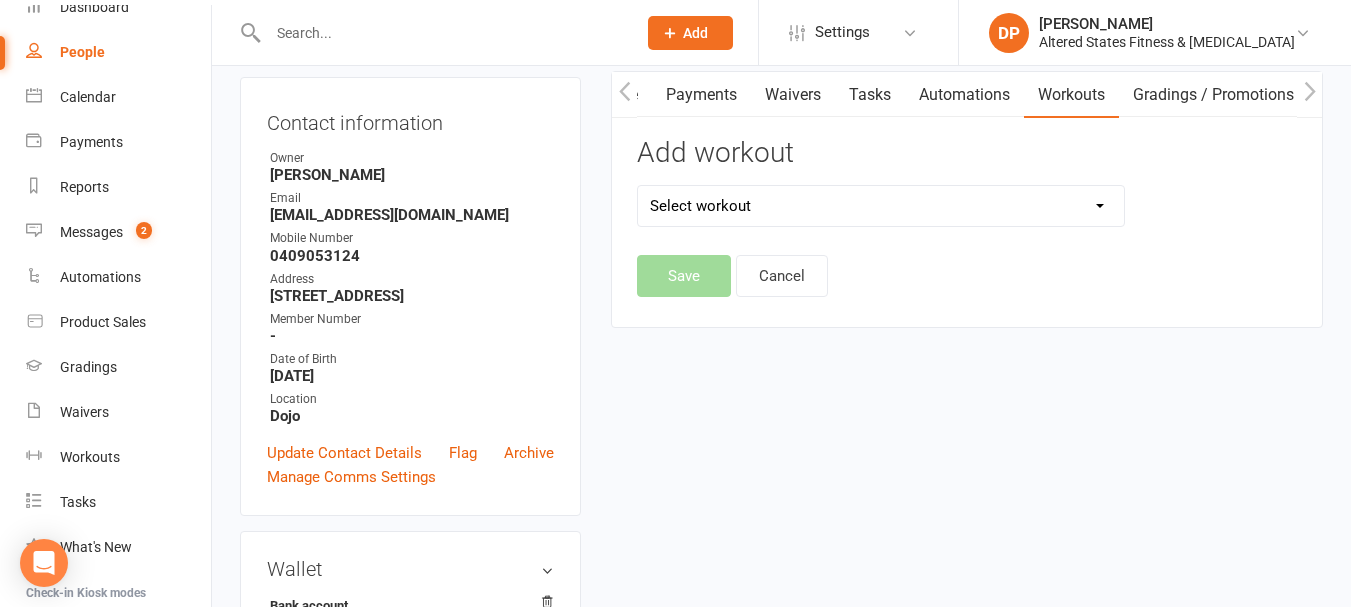 click on "Select workout 45mins [MEDICAL_DATA]  Compound sets Conditioning Control and Stability Free Wts Heavy mixed equipment HIIT 300 Kettlebell 3 Circuit Kettlebell Workout 1 KU Kids Program Mixed equipment strength" at bounding box center (881, 206) 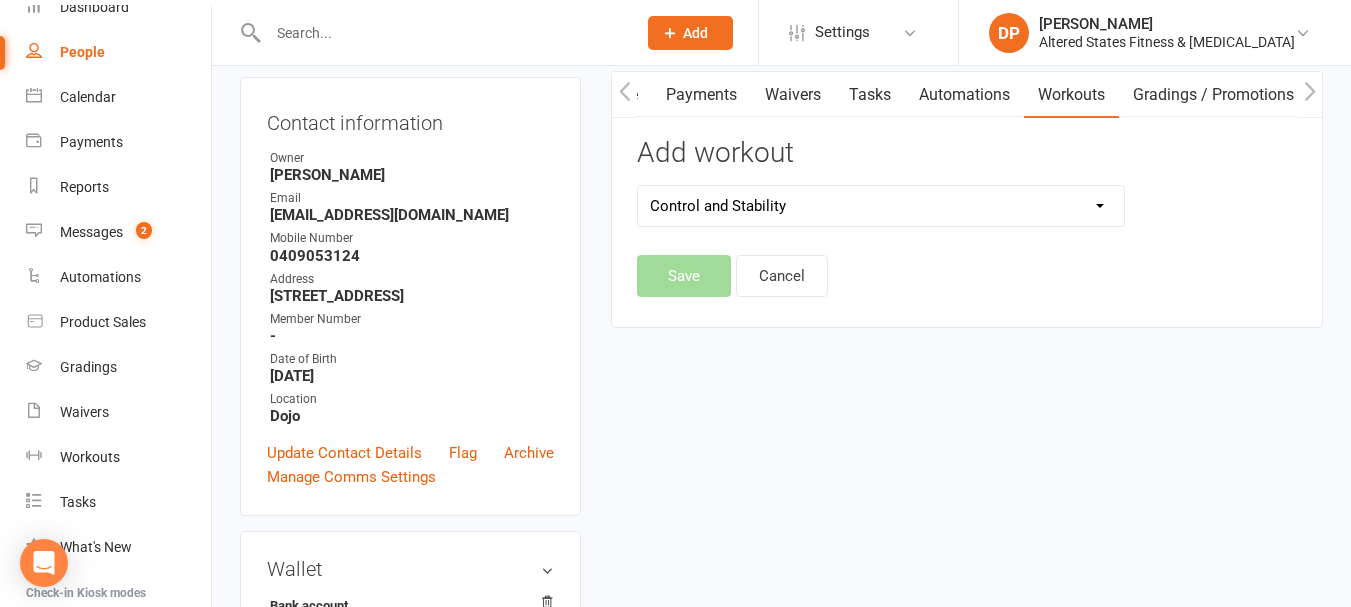 click on "Select workout 45mins [MEDICAL_DATA]  Compound sets Conditioning Control and Stability Free Wts Heavy mixed equipment HIIT 300 Kettlebell 3 Circuit Kettlebell Workout 1 KU Kids Program Mixed equipment strength" at bounding box center [881, 206] 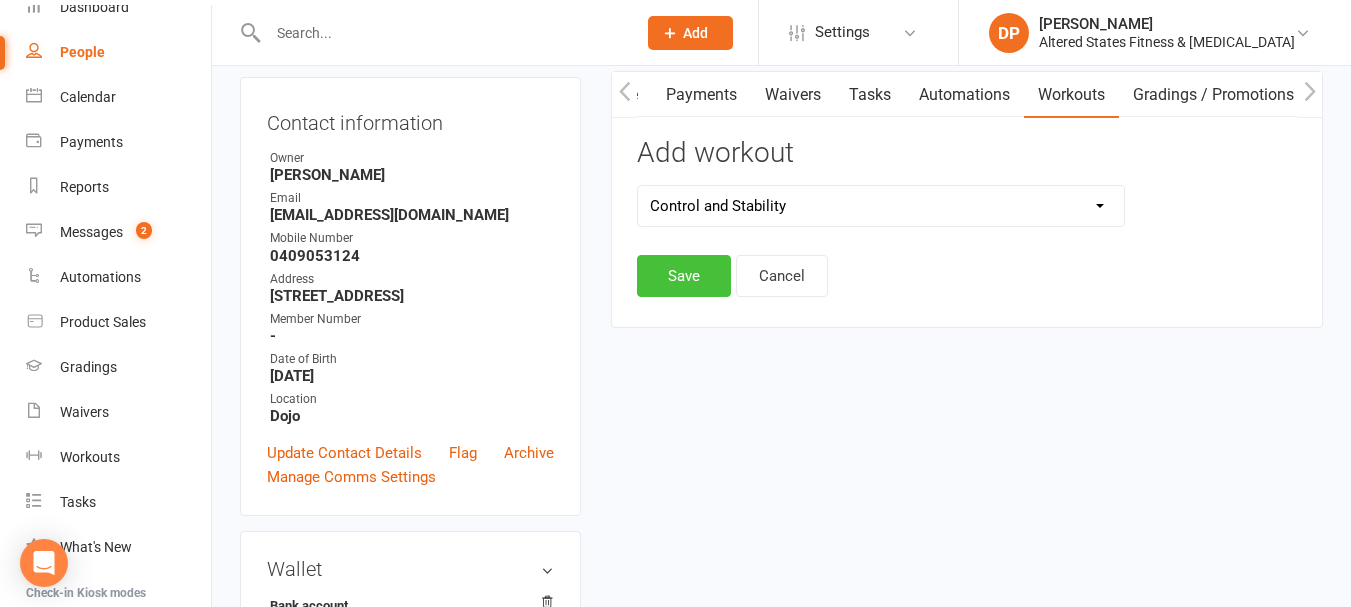 click on "Save" at bounding box center [684, 276] 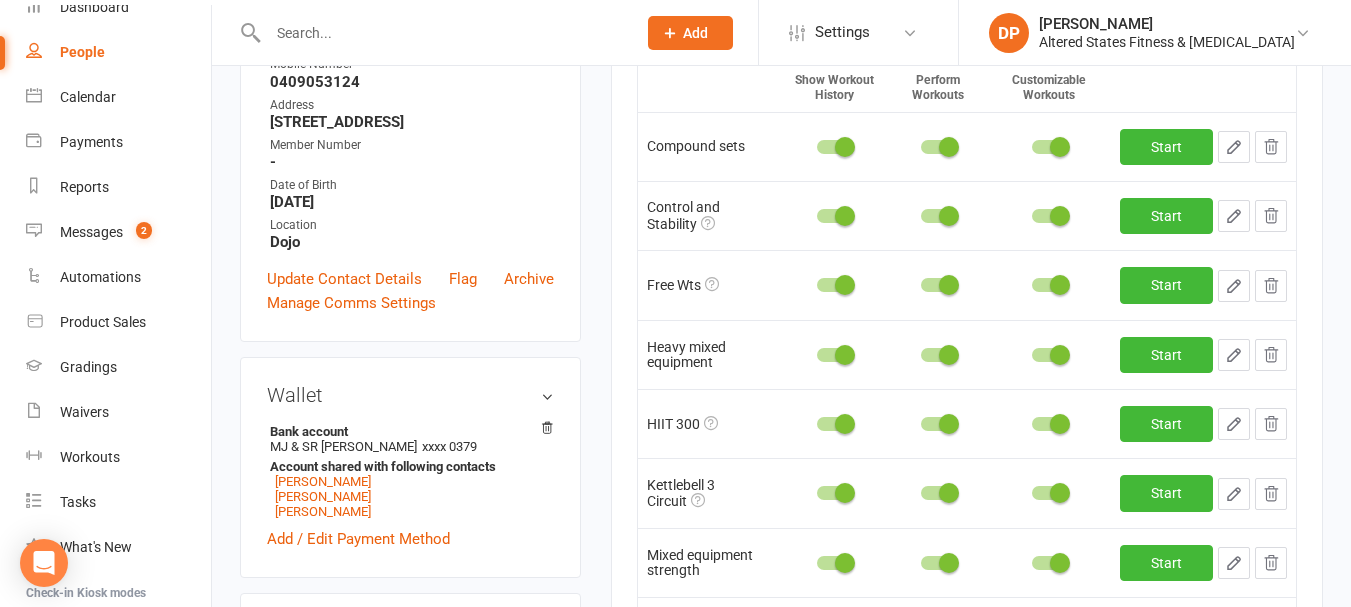 scroll, scrollTop: 400, scrollLeft: 0, axis: vertical 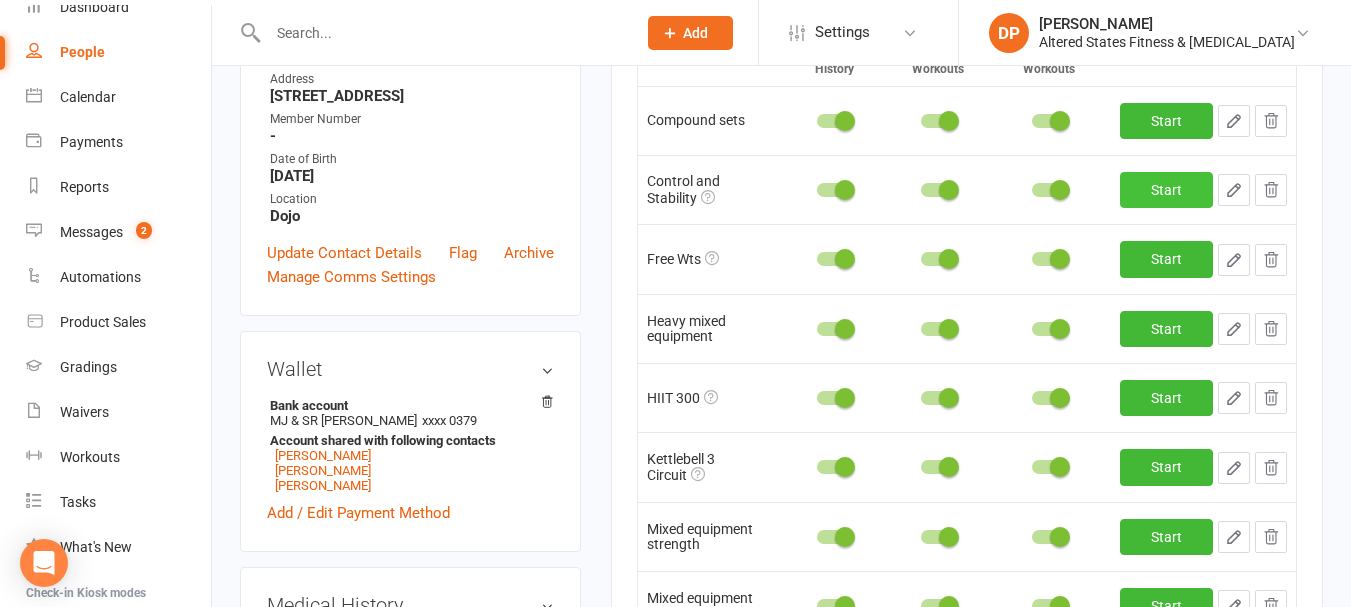 click on "Start" at bounding box center [1166, 190] 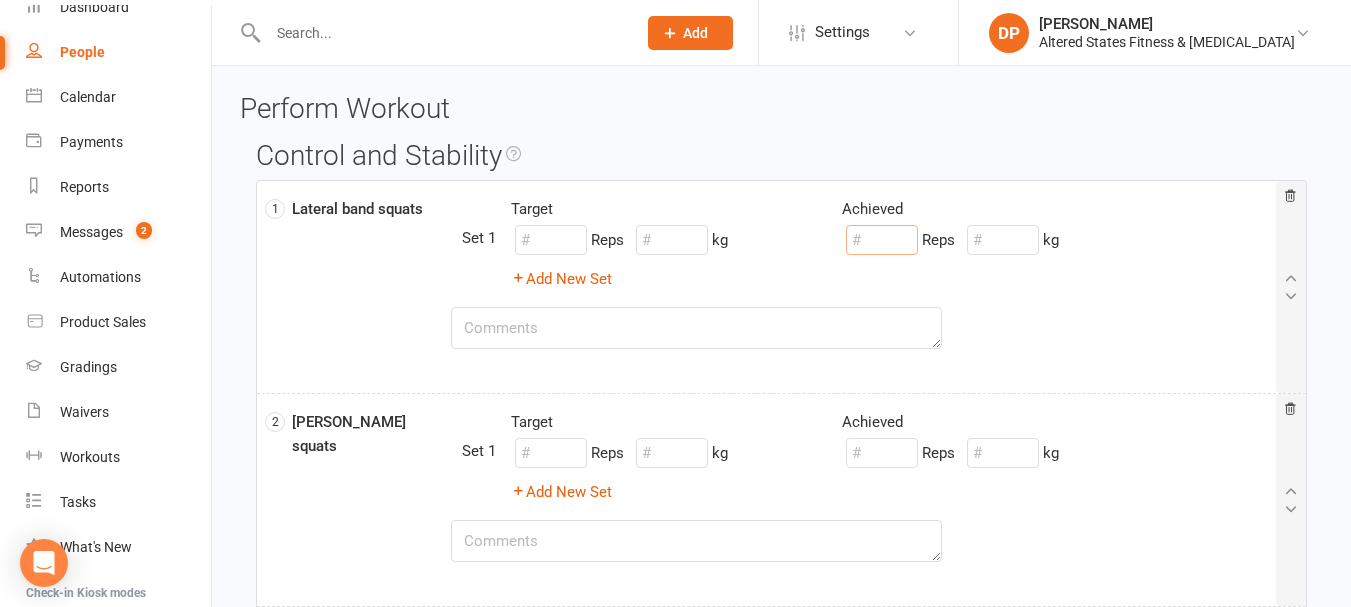 click at bounding box center (882, 240) 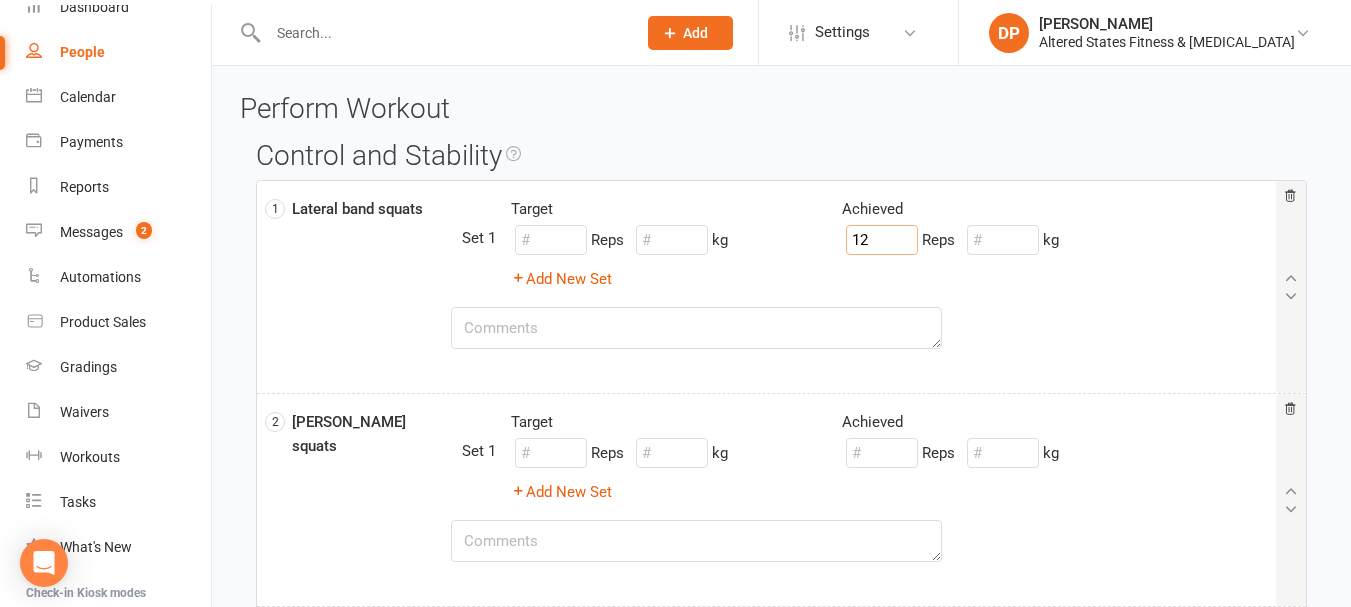 type on "12" 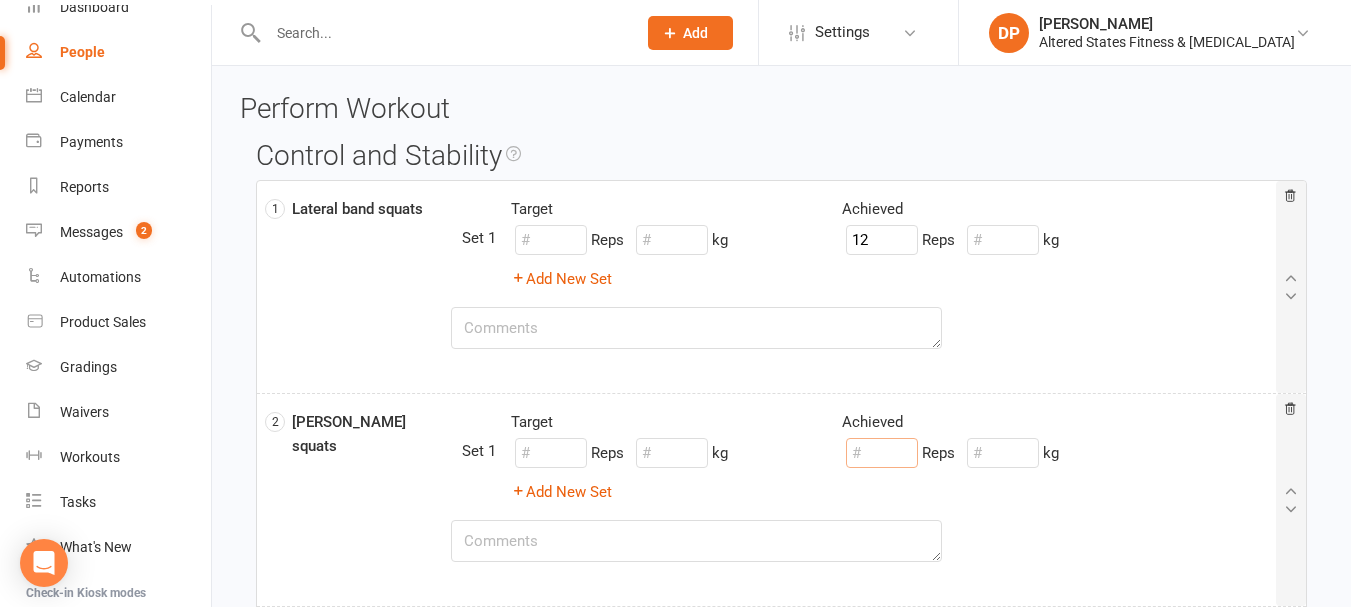 click at bounding box center (882, 453) 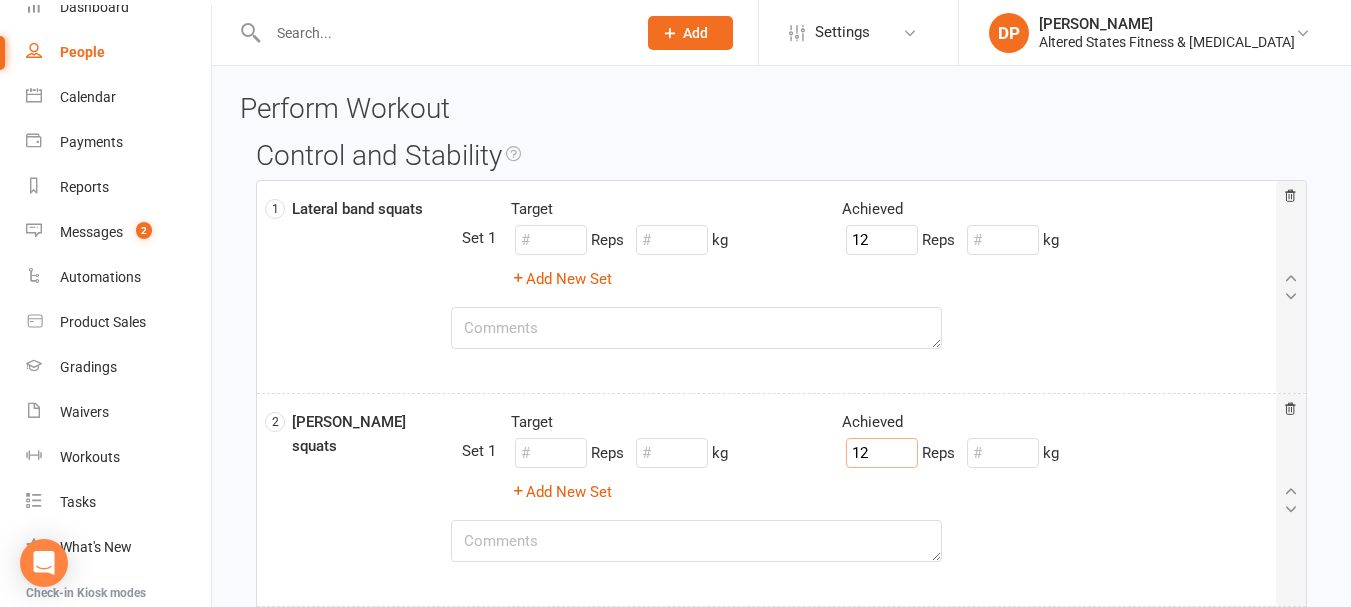 type on "12" 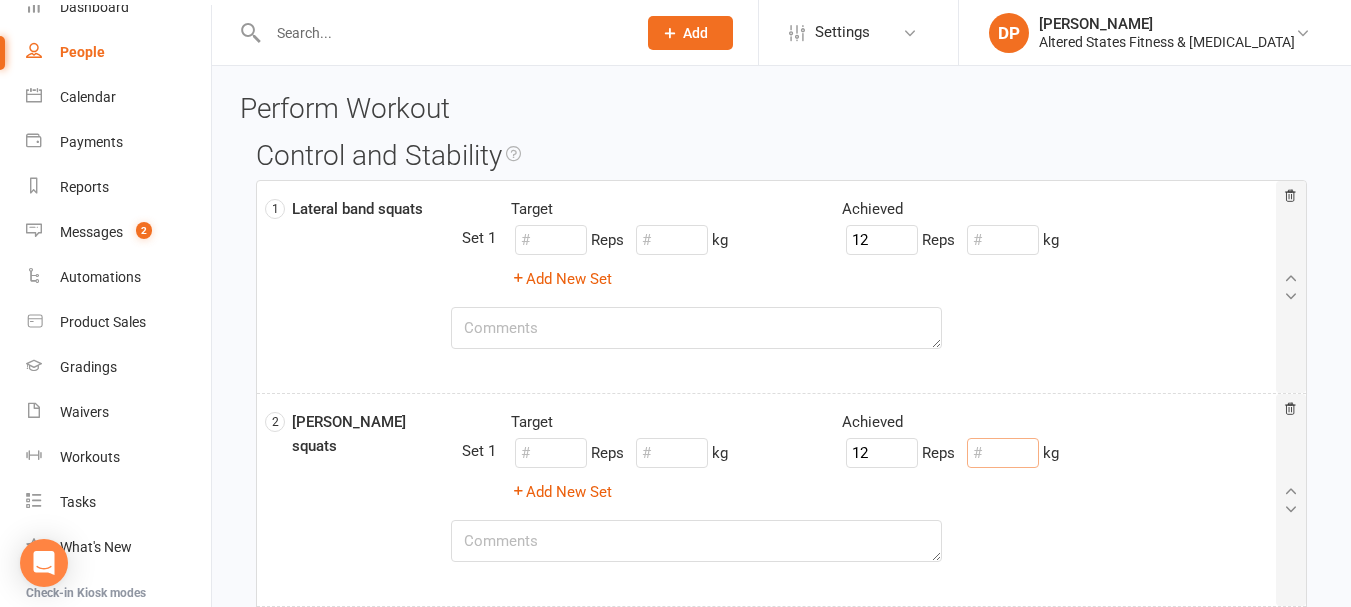 click at bounding box center (1003, 453) 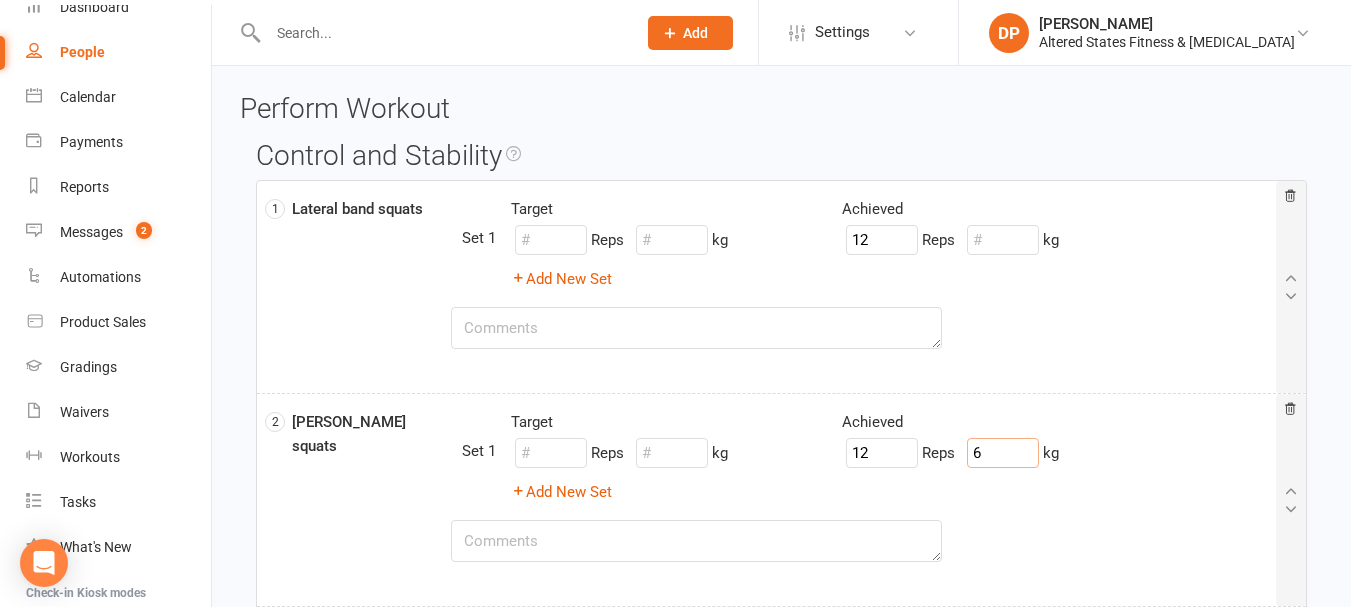 type on "6" 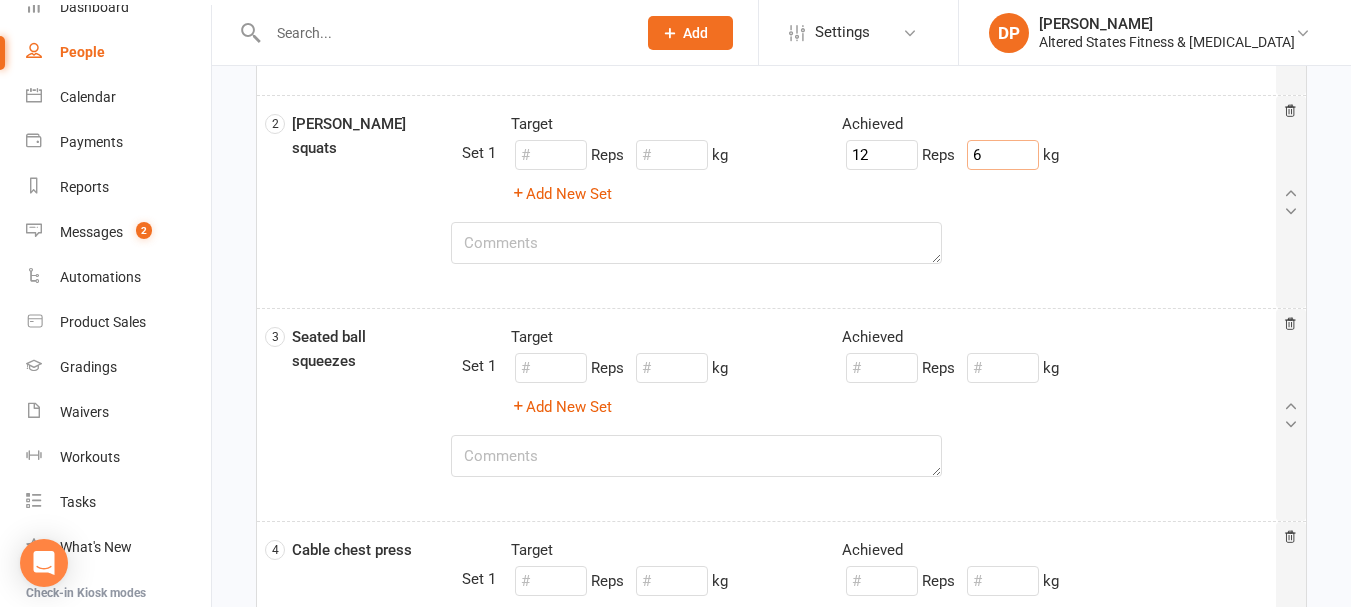 scroll, scrollTop: 300, scrollLeft: 0, axis: vertical 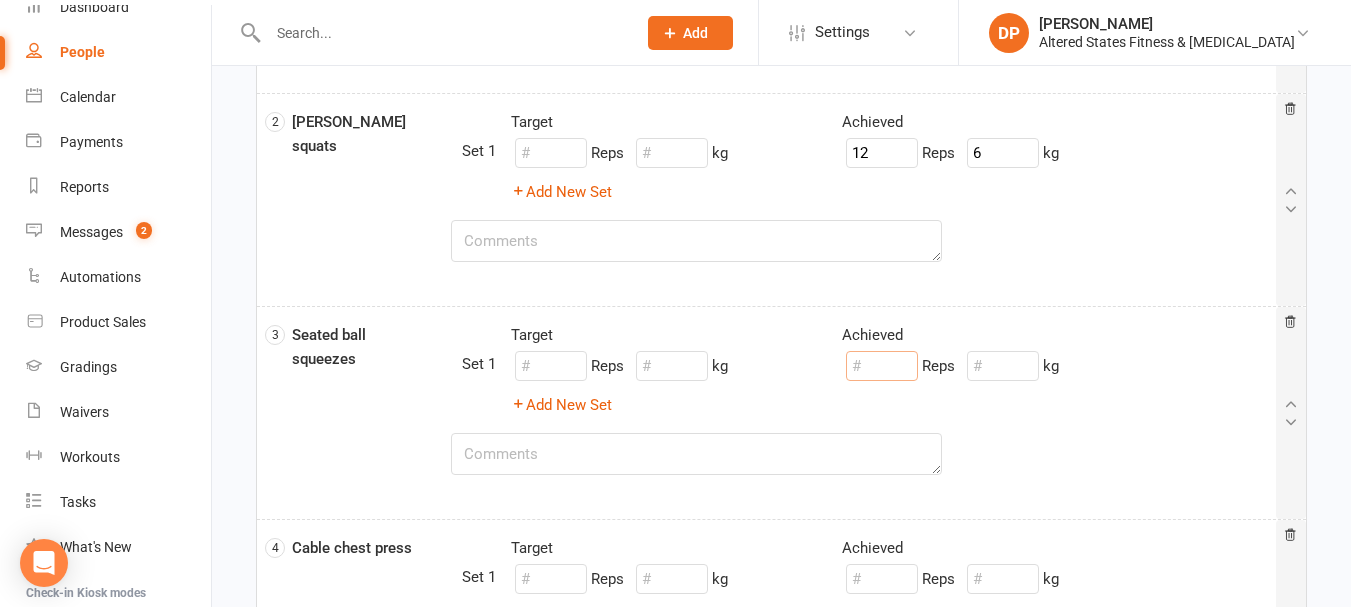 click at bounding box center [882, 366] 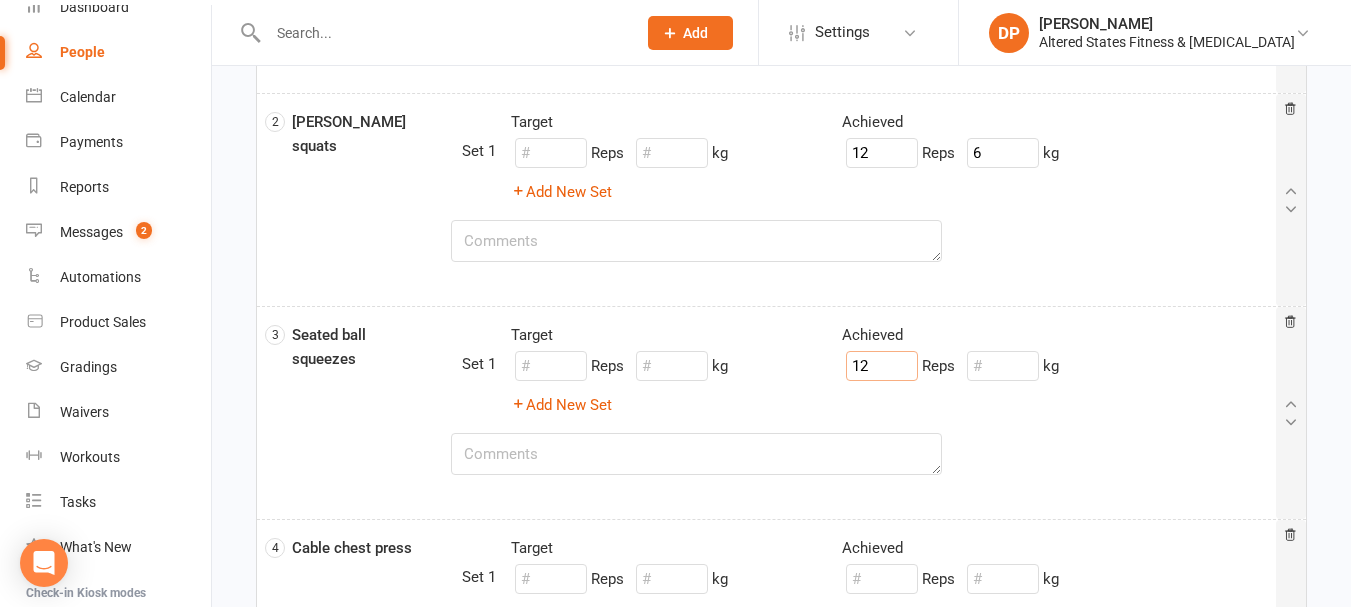 type on "12" 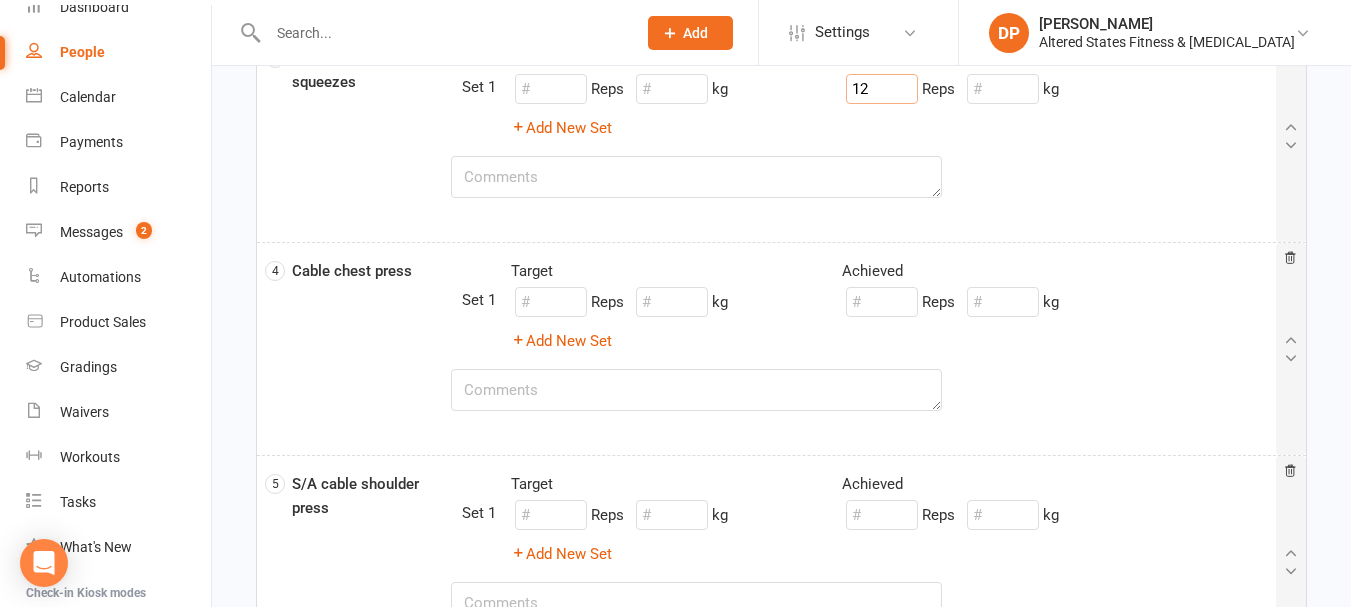 scroll, scrollTop: 600, scrollLeft: 0, axis: vertical 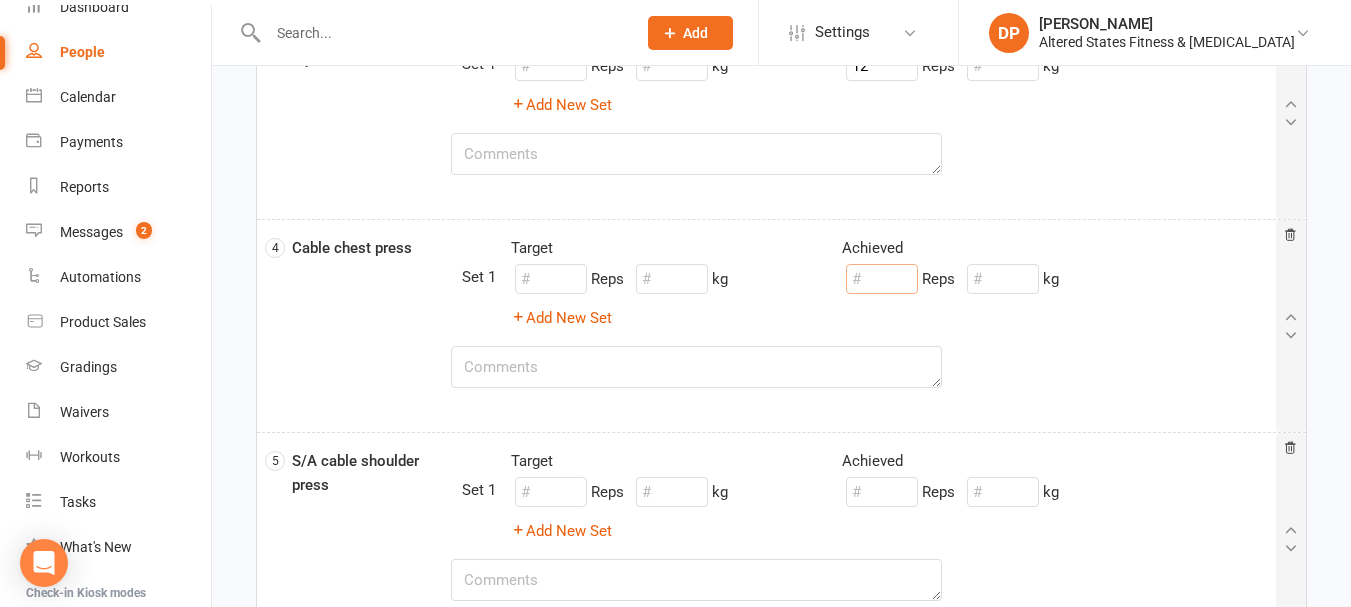 click at bounding box center (882, 279) 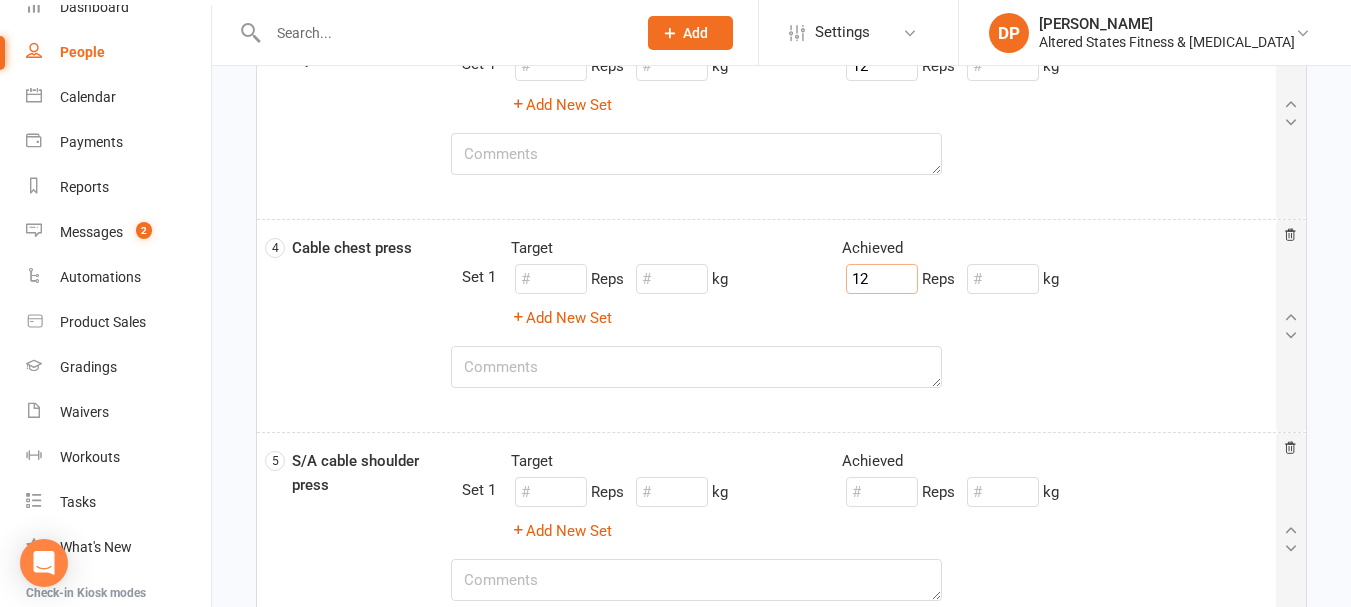 type on "12" 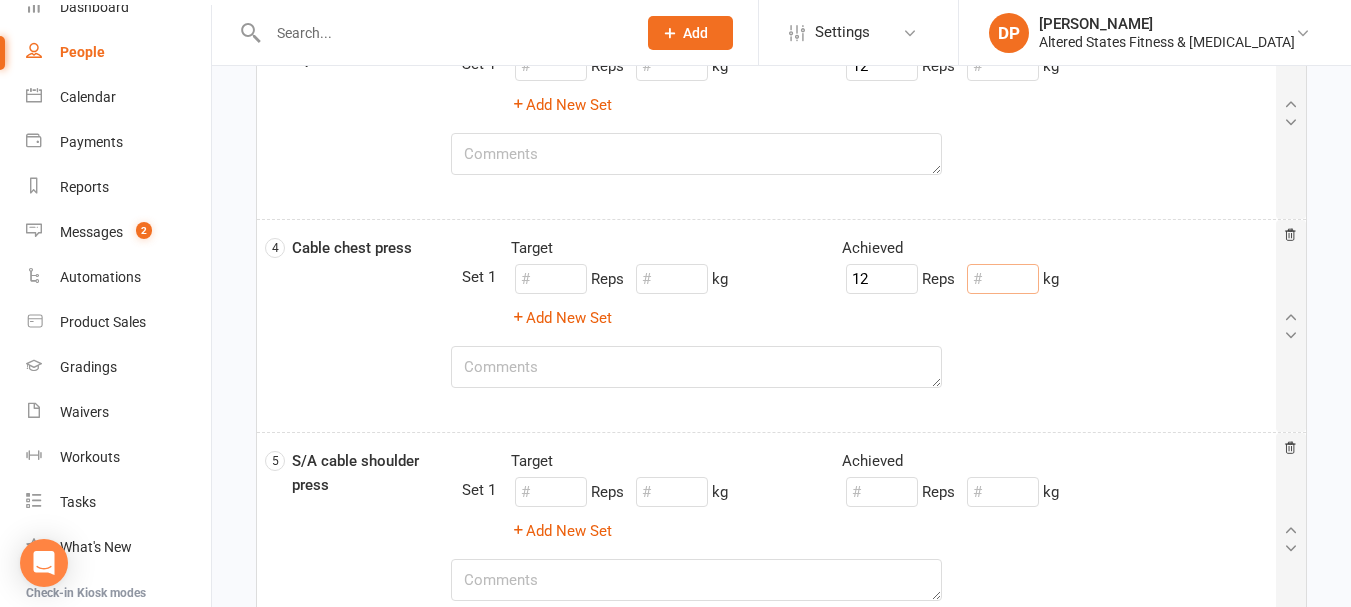 click at bounding box center (1003, 279) 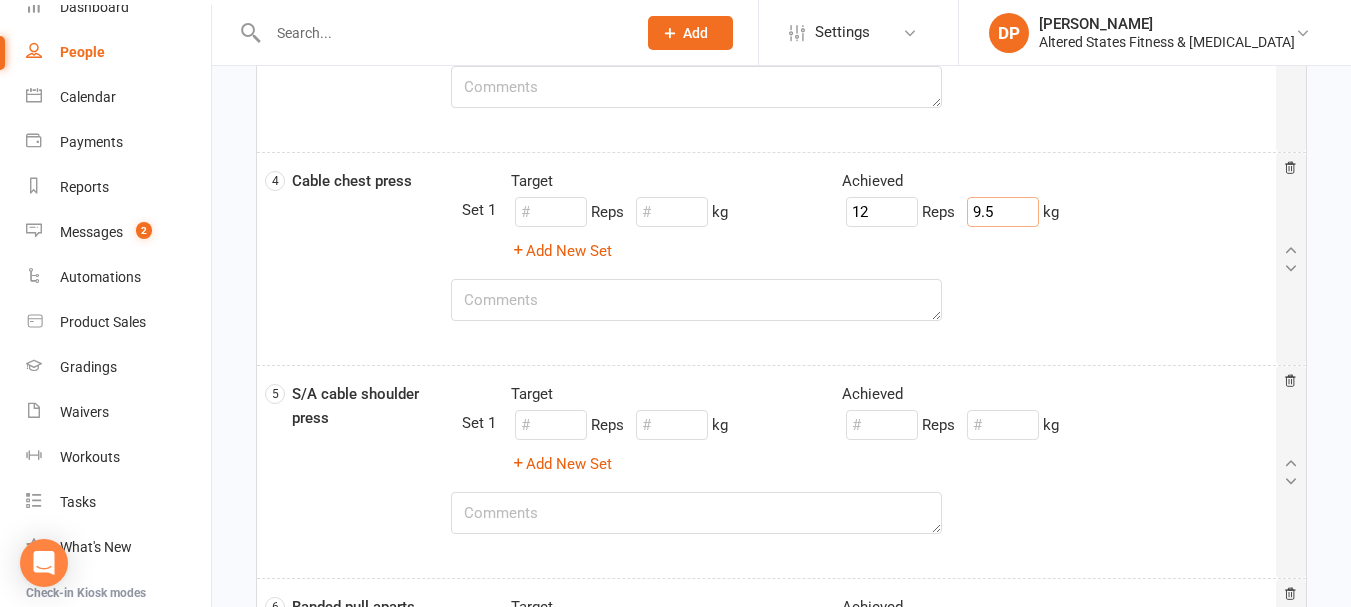 scroll, scrollTop: 800, scrollLeft: 0, axis: vertical 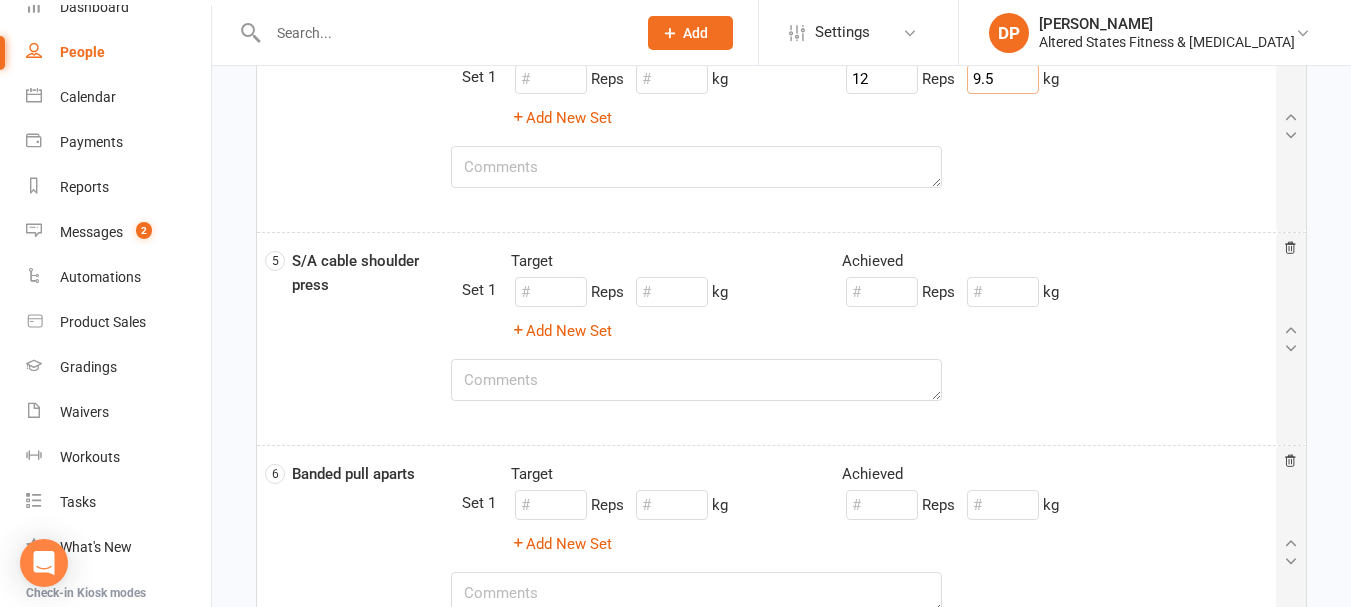 type on "9.5" 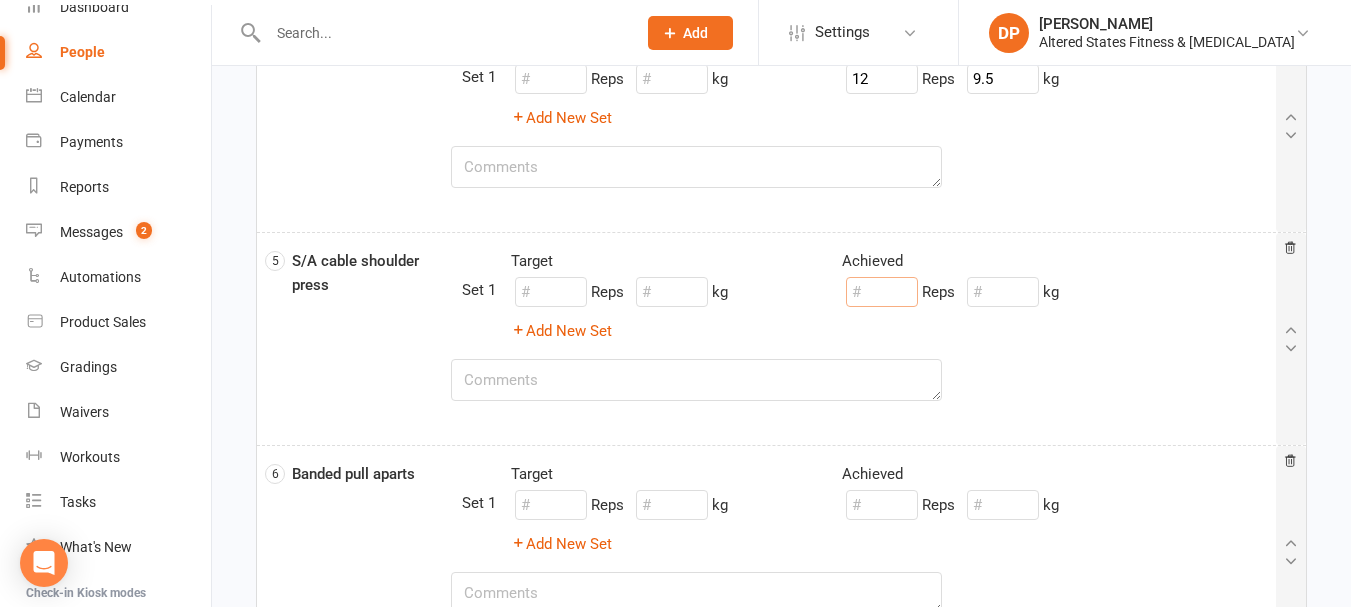 click at bounding box center (882, 292) 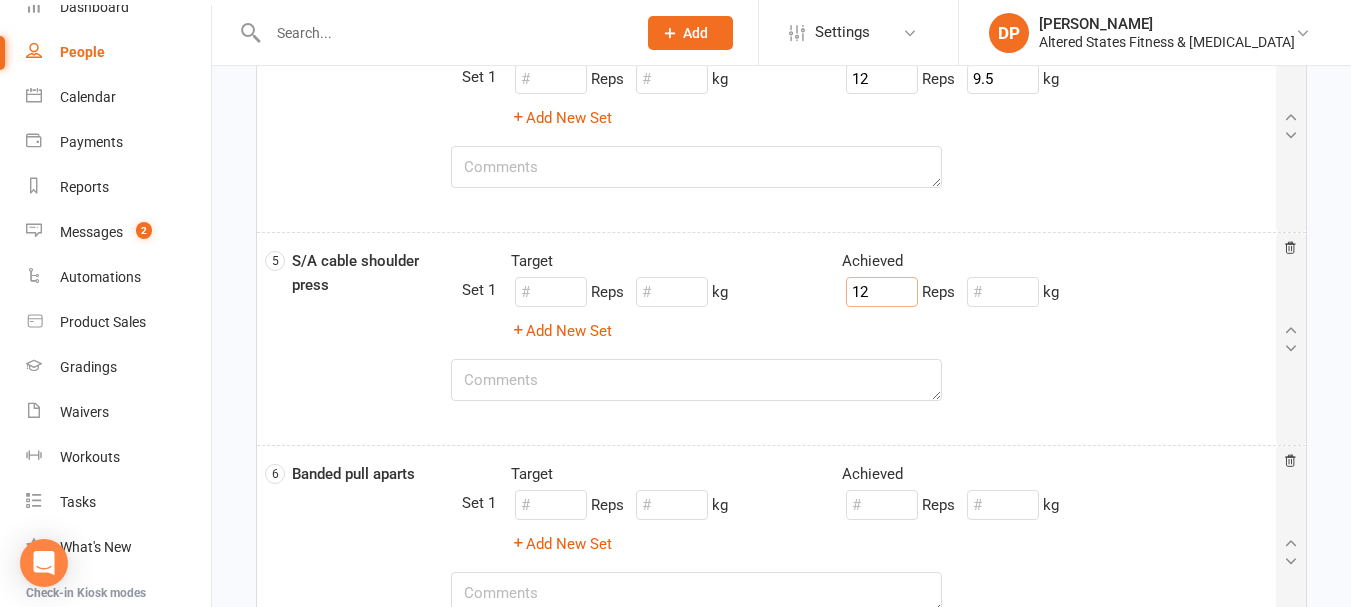 type on "12" 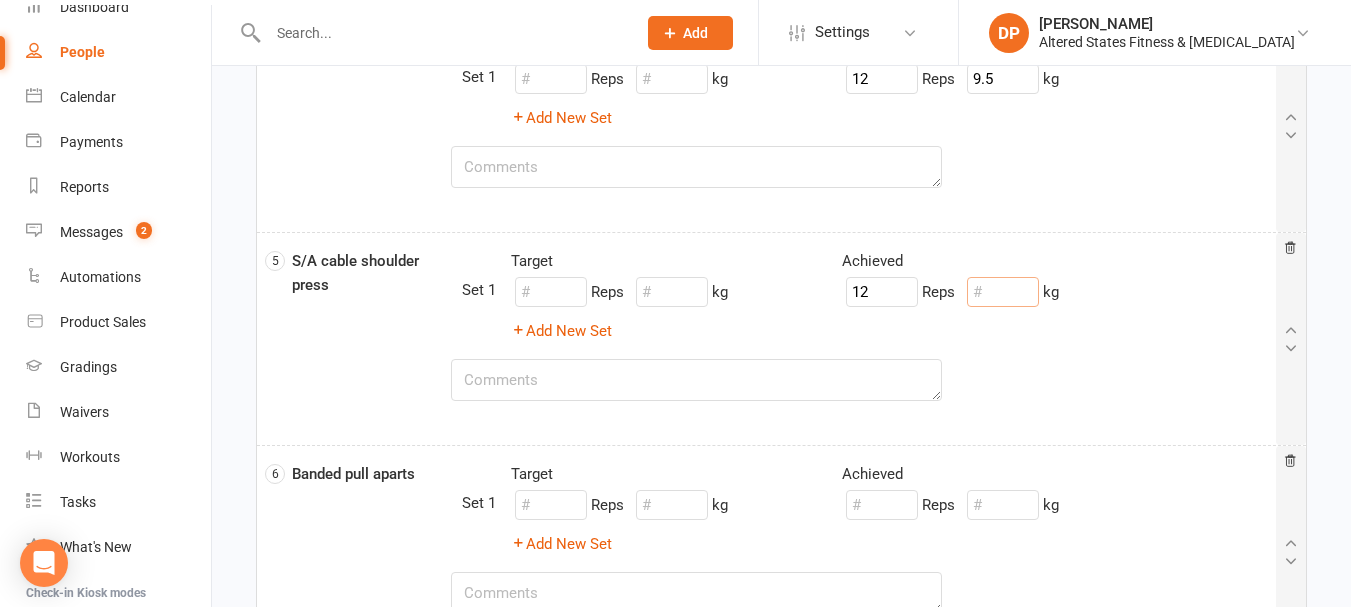click at bounding box center (1003, 292) 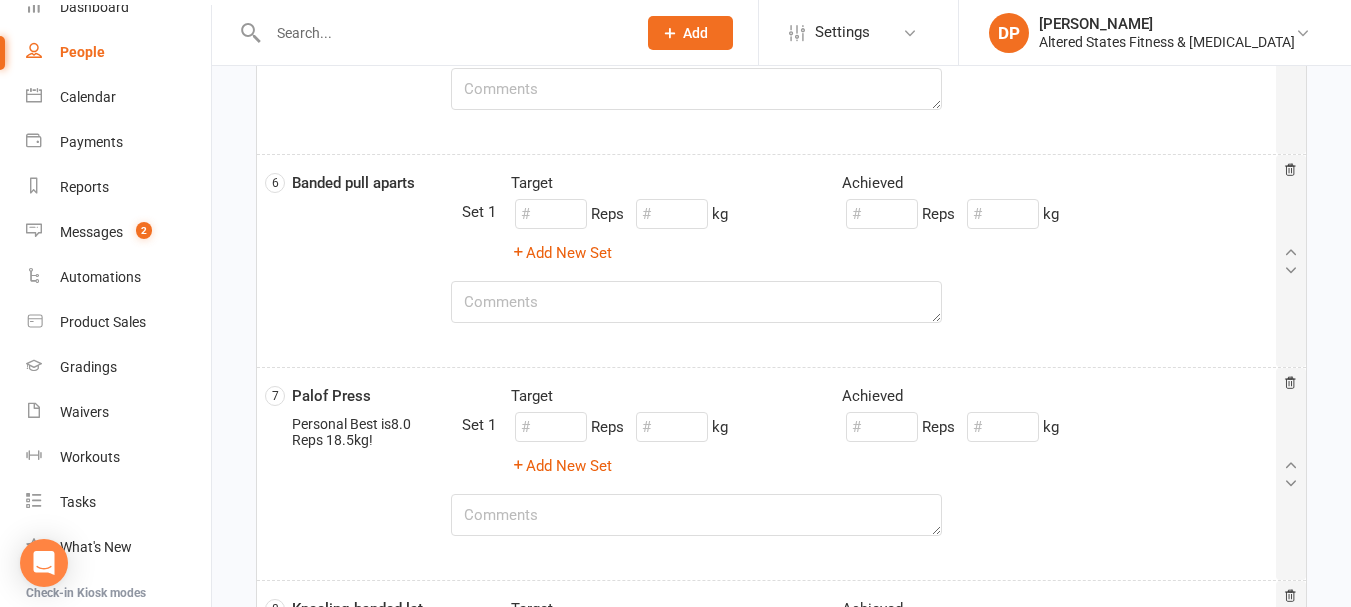 scroll, scrollTop: 1100, scrollLeft: 0, axis: vertical 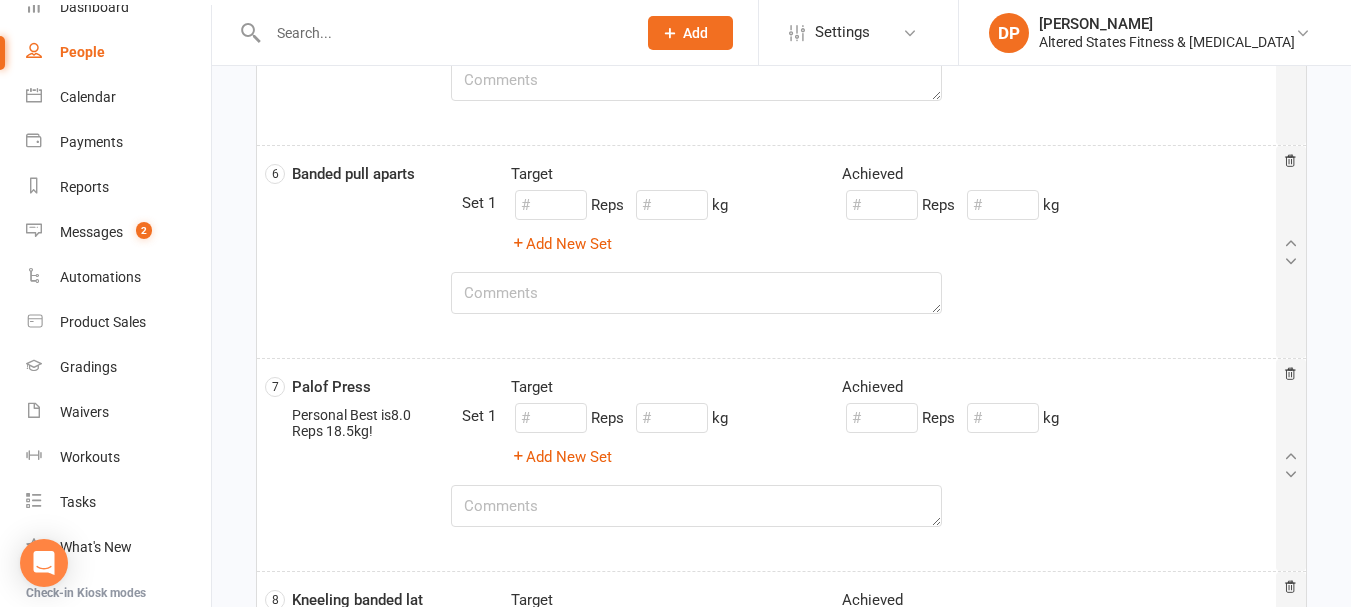 type on "9.5" 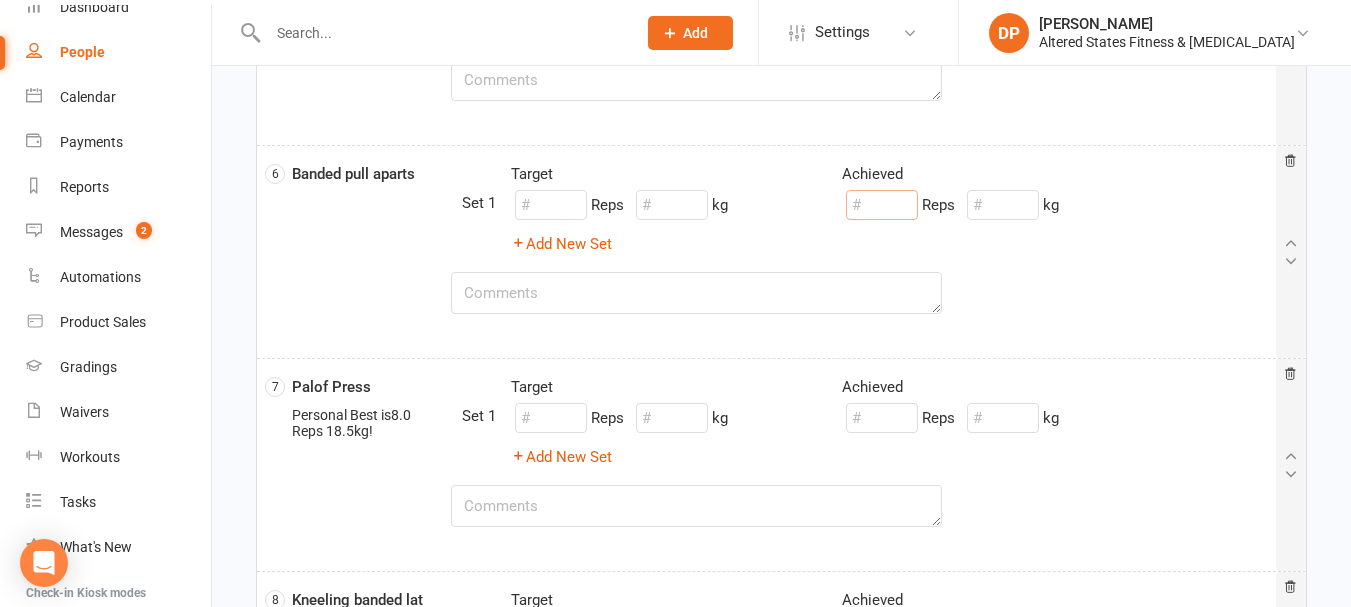 click at bounding box center [882, 205] 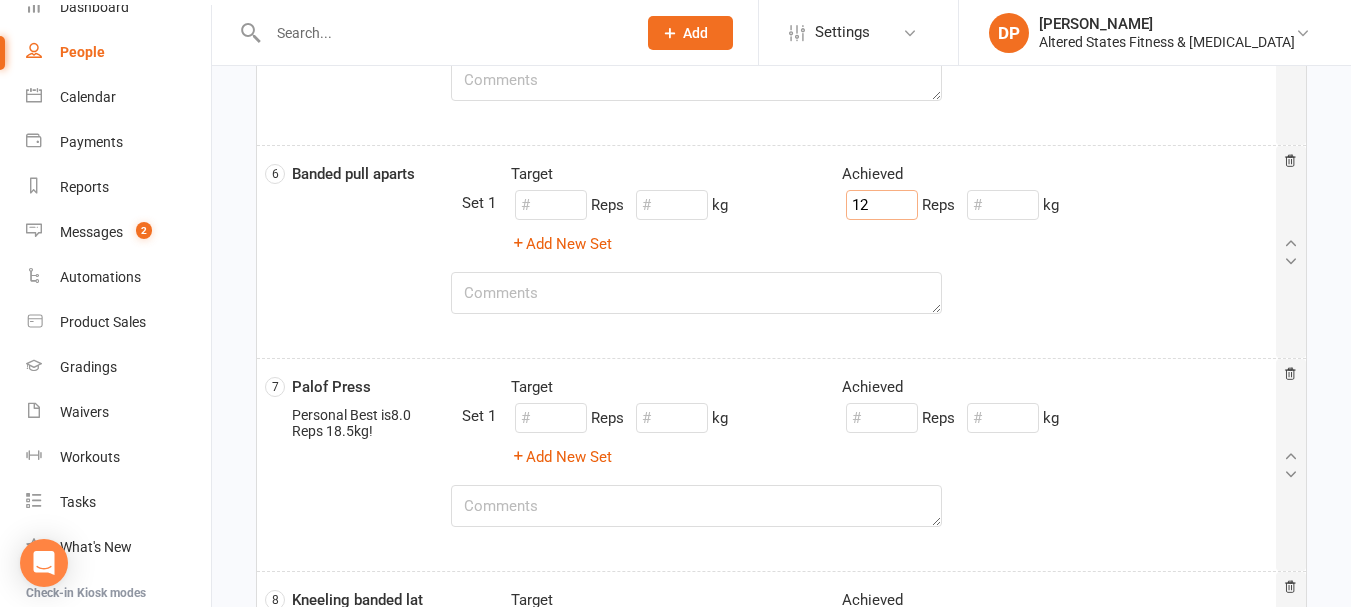 type on "12" 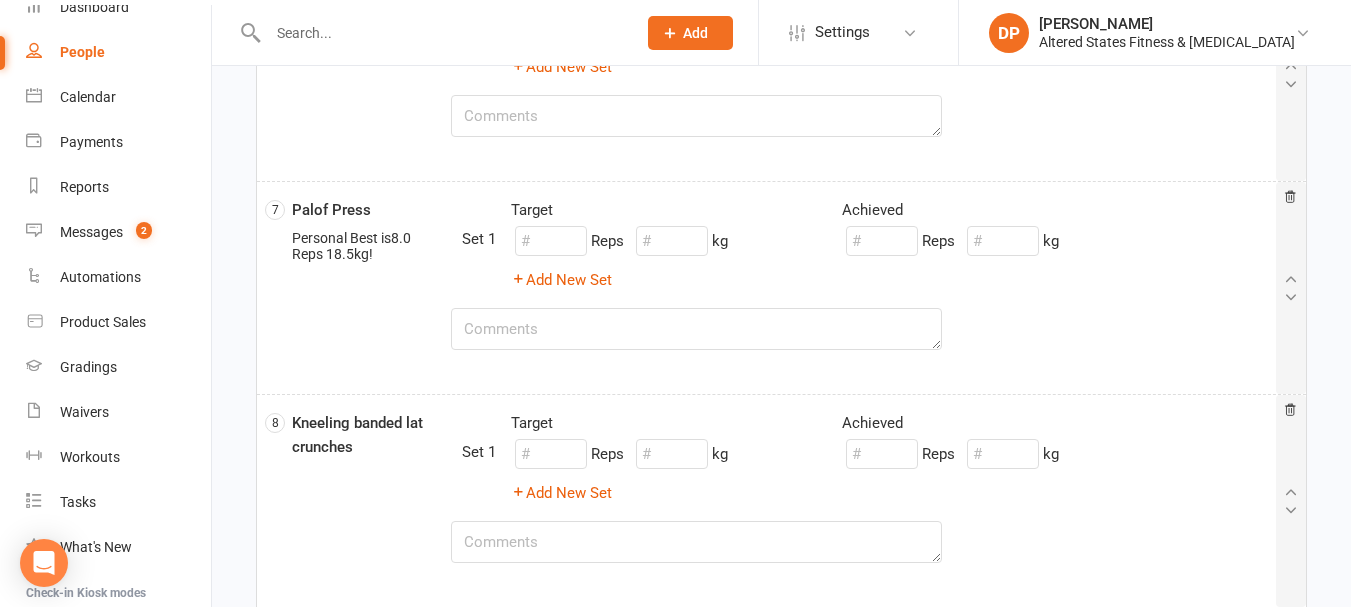 scroll, scrollTop: 1300, scrollLeft: 0, axis: vertical 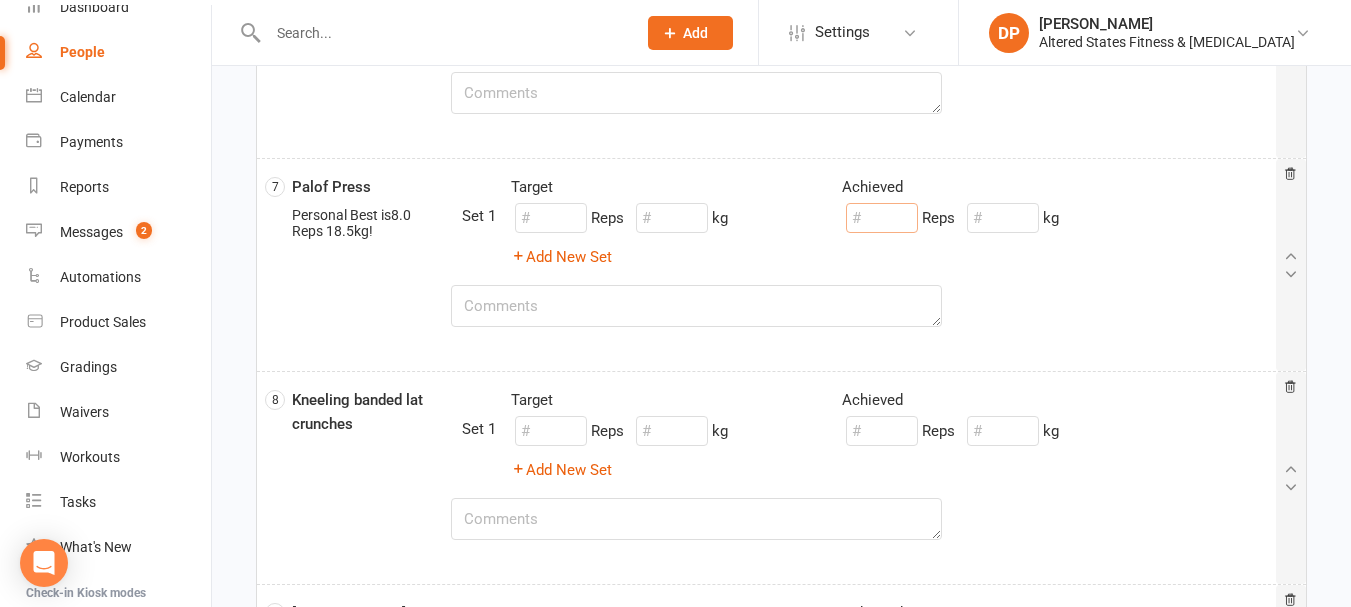 click at bounding box center [882, 218] 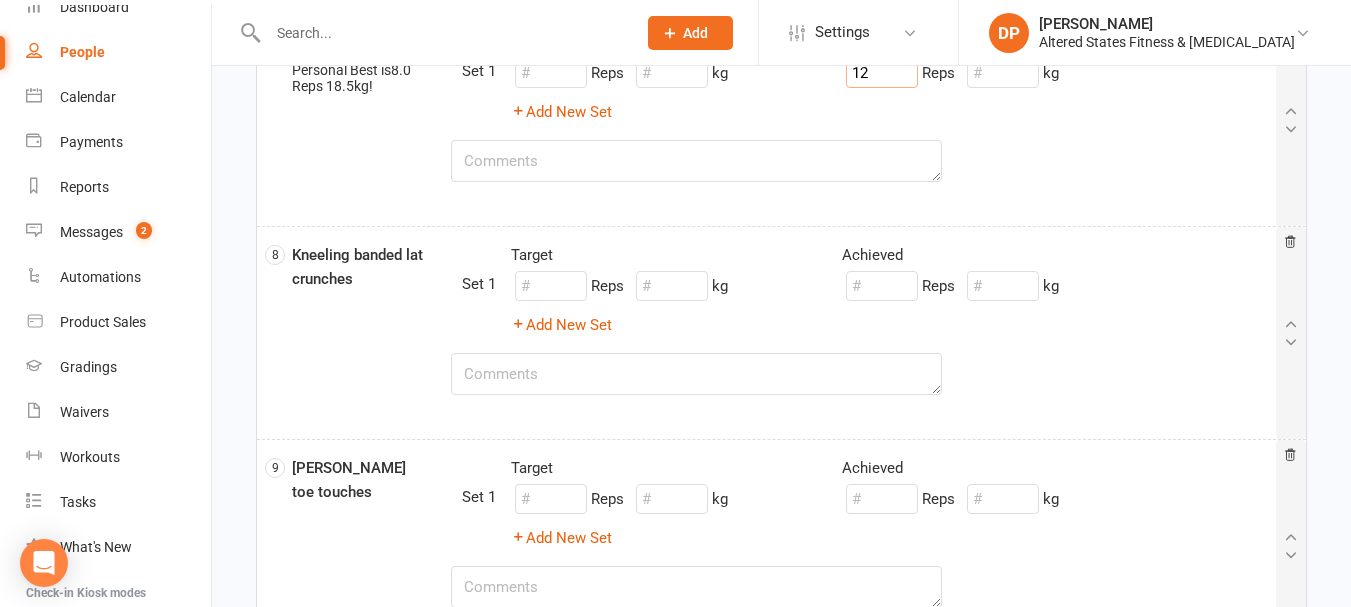 scroll, scrollTop: 1500, scrollLeft: 0, axis: vertical 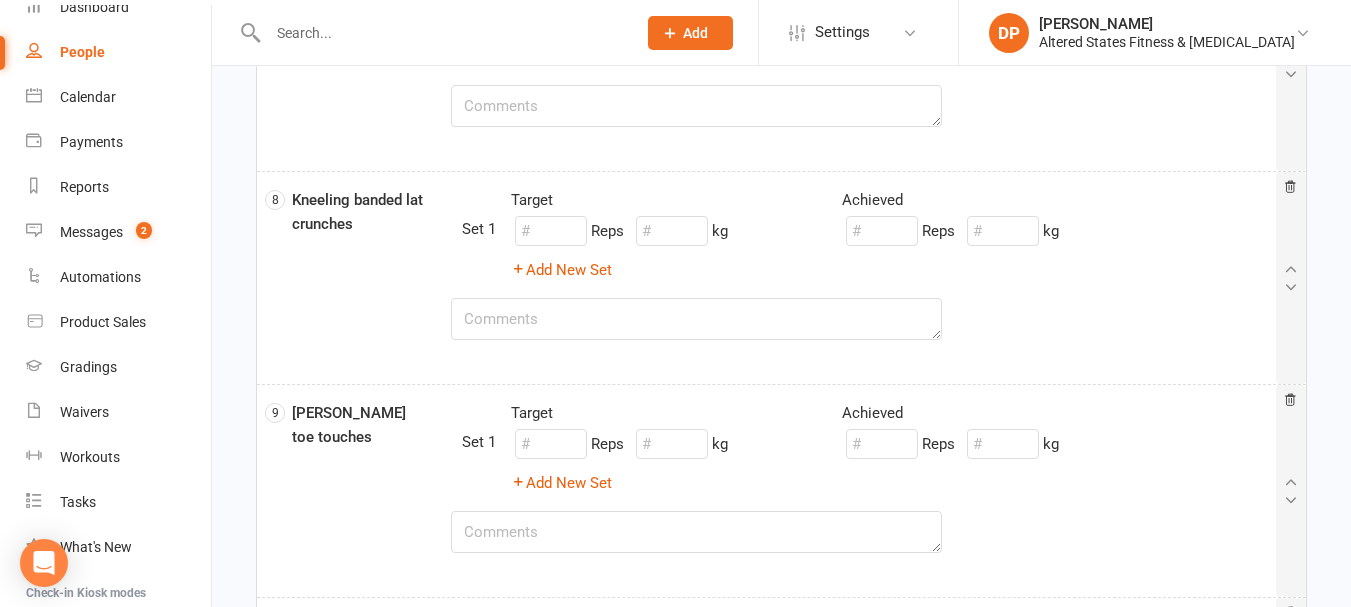 type on "12" 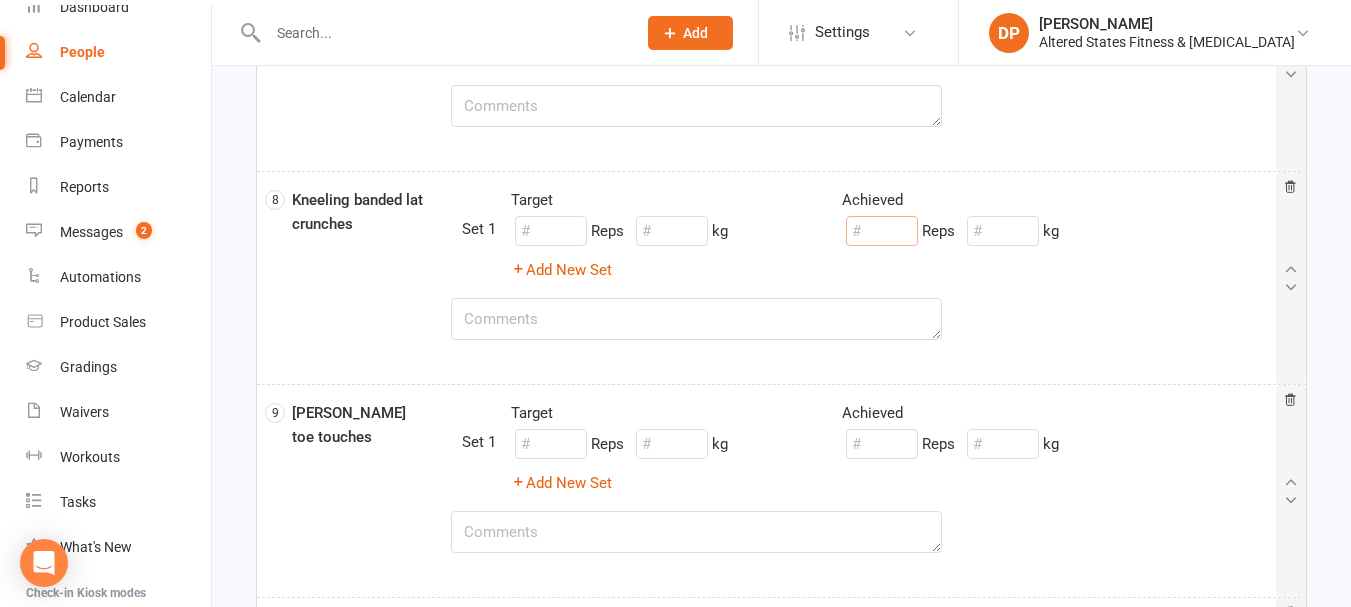 click at bounding box center (882, 231) 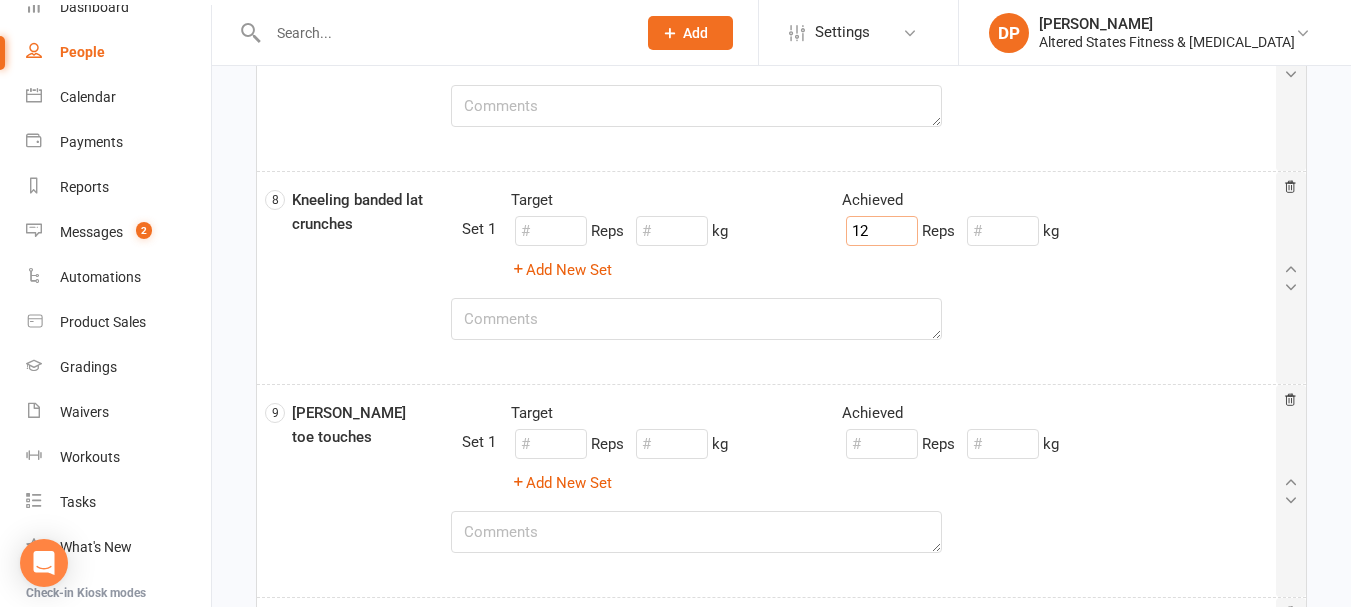 type on "12" 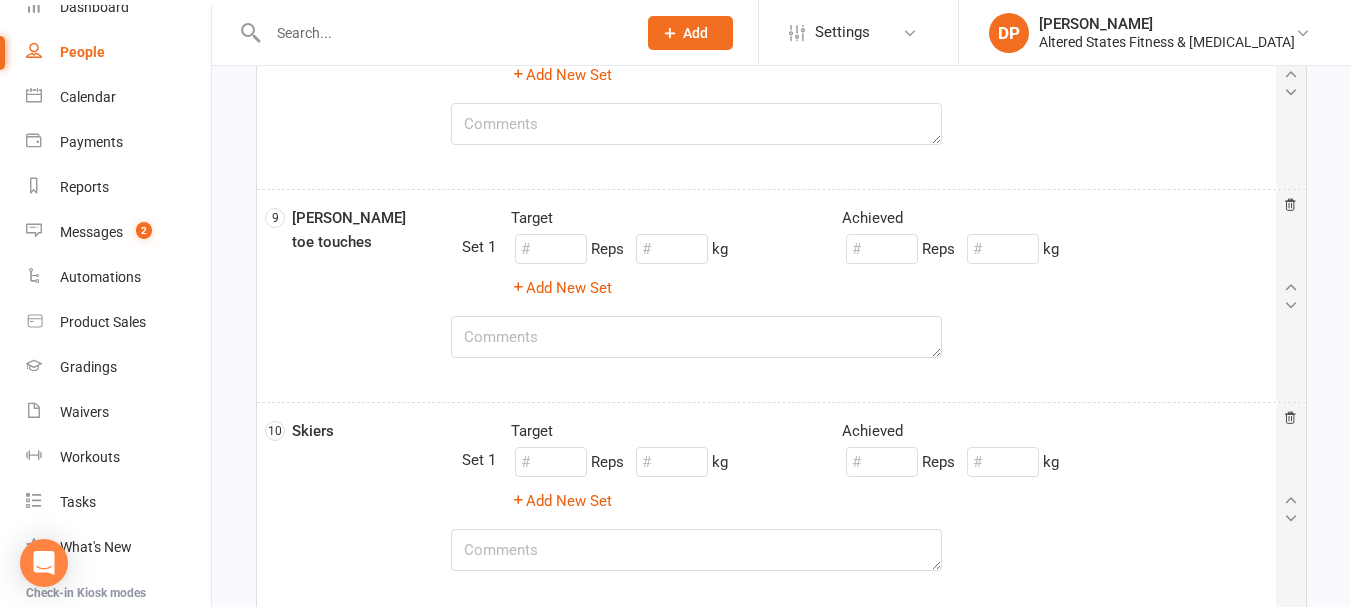 scroll, scrollTop: 1700, scrollLeft: 0, axis: vertical 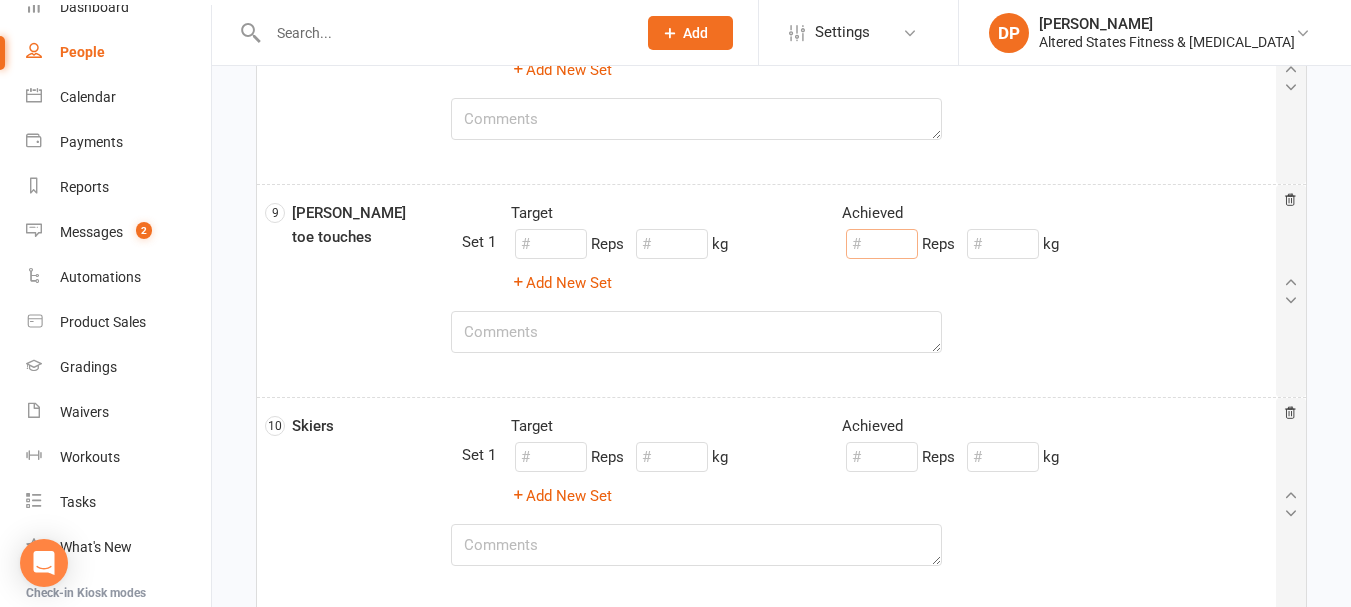 click at bounding box center [882, 244] 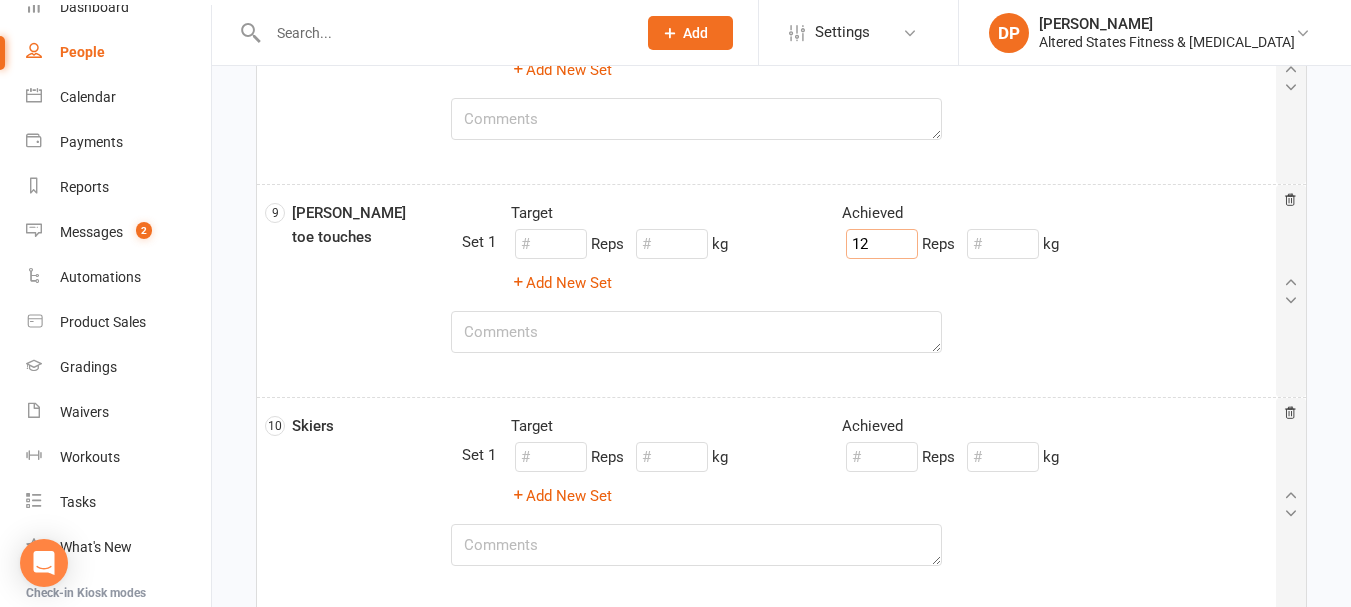 type on "12" 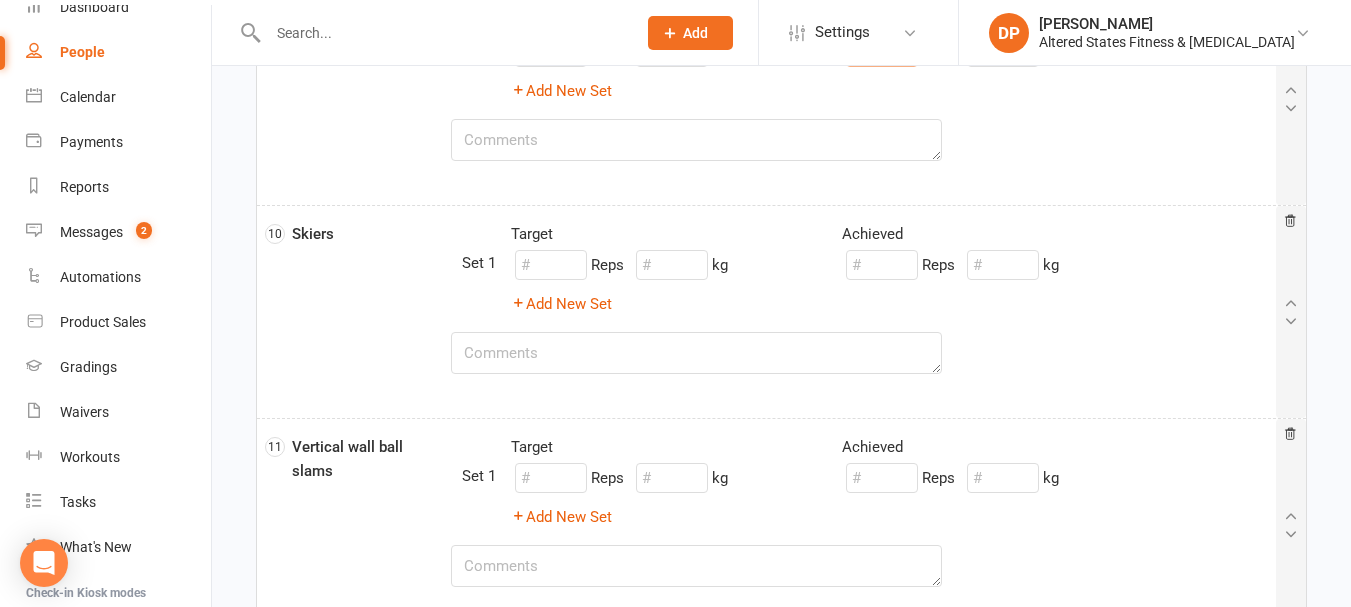 scroll, scrollTop: 1900, scrollLeft: 0, axis: vertical 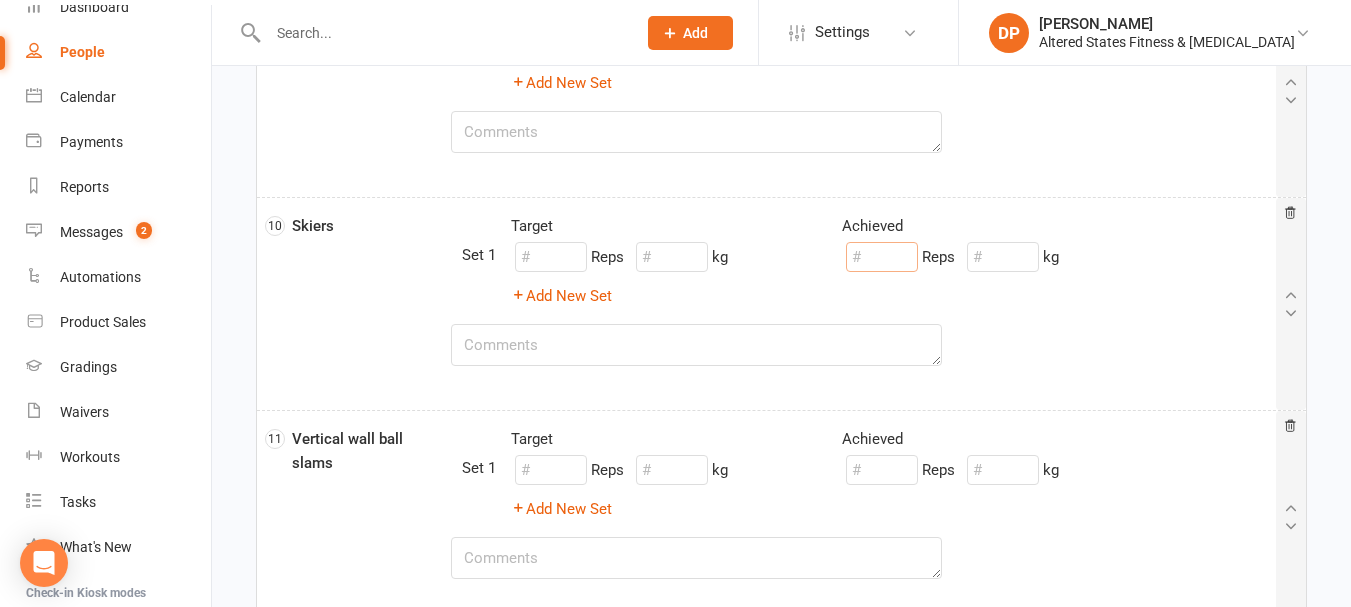 click at bounding box center (882, 257) 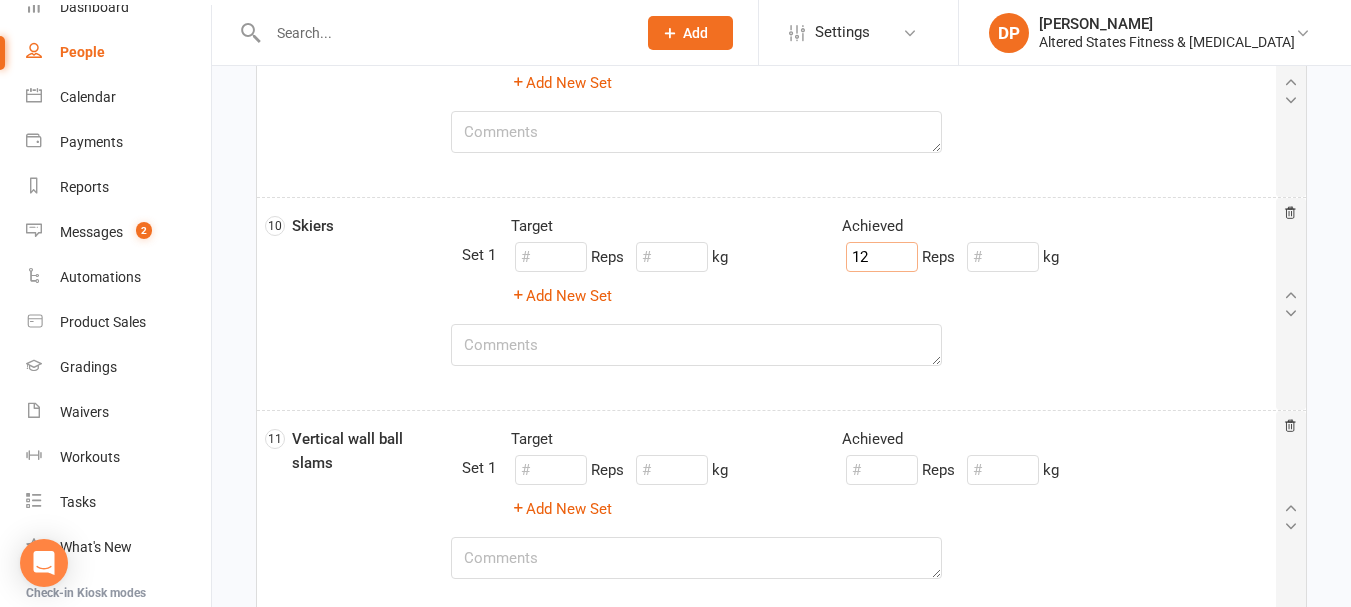 type on "12" 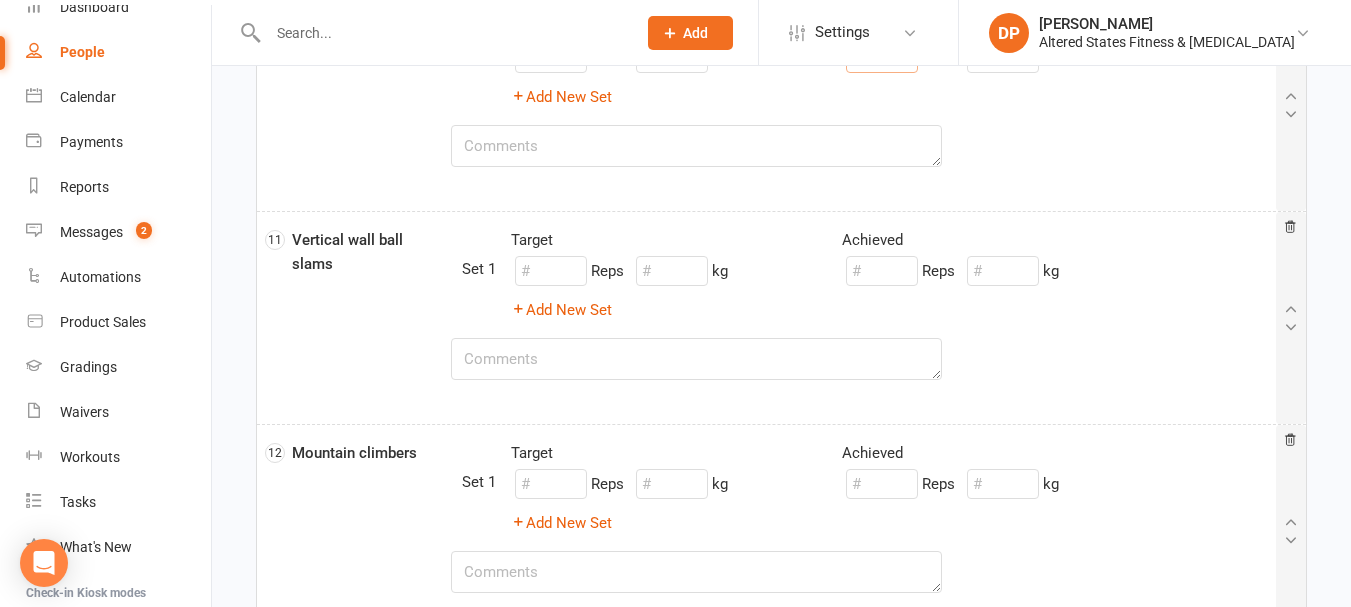 scroll, scrollTop: 2100, scrollLeft: 0, axis: vertical 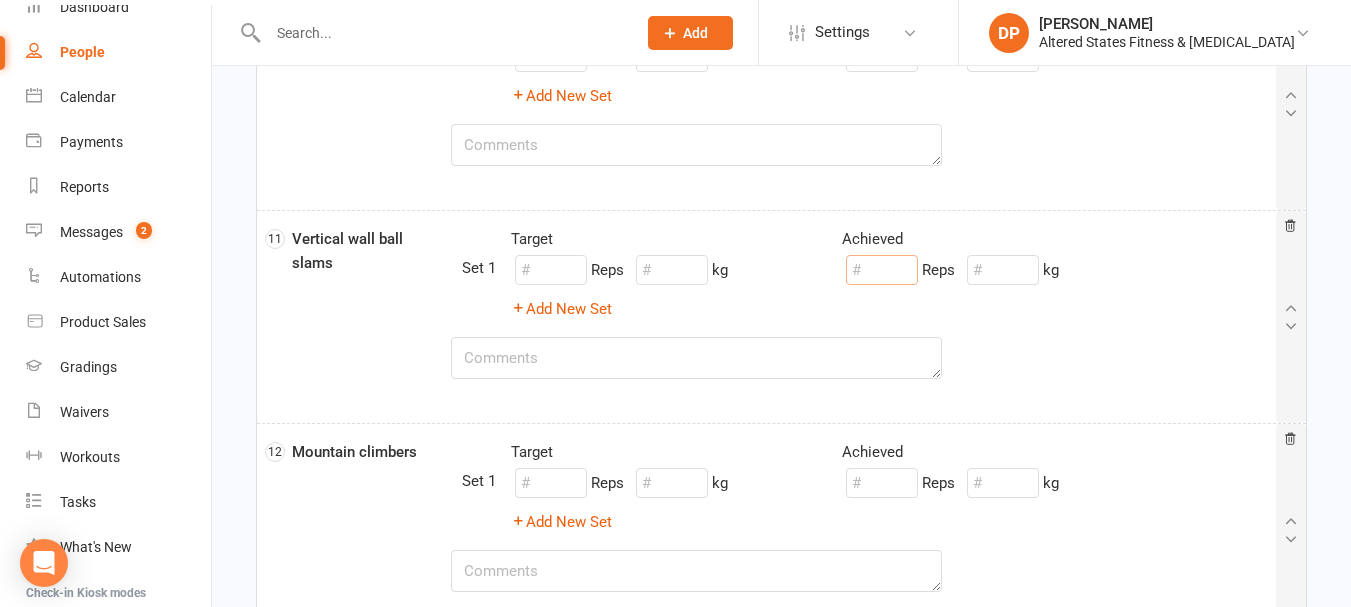 click at bounding box center (882, 270) 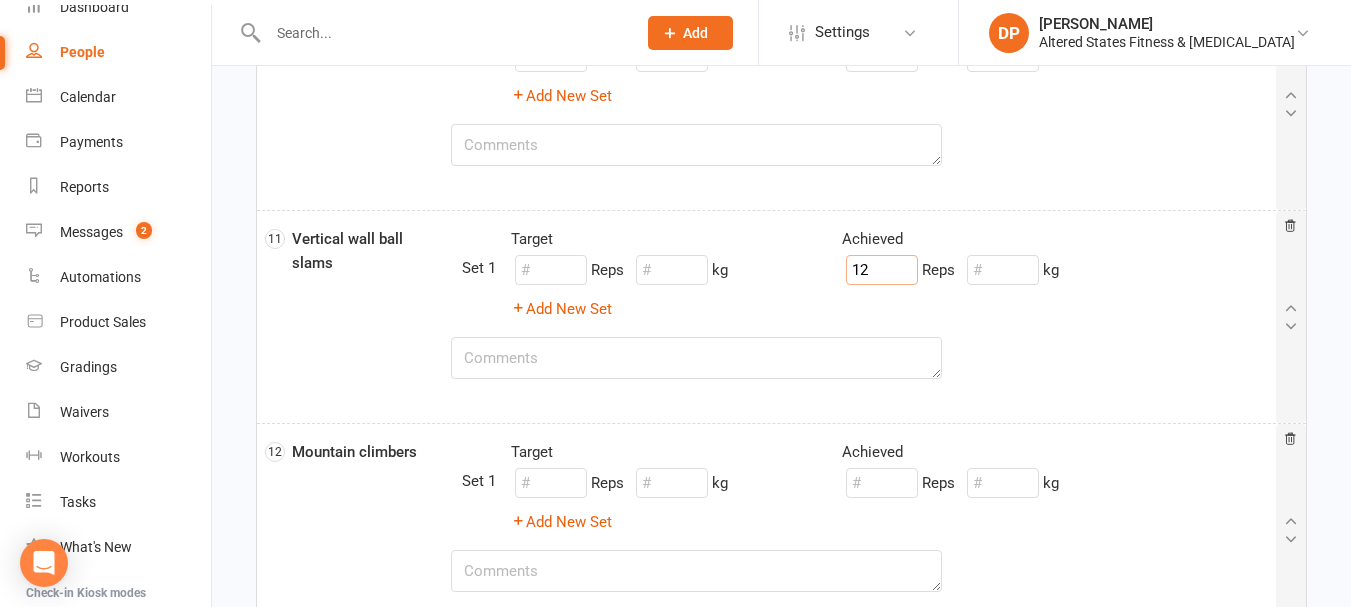 type on "12" 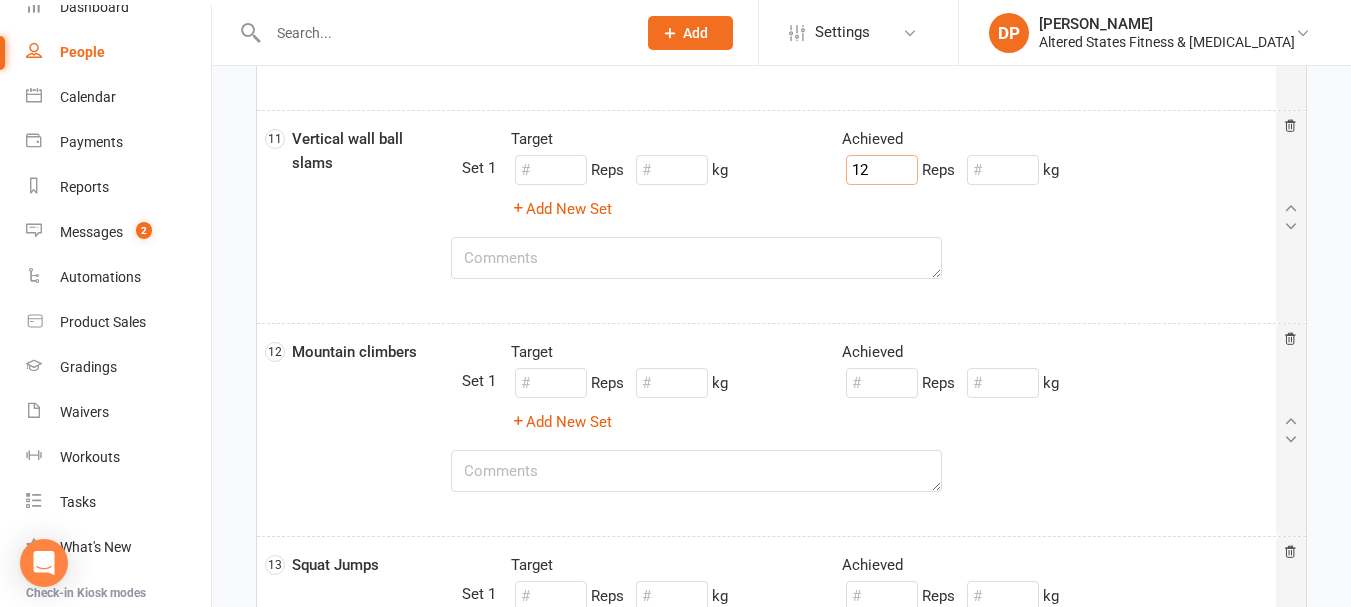 scroll, scrollTop: 2300, scrollLeft: 0, axis: vertical 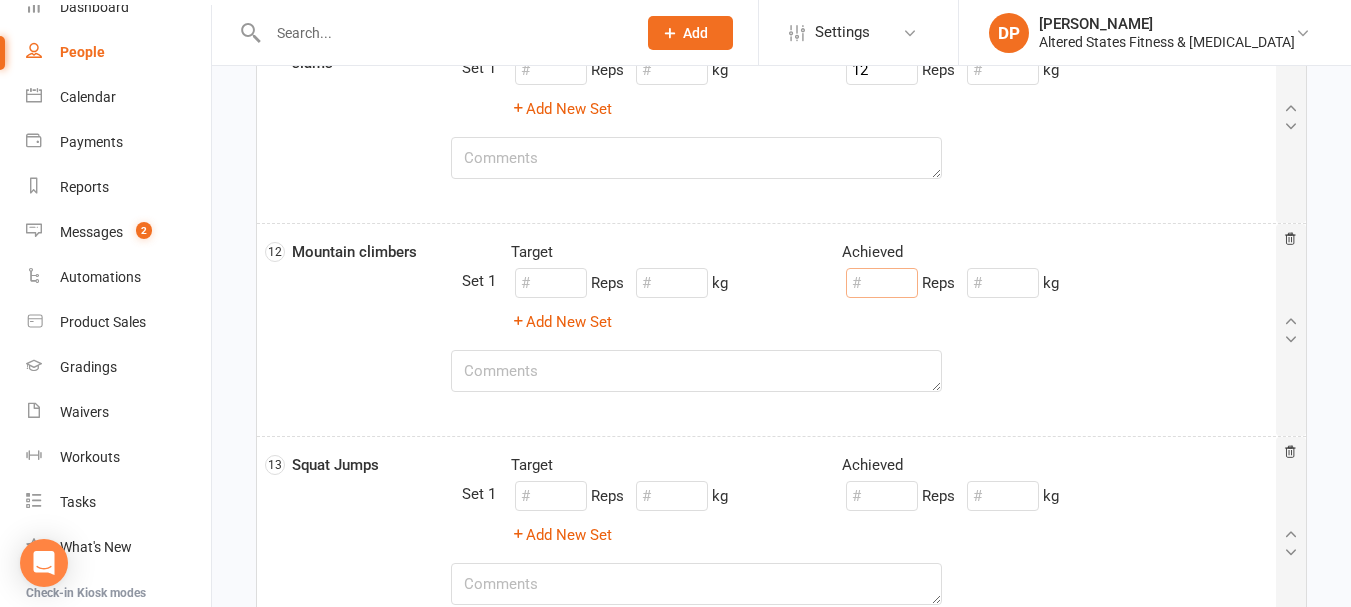 click at bounding box center (882, 283) 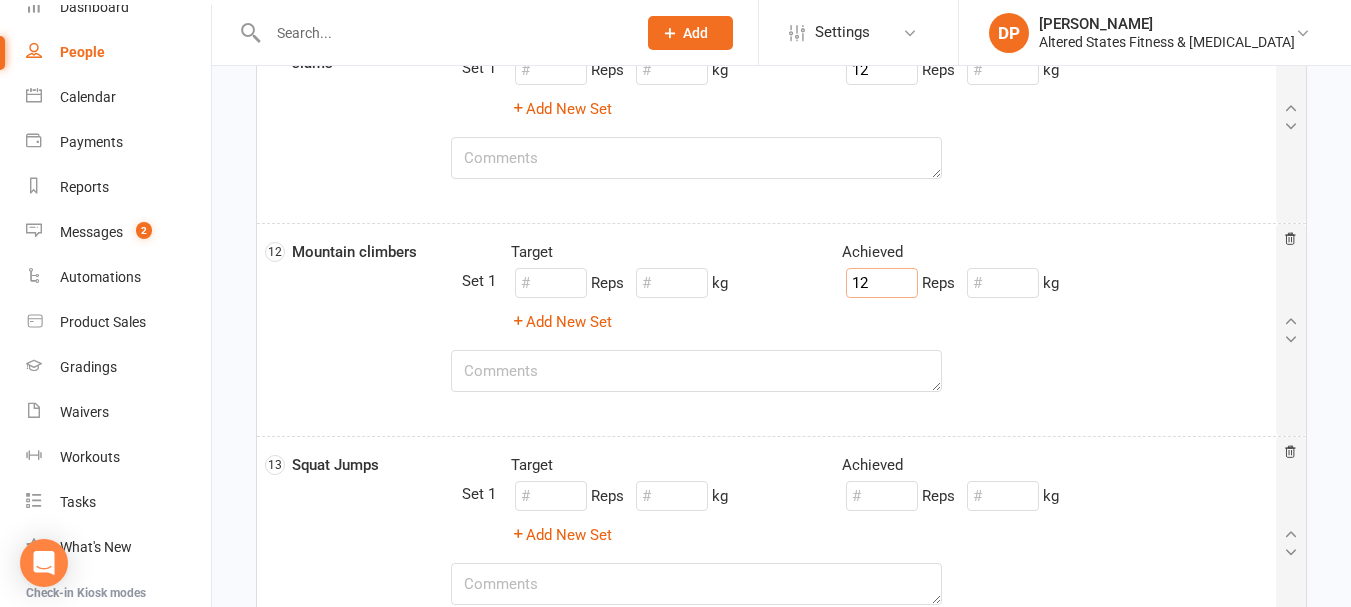 type on "12" 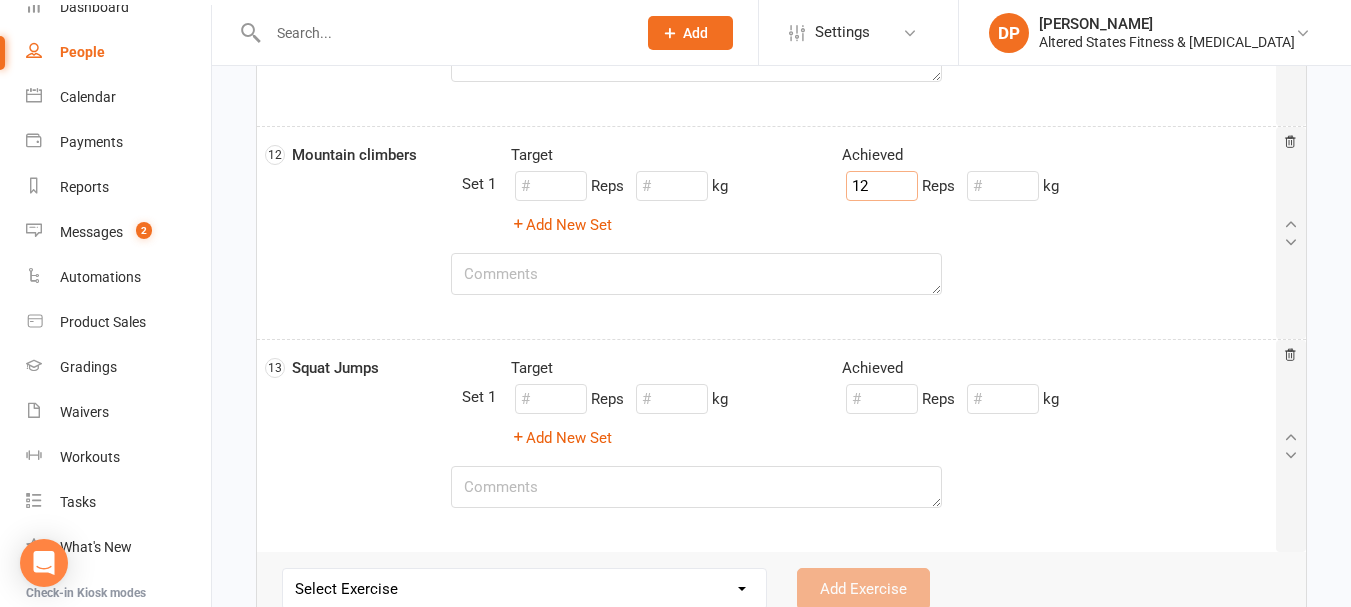 scroll, scrollTop: 2500, scrollLeft: 0, axis: vertical 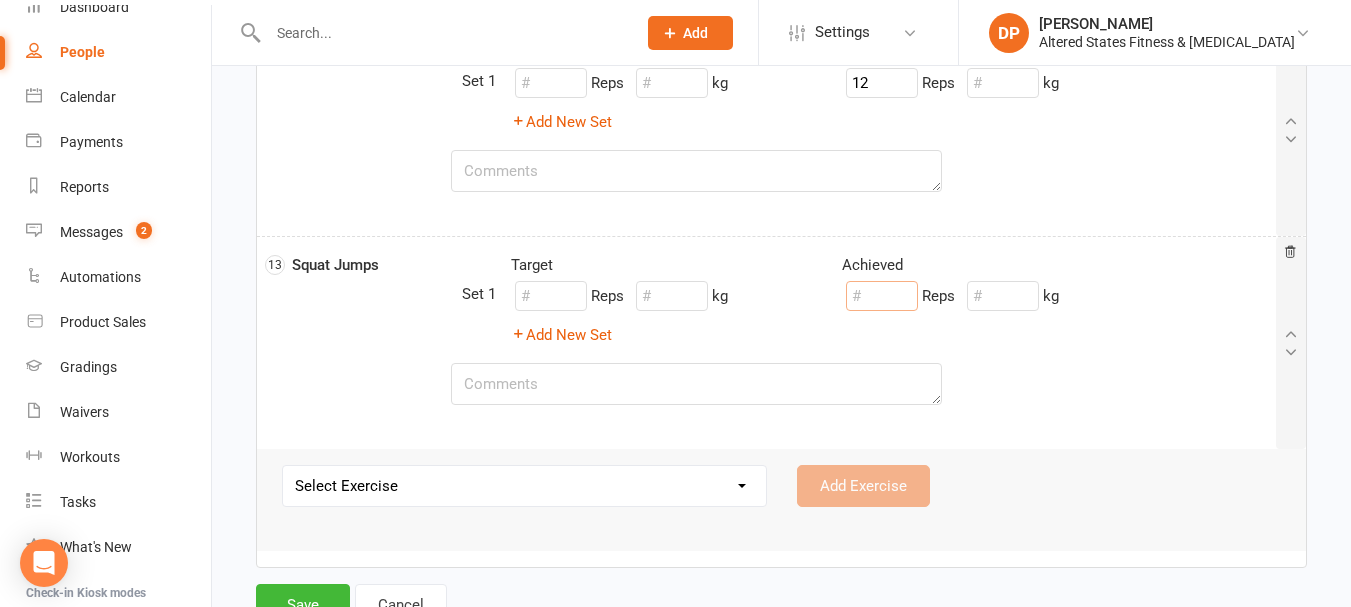 click at bounding box center (882, 296) 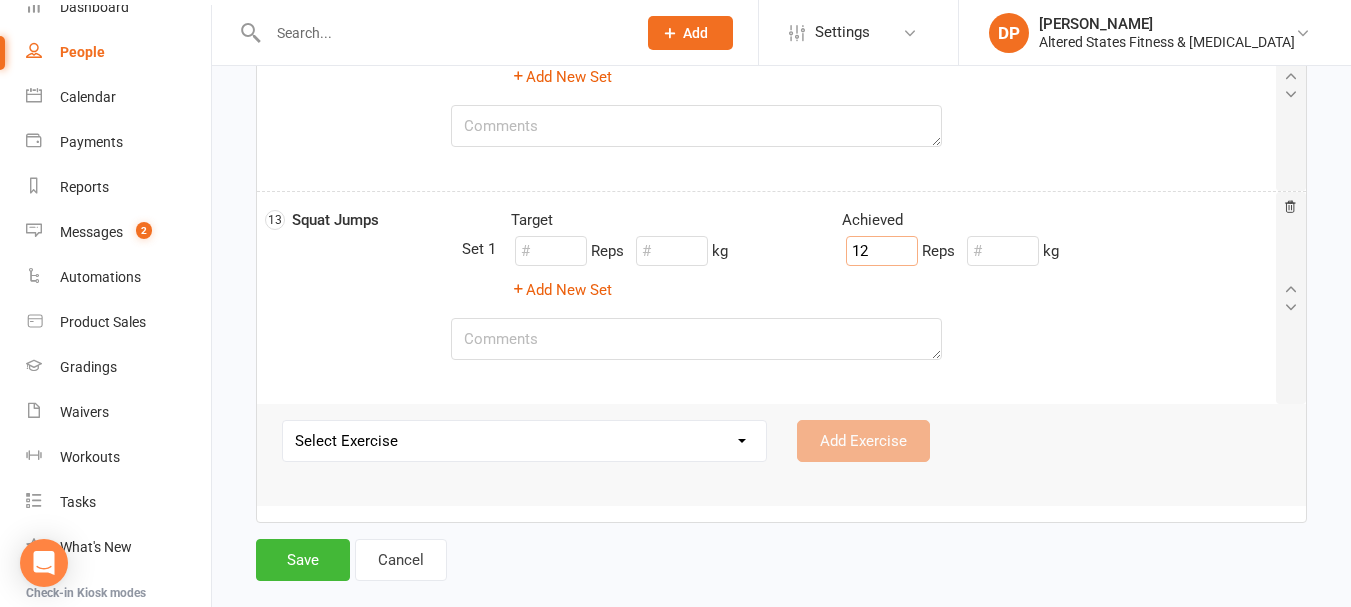 scroll, scrollTop: 2564, scrollLeft: 0, axis: vertical 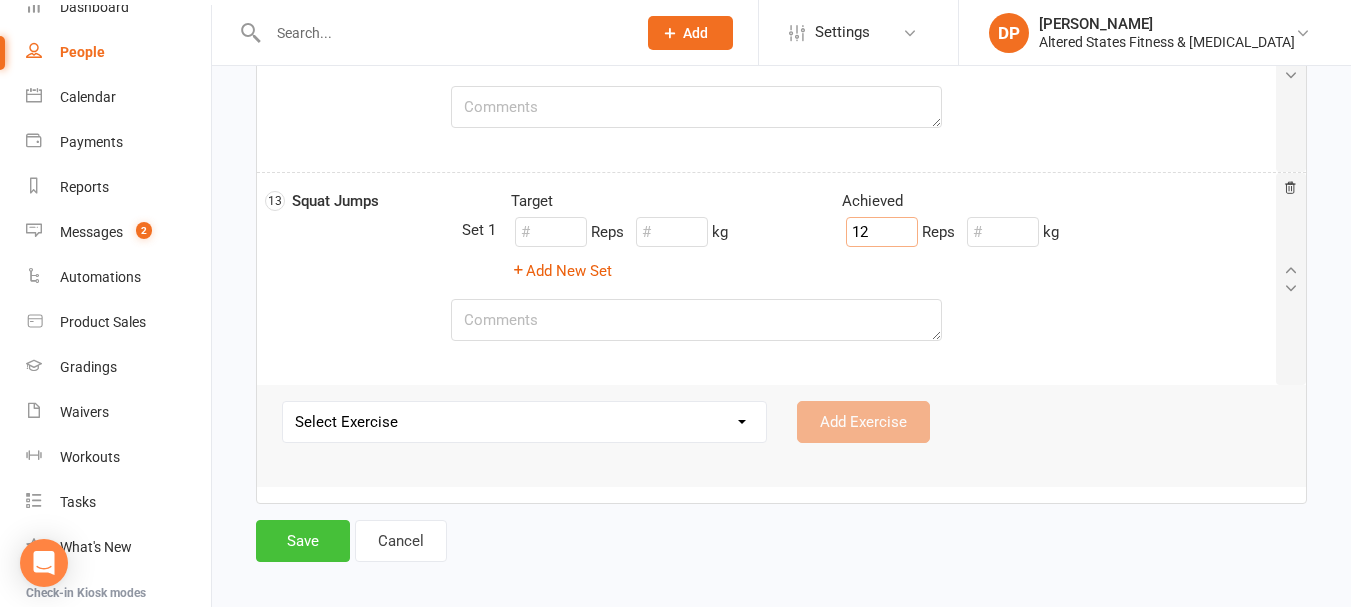 type on "12" 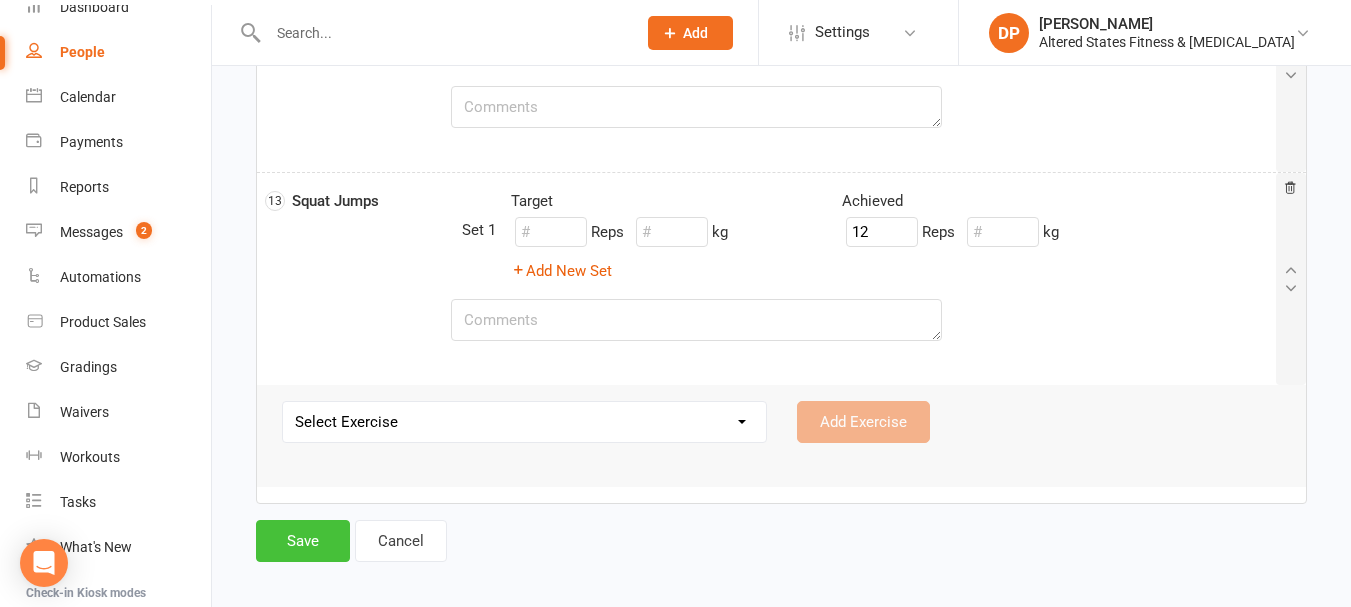 click on "Save" at bounding box center [303, 541] 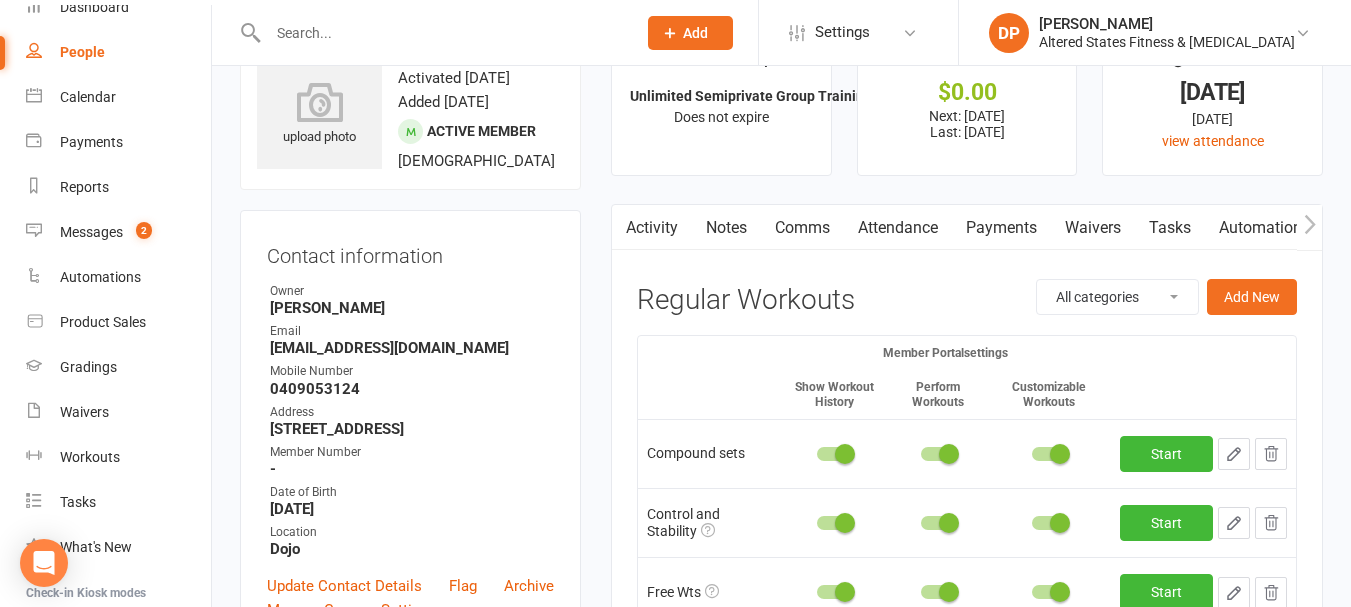 scroll, scrollTop: 100, scrollLeft: 0, axis: vertical 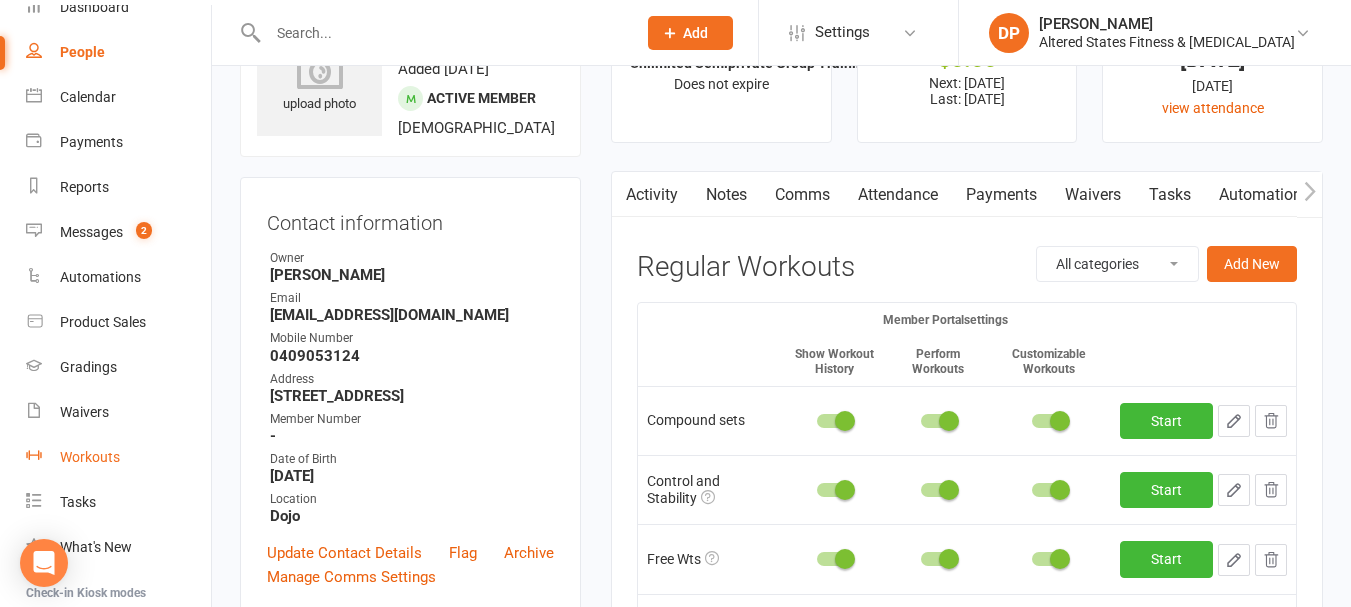 click on "Workouts" at bounding box center [90, 457] 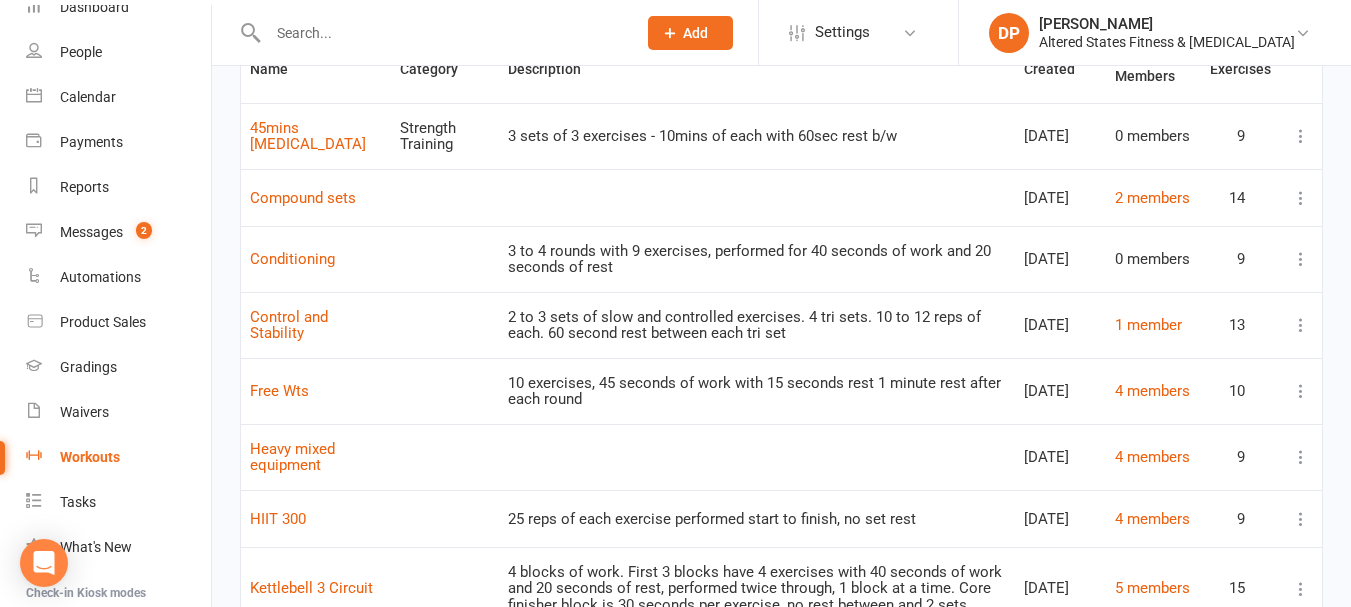 scroll, scrollTop: 51, scrollLeft: 0, axis: vertical 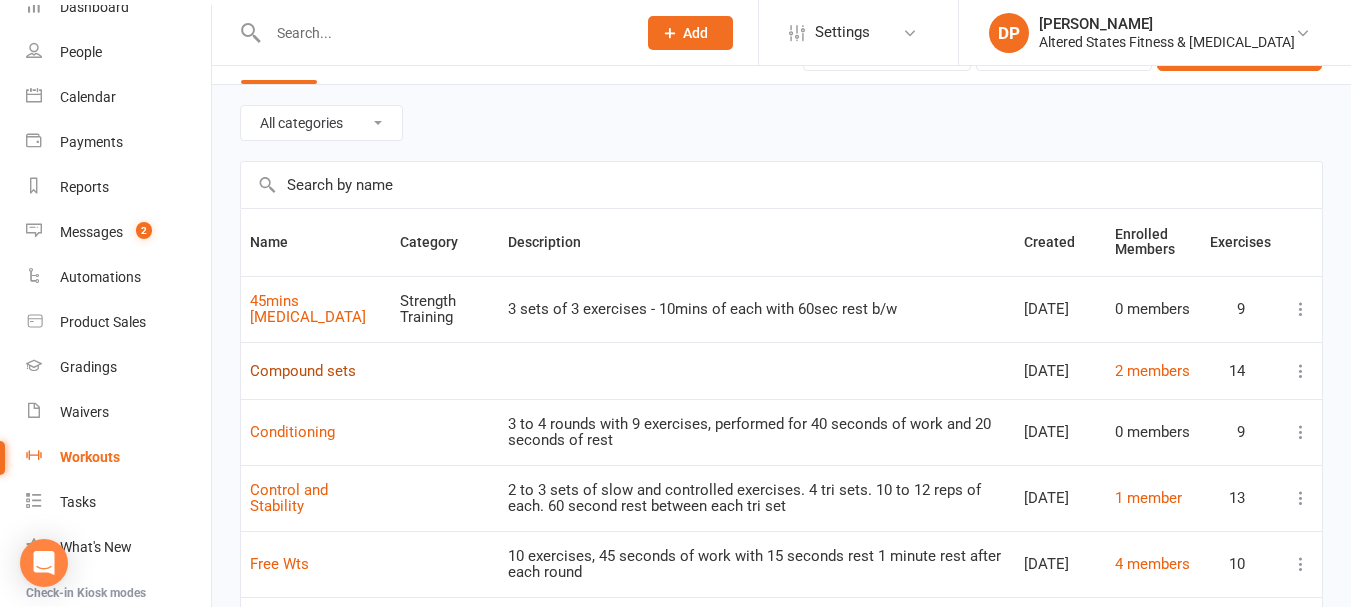 click on "Compound sets" at bounding box center (303, 371) 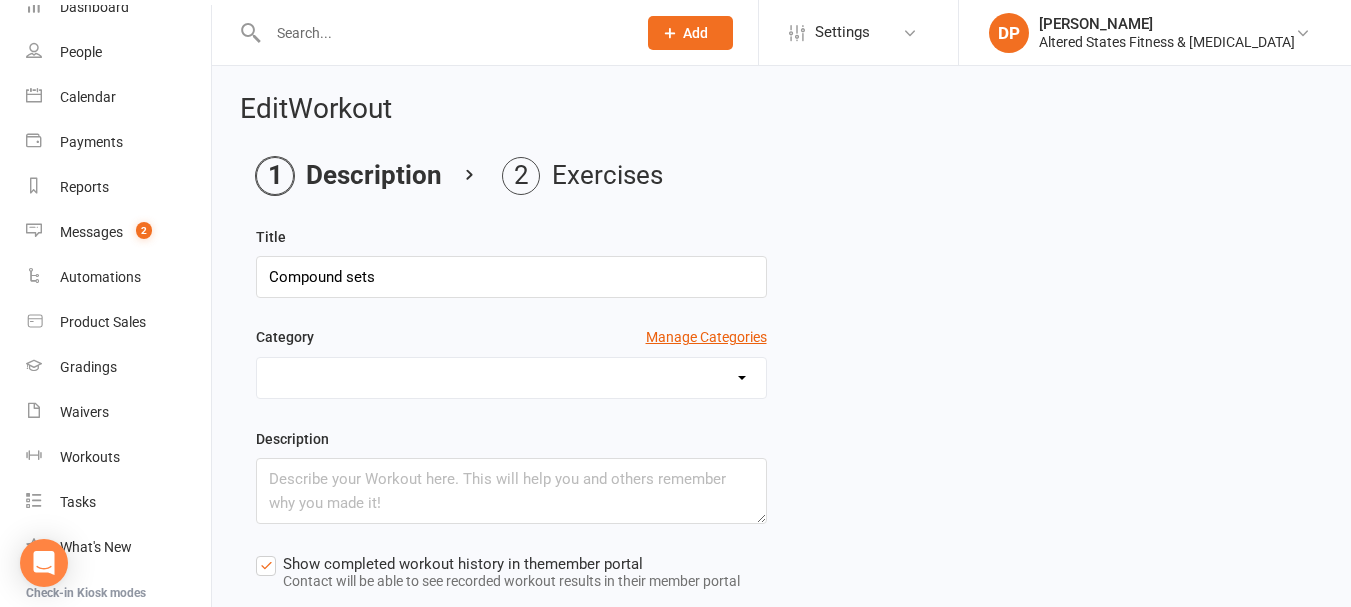drag, startPoint x: 320, startPoint y: 374, endPoint x: 363, endPoint y: 377, distance: 43.104523 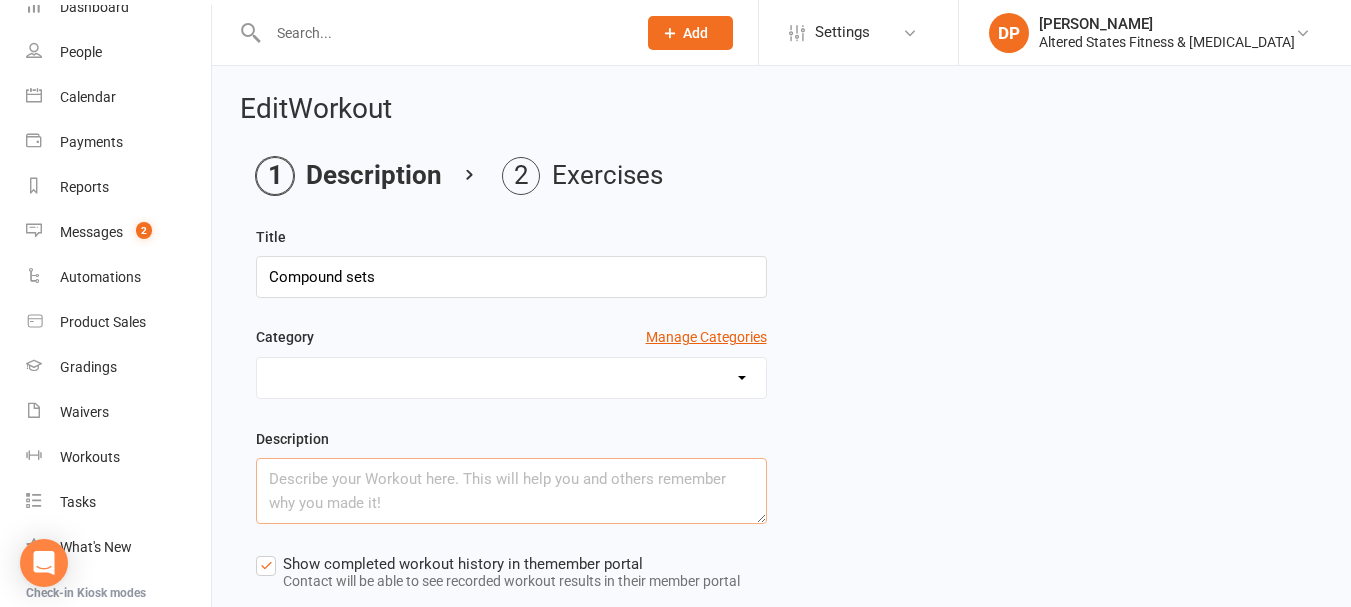 click at bounding box center [511, 491] 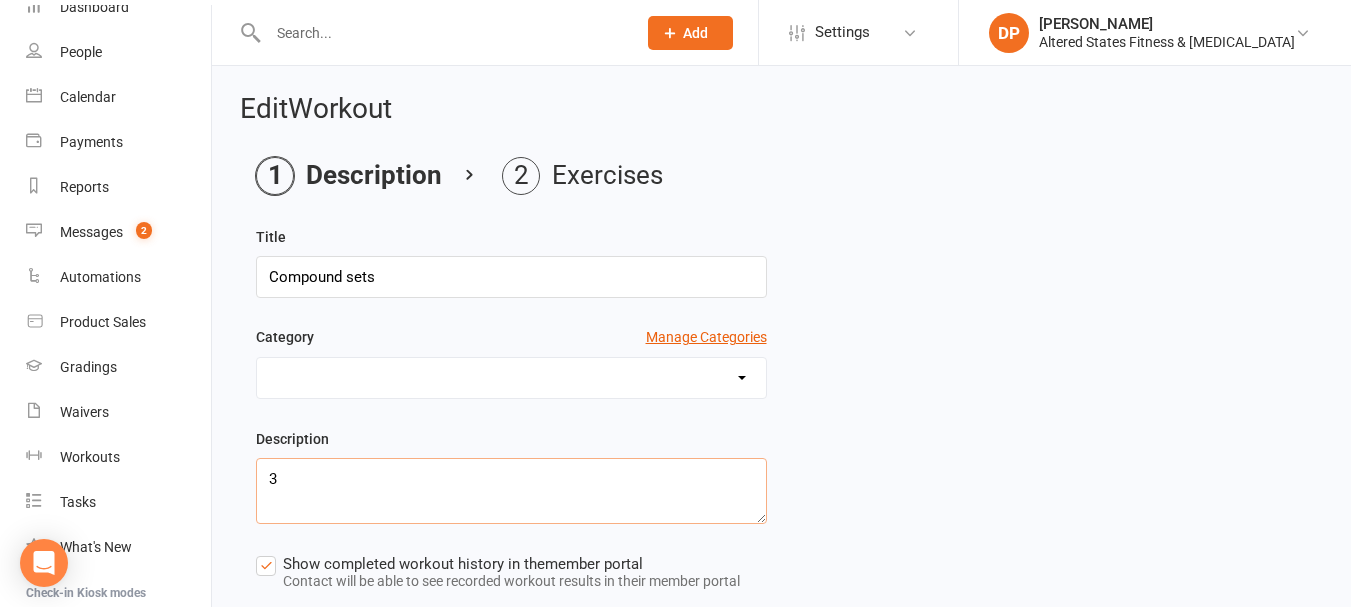 type on "3" 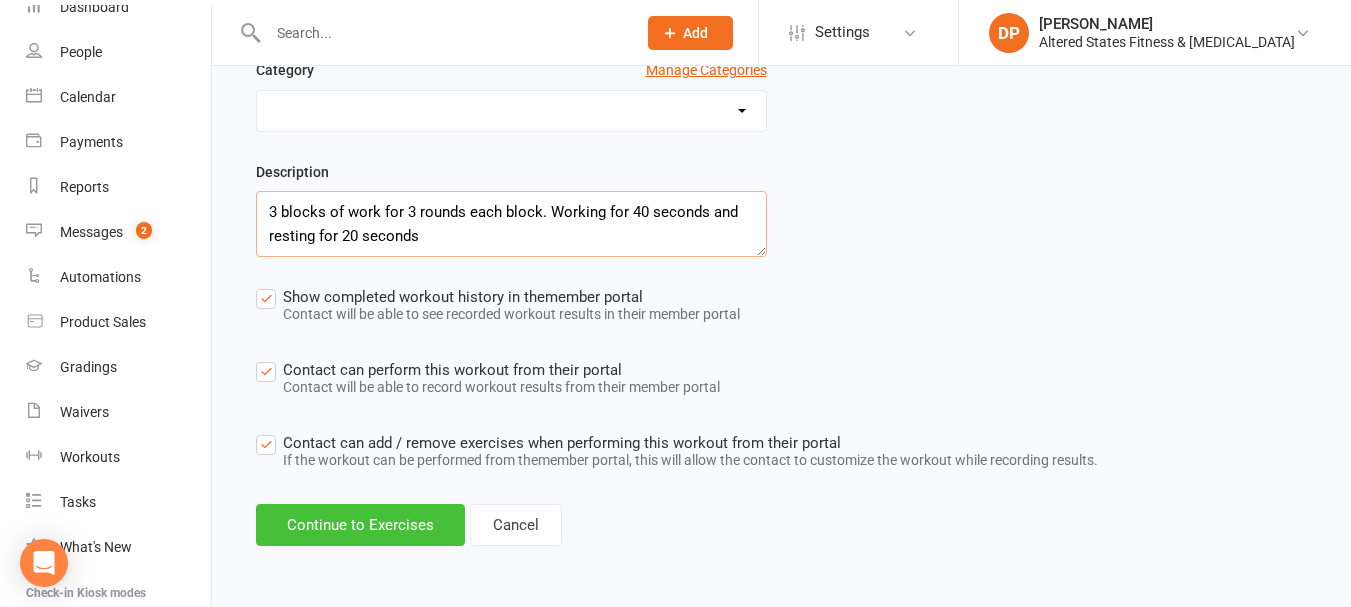 type on "3 blocks of work for 3 rounds each block. Working for 40 seconds and resting for 20 seconds" 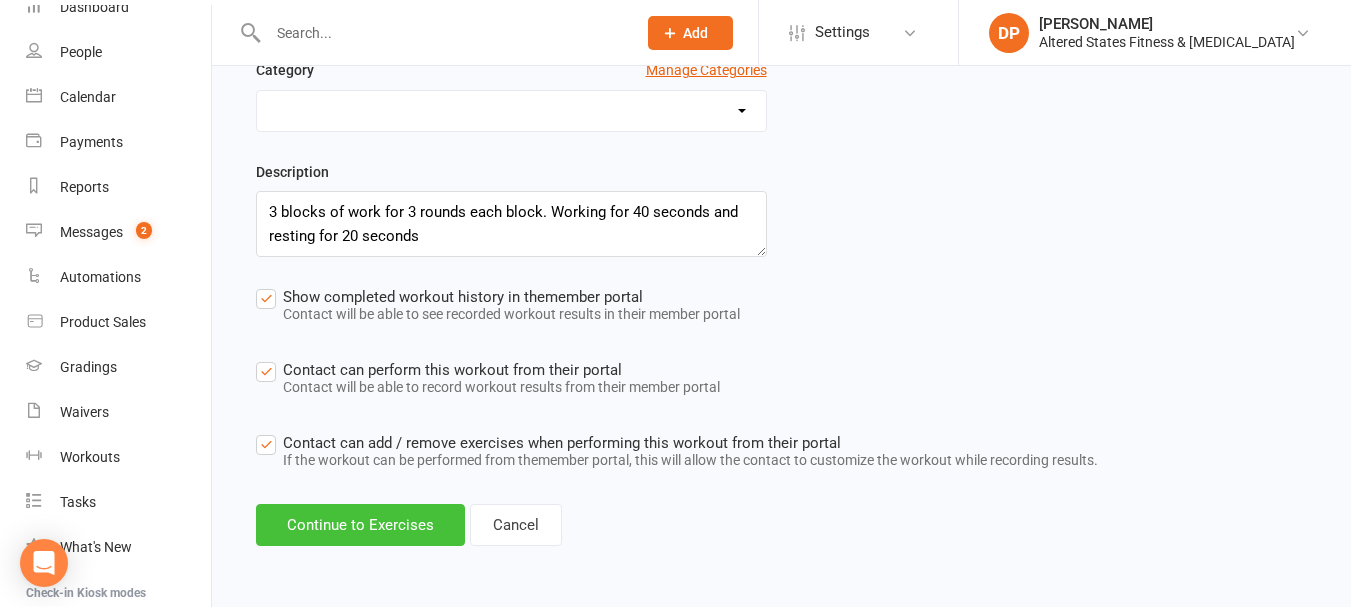 click on "Continue to Exercises" at bounding box center (360, 525) 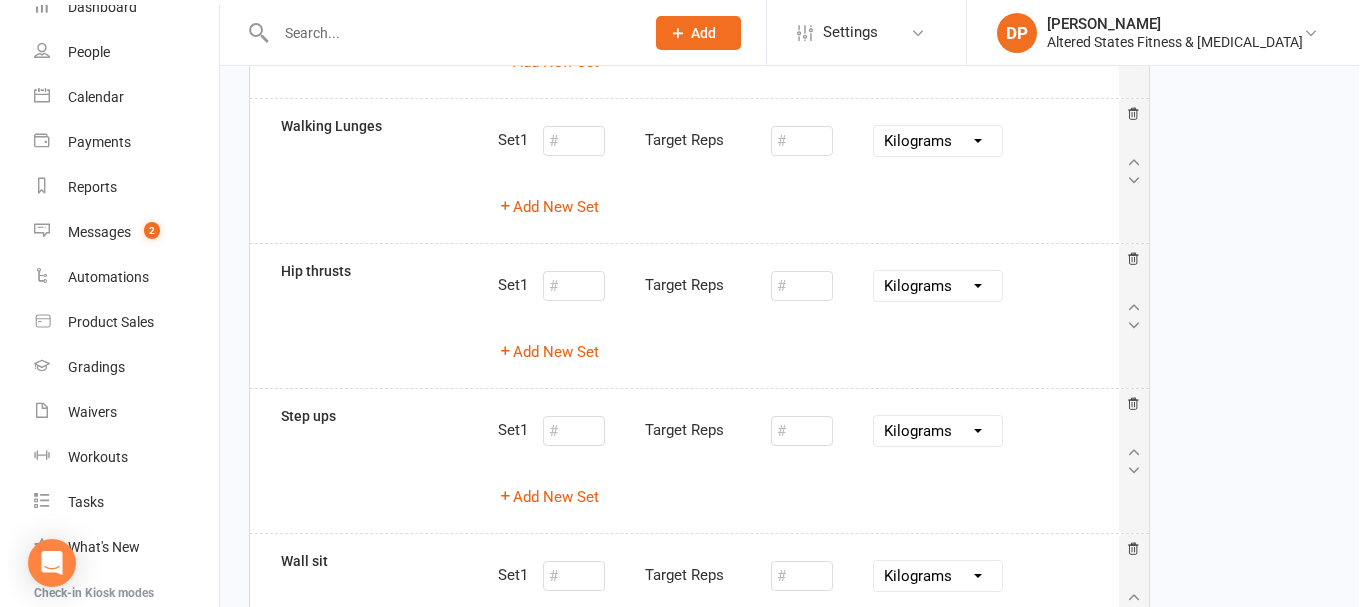 scroll, scrollTop: 1905, scrollLeft: 0, axis: vertical 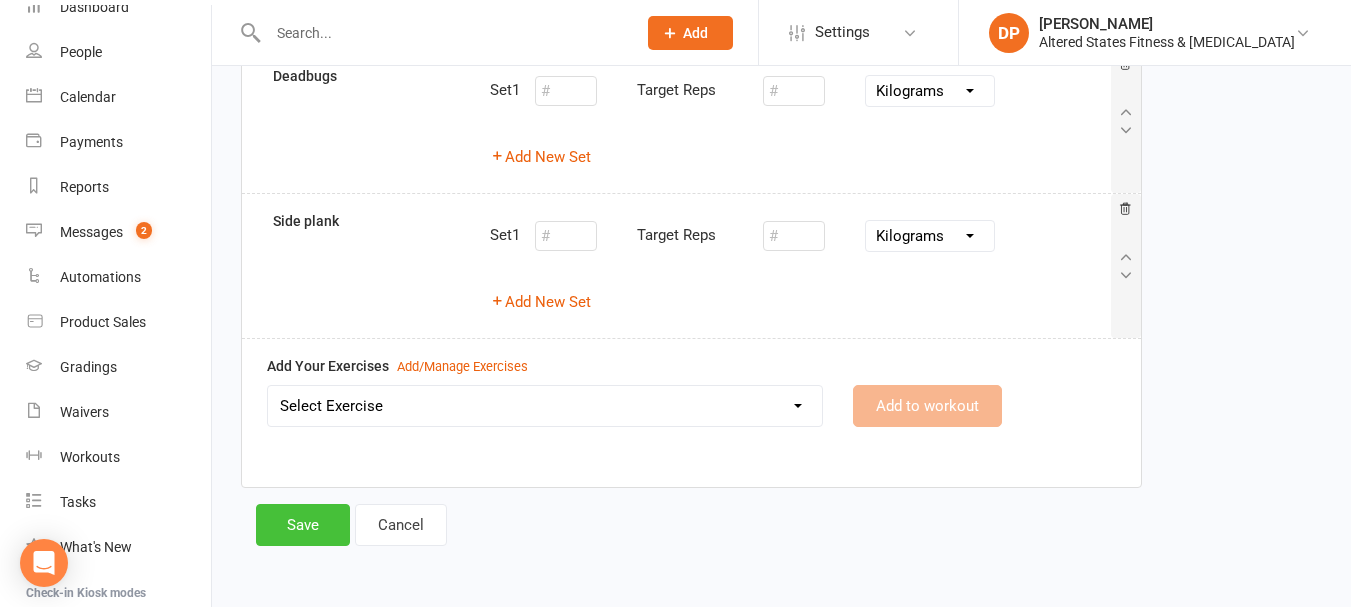 click on "Save" at bounding box center [303, 525] 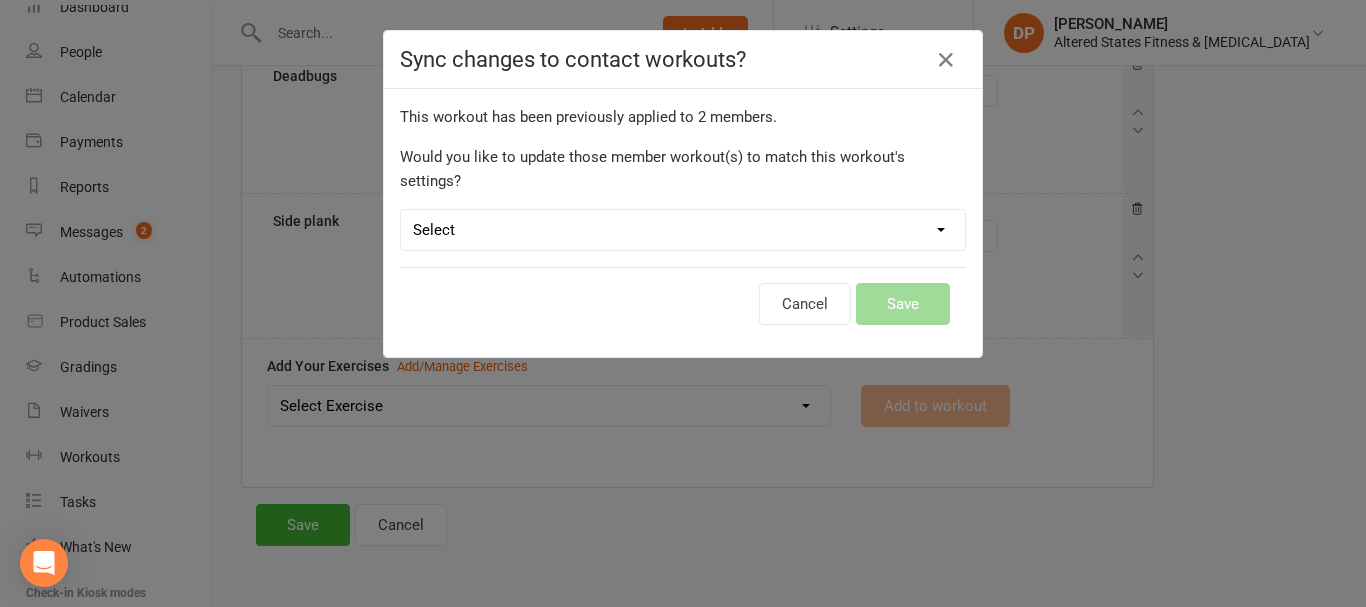 click on "Select Leave member workouts unchanged Sync workout + exercise settings to member workouts Sync workout changes only to member workouts" at bounding box center [683, 230] 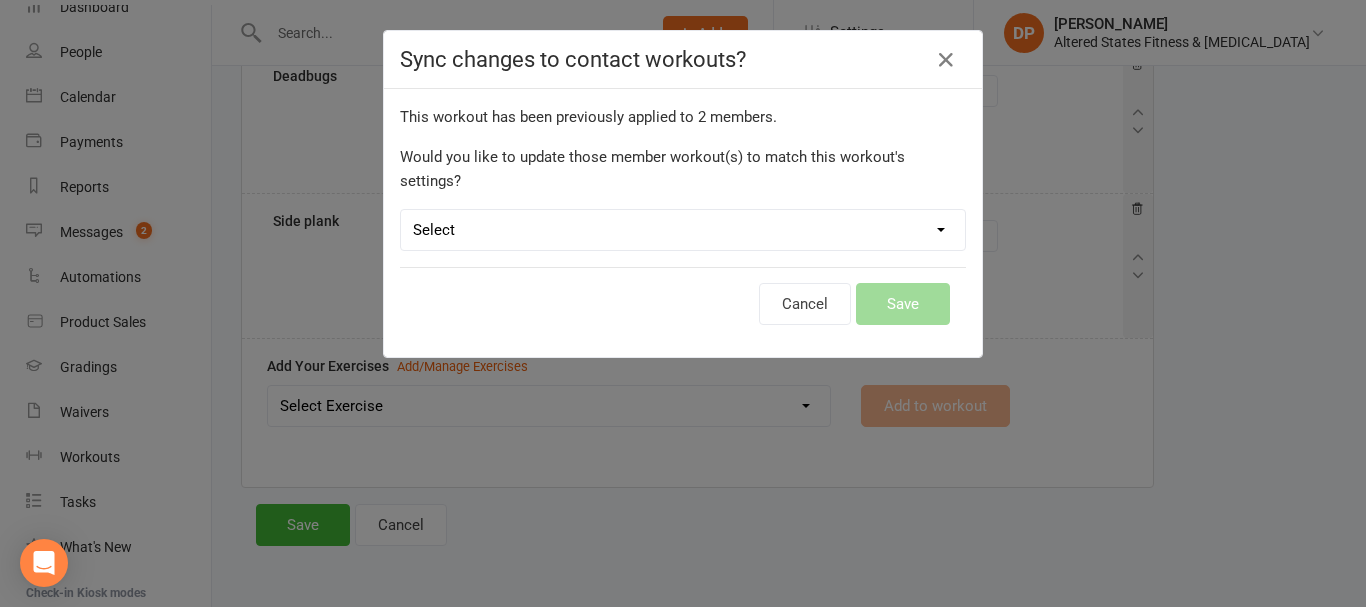 select on "workout_and_exercises" 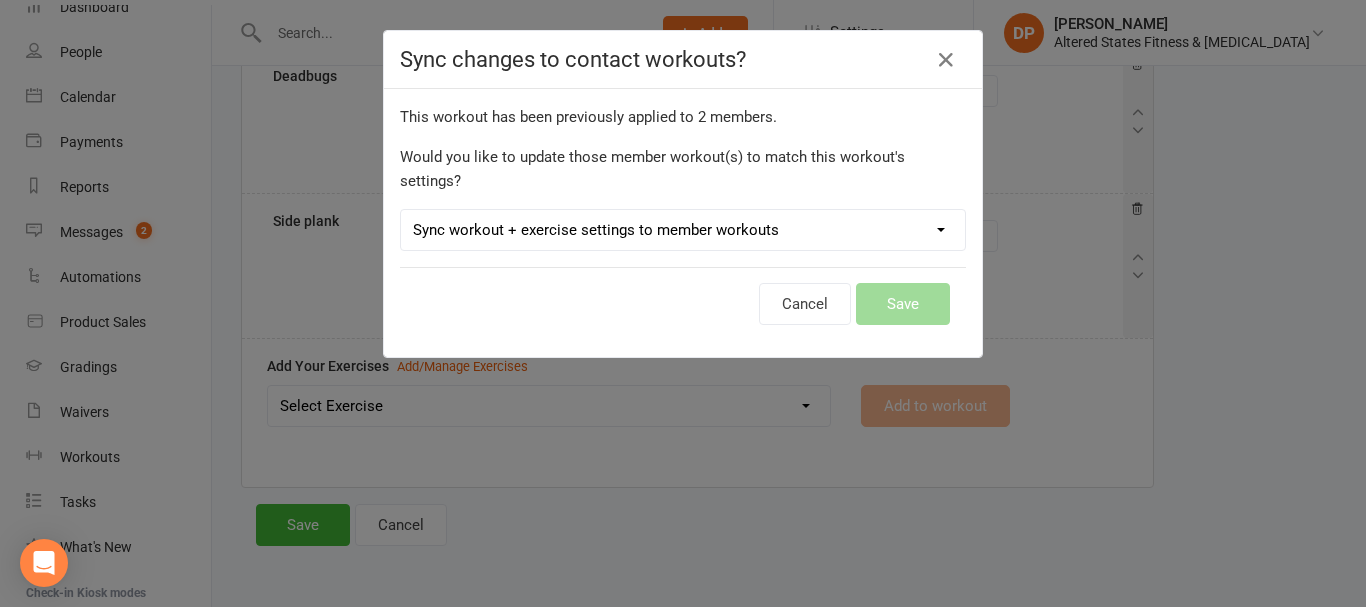 click on "Select Leave member workouts unchanged Sync workout + exercise settings to member workouts Sync workout changes only to member workouts" at bounding box center (683, 230) 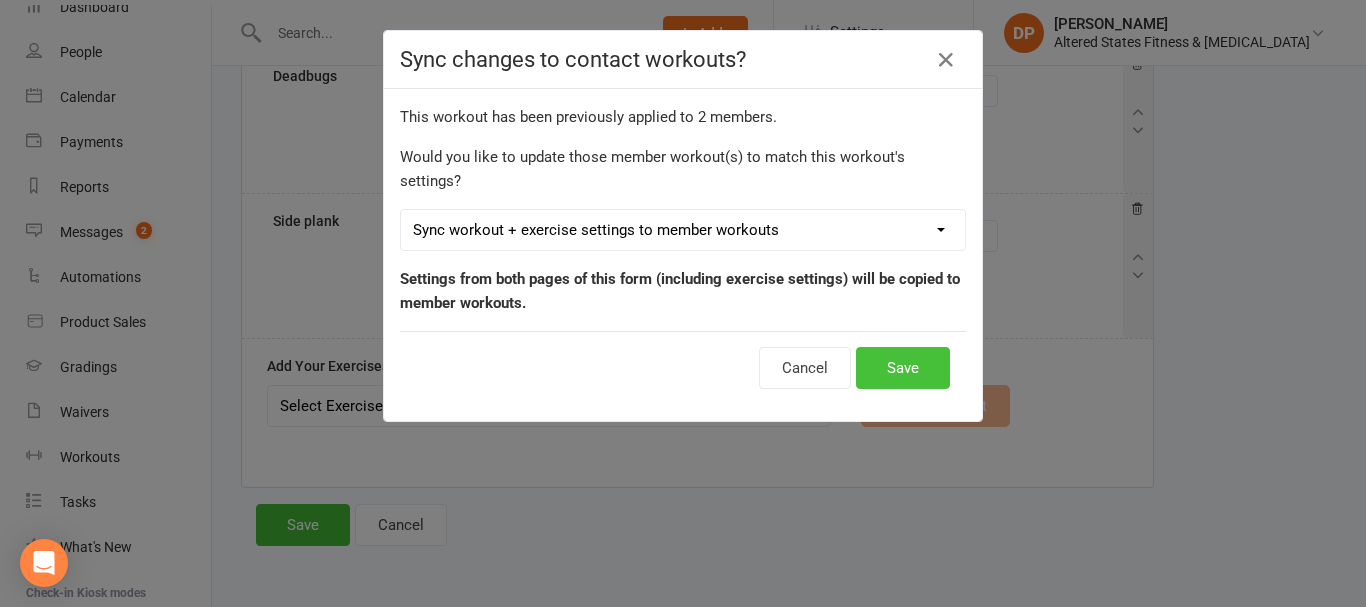 click on "Save" at bounding box center [903, 368] 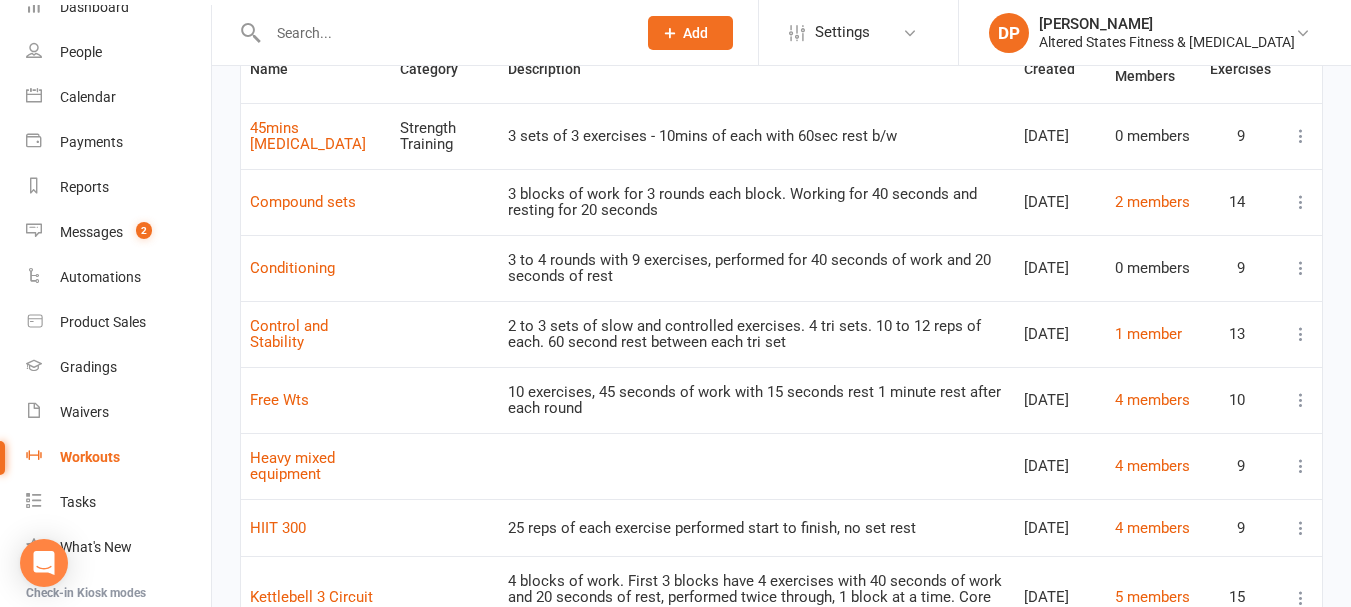 scroll, scrollTop: 300, scrollLeft: 0, axis: vertical 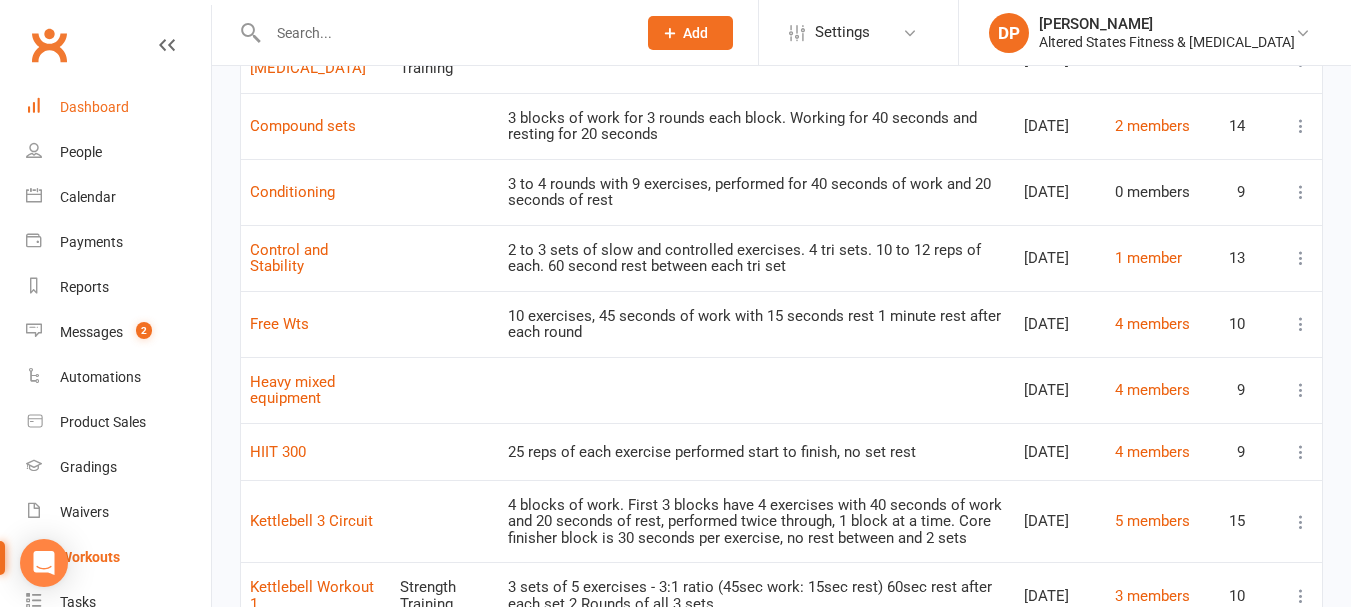 click on "Dashboard" at bounding box center [94, 107] 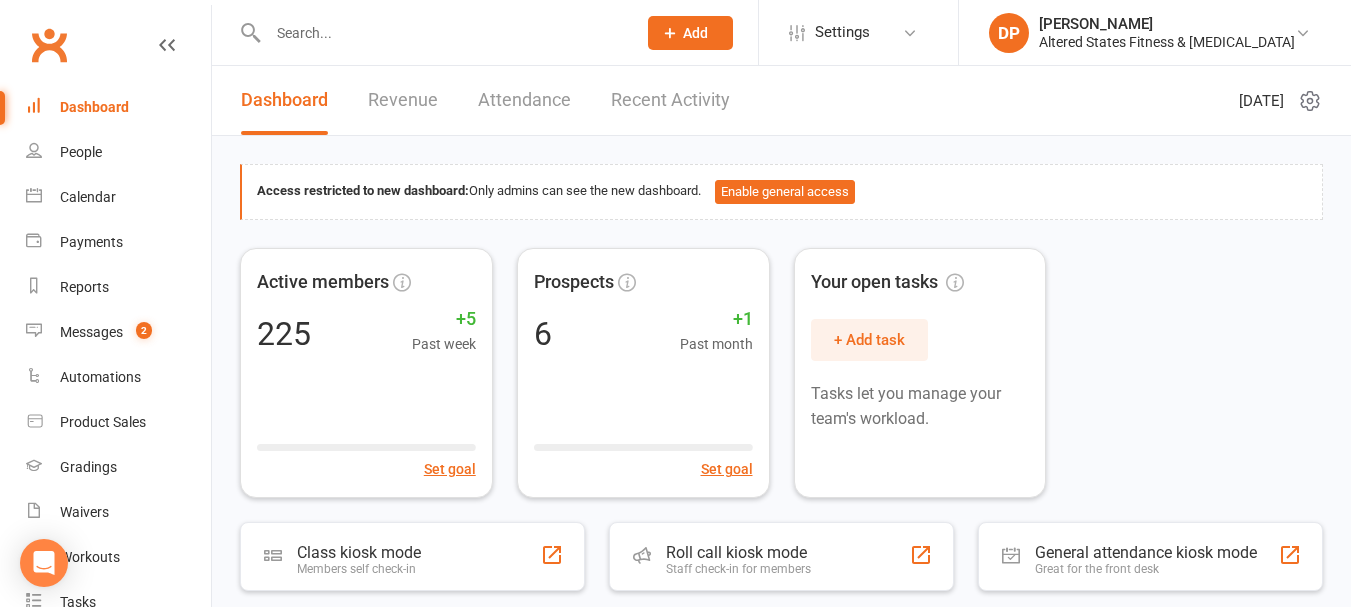 click at bounding box center (442, 33) 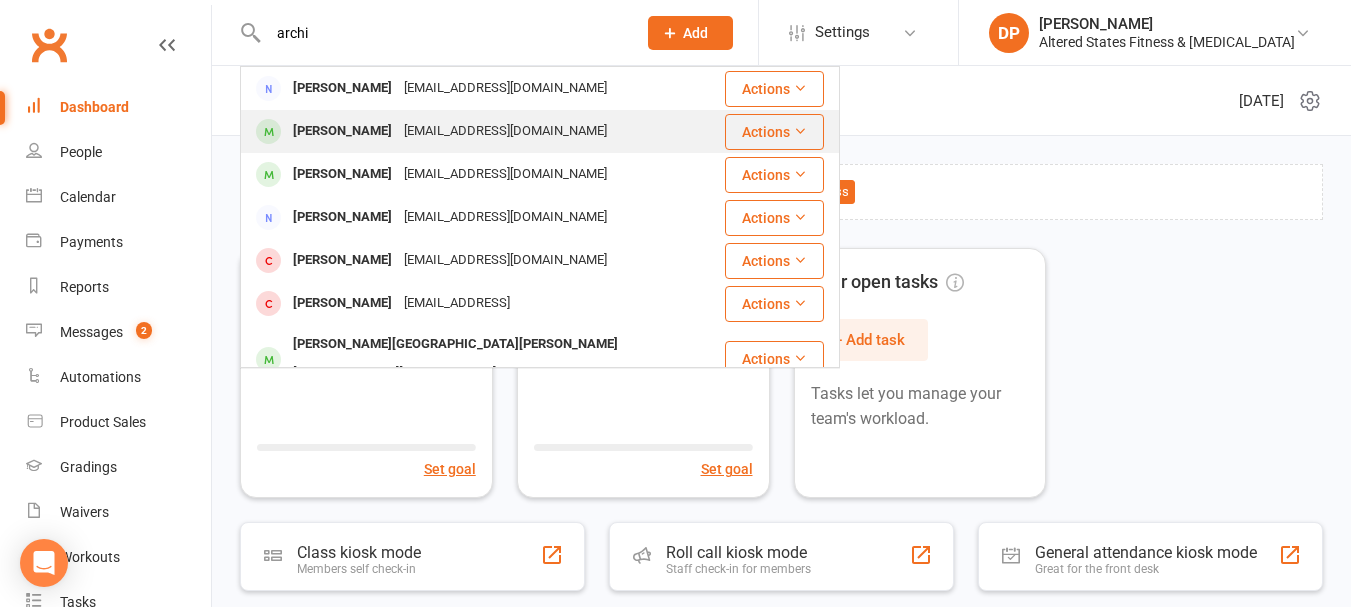 type on "archi" 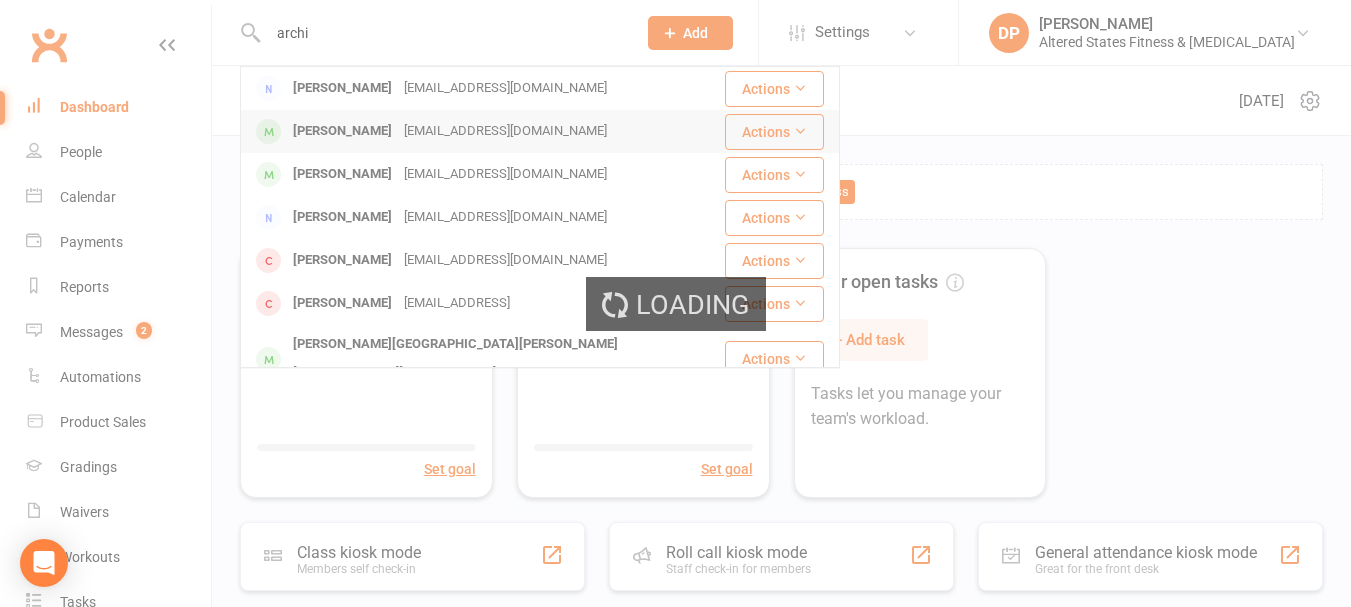 type 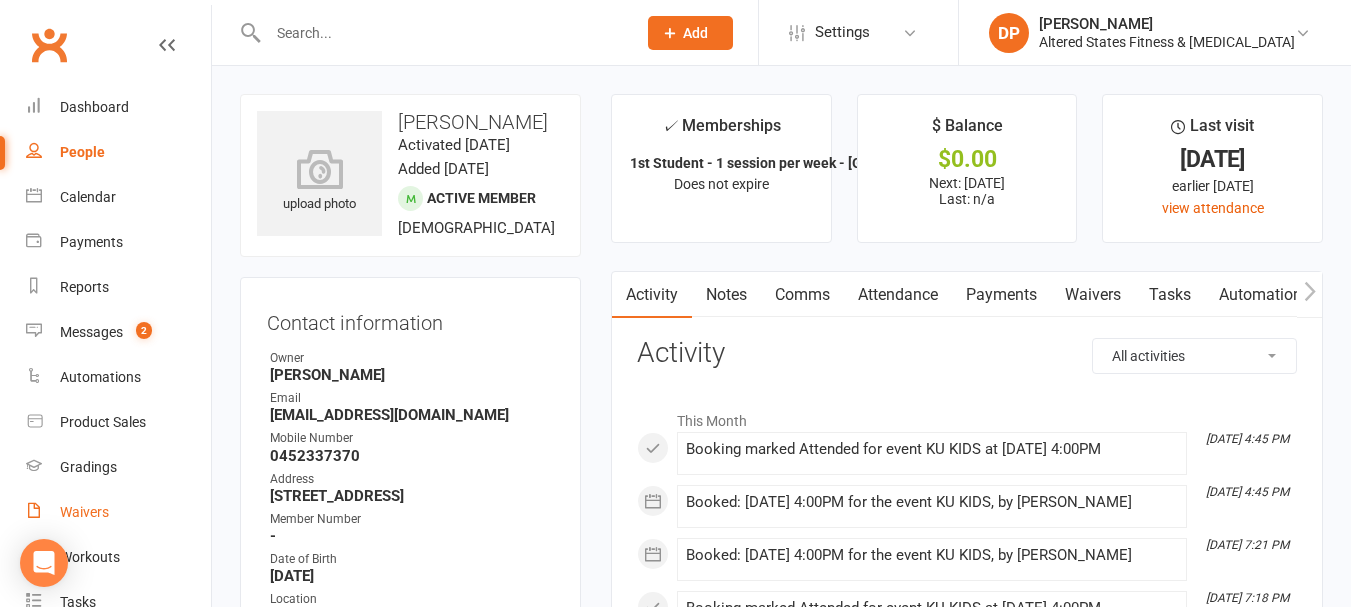 scroll, scrollTop: 100, scrollLeft: 0, axis: vertical 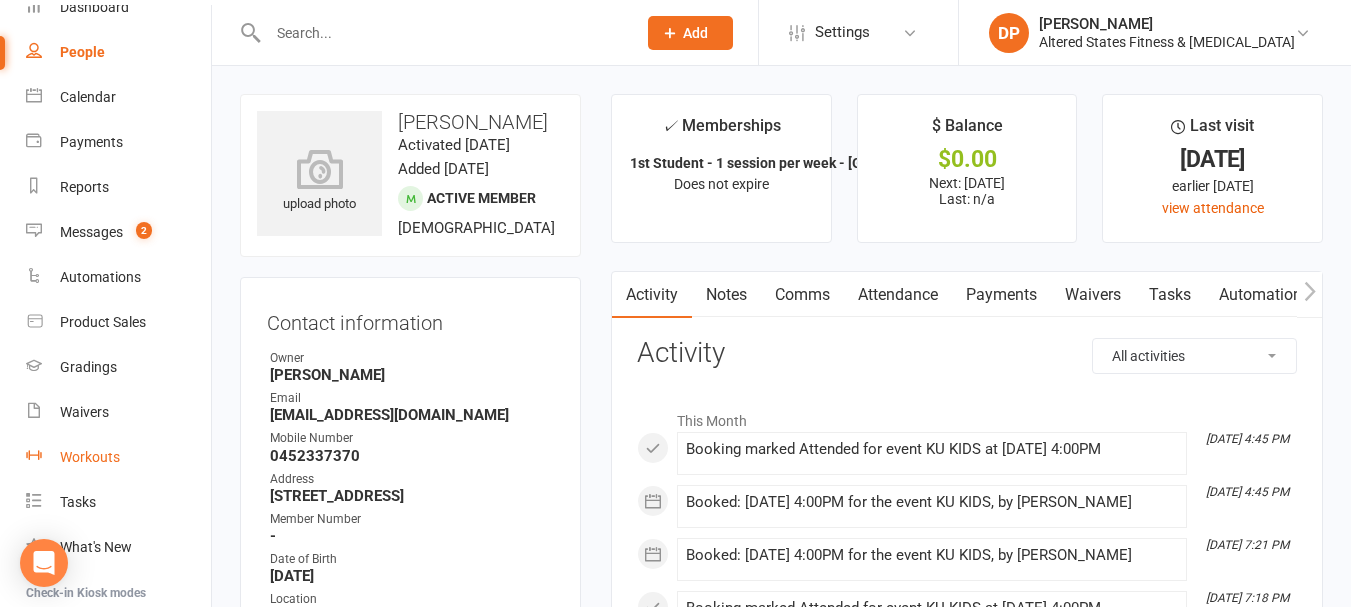 click on "Workouts" at bounding box center (90, 457) 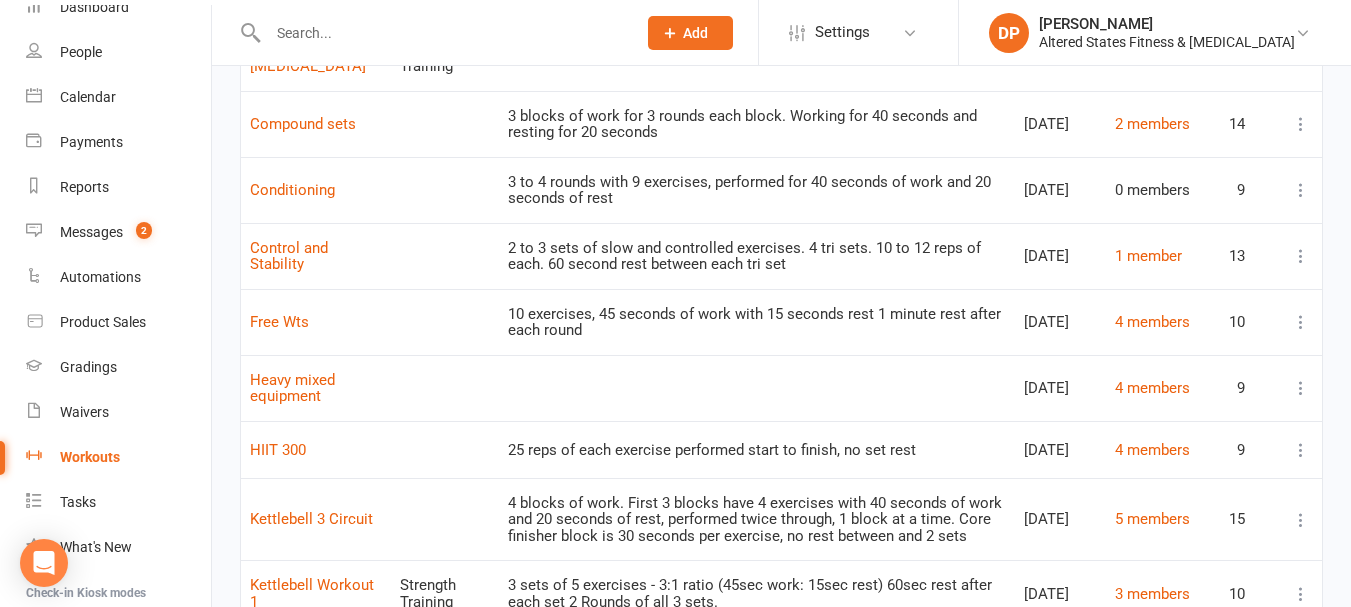 scroll, scrollTop: 351, scrollLeft: 0, axis: vertical 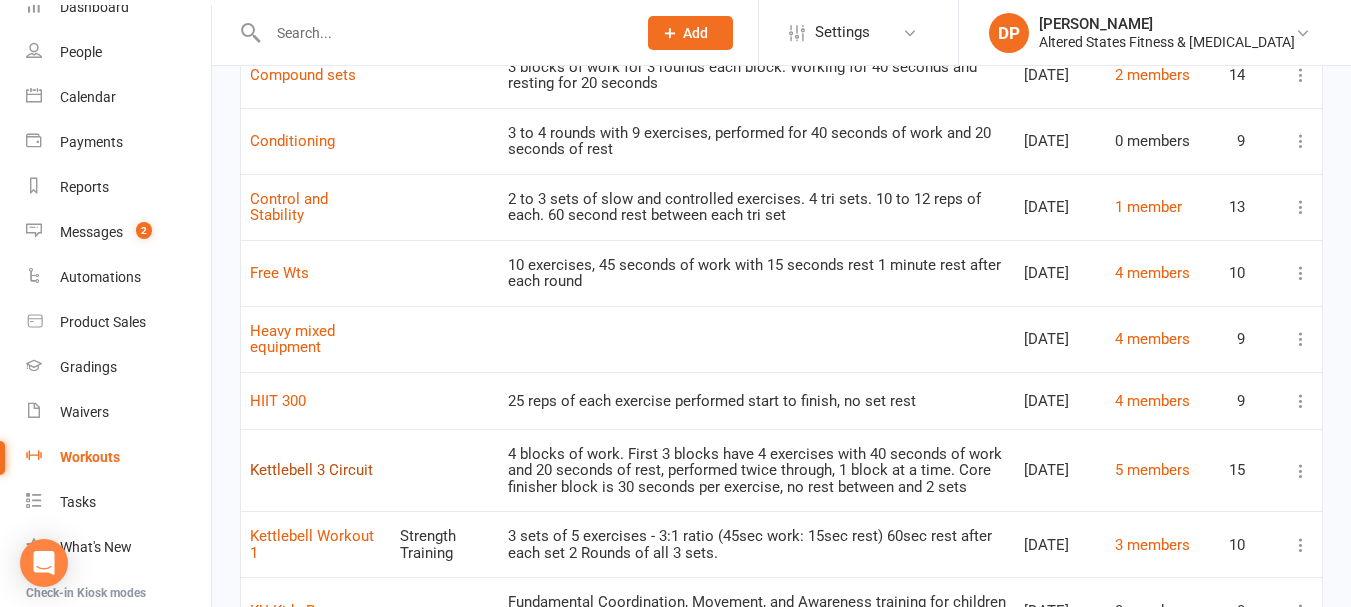 click on "Kettlebell 3 Circuit" at bounding box center (311, 470) 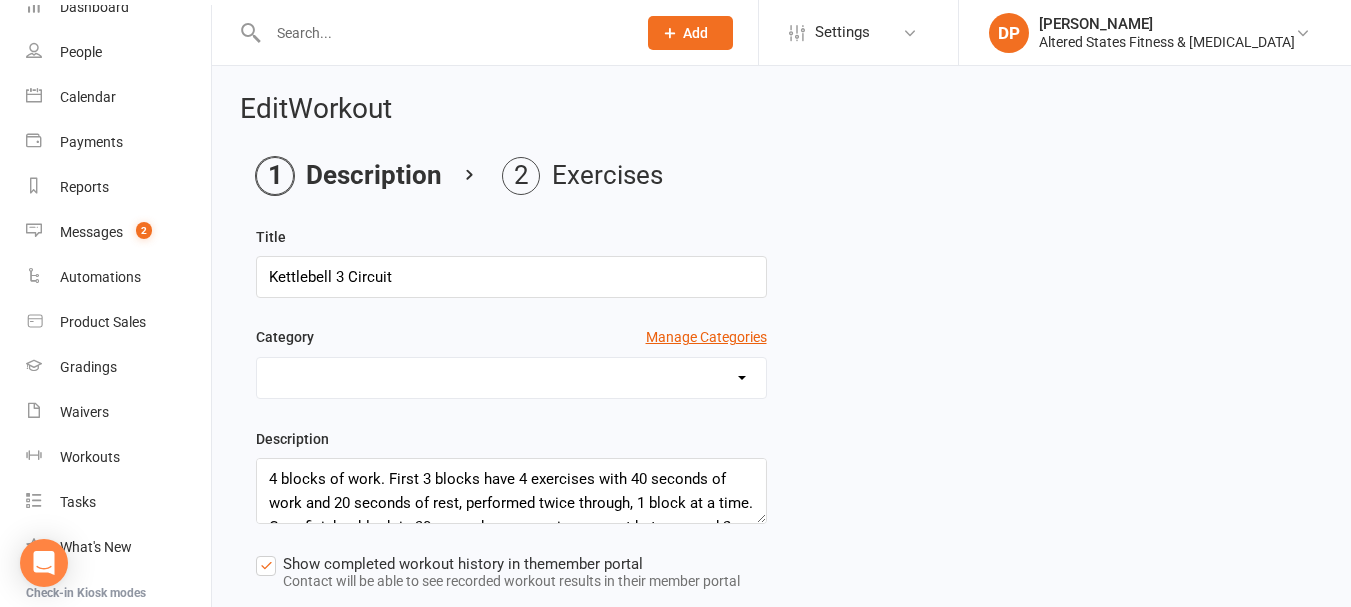 scroll, scrollTop: 48, scrollLeft: 0, axis: vertical 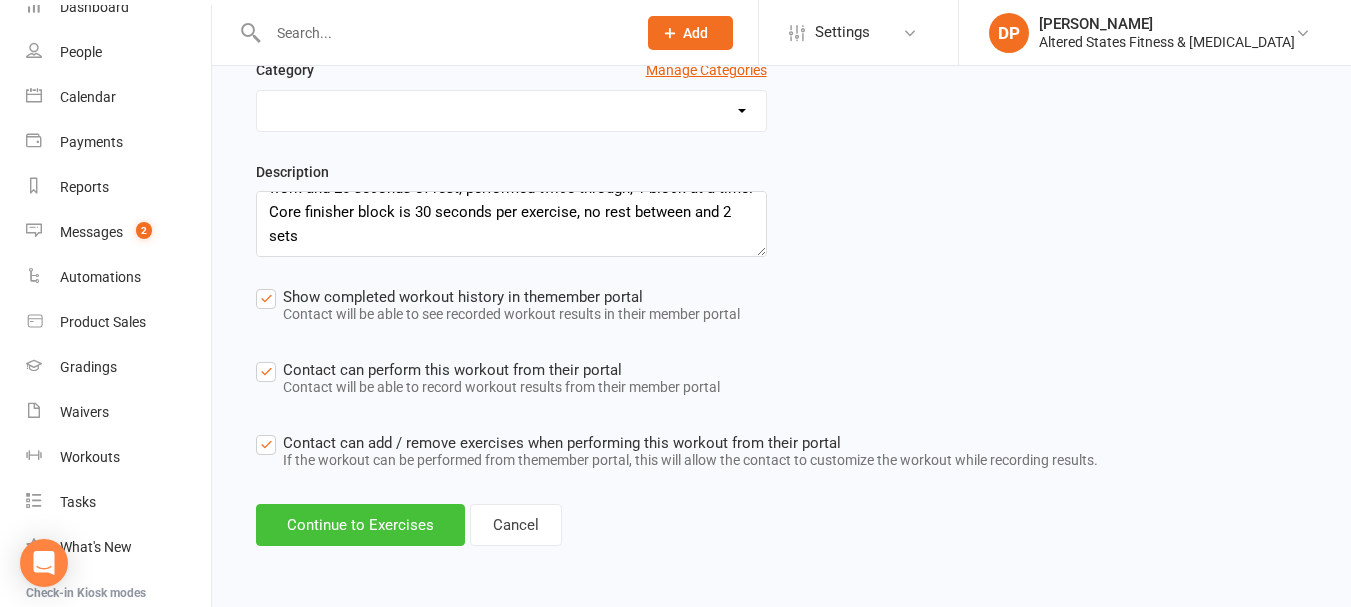 click on "Continue to Exercises" at bounding box center (360, 525) 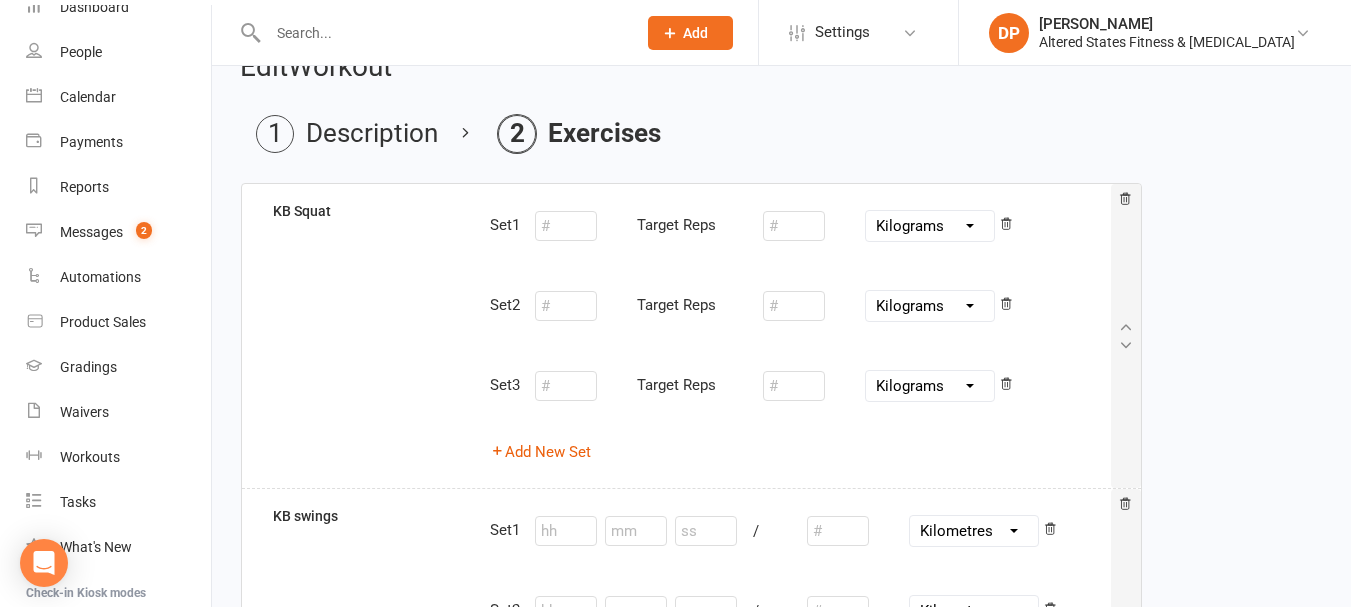 scroll, scrollTop: 0, scrollLeft: 0, axis: both 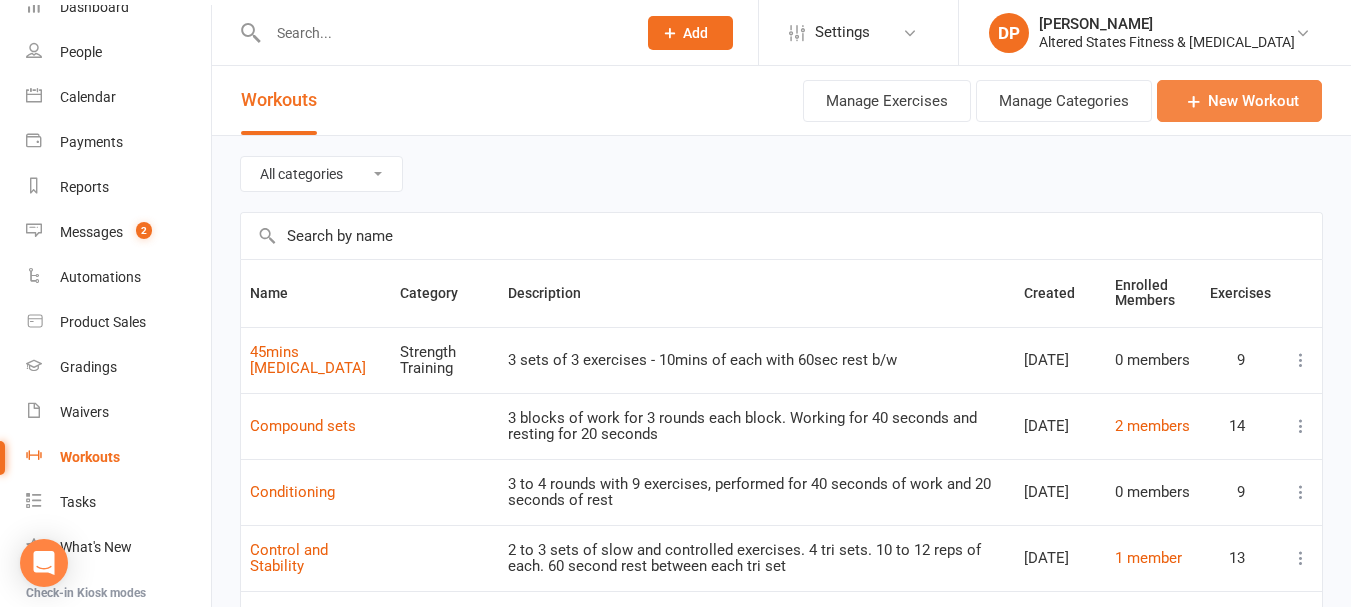 click on "New Workout" at bounding box center (1239, 101) 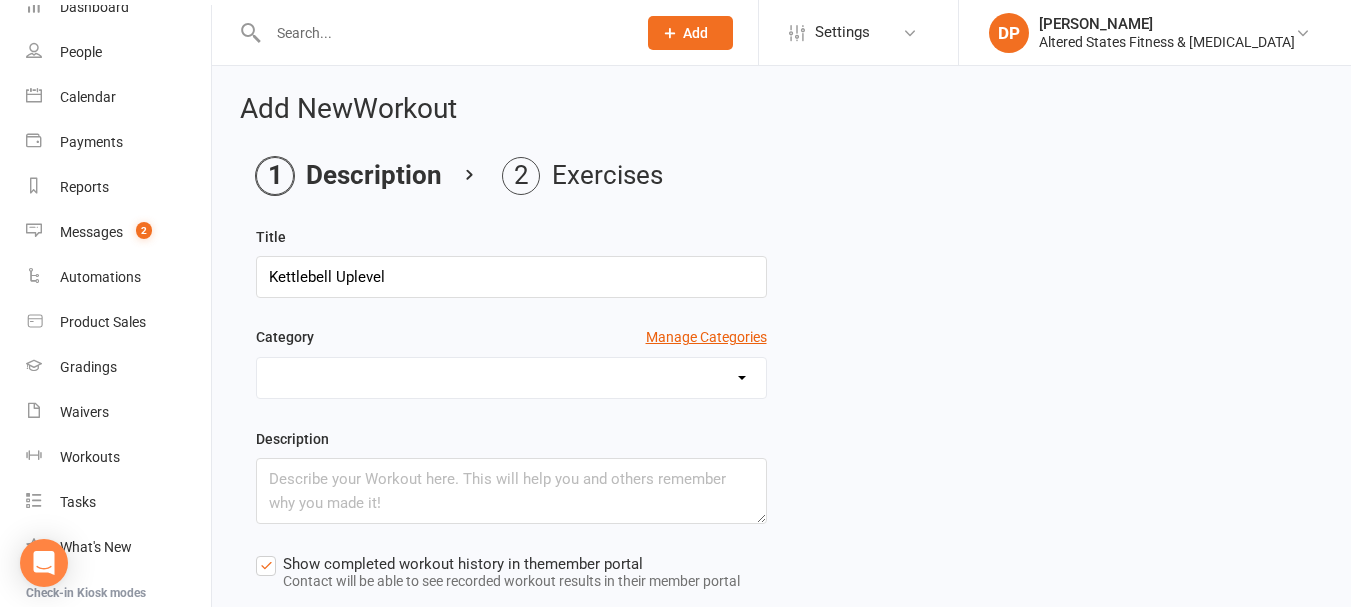 type 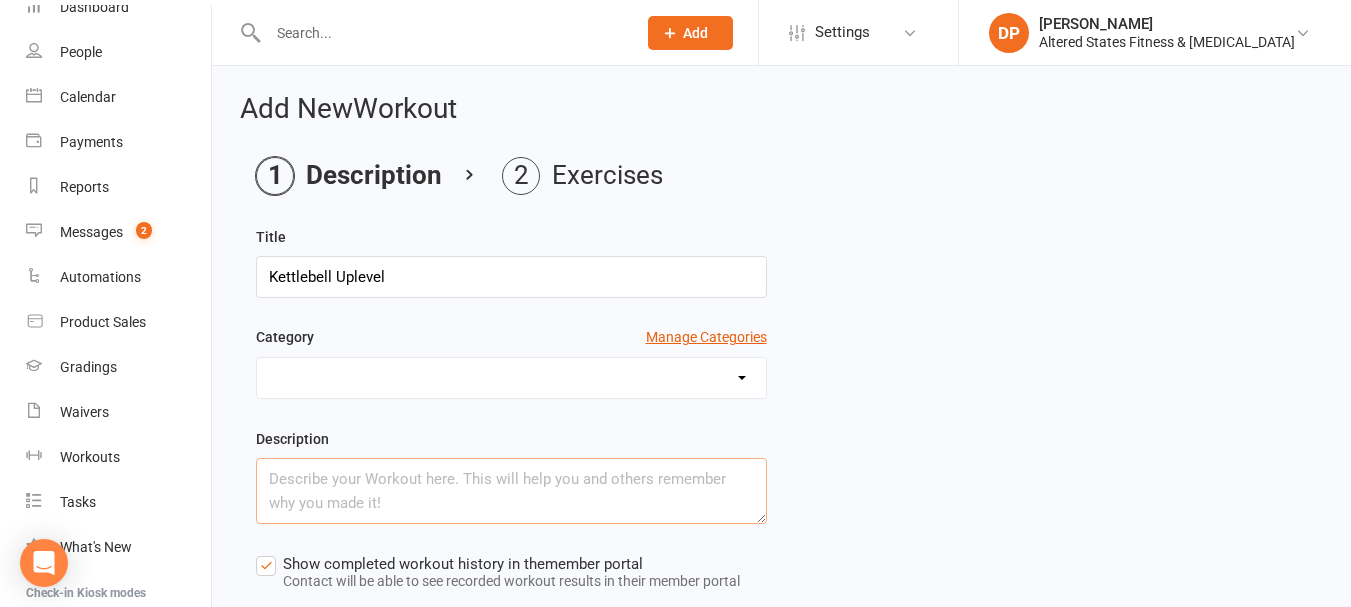 click at bounding box center (511, 491) 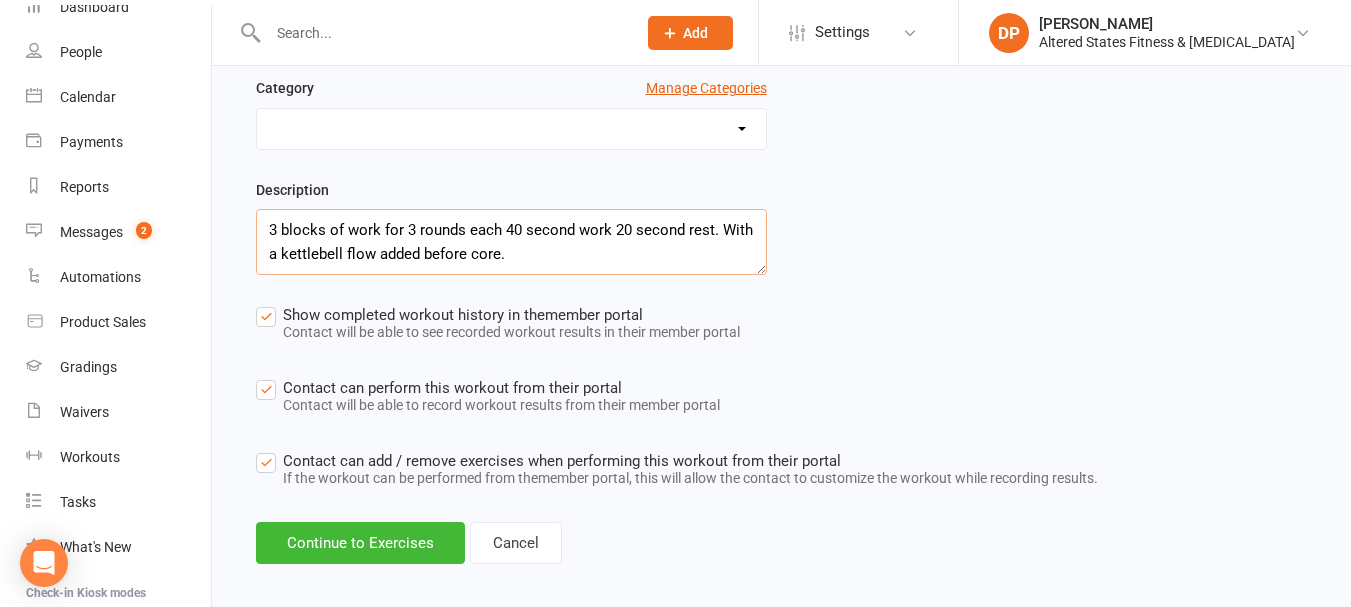 scroll, scrollTop: 272, scrollLeft: 0, axis: vertical 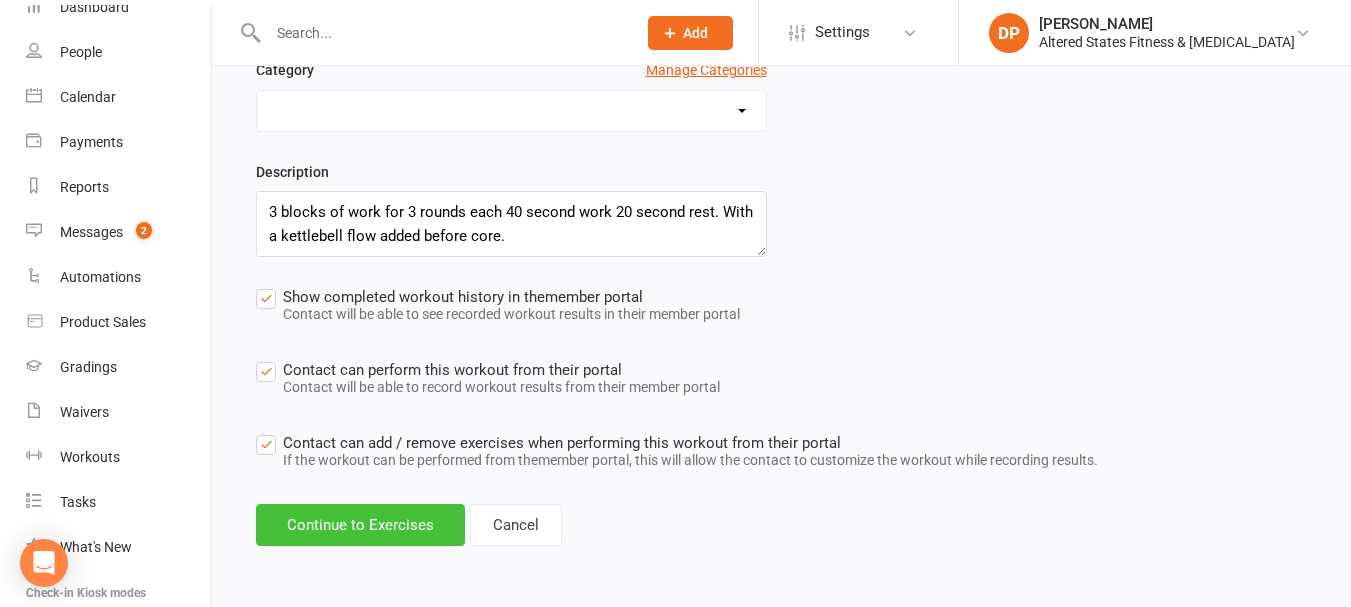 click on "Continue to Exercises" at bounding box center (360, 525) 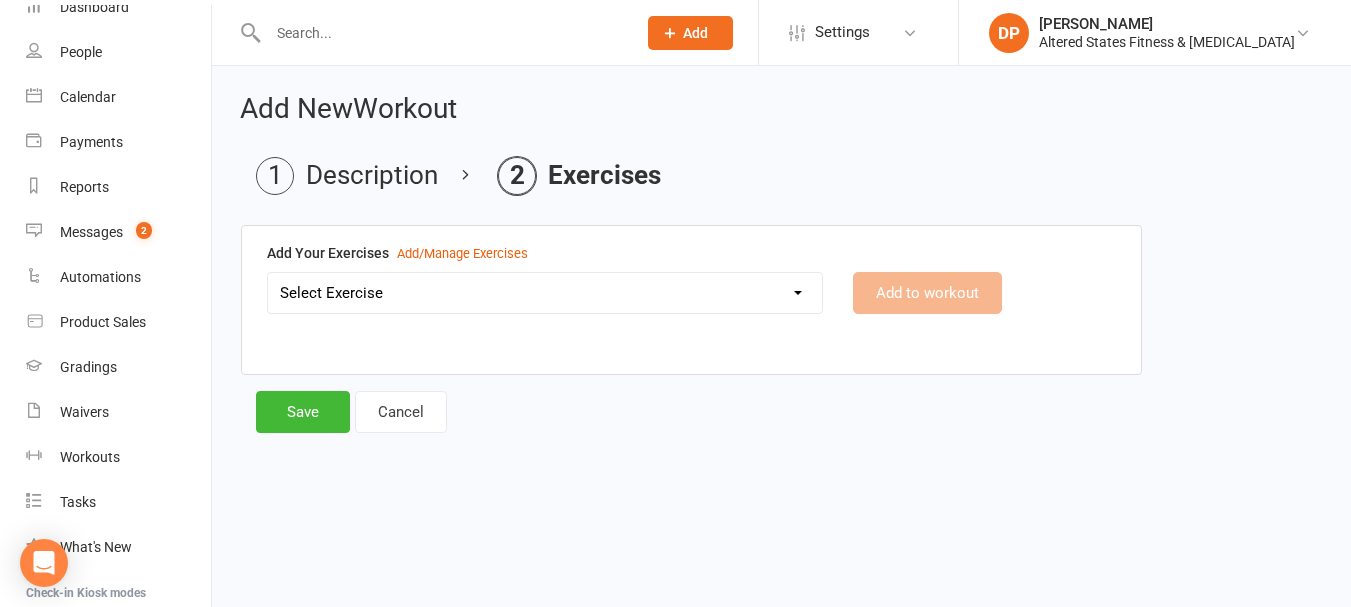 scroll, scrollTop: 0, scrollLeft: 0, axis: both 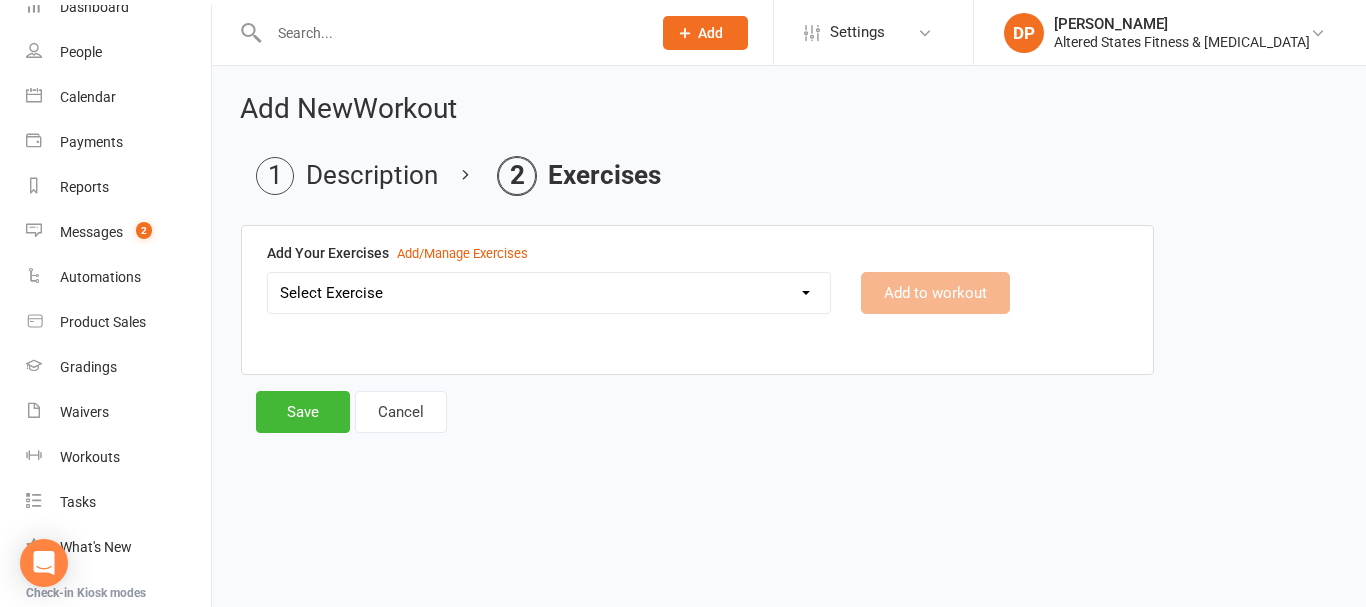 click on "Select Exercise Air Punches Alternating Snatches Ball Slam Banded pull aparts Barbell Bent-over row Barbell Front Squat Barbell Lunges Barbell ring rows Barbell Squat Bench Press Bent over row Bicep curls Bicycle Crunches Broad Jumps Burpees with Deadlift Cable chest press Cable flies Calf raises Clean and Press Curtsey squats Deadbugs Dead Lift Decline Lunges Donkey kicks Dumbbell Fly Farmers carry Goblet squat Good mornings Highpull Hip thrusts Hollow hold Incline Chest Press KB deadlift KB Push ups KB Reverse Lunge KB Squat KB Sumo Deadlift KB swings KB Windmill Kettlebell clean to reverse lunge Kettlebell goblet squat duck walk Kettlebell lunge to deadlift Kettlebell swing to highpull Kneeling banded lat crunches Kneeling Cable Crunch Lateral band squats Lateral pulldown lateral twist w ball Leg Raises Mountain climbers O/H tricep ext. Overhead tricep extension Paired plank w hand taps Palof Press Pancake Sprint Plank pull through Plank shoulder taps Push-up Push up hover Renegade row Reverse crunches" at bounding box center (549, 293) 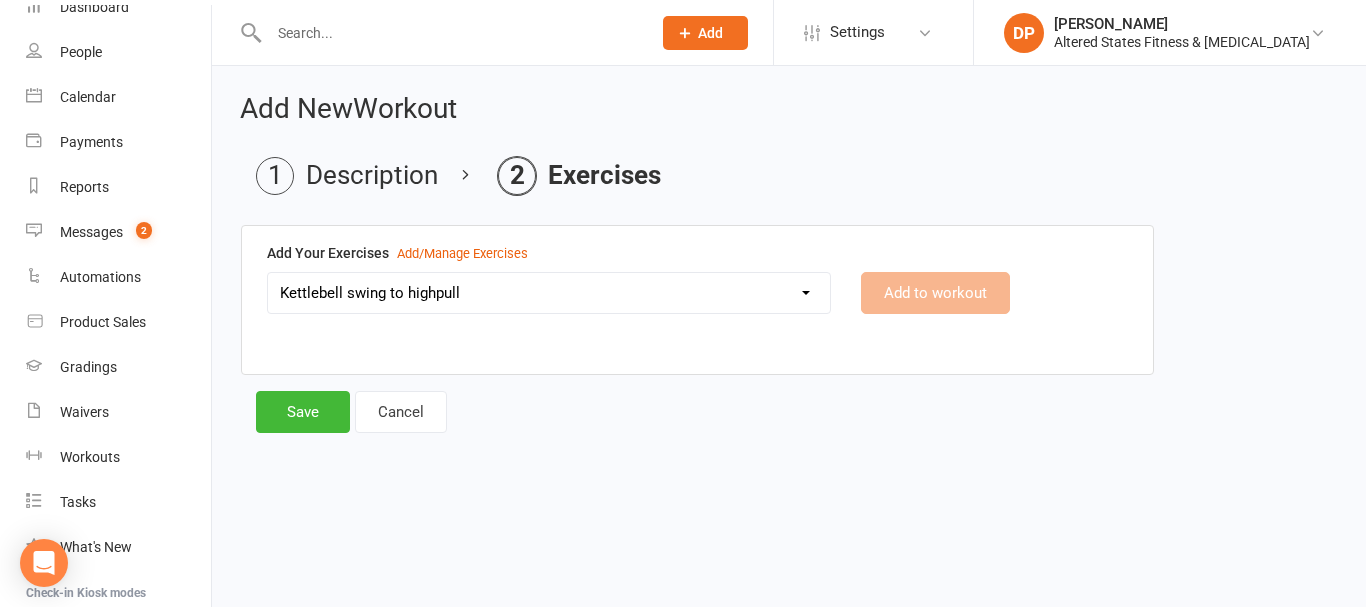 click on "Select Exercise Air Punches Alternating Snatches Ball Slam Banded pull aparts Barbell Bent-over row Barbell Front Squat Barbell Lunges Barbell ring rows Barbell Squat Bench Press Bent over row Bicep curls Bicycle Crunches Broad Jumps Burpees with Deadlift Cable chest press Cable flies Calf raises Clean and Press Curtsey squats Deadbugs Dead Lift Decline Lunges Donkey kicks Dumbbell Fly Farmers carry Goblet squat Good mornings Highpull Hip thrusts Hollow hold Incline Chest Press KB deadlift KB Push ups KB Reverse Lunge KB Squat KB Sumo Deadlift KB swings KB Windmill Kettlebell clean to reverse lunge Kettlebell goblet squat duck walk Kettlebell lunge to deadlift Kettlebell swing to highpull Kneeling banded lat crunches Kneeling Cable Crunch Lateral band squats Lateral pulldown lateral twist w ball Leg Raises Mountain climbers O/H tricep ext. Overhead tricep extension Paired plank w hand taps Palof Press Pancake Sprint Plank pull through Plank shoulder taps Push-up Push up hover Renegade row Reverse crunches" at bounding box center (549, 293) 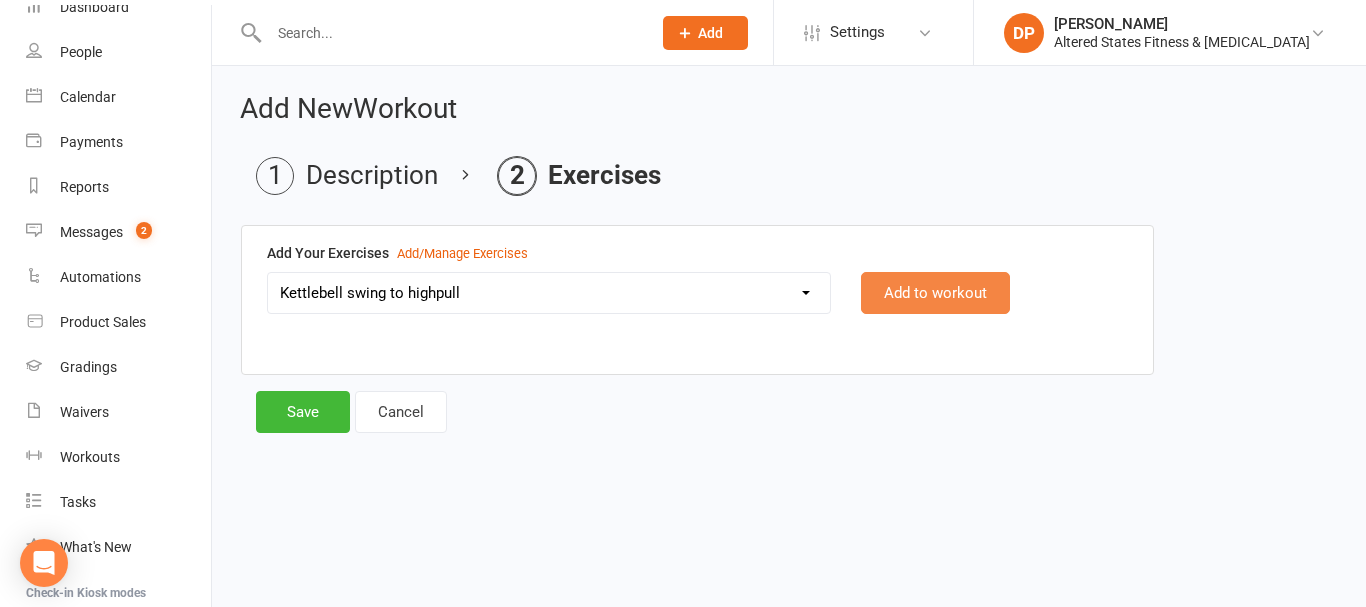 click on "Add to workout" at bounding box center [935, 293] 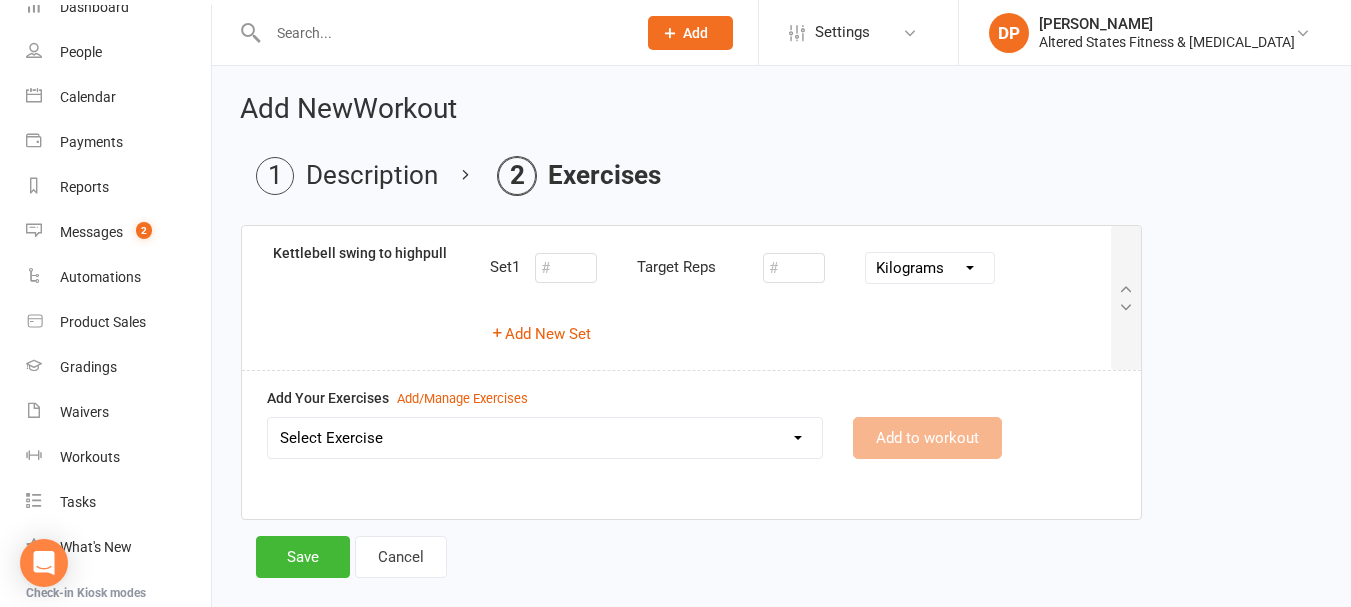 click on "Select Exercise Air Punches Alternating Snatches Ball Slam Banded pull aparts Barbell Bent-over row Barbell Front Squat Barbell Lunges Barbell ring rows Barbell Squat Bench Press Bent over row Bicep curls Bicycle Crunches Broad Jumps Burpees with Deadlift Cable chest press Cable flies Calf raises Clean and Press Curtsey squats Deadbugs Dead Lift Decline Lunges Donkey kicks Dumbbell Fly Farmers carry Goblet squat Good mornings Highpull Hip thrusts Hollow hold Incline Chest Press KB deadlift KB Push ups KB Reverse Lunge KB Squat KB Sumo Deadlift KB swings KB Windmill Kettlebell clean to reverse lunge Kettlebell goblet squat duck walk Kettlebell lunge to deadlift Kettlebell swing to highpull Kneeling banded lat crunches Kneeling Cable Crunch Lateral band squats Lateral pulldown lateral twist w ball Leg Raises Mountain climbers O/H tricep ext. Overhead tricep extension Paired plank w hand taps Palof Press Pancake Sprint Plank pull through Plank shoulder taps Push-up Push up hover Renegade row Reverse crunches" at bounding box center [545, 438] 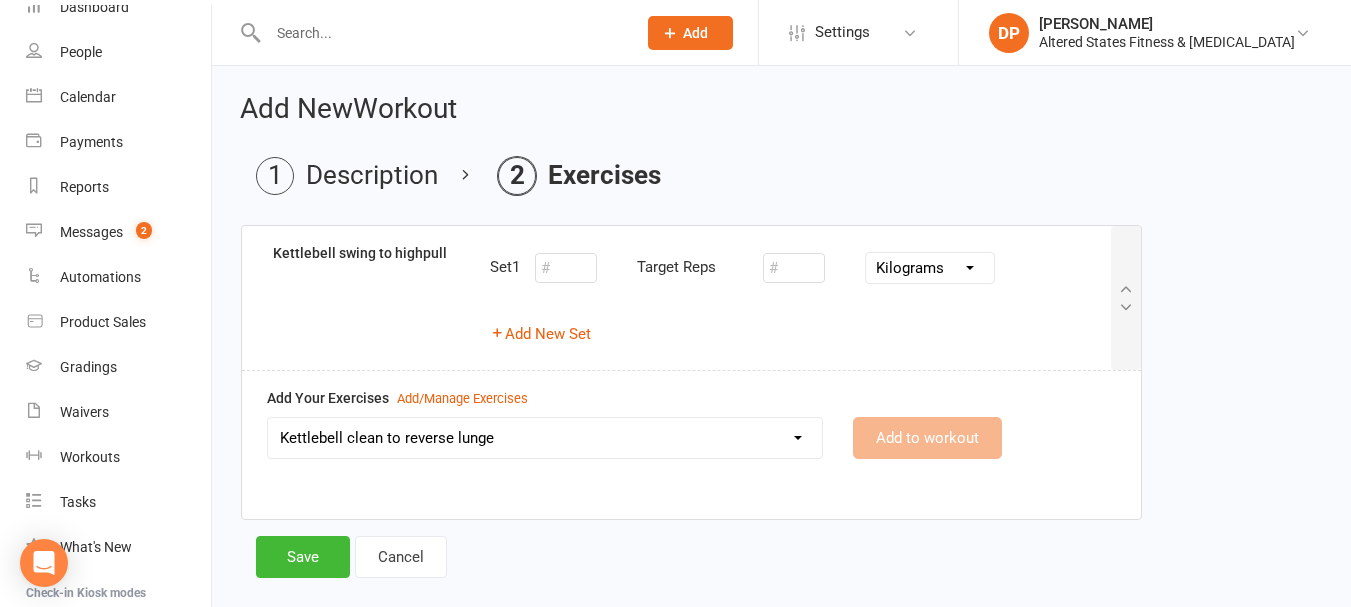 click on "Select Exercise Air Punches Alternating Snatches Ball Slam Banded pull aparts Barbell Bent-over row Barbell Front Squat Barbell Lunges Barbell ring rows Barbell Squat Bench Press Bent over row Bicep curls Bicycle Crunches Broad Jumps Burpees with Deadlift Cable chest press Cable flies Calf raises Clean and Press Curtsey squats Deadbugs Dead Lift Decline Lunges Donkey kicks Dumbbell Fly Farmers carry Goblet squat Good mornings Highpull Hip thrusts Hollow hold Incline Chest Press KB deadlift KB Push ups KB Reverse Lunge KB Squat KB Sumo Deadlift KB swings KB Windmill Kettlebell clean to reverse lunge Kettlebell goblet squat duck walk Kettlebell lunge to deadlift Kettlebell swing to highpull Kneeling banded lat crunches Kneeling Cable Crunch Lateral band squats Lateral pulldown lateral twist w ball Leg Raises Mountain climbers O/H tricep ext. Overhead tricep extension Paired plank w hand taps Palof Press Pancake Sprint Plank pull through Plank shoulder taps Push-up Push up hover Renegade row Reverse crunches" at bounding box center [545, 438] 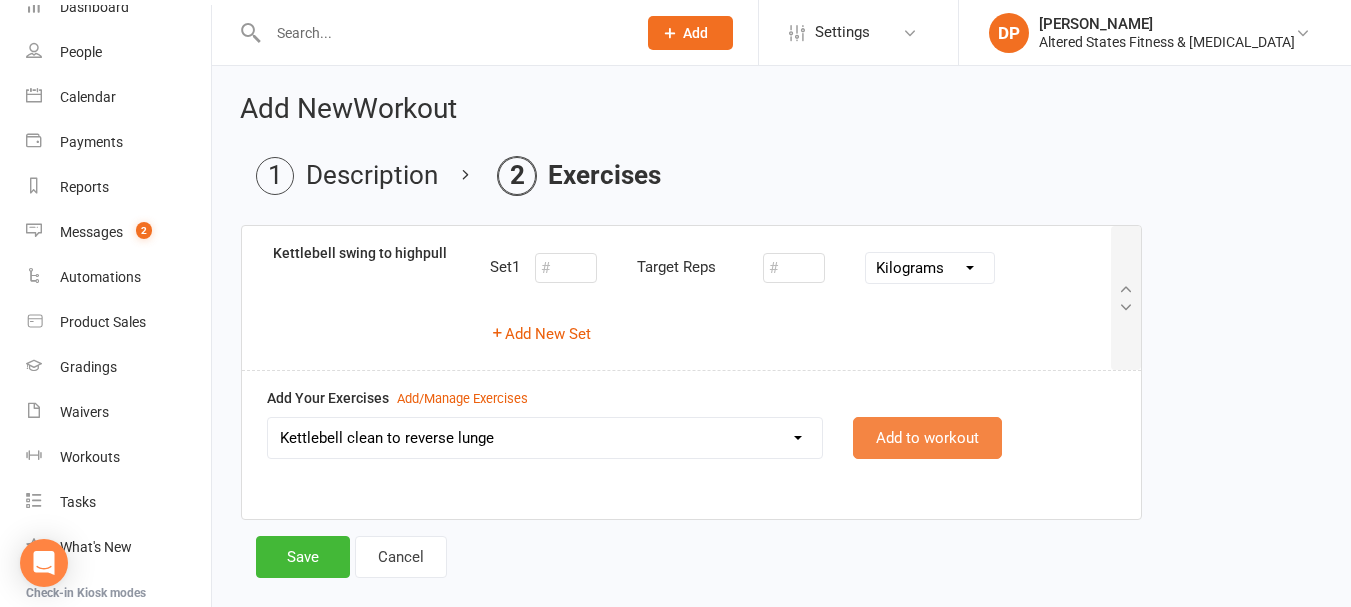 click on "Add to workout" at bounding box center (927, 438) 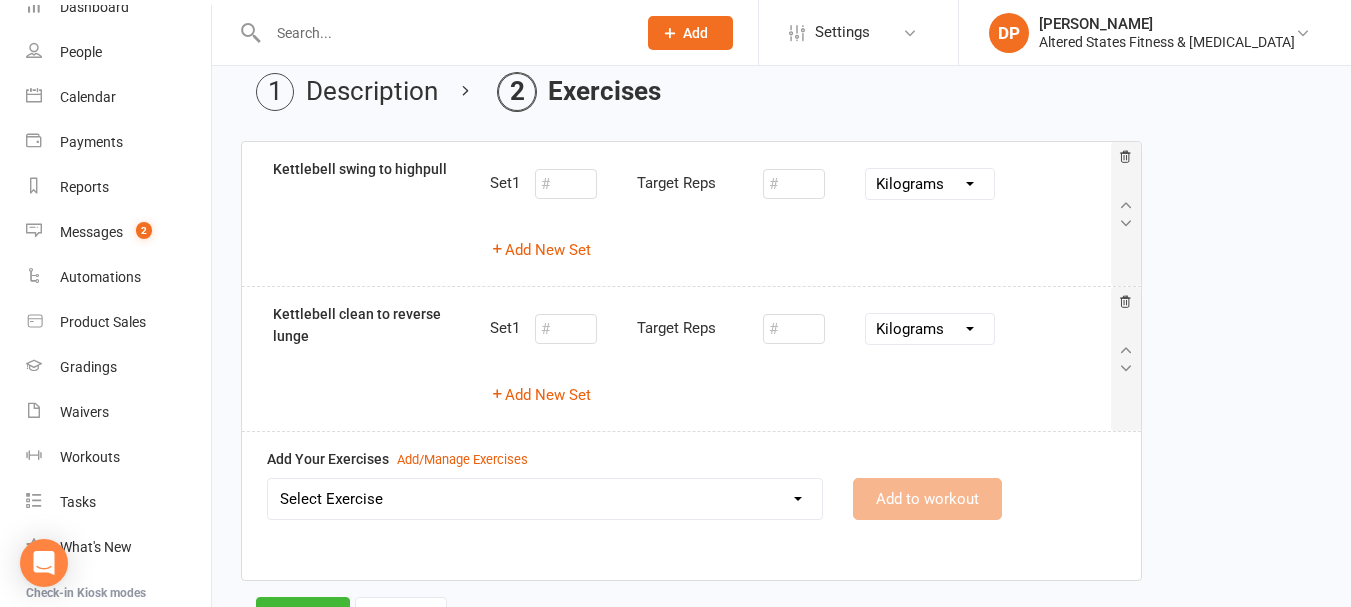 scroll, scrollTop: 177, scrollLeft: 0, axis: vertical 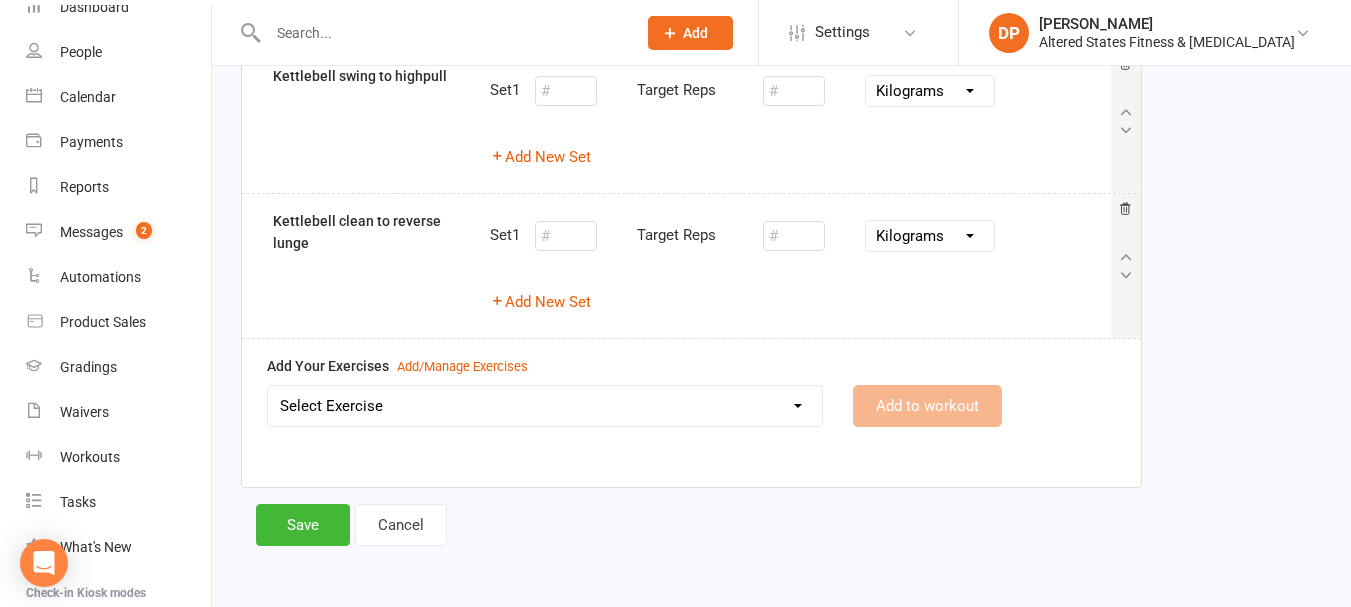 click on "Select Exercise Air Punches Alternating Snatches Ball Slam Banded pull aparts Barbell Bent-over row Barbell Front Squat Barbell Lunges Barbell ring rows Barbell Squat Bench Press Bent over row Bicep curls Bicycle Crunches Broad Jumps Burpees with Deadlift Cable chest press Cable flies Calf raises Clean and Press Curtsey squats Deadbugs Dead Lift Decline Lunges Donkey kicks Dumbbell Fly Farmers carry Goblet squat Good mornings Highpull Hip thrusts Hollow hold Incline Chest Press KB deadlift KB Push ups KB Reverse Lunge KB Squat KB Sumo Deadlift KB swings KB Windmill Kettlebell clean to reverse lunge Kettlebell goblet squat duck walk Kettlebell lunge to deadlift Kettlebell swing to highpull Kneeling banded lat crunches Kneeling Cable Crunch Lateral band squats Lateral pulldown lateral twist w ball Leg Raises Mountain climbers O/H tricep ext. Overhead tricep extension Paired plank w hand taps Palof Press Pancake Sprint Plank pull through Plank shoulder taps Push-up Push up hover Renegade row Reverse crunches" at bounding box center (545, 406) 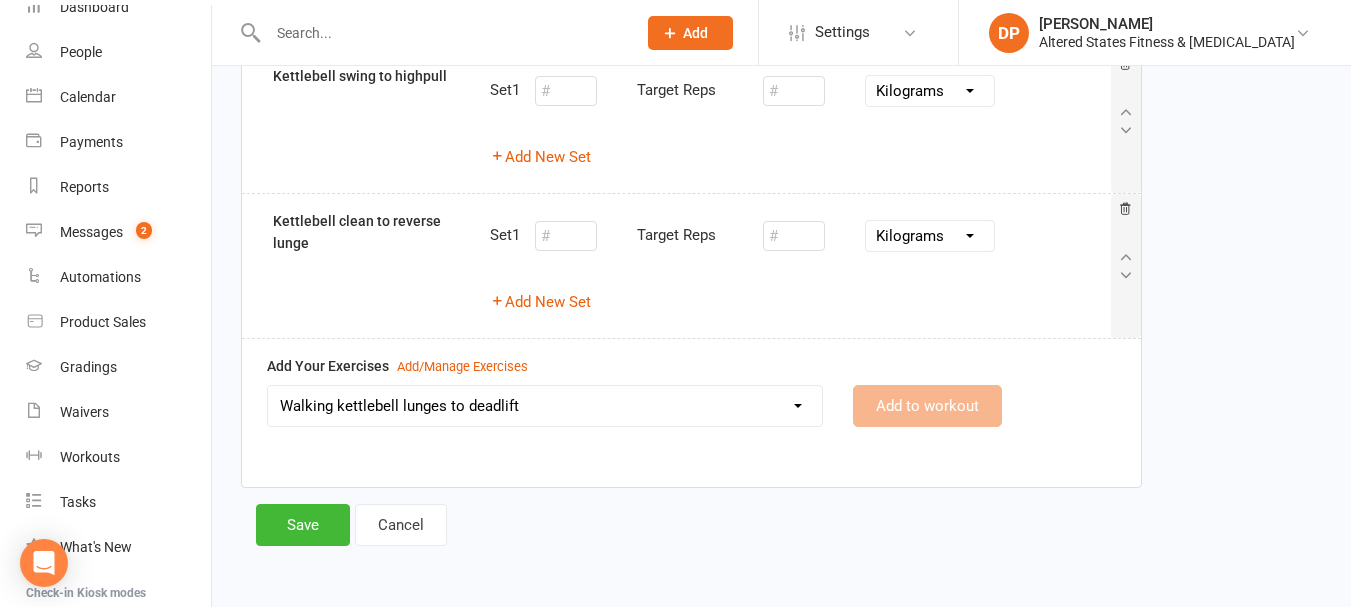 click on "Select Exercise Air Punches Alternating Snatches Ball Slam Banded pull aparts Barbell Bent-over row Barbell Front Squat Barbell Lunges Barbell ring rows Barbell Squat Bench Press Bent over row Bicep curls Bicycle Crunches Broad Jumps Burpees with Deadlift Cable chest press Cable flies Calf raises Clean and Press Curtsey squats Deadbugs Dead Lift Decline Lunges Donkey kicks Dumbbell Fly Farmers carry Goblet squat Good mornings Highpull Hip thrusts Hollow hold Incline Chest Press KB deadlift KB Push ups KB Reverse Lunge KB Squat KB Sumo Deadlift KB swings KB Windmill Kettlebell clean to reverse lunge Kettlebell goblet squat duck walk Kettlebell lunge to deadlift Kettlebell swing to highpull Kneeling banded lat crunches Kneeling Cable Crunch Lateral band squats Lateral pulldown lateral twist w ball Leg Raises Mountain climbers O/H tricep ext. Overhead tricep extension Paired plank w hand taps Palof Press Pancake Sprint Plank pull through Plank shoulder taps Push-up Push up hover Renegade row Reverse crunches" at bounding box center (545, 406) 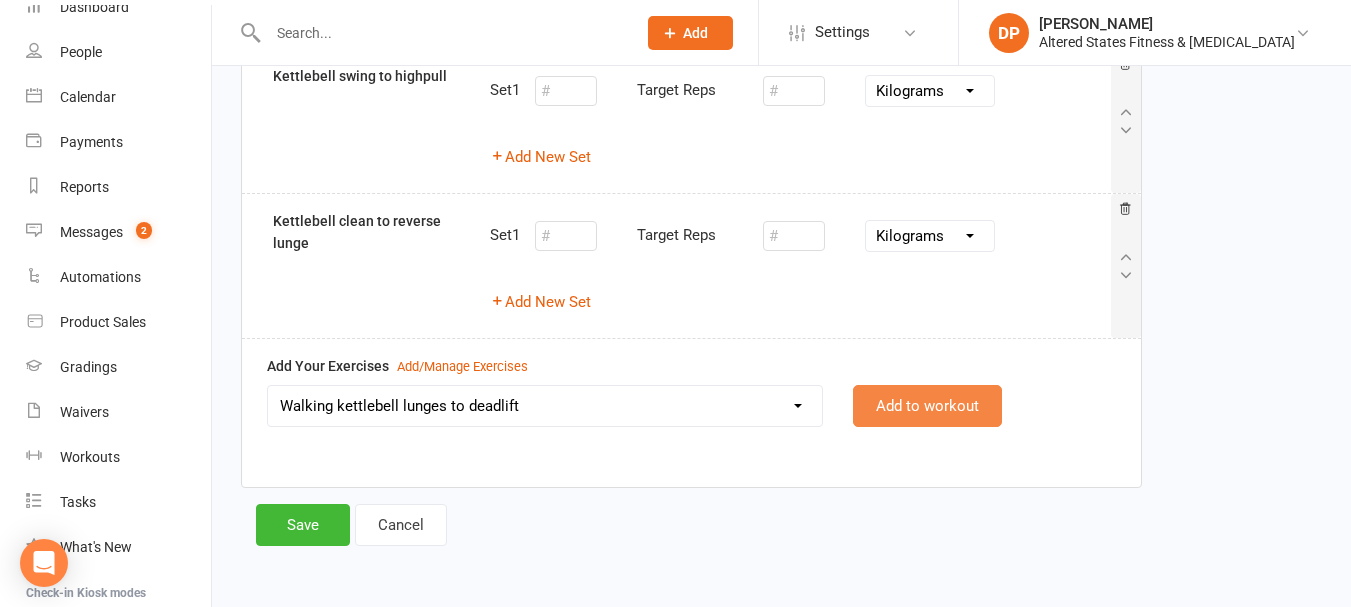 click on "Add to workout" at bounding box center (927, 406) 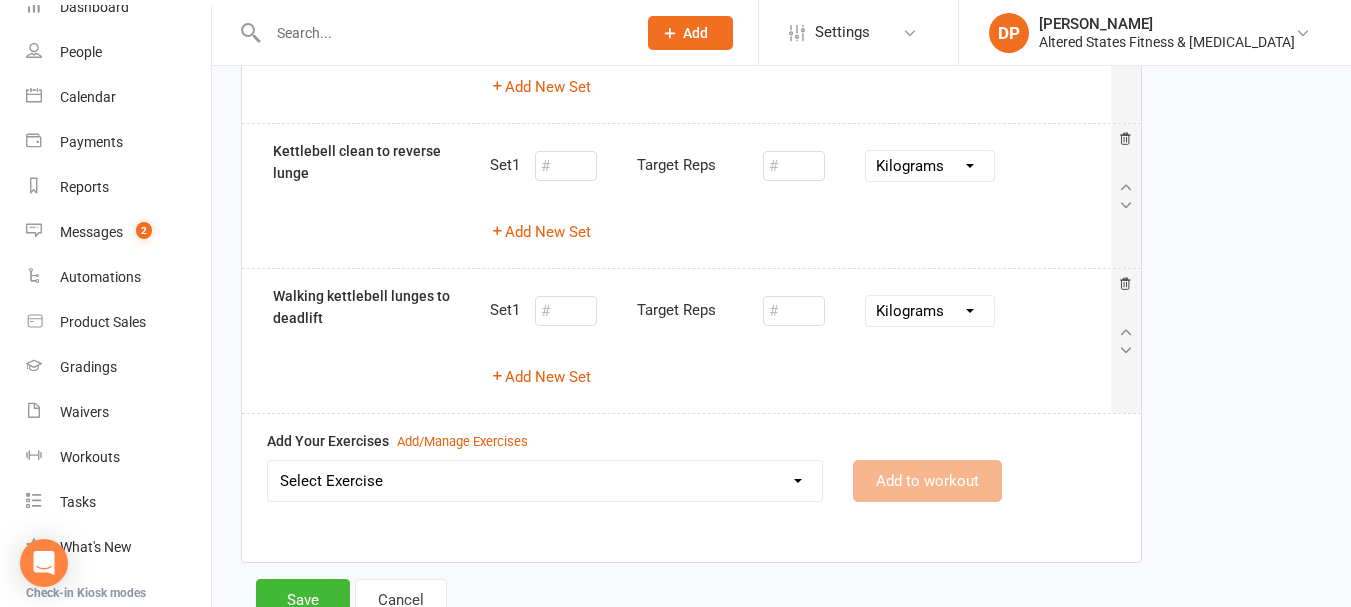 scroll, scrollTop: 322, scrollLeft: 0, axis: vertical 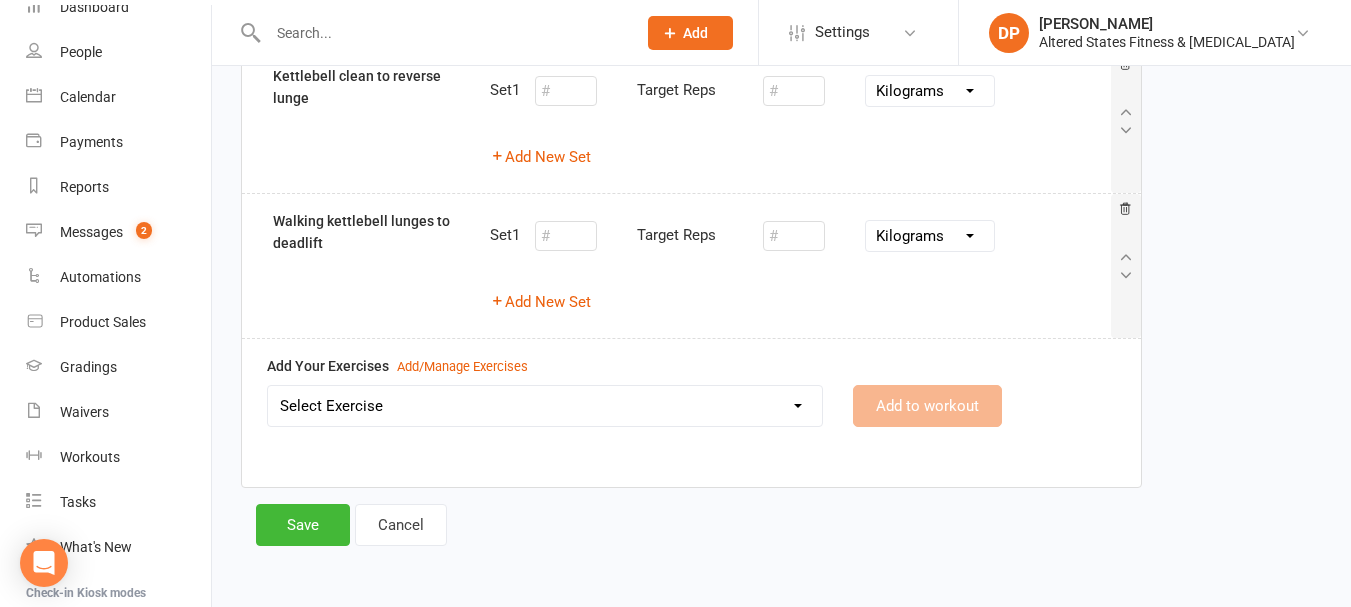 click on "Select Exercise Air Punches Alternating Snatches Ball Slam Banded pull aparts Barbell Bent-over row Barbell Front Squat Barbell Lunges Barbell ring rows Barbell Squat Bench Press Bent over row Bicep curls Bicycle Crunches Broad Jumps Burpees with Deadlift Cable chest press Cable flies Calf raises Clean and Press Curtsey squats Deadbugs Dead Lift Decline Lunges Donkey kicks Dumbbell Fly Farmers carry Goblet squat Good mornings Highpull Hip thrusts Hollow hold Incline Chest Press KB deadlift KB Push ups KB Reverse Lunge KB Squat KB Sumo Deadlift KB swings KB Windmill Kettlebell clean to reverse lunge Kettlebell goblet squat duck walk Kettlebell lunge to deadlift Kettlebell swing to highpull Kneeling banded lat crunches Kneeling Cable Crunch Lateral band squats Lateral pulldown lateral twist w ball Leg Raises Mountain climbers O/H tricep ext. Overhead tricep extension Paired plank w hand taps Palof Press Pancake Sprint Plank pull through Plank shoulder taps Push-up Push up hover Renegade row Reverse crunches" at bounding box center [545, 406] 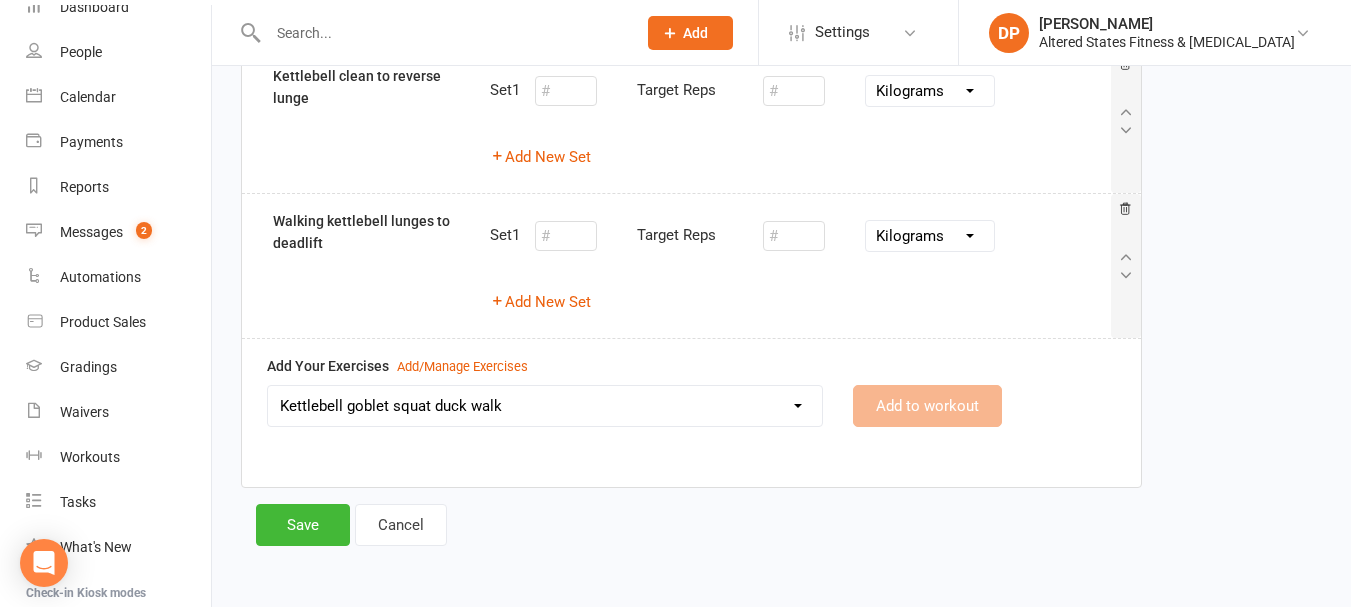 click on "Select Exercise Air Punches Alternating Snatches Ball Slam Banded pull aparts Barbell Bent-over row Barbell Front Squat Barbell Lunges Barbell ring rows Barbell Squat Bench Press Bent over row Bicep curls Bicycle Crunches Broad Jumps Burpees with Deadlift Cable chest press Cable flies Calf raises Clean and Press Curtsey squats Deadbugs Dead Lift Decline Lunges Donkey kicks Dumbbell Fly Farmers carry Goblet squat Good mornings Highpull Hip thrusts Hollow hold Incline Chest Press KB deadlift KB Push ups KB Reverse Lunge KB Squat KB Sumo Deadlift KB swings KB Windmill Kettlebell clean to reverse lunge Kettlebell goblet squat duck walk Kettlebell lunge to deadlift Kettlebell swing to highpull Kneeling banded lat crunches Kneeling Cable Crunch Lateral band squats Lateral pulldown lateral twist w ball Leg Raises Mountain climbers O/H tricep ext. Overhead tricep extension Paired plank w hand taps Palof Press Pancake Sprint Plank pull through Plank shoulder taps Push-up Push up hover Renegade row Reverse crunches" at bounding box center (545, 406) 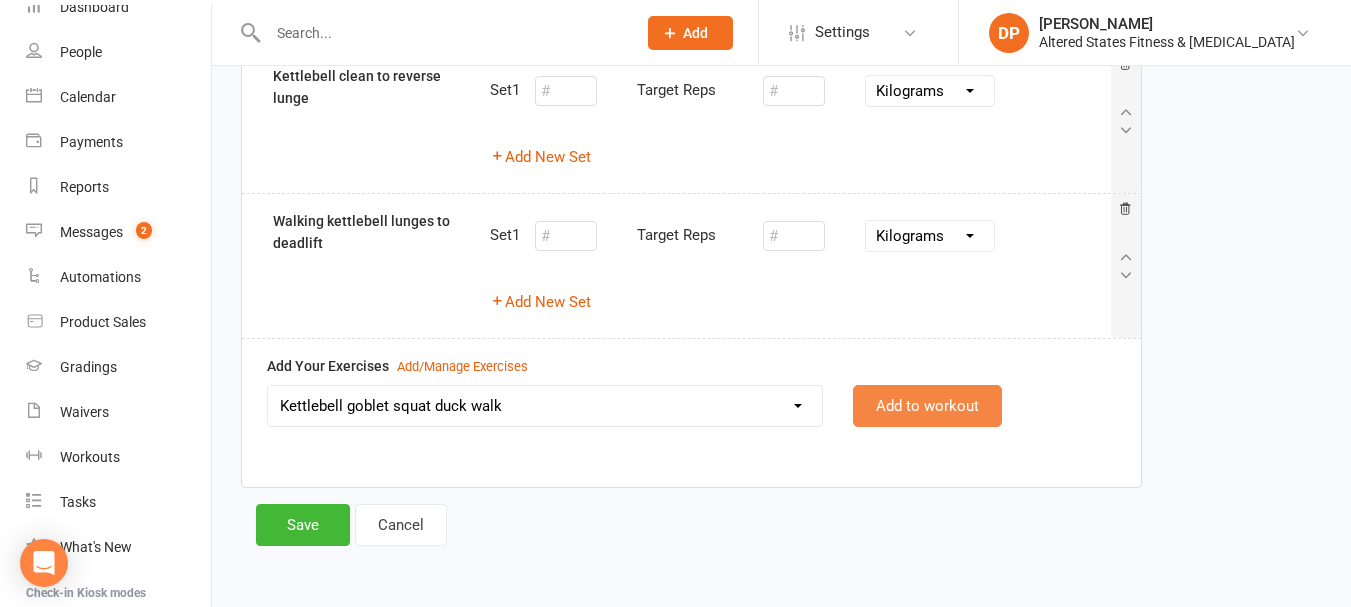 click on "Add to workout" at bounding box center [927, 406] 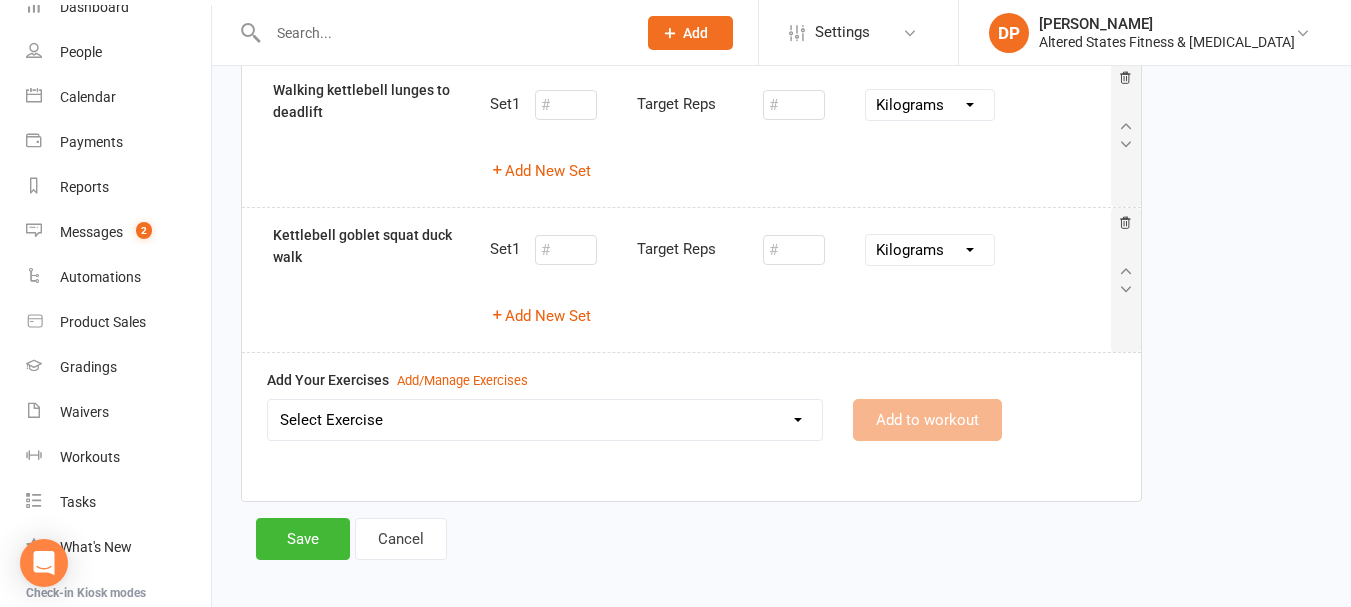 scroll, scrollTop: 467, scrollLeft: 0, axis: vertical 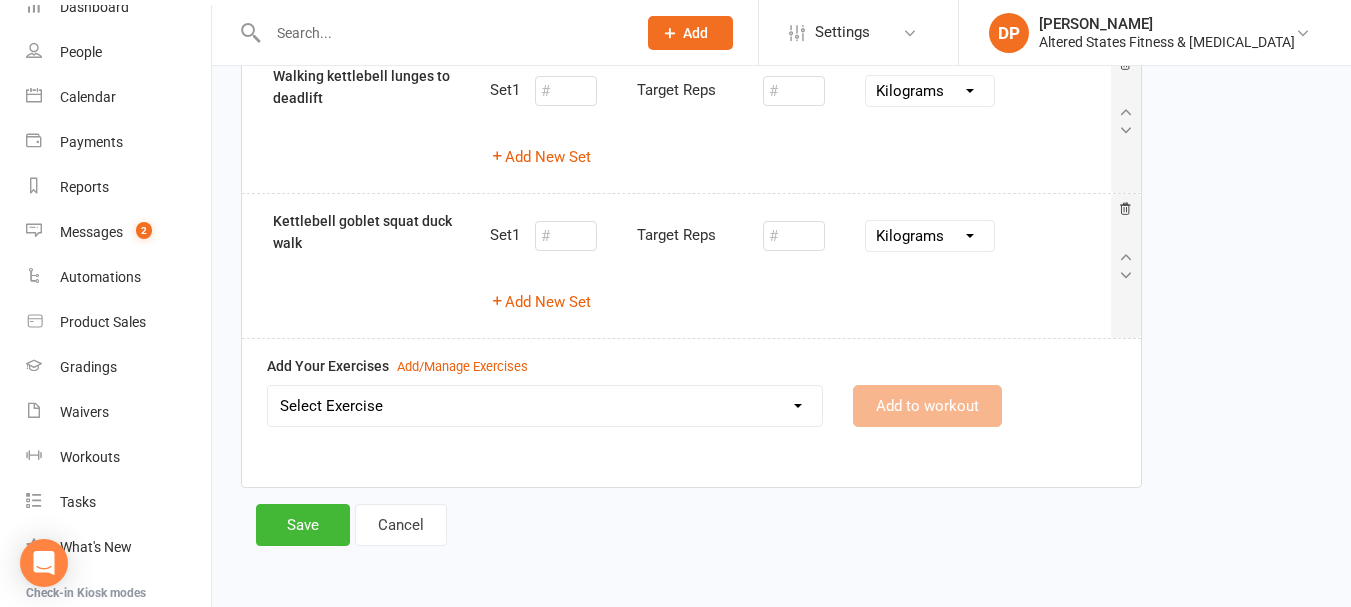click on "Select Exercise Air Punches Alternating Snatches Ball Slam Banded pull aparts Barbell Bent-over row Barbell Front Squat Barbell Lunges Barbell ring rows Barbell Squat Bench Press Bent over row Bicep curls Bicycle Crunches Broad Jumps Burpees with Deadlift Cable chest press Cable flies Calf raises Clean and Press Curtsey squats Deadbugs Dead Lift Decline Lunges Donkey kicks Dumbbell Fly Farmers carry Goblet squat Good mornings Highpull Hip thrusts Hollow hold Incline Chest Press KB deadlift KB Push ups KB Reverse Lunge KB Squat KB Sumo Deadlift KB swings KB Windmill Kettlebell clean to reverse lunge Kettlebell goblet squat duck walk Kettlebell lunge to deadlift Kettlebell swing to highpull Kneeling banded lat crunches Kneeling Cable Crunch Lateral band squats Lateral pulldown lateral twist w ball Leg Raises Mountain climbers O/H tricep ext. Overhead tricep extension Paired plank w hand taps Palof Press Pancake Sprint Plank pull through Plank shoulder taps Push-up Push up hover Renegade row Reverse crunches" at bounding box center [545, 406] 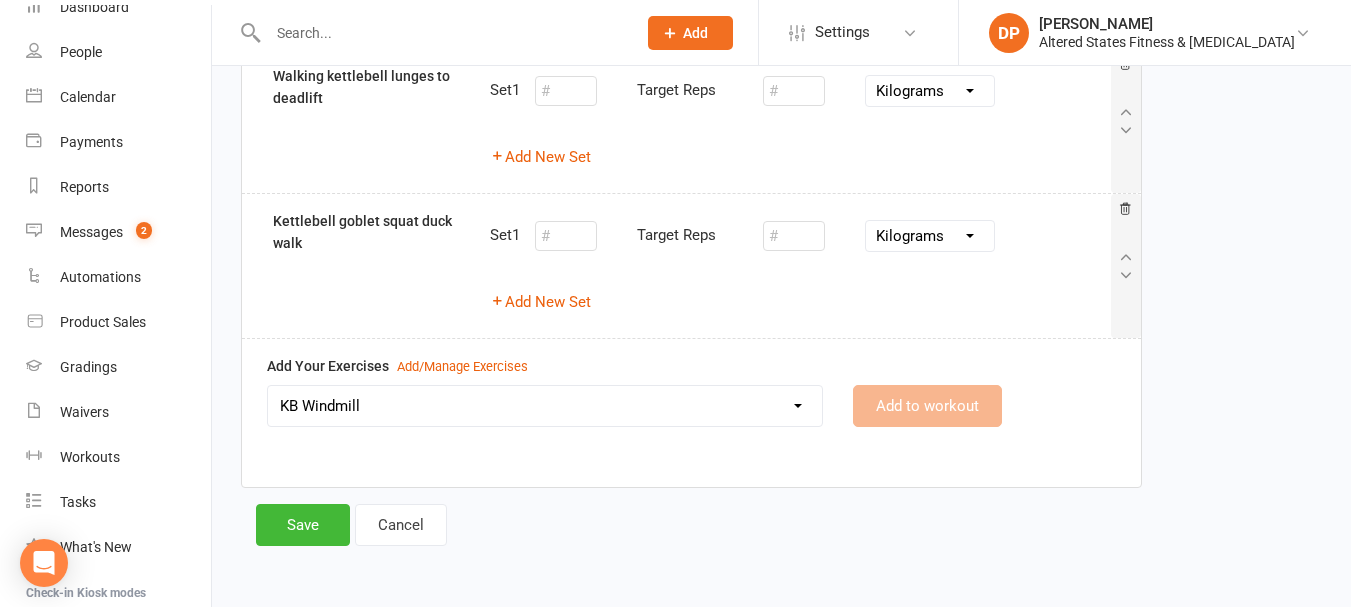 click on "Select Exercise Air Punches Alternating Snatches Ball Slam Banded pull aparts Barbell Bent-over row Barbell Front Squat Barbell Lunges Barbell ring rows Barbell Squat Bench Press Bent over row Bicep curls Bicycle Crunches Broad Jumps Burpees with Deadlift Cable chest press Cable flies Calf raises Clean and Press Curtsey squats Deadbugs Dead Lift Decline Lunges Donkey kicks Dumbbell Fly Farmers carry Goblet squat Good mornings Highpull Hip thrusts Hollow hold Incline Chest Press KB deadlift KB Push ups KB Reverse Lunge KB Squat KB Sumo Deadlift KB swings KB Windmill Kettlebell clean to reverse lunge Kettlebell goblet squat duck walk Kettlebell lunge to deadlift Kettlebell swing to highpull Kneeling banded lat crunches Kneeling Cable Crunch Lateral band squats Lateral pulldown lateral twist w ball Leg Raises Mountain climbers O/H tricep ext. Overhead tricep extension Paired plank w hand taps Palof Press Pancake Sprint Plank pull through Plank shoulder taps Push-up Push up hover Renegade row Reverse crunches" at bounding box center (545, 406) 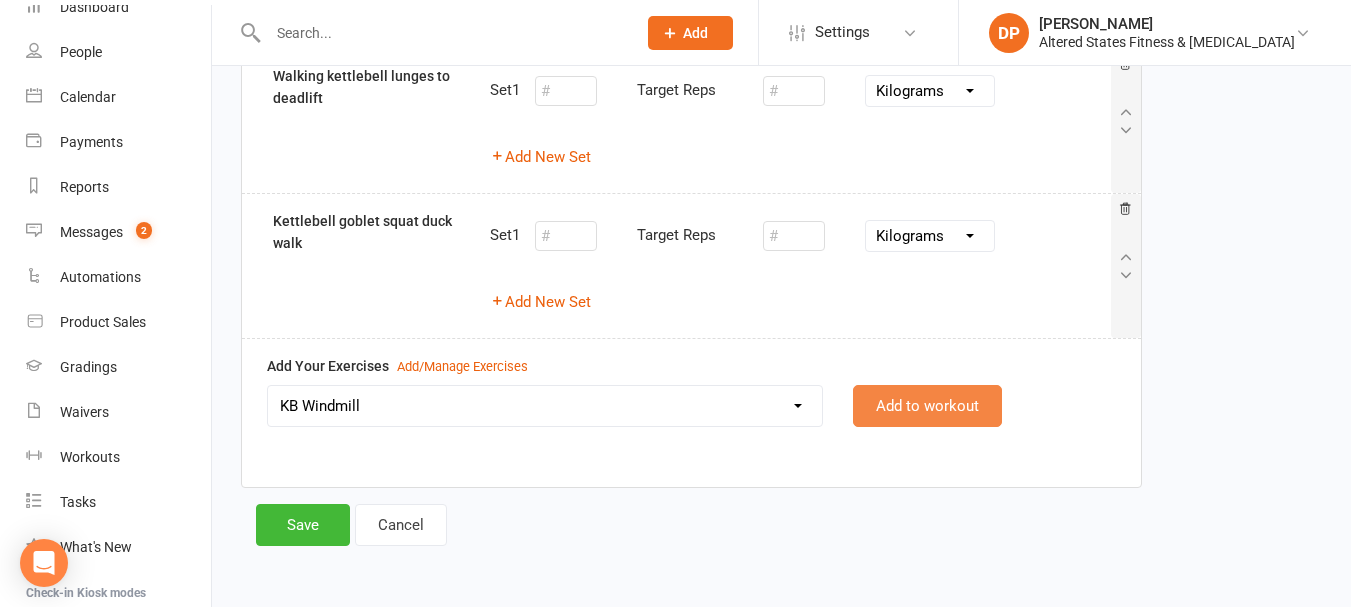 click on "Add to workout" at bounding box center (927, 406) 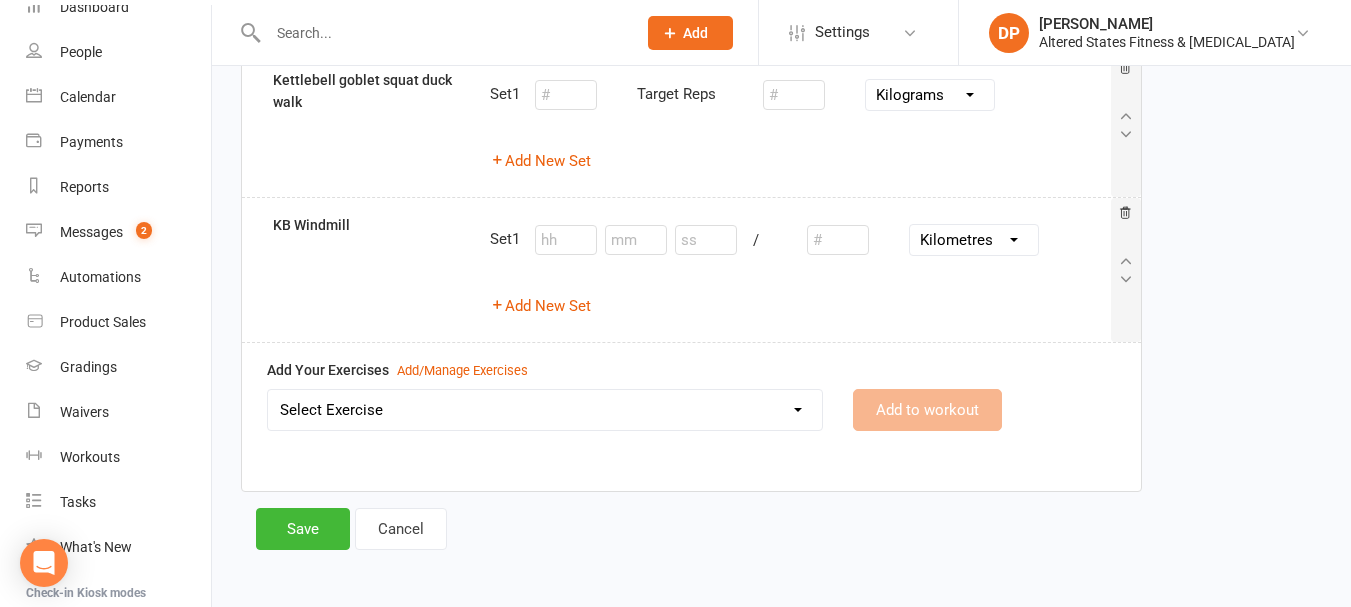 scroll, scrollTop: 612, scrollLeft: 0, axis: vertical 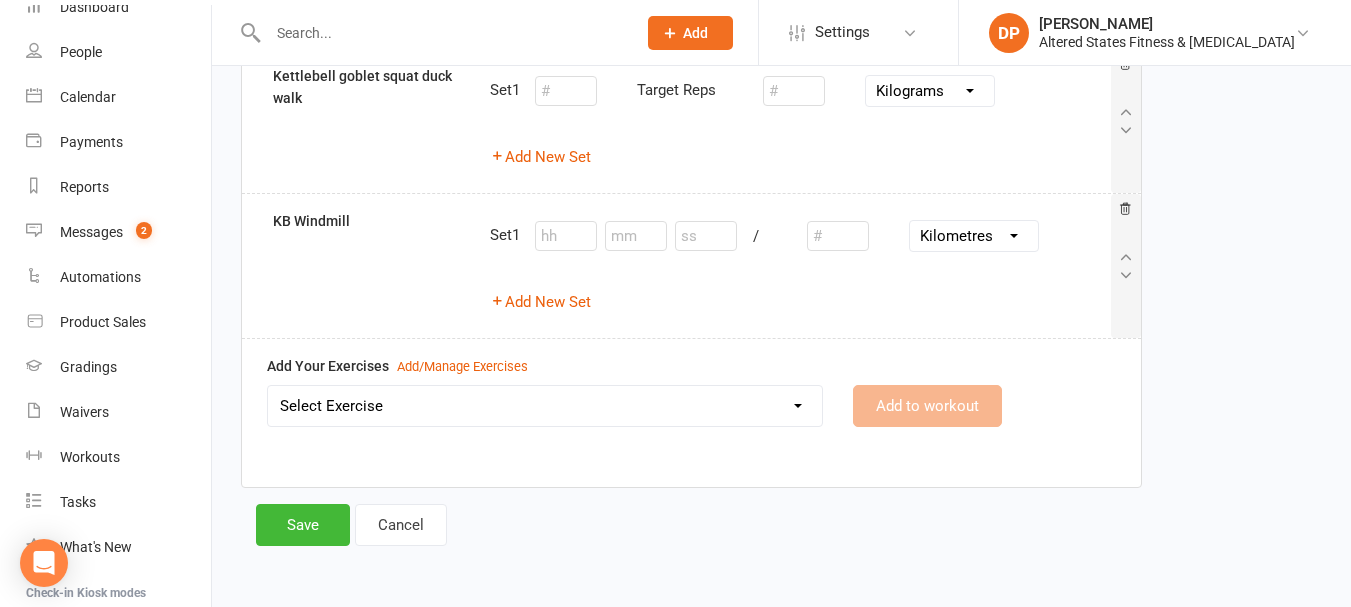click on "Select Exercise Air Punches Alternating Snatches Ball Slam Banded pull aparts Barbell Bent-over row Barbell Front Squat Barbell Lunges Barbell ring rows Barbell Squat Bench Press Bent over row Bicep curls Bicycle Crunches Broad Jumps Burpees with Deadlift Cable chest press Cable flies Calf raises Clean and Press Curtsey squats Deadbugs Dead Lift Decline Lunges Donkey kicks Dumbbell Fly Farmers carry Goblet squat Good mornings Highpull Hip thrusts Hollow hold Incline Chest Press KB deadlift KB Push ups KB Reverse Lunge KB Squat KB Sumo Deadlift KB swings KB Windmill Kettlebell clean to reverse lunge Kettlebell goblet squat duck walk Kettlebell lunge to deadlift Kettlebell swing to highpull Kneeling banded lat crunches Kneeling Cable Crunch Lateral band squats Lateral pulldown lateral twist w ball Leg Raises Mountain climbers O/H tricep ext. Overhead tricep extension Paired plank w hand taps Palof Press Pancake Sprint Plank pull through Plank shoulder taps Push-up Push up hover Renegade row Reverse crunches" at bounding box center (545, 406) 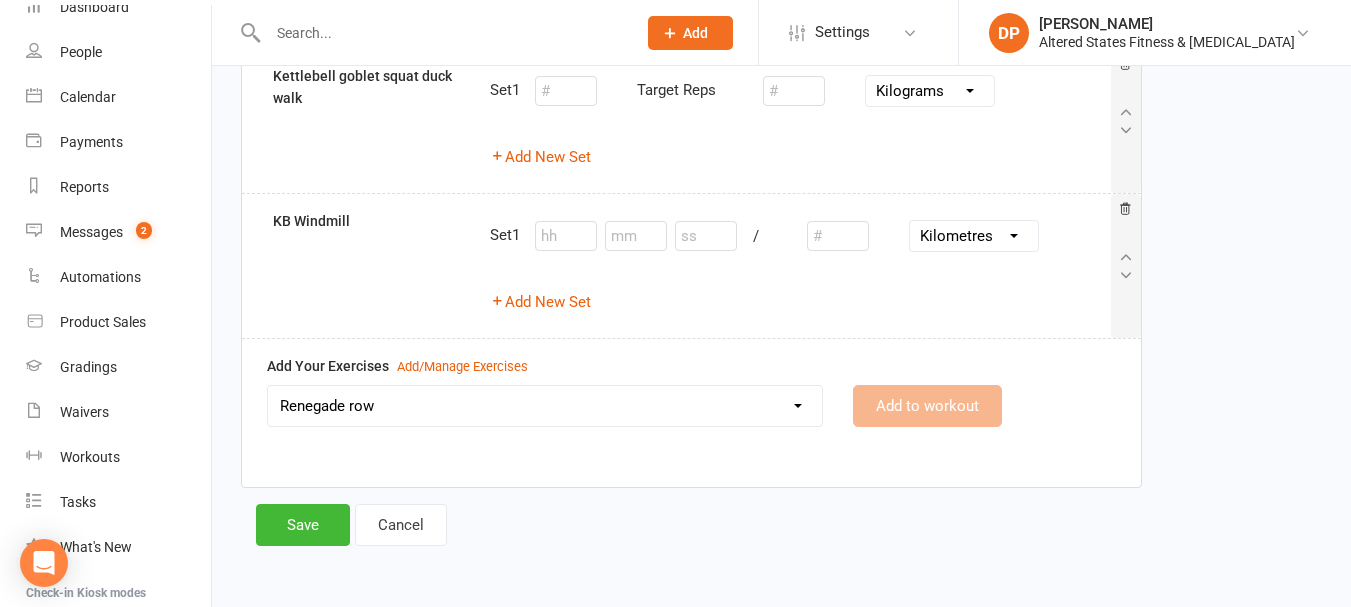 click on "Select Exercise Air Punches Alternating Snatches Ball Slam Banded pull aparts Barbell Bent-over row Barbell Front Squat Barbell Lunges Barbell ring rows Barbell Squat Bench Press Bent over row Bicep curls Bicycle Crunches Broad Jumps Burpees with Deadlift Cable chest press Cable flies Calf raises Clean and Press Curtsey squats Deadbugs Dead Lift Decline Lunges Donkey kicks Dumbbell Fly Farmers carry Goblet squat Good mornings Highpull Hip thrusts Hollow hold Incline Chest Press KB deadlift KB Push ups KB Reverse Lunge KB Squat KB Sumo Deadlift KB swings KB Windmill Kettlebell clean to reverse lunge Kettlebell goblet squat duck walk Kettlebell lunge to deadlift Kettlebell swing to highpull Kneeling banded lat crunches Kneeling Cable Crunch Lateral band squats Lateral pulldown lateral twist w ball Leg Raises Mountain climbers O/H tricep ext. Overhead tricep extension Paired plank w hand taps Palof Press Pancake Sprint Plank pull through Plank shoulder taps Push-up Push up hover Renegade row Reverse crunches" at bounding box center (545, 406) 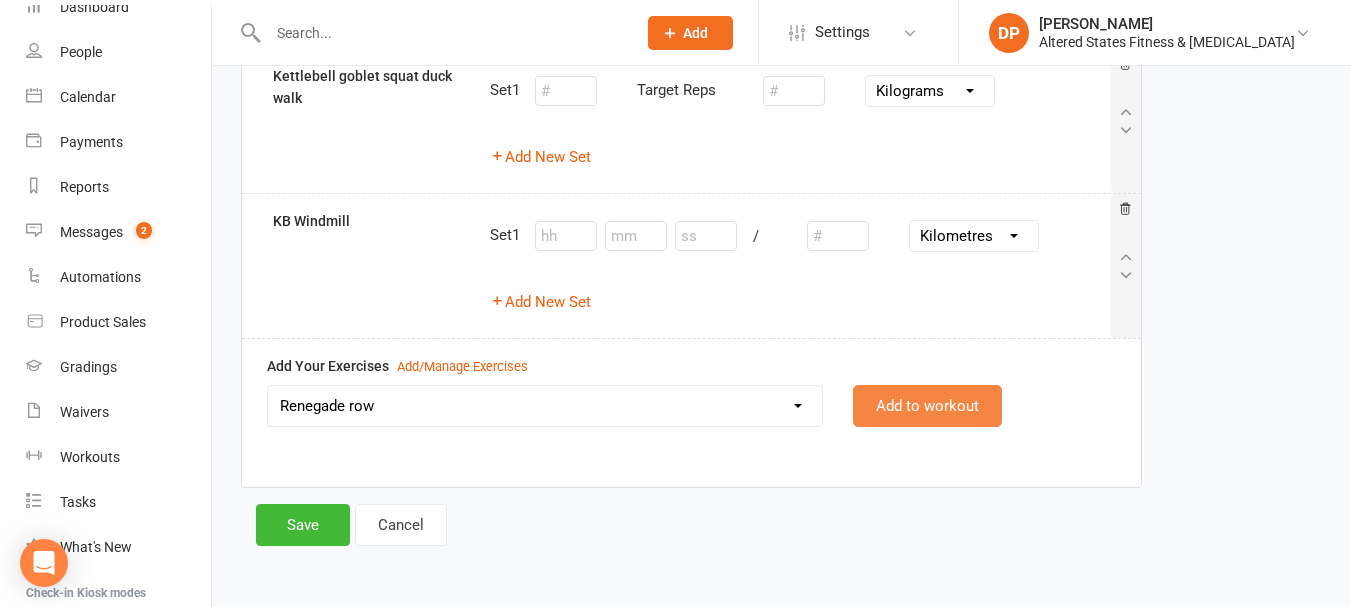 click on "Add to workout" at bounding box center [927, 406] 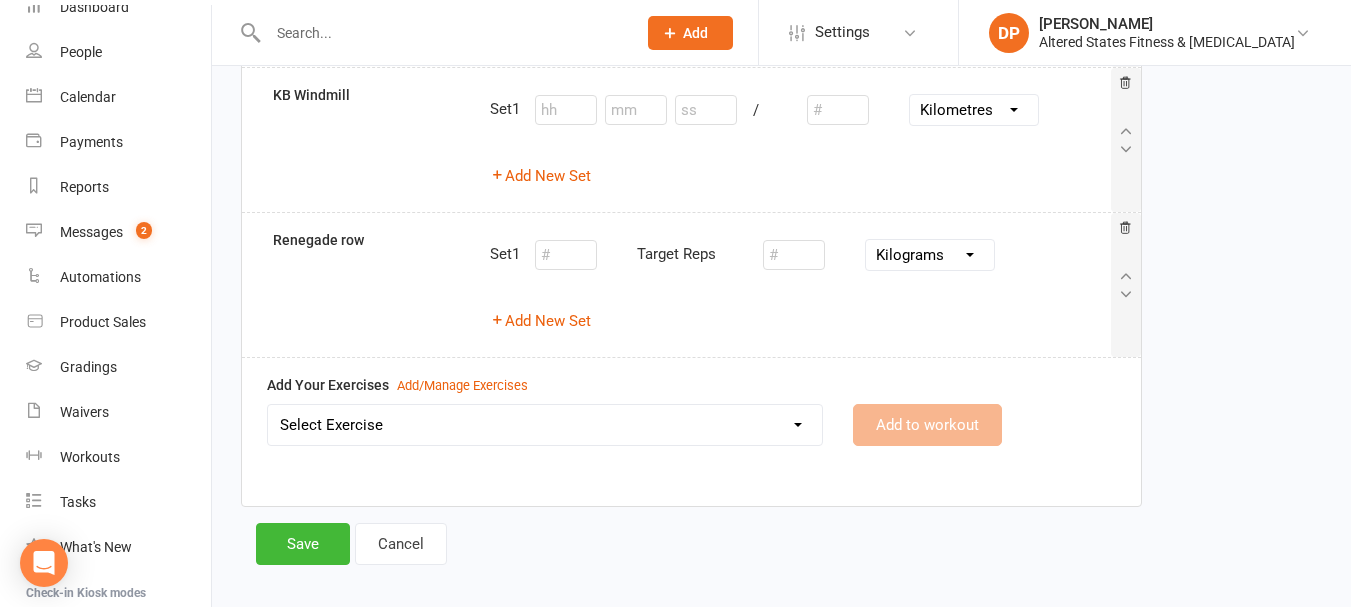 scroll, scrollTop: 757, scrollLeft: 0, axis: vertical 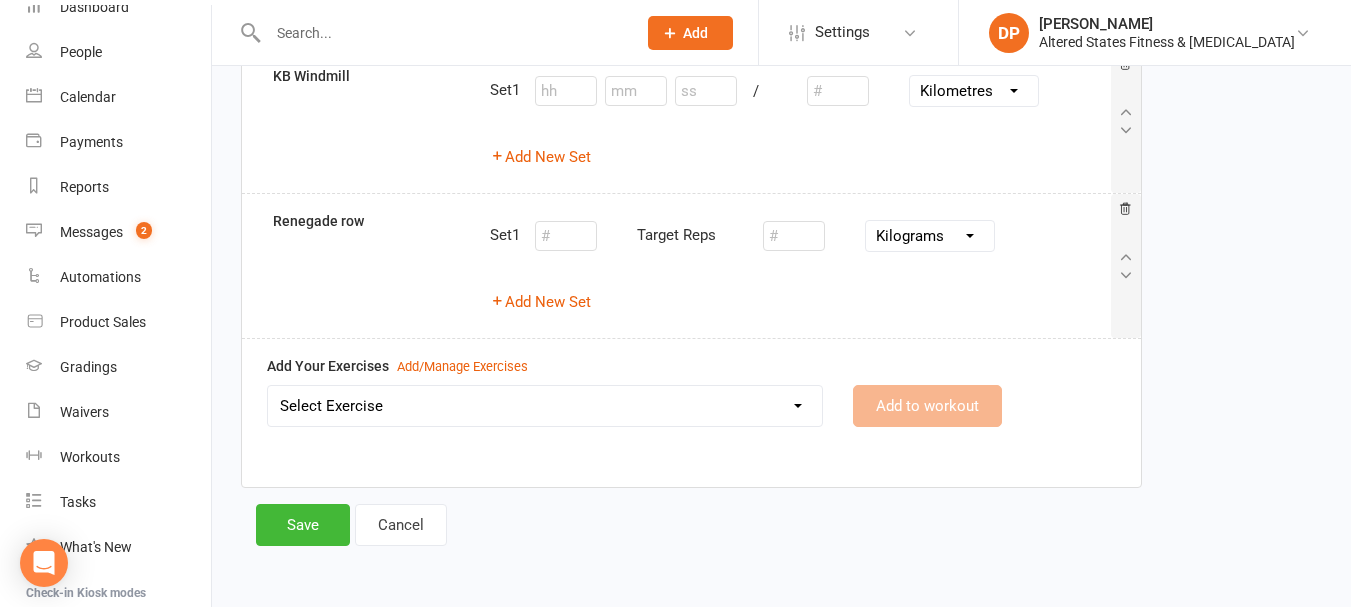 click on "Select Exercise Air Punches Alternating Snatches Ball Slam Banded pull aparts Barbell Bent-over row Barbell Front Squat Barbell Lunges Barbell ring rows Barbell Squat Bench Press Bent over row Bicep curls Bicycle Crunches Broad Jumps Burpees with Deadlift Cable chest press Cable flies Calf raises Clean and Press Curtsey squats Deadbugs Dead Lift Decline Lunges Donkey kicks Dumbbell Fly Farmers carry Goblet squat Good mornings Highpull Hip thrusts Hollow hold Incline Chest Press KB deadlift KB Push ups KB Reverse Lunge KB Squat KB Sumo Deadlift KB swings KB Windmill Kettlebell clean to reverse lunge Kettlebell goblet squat duck walk Kettlebell lunge to deadlift Kettlebell swing to highpull Kneeling banded lat crunches Kneeling Cable Crunch Lateral band squats Lateral pulldown lateral twist w ball Leg Raises Mountain climbers O/H tricep ext. Overhead tricep extension Paired plank w hand taps Palof Press Pancake Sprint Plank pull through Plank shoulder taps Push-up Push up hover Renegade row Reverse crunches" at bounding box center (545, 406) 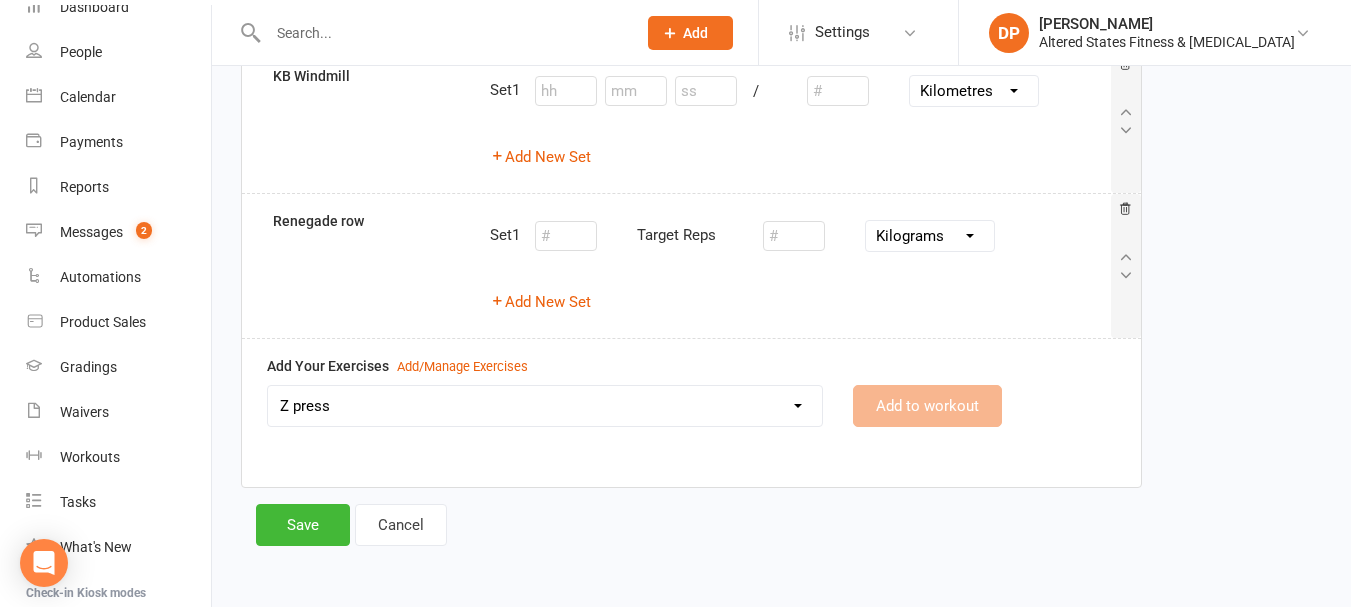 click on "Select Exercise Air Punches Alternating Snatches Ball Slam Banded pull aparts Barbell Bent-over row Barbell Front Squat Barbell Lunges Barbell ring rows Barbell Squat Bench Press Bent over row Bicep curls Bicycle Crunches Broad Jumps Burpees with Deadlift Cable chest press Cable flies Calf raises Clean and Press Curtsey squats Deadbugs Dead Lift Decline Lunges Donkey kicks Dumbbell Fly Farmers carry Goblet squat Good mornings Highpull Hip thrusts Hollow hold Incline Chest Press KB deadlift KB Push ups KB Reverse Lunge KB Squat KB Sumo Deadlift KB swings KB Windmill Kettlebell clean to reverse lunge Kettlebell goblet squat duck walk Kettlebell lunge to deadlift Kettlebell swing to highpull Kneeling banded lat crunches Kneeling Cable Crunch Lateral band squats Lateral pulldown lateral twist w ball Leg Raises Mountain climbers O/H tricep ext. Overhead tricep extension Paired plank w hand taps Palof Press Pancake Sprint Plank pull through Plank shoulder taps Push-up Push up hover Renegade row Reverse crunches" at bounding box center (545, 406) 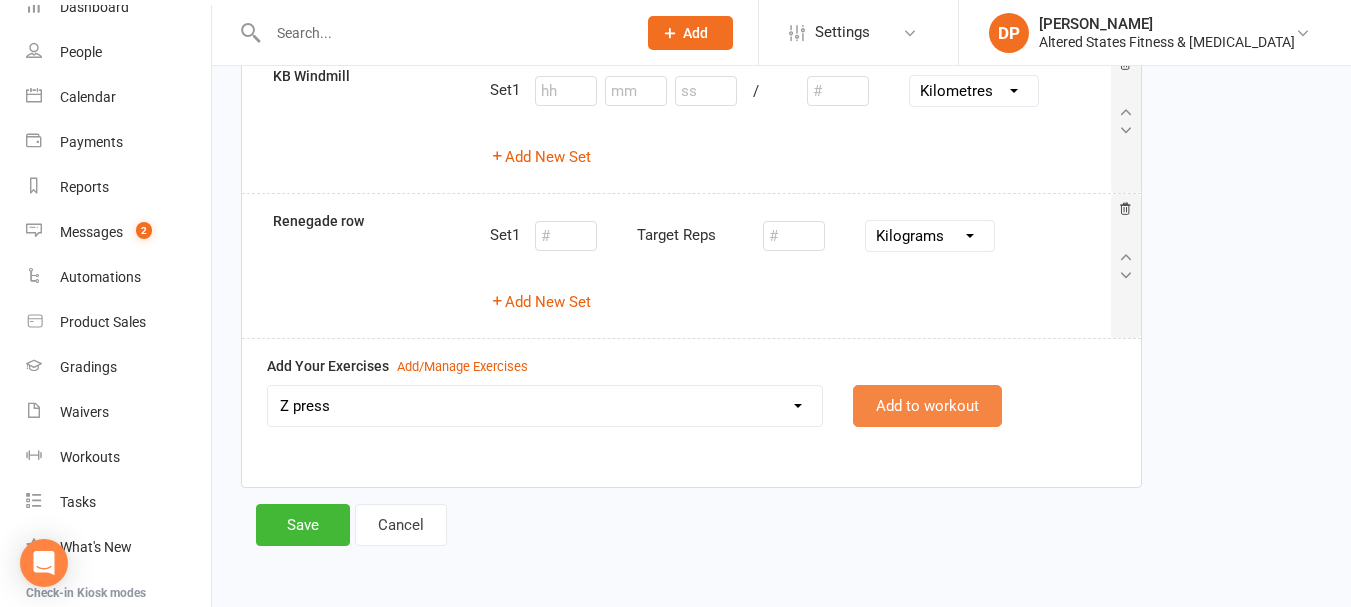click on "Add to workout" at bounding box center (927, 406) 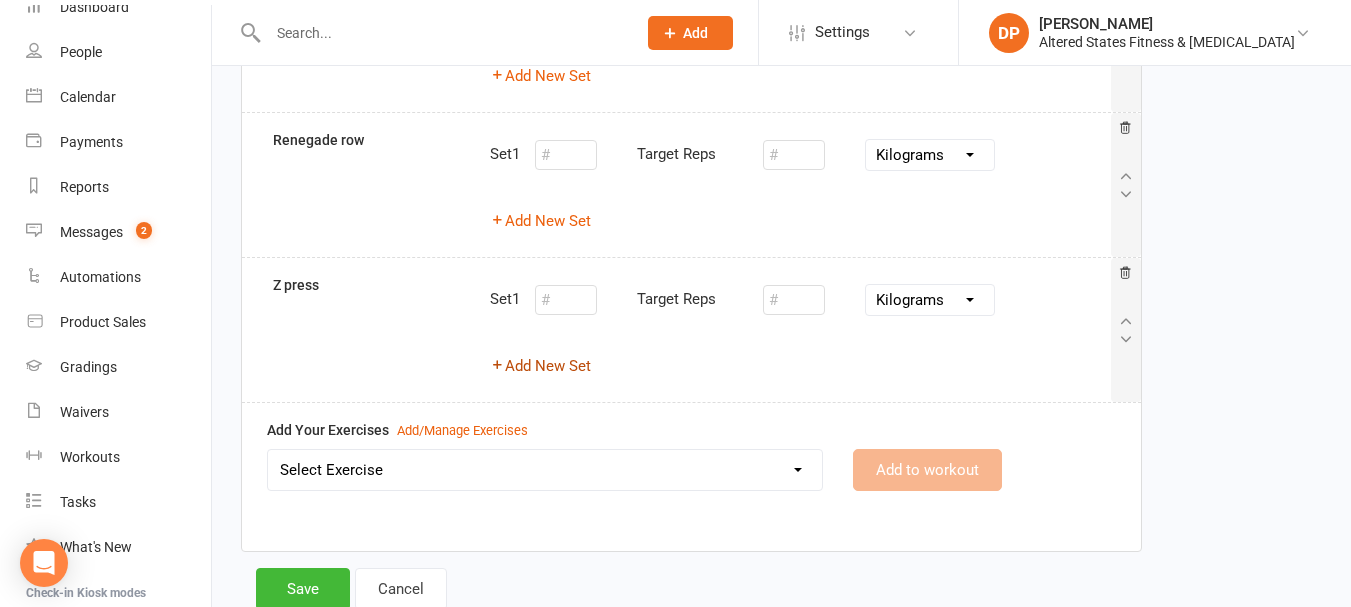scroll, scrollTop: 902, scrollLeft: 0, axis: vertical 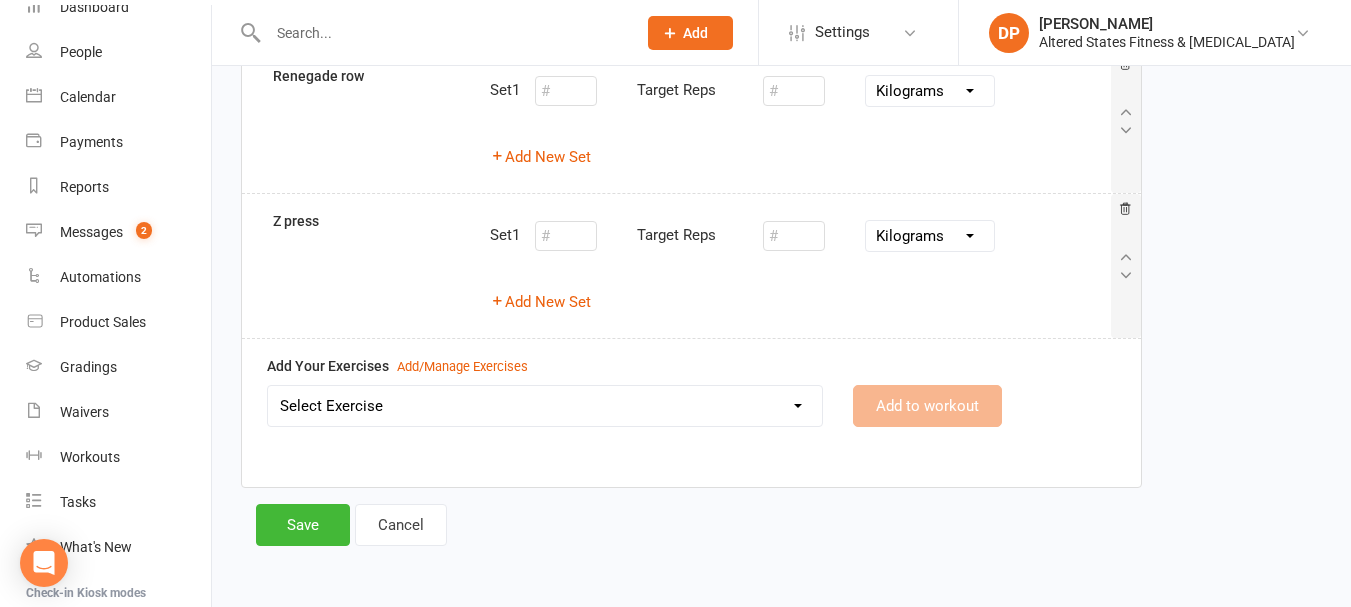 click on "Select Exercise Air Punches Alternating Snatches Ball Slam Banded pull aparts Barbell Bent-over row Barbell Front Squat Barbell Lunges Barbell ring rows Barbell Squat Bench Press Bent over row Bicep curls Bicycle Crunches Broad Jumps Burpees with Deadlift Cable chest press Cable flies Calf raises Clean and Press Curtsey squats Deadbugs Dead Lift Decline Lunges Donkey kicks Dumbbell Fly Farmers carry Goblet squat Good mornings Highpull Hip thrusts Hollow hold Incline Chest Press KB deadlift KB Push ups KB Reverse Lunge KB Squat KB Sumo Deadlift KB swings KB Windmill Kettlebell clean to reverse lunge Kettlebell goblet squat duck walk Kettlebell lunge to deadlift Kettlebell swing to highpull Kneeling banded lat crunches Kneeling Cable Crunch Lateral band squats Lateral pulldown lateral twist w ball Leg Raises Mountain climbers O/H tricep ext. Overhead tricep extension Paired plank w hand taps Palof Press Pancake Sprint Plank pull through Plank shoulder taps Push-up Push up hover Renegade row Reverse crunches" at bounding box center (545, 406) 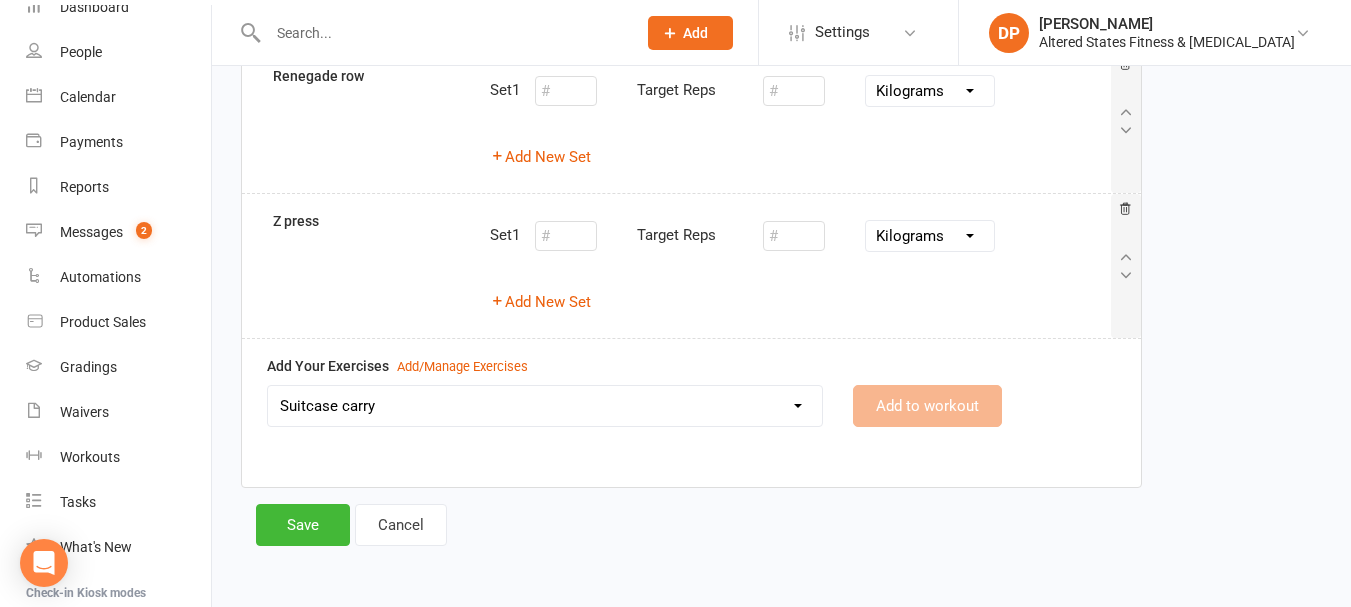 click on "Select Exercise Air Punches Alternating Snatches Ball Slam Banded pull aparts Barbell Bent-over row Barbell Front Squat Barbell Lunges Barbell ring rows Barbell Squat Bench Press Bent over row Bicep curls Bicycle Crunches Broad Jumps Burpees with Deadlift Cable chest press Cable flies Calf raises Clean and Press Curtsey squats Deadbugs Dead Lift Decline Lunges Donkey kicks Dumbbell Fly Farmers carry Goblet squat Good mornings Highpull Hip thrusts Hollow hold Incline Chest Press KB deadlift KB Push ups KB Reverse Lunge KB Squat KB Sumo Deadlift KB swings KB Windmill Kettlebell clean to reverse lunge Kettlebell goblet squat duck walk Kettlebell lunge to deadlift Kettlebell swing to highpull Kneeling banded lat crunches Kneeling Cable Crunch Lateral band squats Lateral pulldown lateral twist w ball Leg Raises Mountain climbers O/H tricep ext. Overhead tricep extension Paired plank w hand taps Palof Press Pancake Sprint Plank pull through Plank shoulder taps Push-up Push up hover Renegade row Reverse crunches" at bounding box center [545, 406] 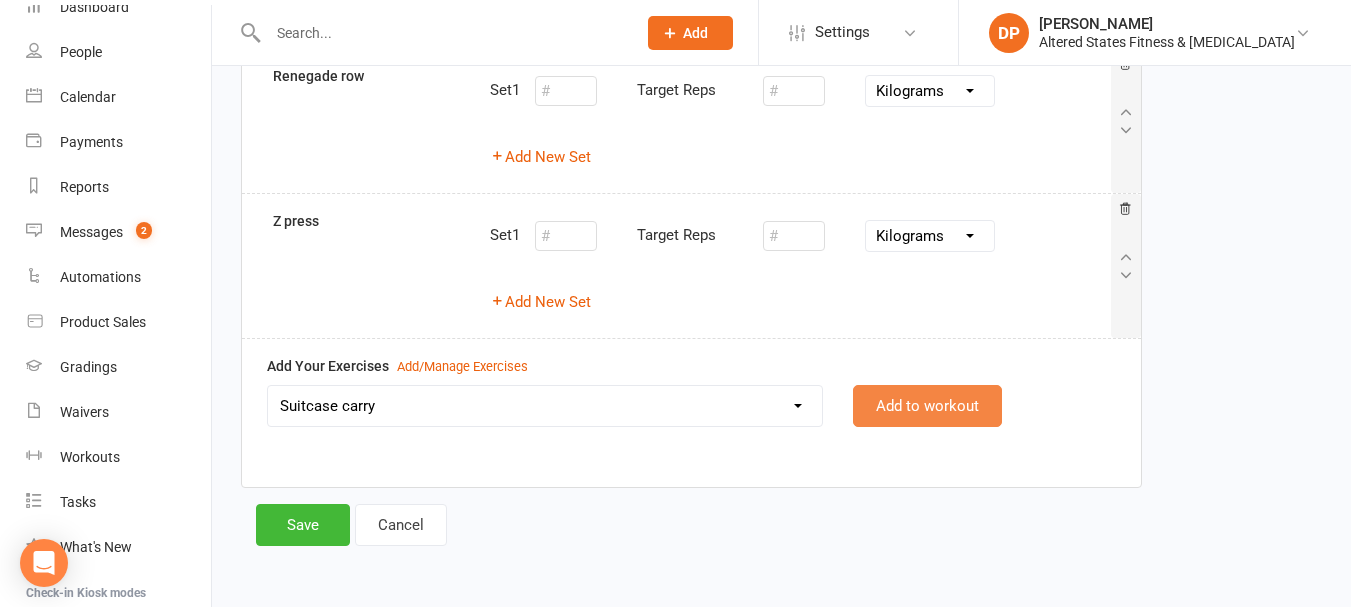 click on "Add to workout" at bounding box center (927, 406) 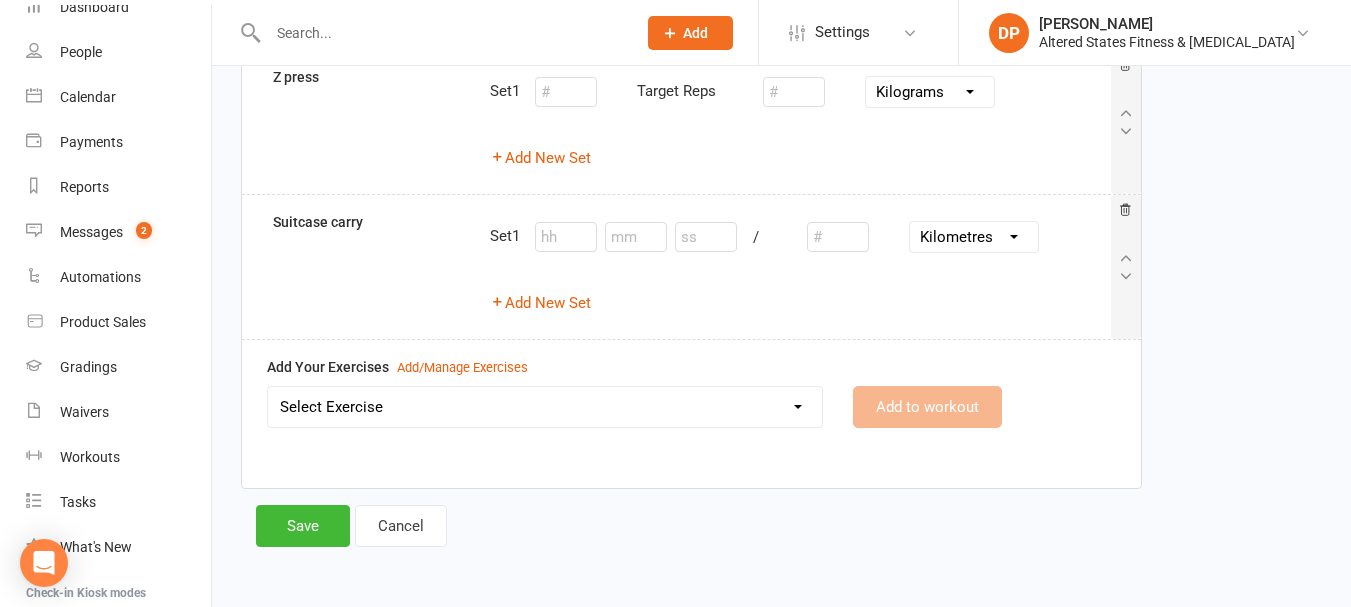 scroll, scrollTop: 1047, scrollLeft: 0, axis: vertical 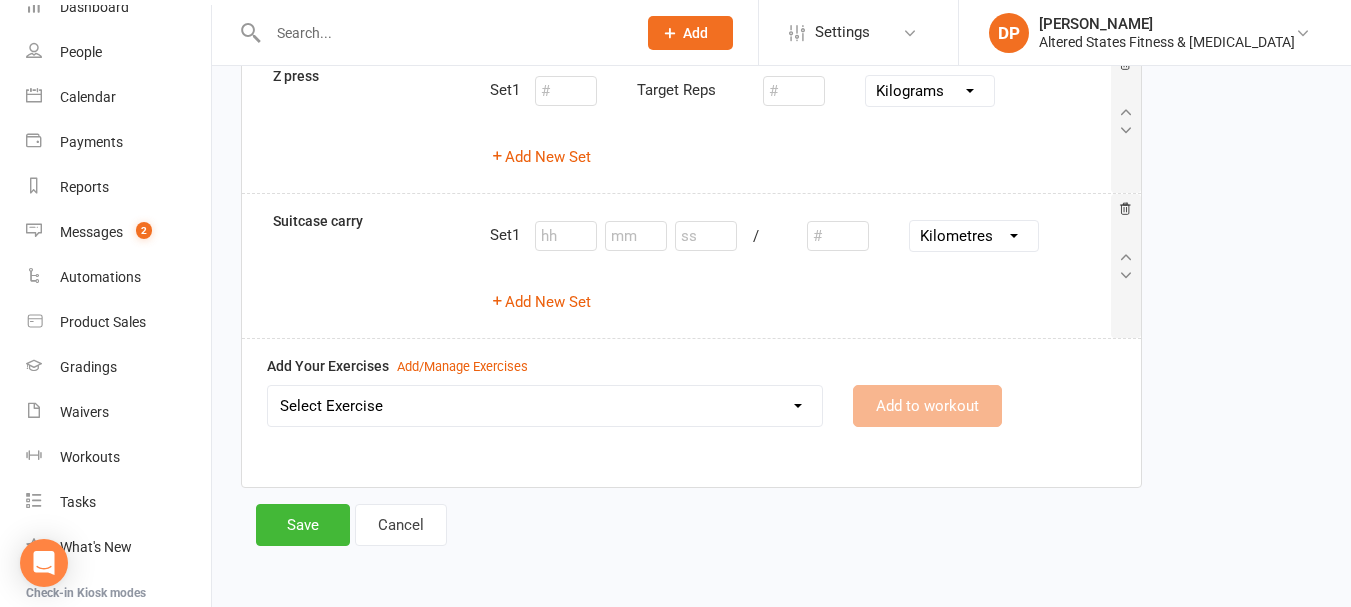 click on "Select Exercise Air Punches Alternating Snatches Ball Slam Banded pull aparts Barbell Bent-over row Barbell Front Squat Barbell Lunges Barbell ring rows Barbell Squat Bench Press Bent over row Bicep curls Bicycle Crunches Broad Jumps Burpees with Deadlift Cable chest press Cable flies Calf raises Clean and Press Curtsey squats Deadbugs Dead Lift Decline Lunges Donkey kicks Dumbbell Fly Farmers carry Goblet squat Good mornings Highpull Hip thrusts Hollow hold Incline Chest Press KB deadlift KB Push ups KB Reverse Lunge KB Squat KB Sumo Deadlift KB swings KB Windmill Kettlebell clean to reverse lunge Kettlebell goblet squat duck walk Kettlebell lunge to deadlift Kettlebell swing to highpull Kneeling banded lat crunches Kneeling Cable Crunch Lateral band squats Lateral pulldown lateral twist w ball Leg Raises Mountain climbers O/H tricep ext. Overhead tricep extension Paired plank w hand taps Palof Press Pancake Sprint Plank pull through Plank shoulder taps Push-up Push up hover Renegade row Reverse crunches" at bounding box center [545, 406] 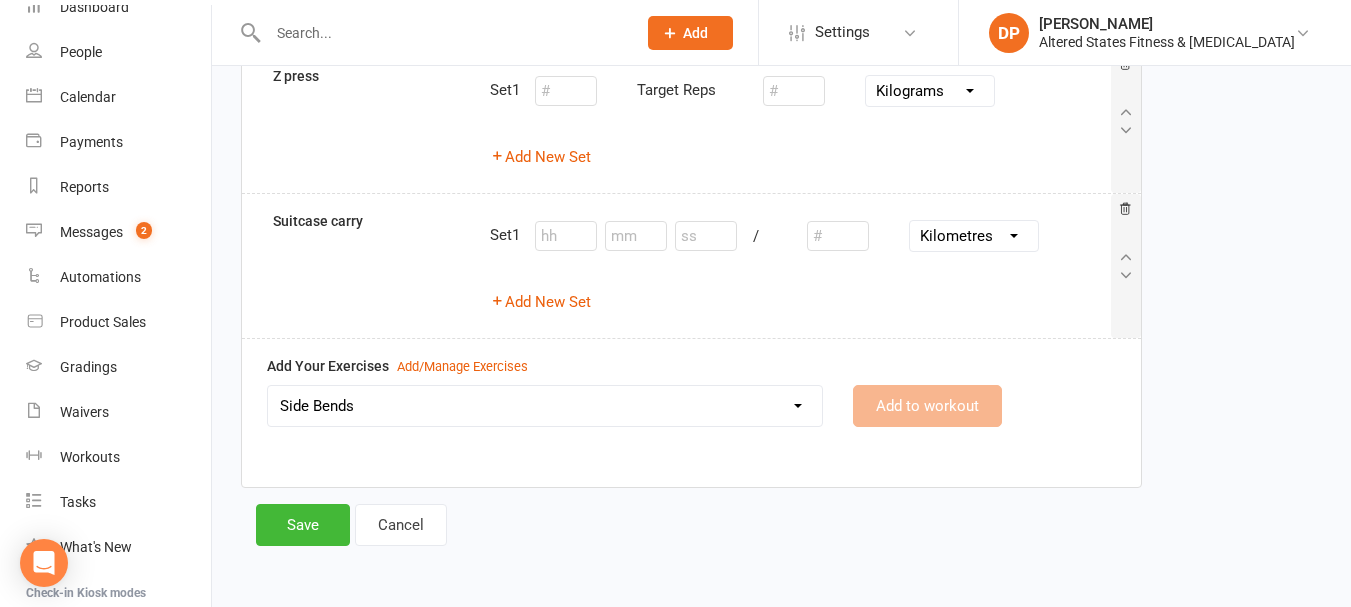 click on "Select Exercise Air Punches Alternating Snatches Ball Slam Banded pull aparts Barbell Bent-over row Barbell Front Squat Barbell Lunges Barbell ring rows Barbell Squat Bench Press Bent over row Bicep curls Bicycle Crunches Broad Jumps Burpees with Deadlift Cable chest press Cable flies Calf raises Clean and Press Curtsey squats Deadbugs Dead Lift Decline Lunges Donkey kicks Dumbbell Fly Farmers carry Goblet squat Good mornings Highpull Hip thrusts Hollow hold Incline Chest Press KB deadlift KB Push ups KB Reverse Lunge KB Squat KB Sumo Deadlift KB swings KB Windmill Kettlebell clean to reverse lunge Kettlebell goblet squat duck walk Kettlebell lunge to deadlift Kettlebell swing to highpull Kneeling banded lat crunches Kneeling Cable Crunch Lateral band squats Lateral pulldown lateral twist w ball Leg Raises Mountain climbers O/H tricep ext. Overhead tricep extension Paired plank w hand taps Palof Press Pancake Sprint Plank pull through Plank shoulder taps Push-up Push up hover Renegade row Reverse crunches" at bounding box center [545, 406] 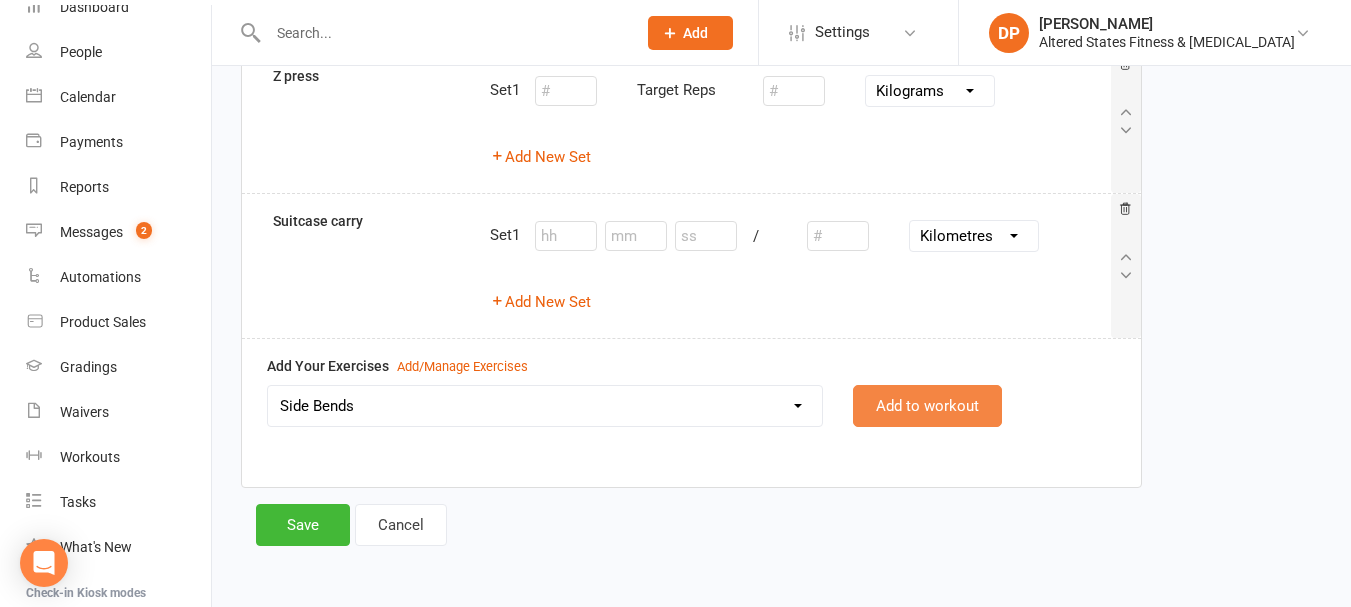 click on "Add to workout" at bounding box center [927, 406] 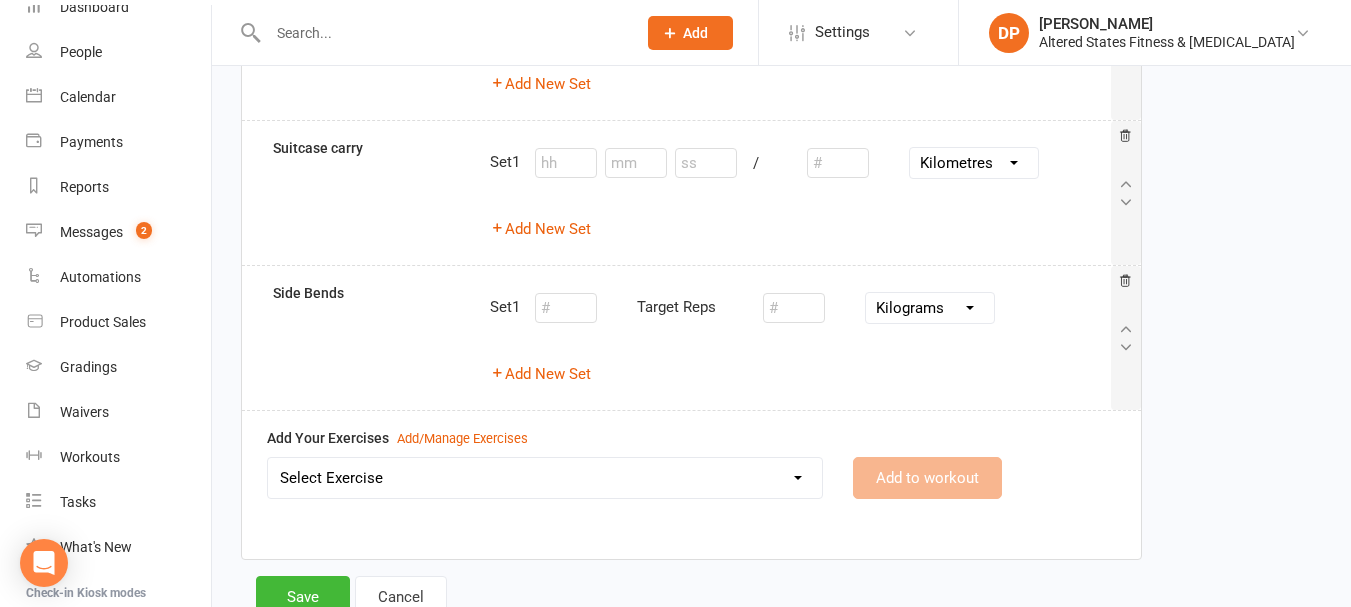 scroll, scrollTop: 1192, scrollLeft: 0, axis: vertical 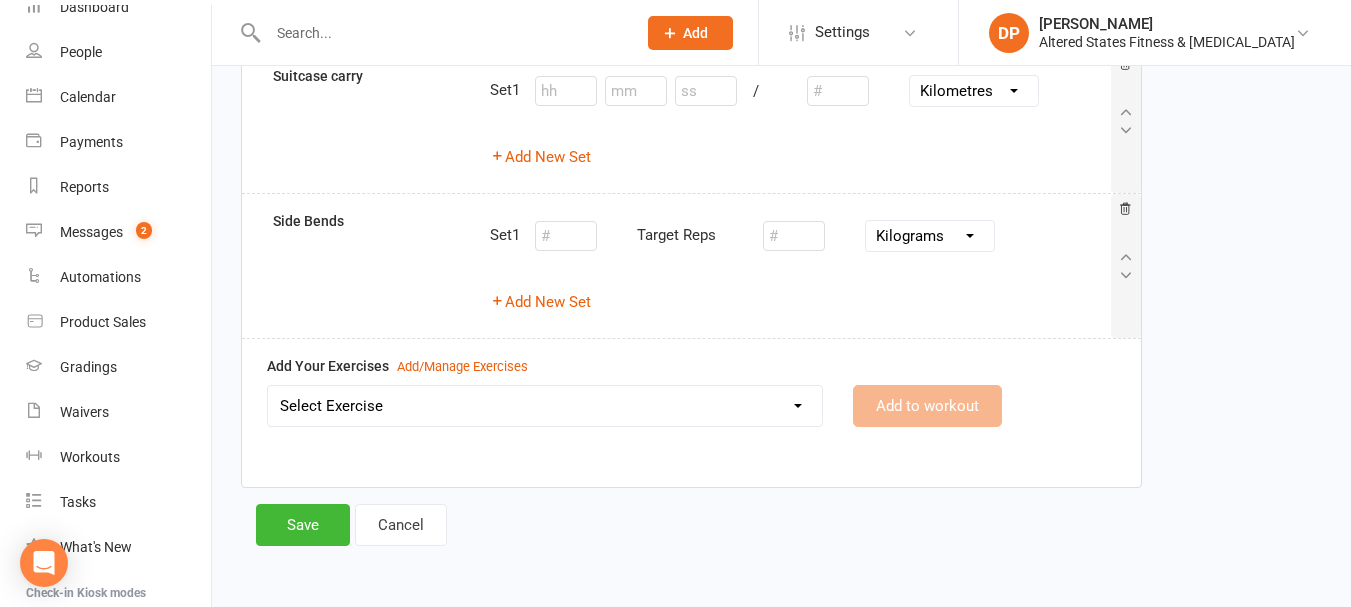 click on "Select Exercise Air Punches Alternating Snatches Ball Slam Banded pull aparts Barbell Bent-over row Barbell Front Squat Barbell Lunges Barbell ring rows Barbell Squat Bench Press Bent over row Bicep curls Bicycle Crunches Broad Jumps Burpees with Deadlift Cable chest press Cable flies Calf raises Clean and Press Curtsey squats Deadbugs Dead Lift Decline Lunges Donkey kicks Dumbbell Fly Farmers carry Goblet squat Good mornings Highpull Hip thrusts Hollow hold Incline Chest Press KB deadlift KB Push ups KB Reverse Lunge KB Squat KB Sumo Deadlift KB swings KB Windmill Kettlebell clean to reverse lunge Kettlebell goblet squat duck walk Kettlebell lunge to deadlift Kettlebell swing to highpull Kneeling banded lat crunches Kneeling Cable Crunch Lateral band squats Lateral pulldown lateral twist w ball Leg Raises Mountain climbers O/H tricep ext. Overhead tricep extension Paired plank w hand taps Palof Press Pancake Sprint Plank pull through Plank shoulder taps Push-up Push up hover Renegade row Reverse crunches" at bounding box center (545, 406) 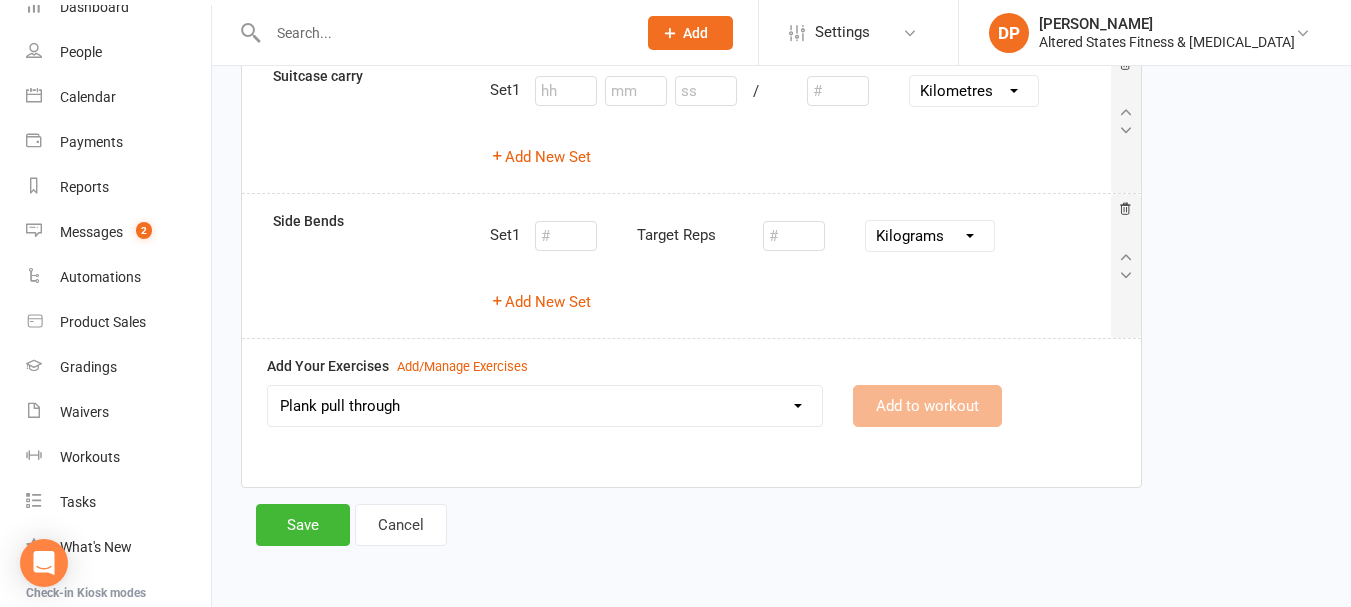 click on "Select Exercise Air Punches Alternating Snatches Ball Slam Banded pull aparts Barbell Bent-over row Barbell Front Squat Barbell Lunges Barbell ring rows Barbell Squat Bench Press Bent over row Bicep curls Bicycle Crunches Broad Jumps Burpees with Deadlift Cable chest press Cable flies Calf raises Clean and Press Curtsey squats Deadbugs Dead Lift Decline Lunges Donkey kicks Dumbbell Fly Farmers carry Goblet squat Good mornings Highpull Hip thrusts Hollow hold Incline Chest Press KB deadlift KB Push ups KB Reverse Lunge KB Squat KB Sumo Deadlift KB swings KB Windmill Kettlebell clean to reverse lunge Kettlebell goblet squat duck walk Kettlebell lunge to deadlift Kettlebell swing to highpull Kneeling banded lat crunches Kneeling Cable Crunch Lateral band squats Lateral pulldown lateral twist w ball Leg Raises Mountain climbers O/H tricep ext. Overhead tricep extension Paired plank w hand taps Palof Press Pancake Sprint Plank pull through Plank shoulder taps Push-up Push up hover Renegade row Reverse crunches" at bounding box center [545, 406] 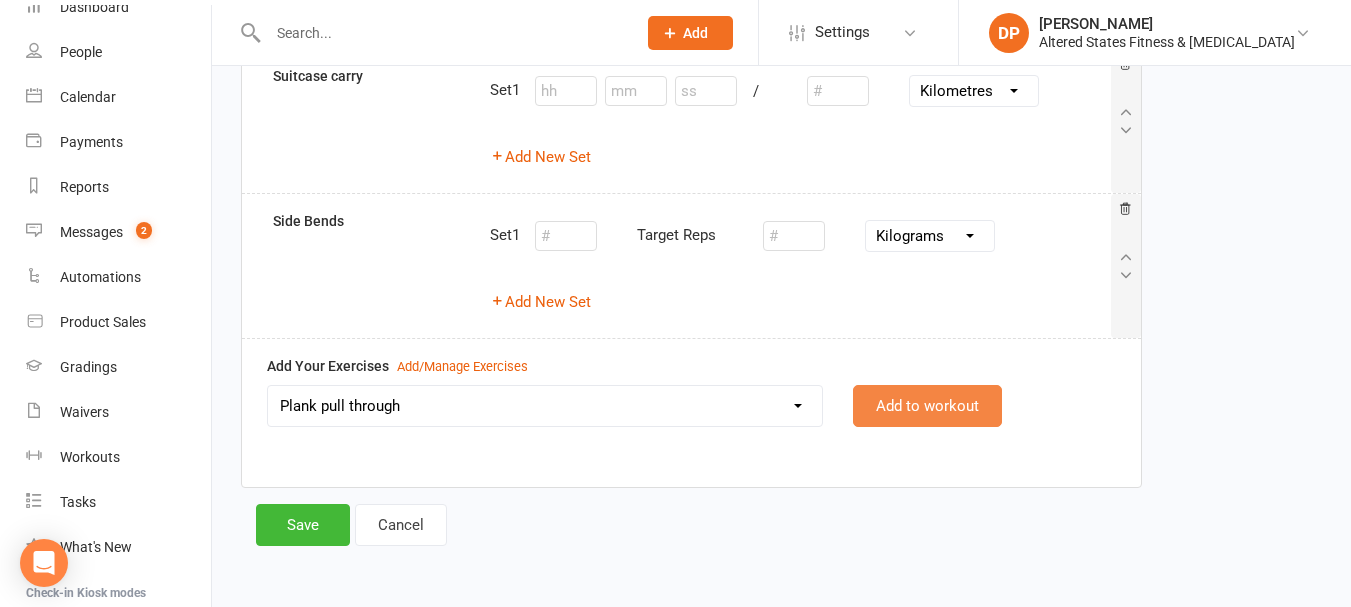 click on "Add to workout" at bounding box center [927, 406] 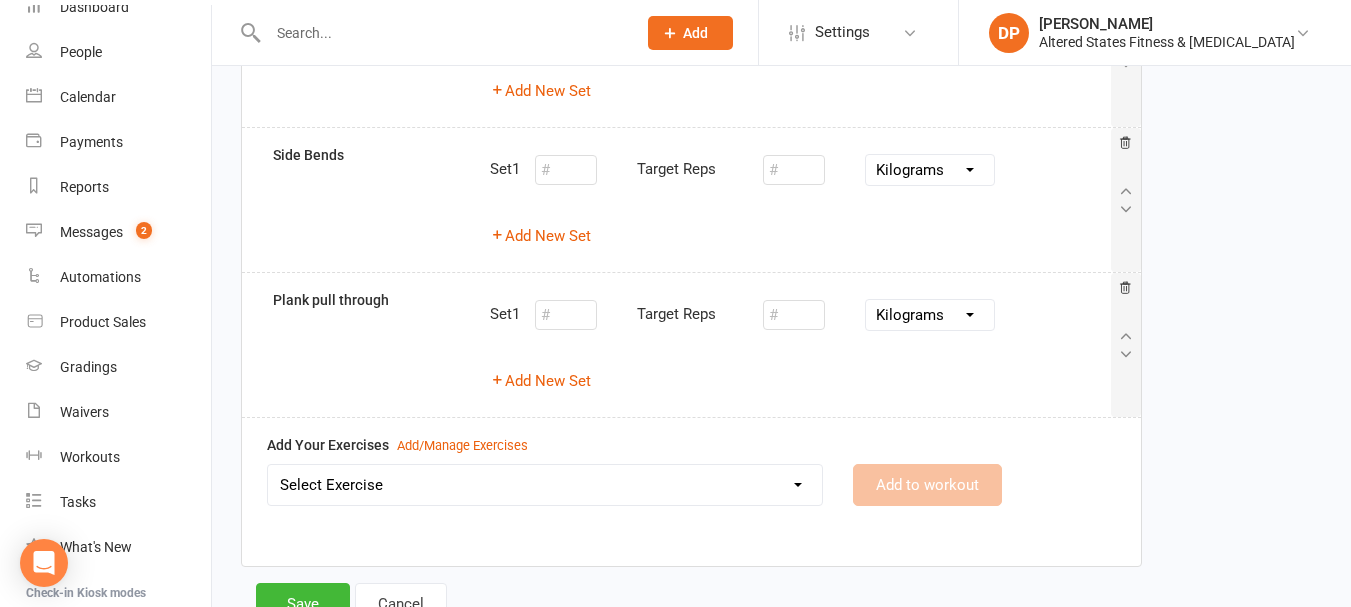 scroll, scrollTop: 1337, scrollLeft: 0, axis: vertical 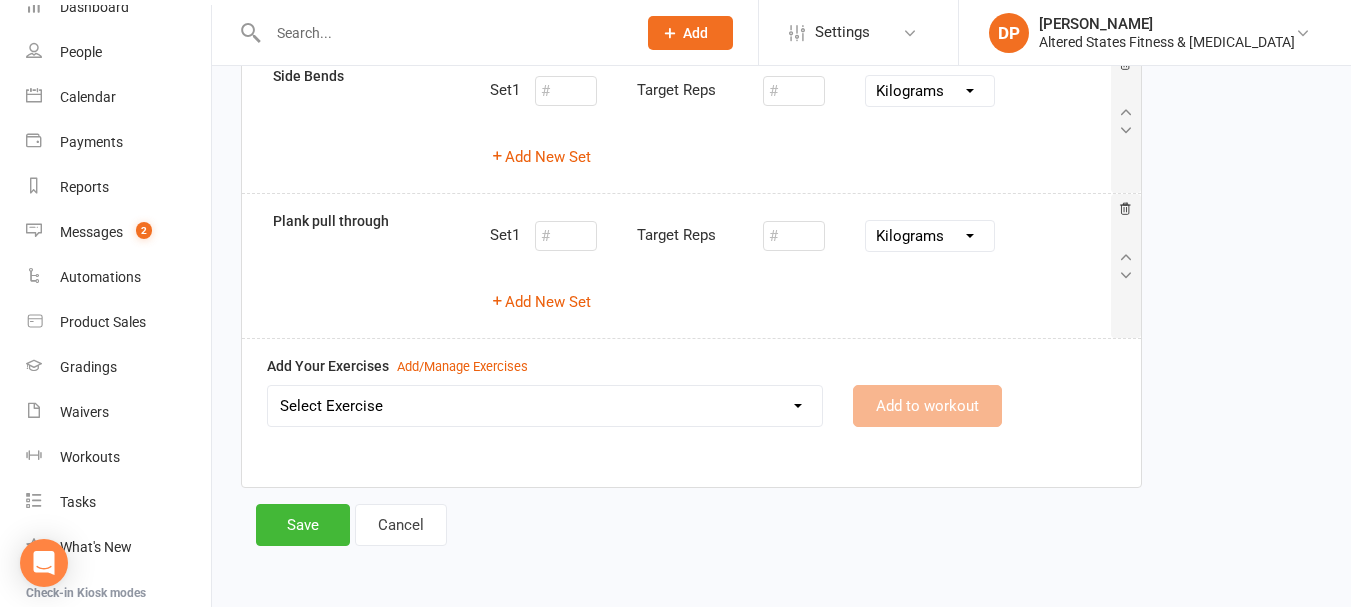 click on "Select Exercise Air Punches Alternating Snatches Ball Slam Banded pull aparts Barbell Bent-over row Barbell Front Squat Barbell Lunges Barbell ring rows Barbell Squat Bench Press Bent over row Bicep curls Bicycle Crunches Broad Jumps Burpees with Deadlift Cable chest press Cable flies Calf raises Clean and Press Curtsey squats Deadbugs Dead Lift Decline Lunges Donkey kicks Dumbbell Fly Farmers carry Goblet squat Good mornings Highpull Hip thrusts Hollow hold Incline Chest Press KB deadlift KB Push ups KB Reverse Lunge KB Squat KB Sumo Deadlift KB swings KB Windmill Kettlebell clean to reverse lunge Kettlebell goblet squat duck walk Kettlebell lunge to deadlift Kettlebell swing to highpull Kneeling banded lat crunches Kneeling Cable Crunch Lateral band squats Lateral pulldown lateral twist w ball Leg Raises Mountain climbers O/H tricep ext. Overhead tricep extension Paired plank w hand taps Palof Press Pancake Sprint Plank pull through Plank shoulder taps Push-up Push up hover Renegade row Reverse crunches" at bounding box center [545, 406] 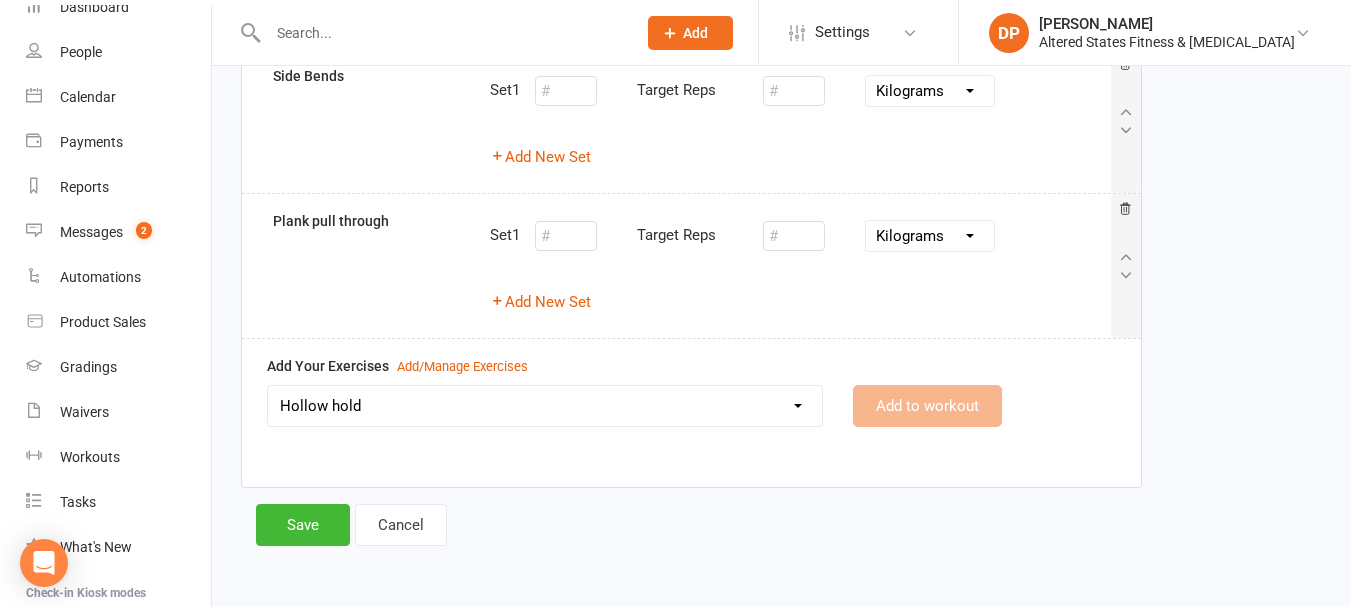 click on "Select Exercise Air Punches Alternating Snatches Ball Slam Banded pull aparts Barbell Bent-over row Barbell Front Squat Barbell Lunges Barbell ring rows Barbell Squat Bench Press Bent over row Bicep curls Bicycle Crunches Broad Jumps Burpees with Deadlift Cable chest press Cable flies Calf raises Clean and Press Curtsey squats Deadbugs Dead Lift Decline Lunges Donkey kicks Dumbbell Fly Farmers carry Goblet squat Good mornings Highpull Hip thrusts Hollow hold Incline Chest Press KB deadlift KB Push ups KB Reverse Lunge KB Squat KB Sumo Deadlift KB swings KB Windmill Kettlebell clean to reverse lunge Kettlebell goblet squat duck walk Kettlebell lunge to deadlift Kettlebell swing to highpull Kneeling banded lat crunches Kneeling Cable Crunch Lateral band squats Lateral pulldown lateral twist w ball Leg Raises Mountain climbers O/H tricep ext. Overhead tricep extension Paired plank w hand taps Palof Press Pancake Sprint Plank pull through Plank shoulder taps Push-up Push up hover Renegade row Reverse crunches" at bounding box center [545, 406] 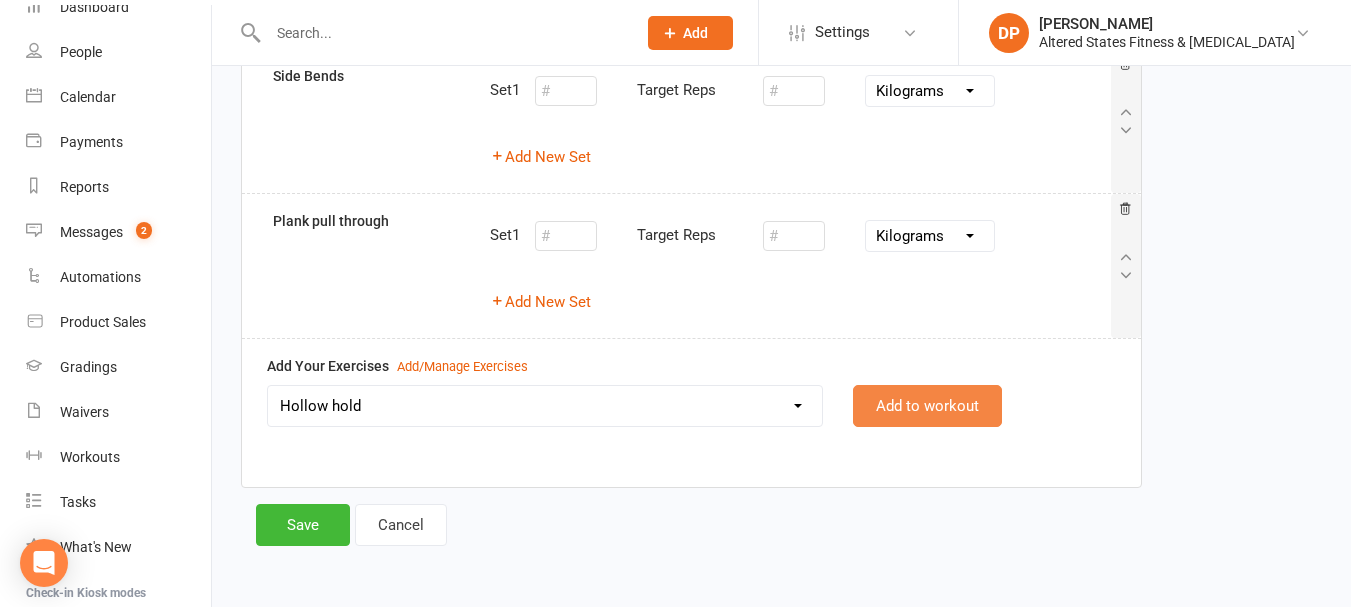 click on "Add to workout" at bounding box center [927, 406] 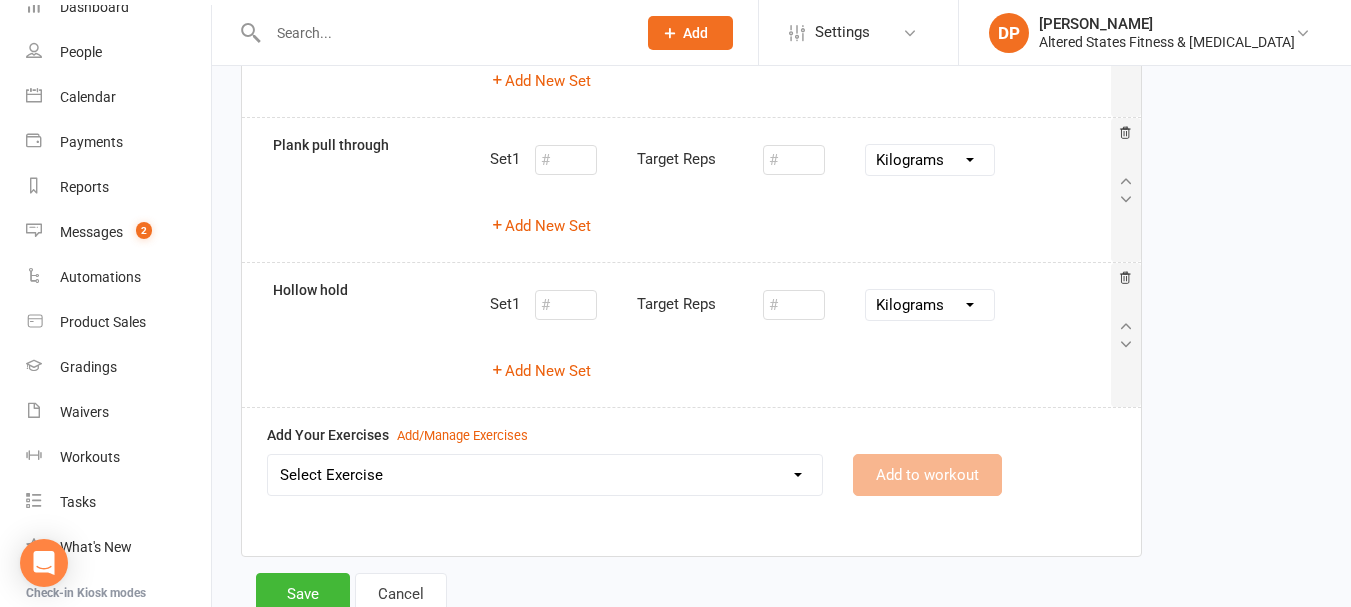 scroll, scrollTop: 1482, scrollLeft: 0, axis: vertical 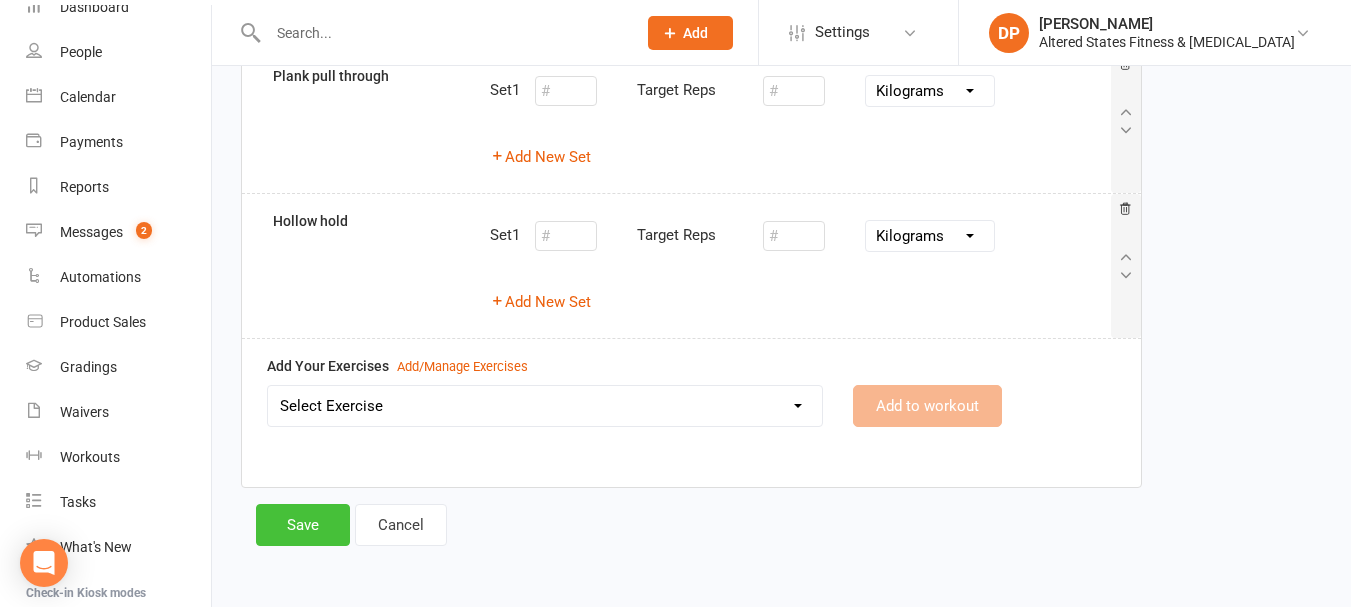 click on "Save" at bounding box center [303, 525] 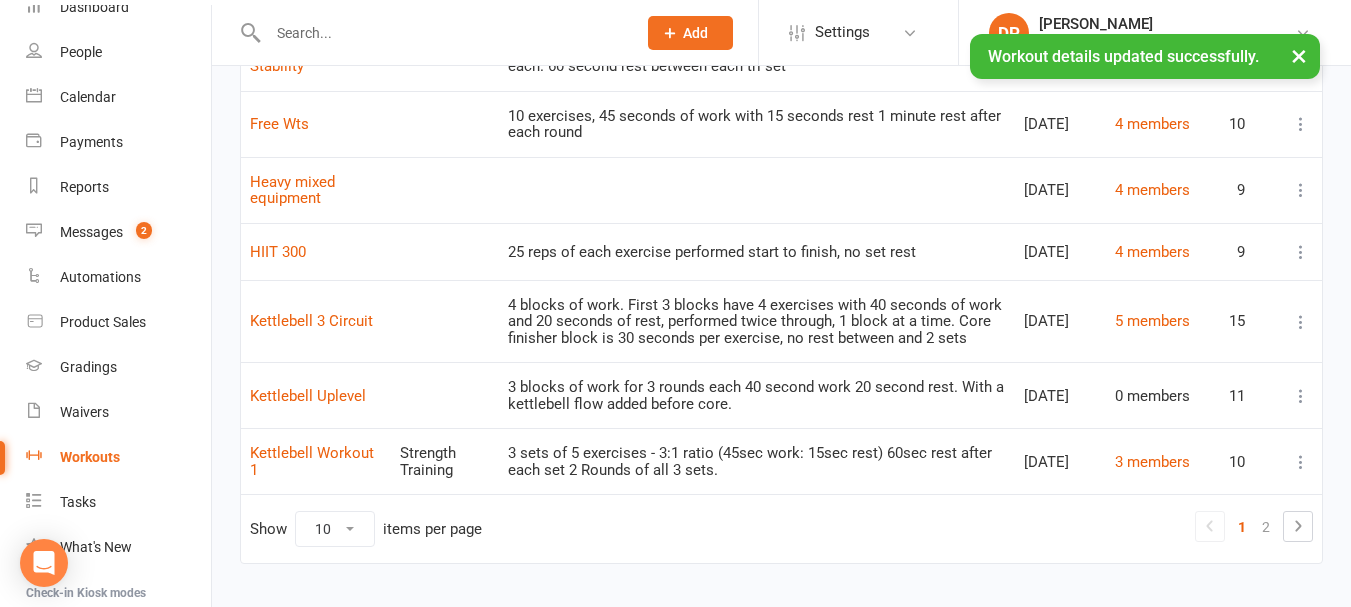 scroll, scrollTop: 551, scrollLeft: 0, axis: vertical 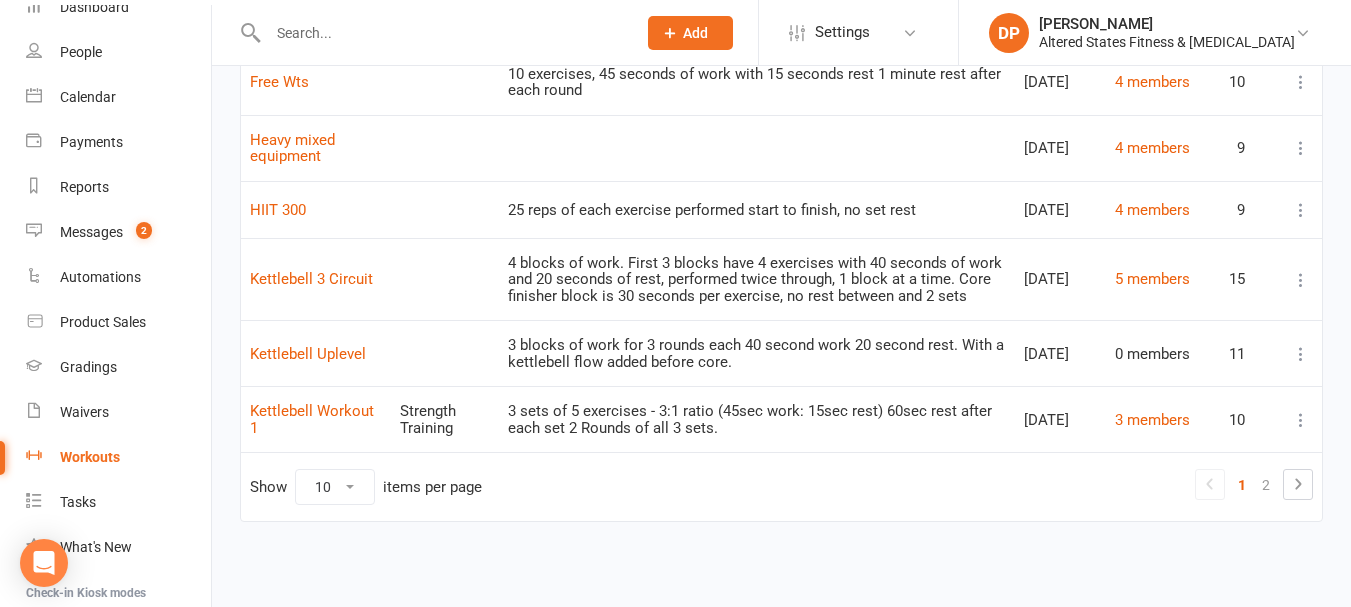 click at bounding box center (442, 33) 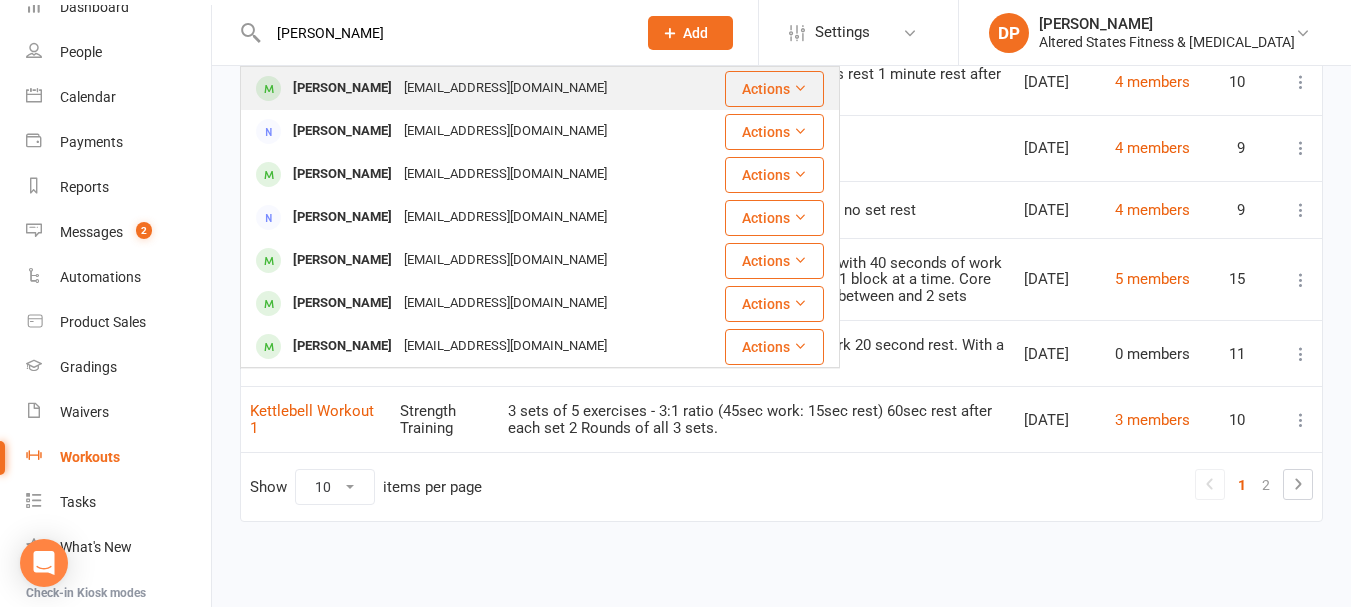 click on "[PERSON_NAME]" at bounding box center [342, 88] 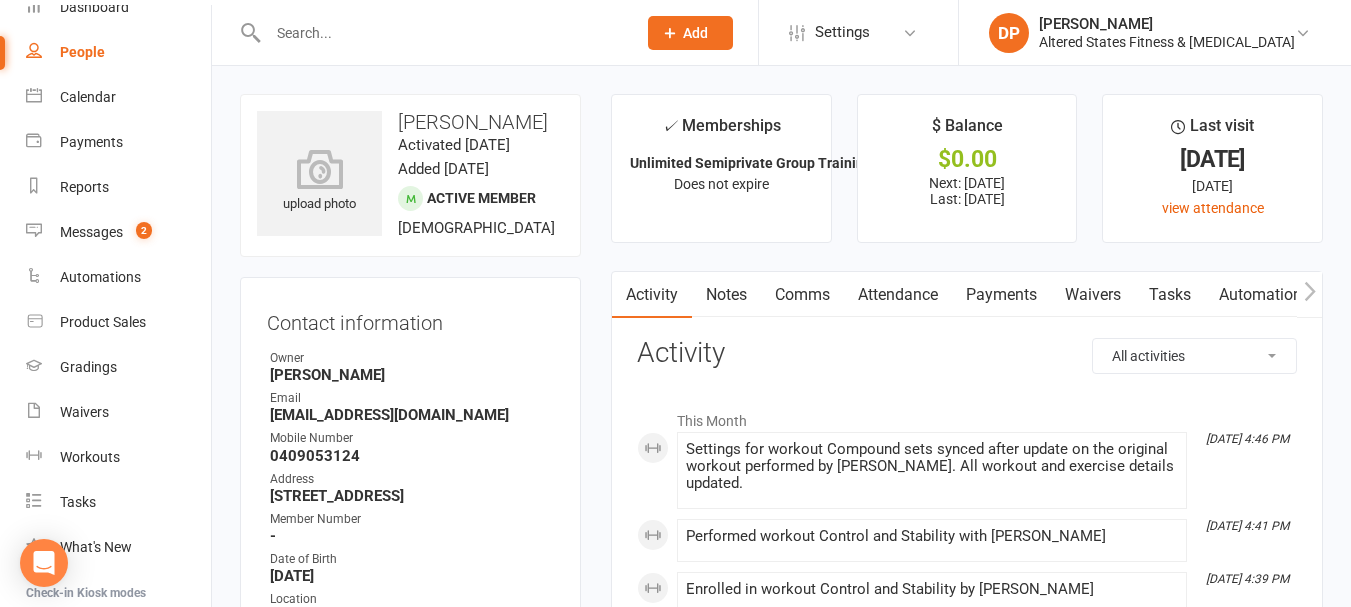 scroll, scrollTop: 200, scrollLeft: 0, axis: vertical 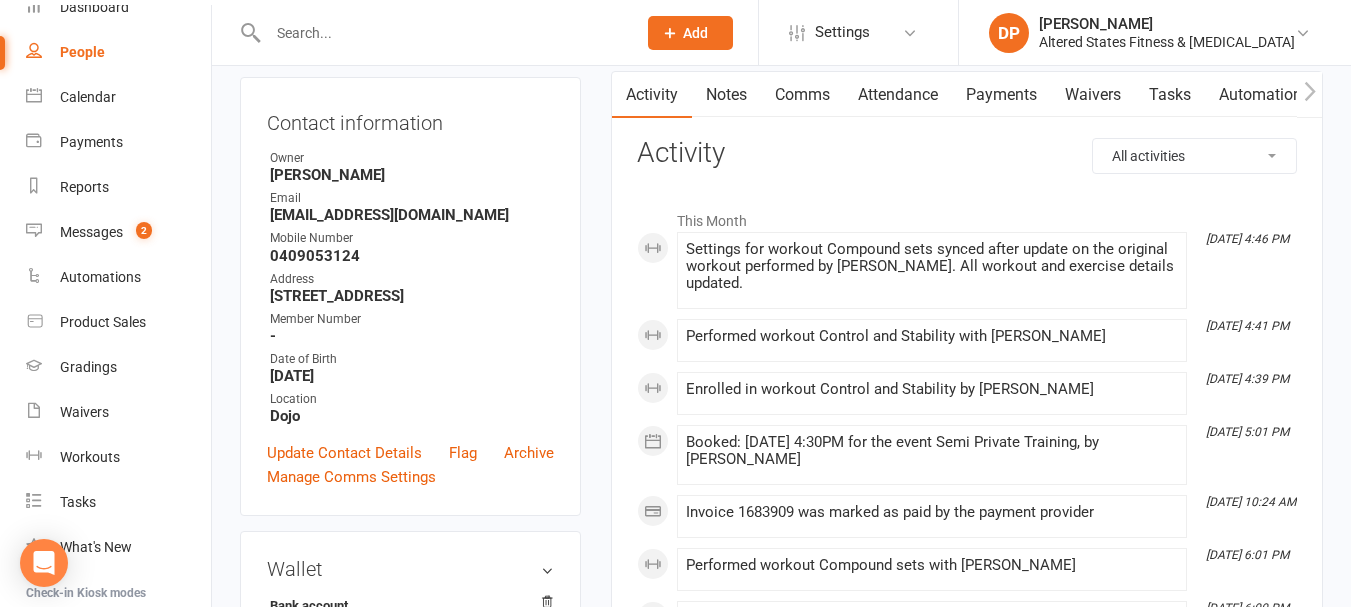 click 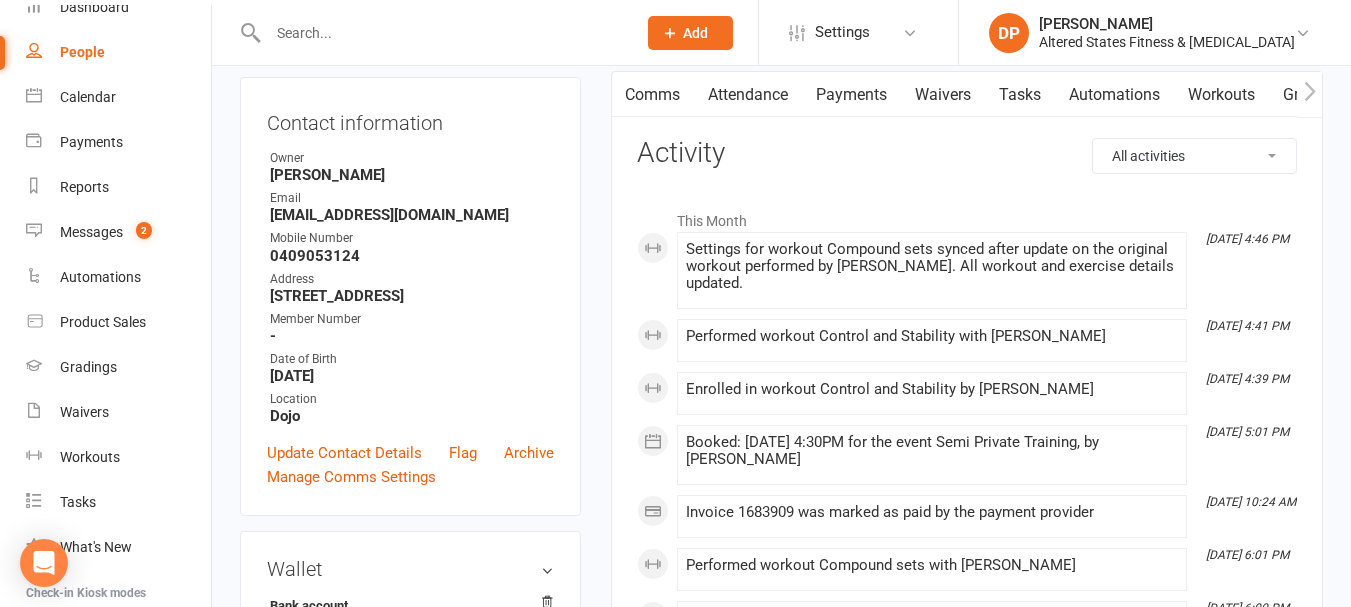 click 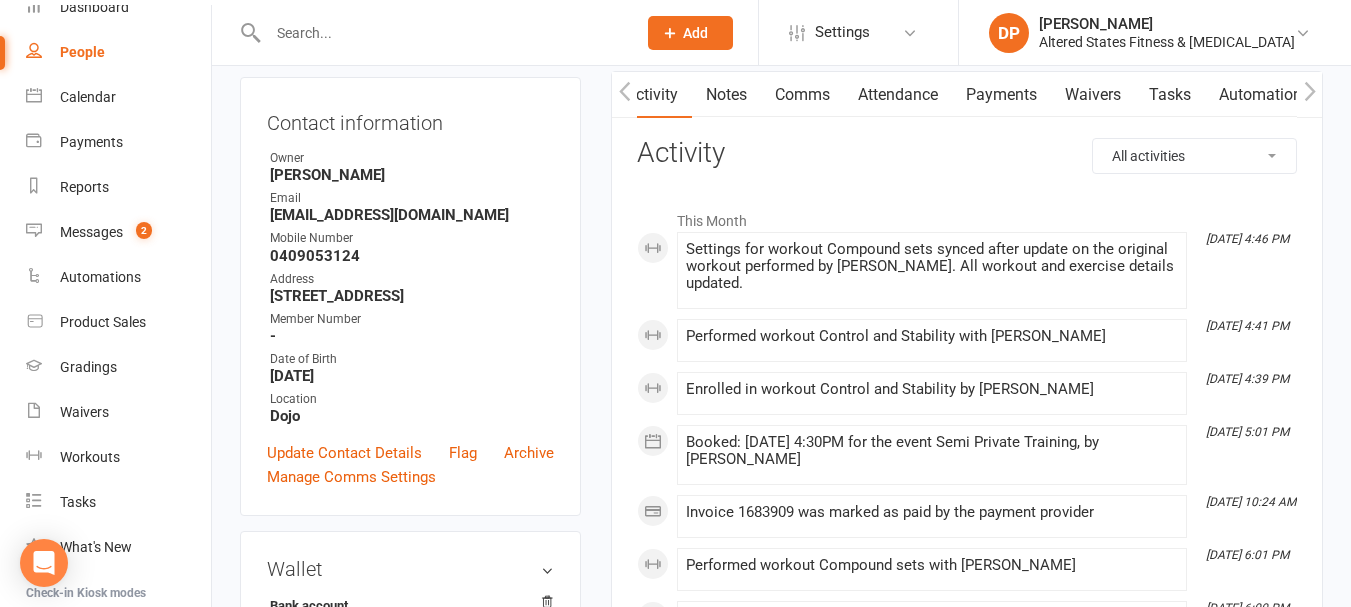 scroll, scrollTop: 0, scrollLeft: 150, axis: horizontal 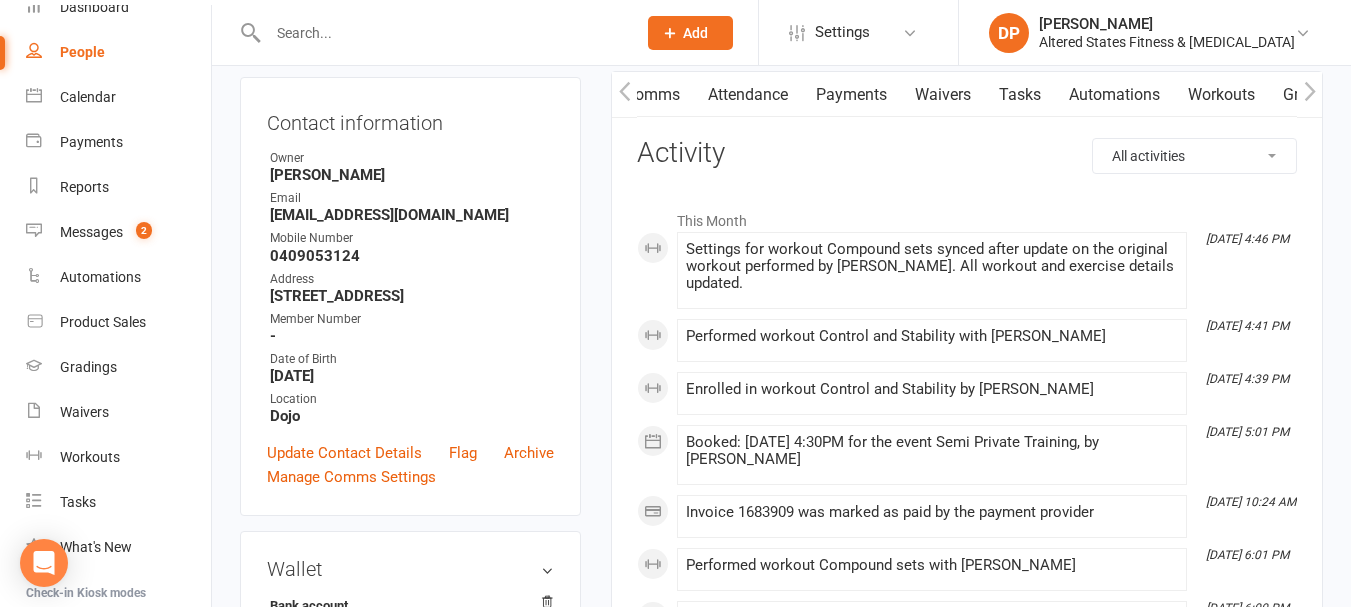 click on "Workouts" at bounding box center (1221, 95) 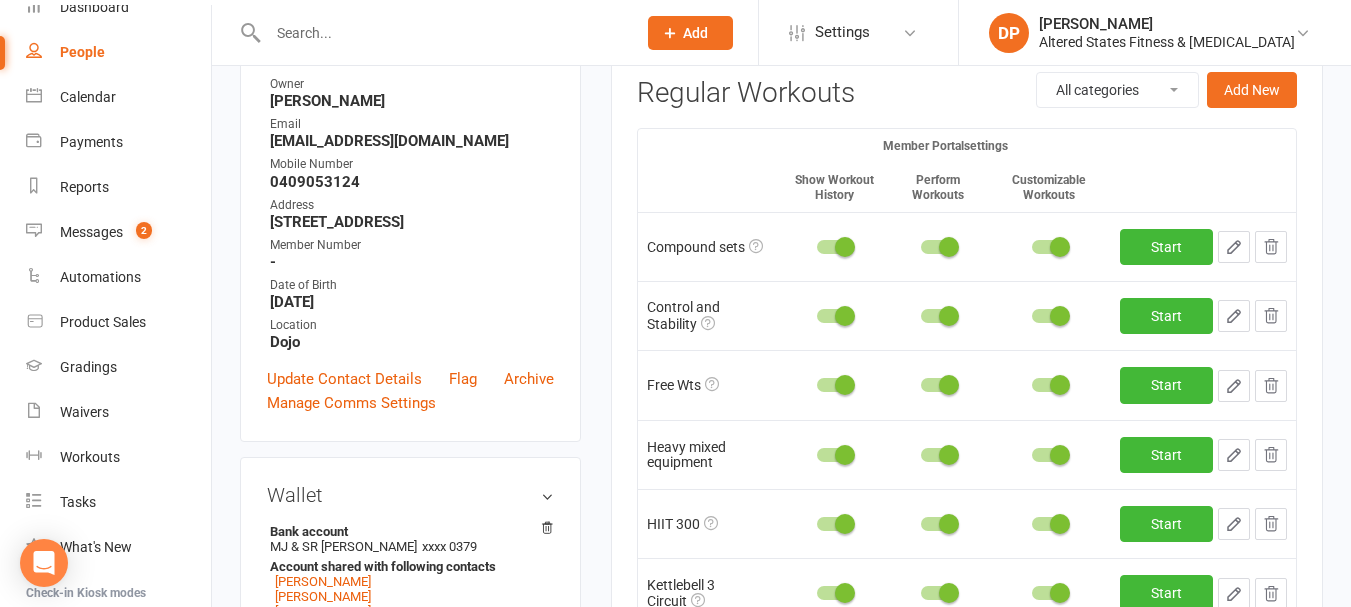 scroll, scrollTop: 0, scrollLeft: 0, axis: both 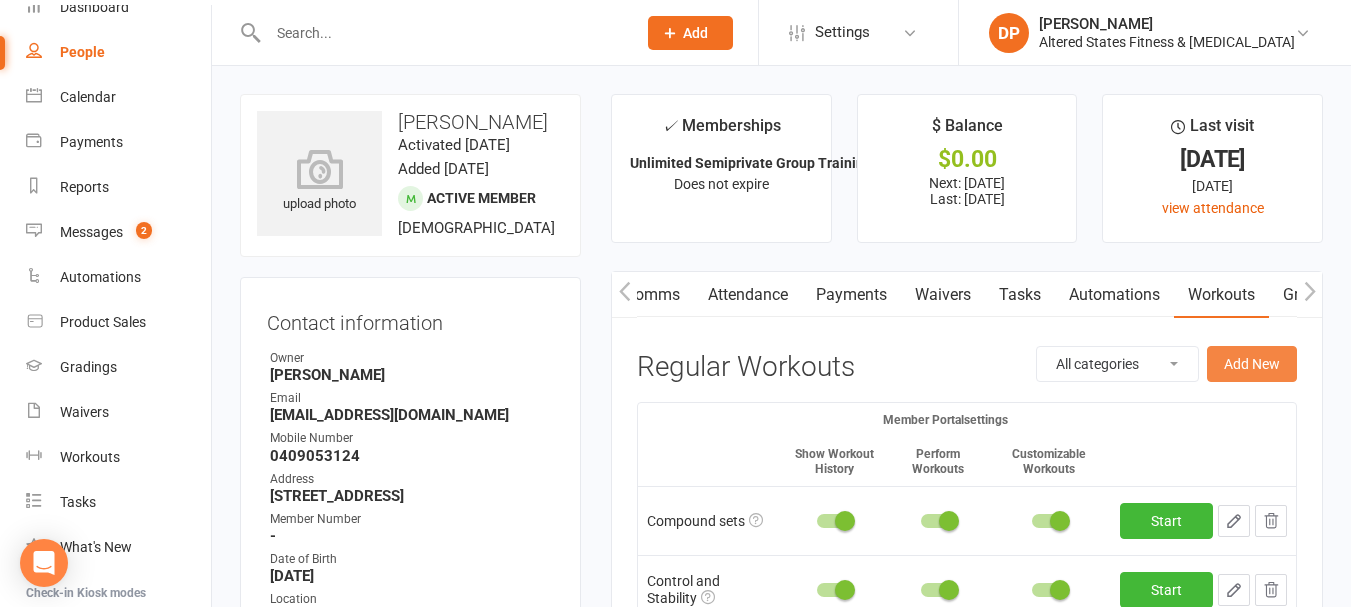 click on "Add New" at bounding box center (1252, 364) 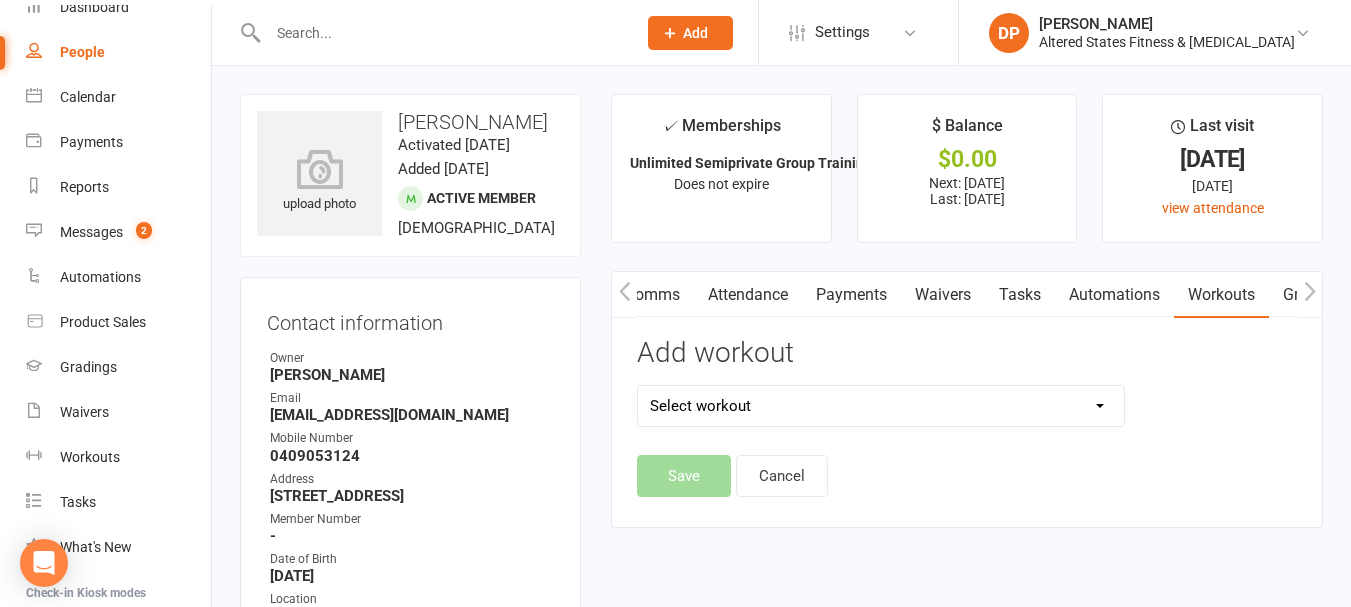 click on "Select workout 45mins [MEDICAL_DATA]  Compound sets Conditioning Control and Stability Free Wts Heavy mixed equipment HIIT 300 Kettlebell 3 Circuit Kettlebell Uplevel Kettlebell Workout 1 KU Kids Program Mixed equipment strength" at bounding box center (881, 406) 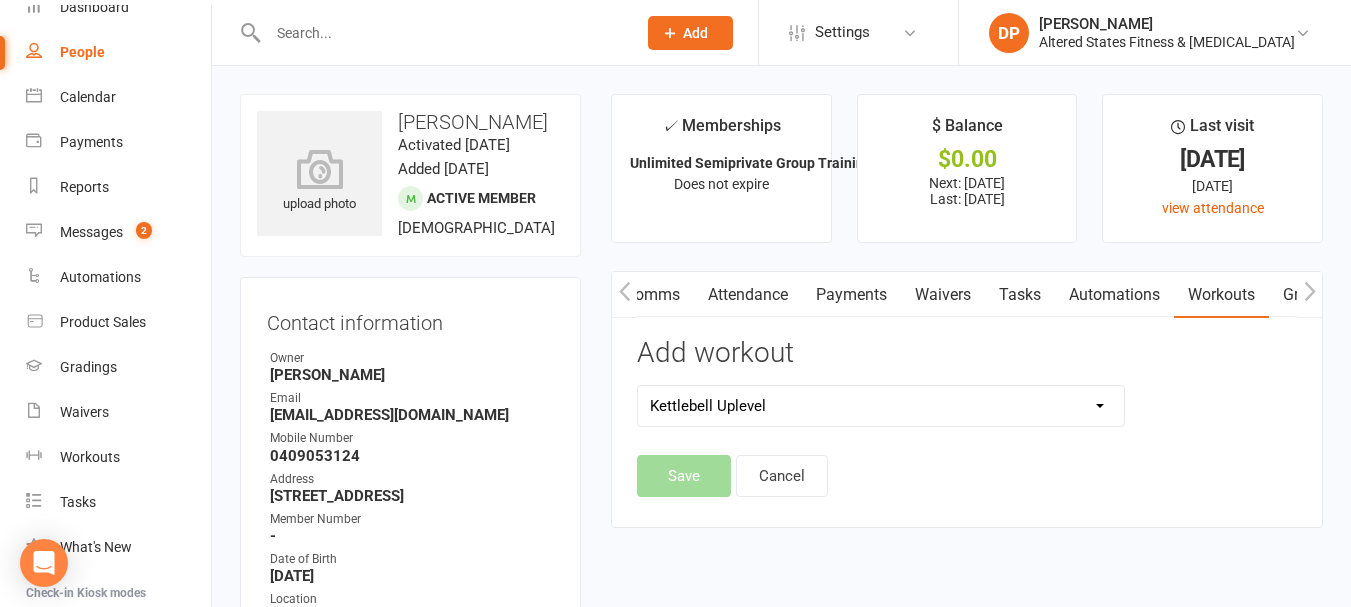 click on "Select workout 45mins [MEDICAL_DATA]  Compound sets Conditioning Control and Stability Free Wts Heavy mixed equipment HIIT 300 Kettlebell 3 Circuit Kettlebell Uplevel Kettlebell Workout 1 KU Kids Program Mixed equipment strength" at bounding box center (881, 406) 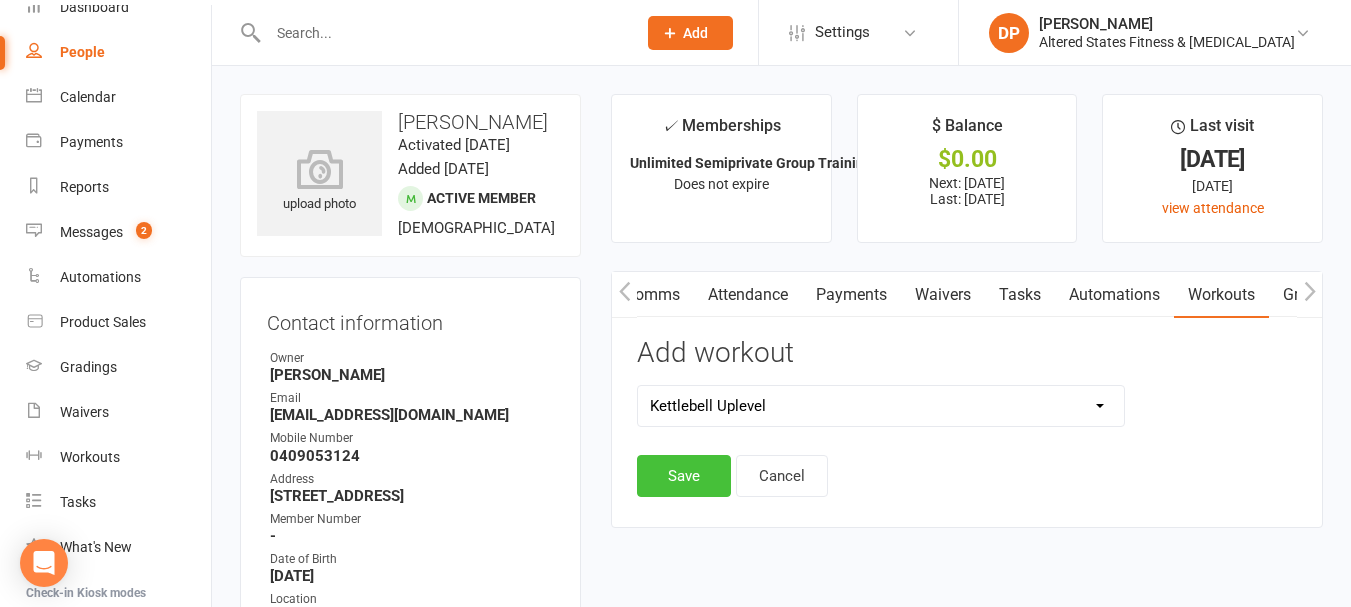 click on "Save" at bounding box center [684, 476] 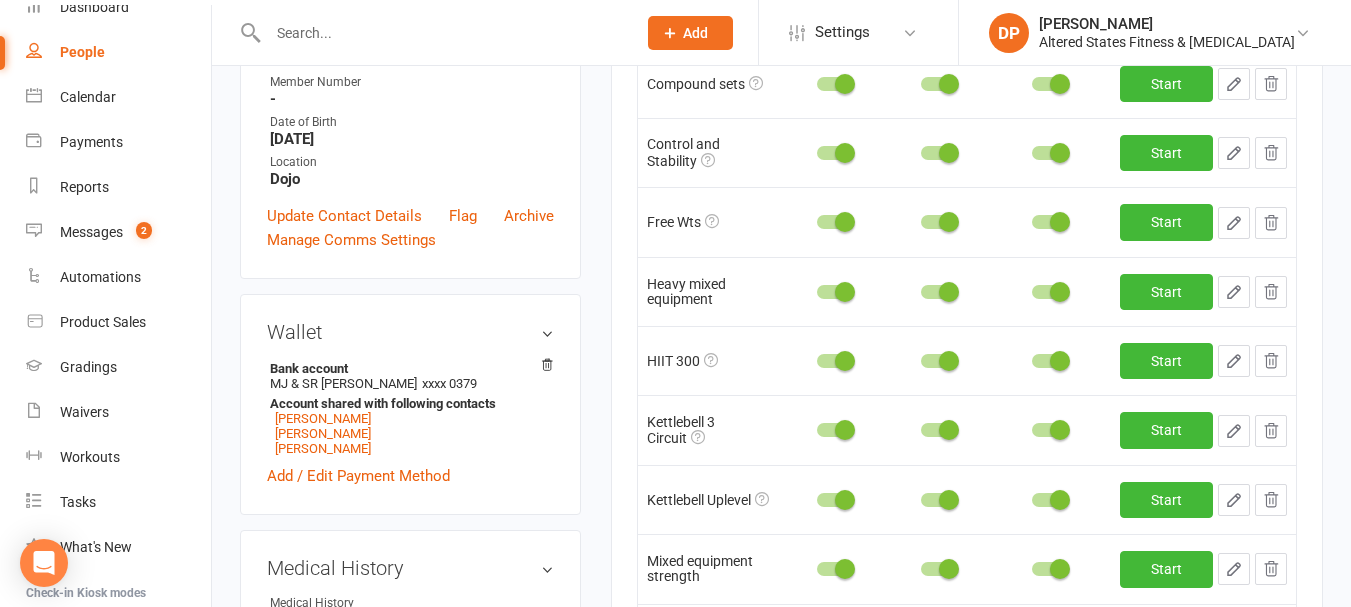 scroll, scrollTop: 500, scrollLeft: 0, axis: vertical 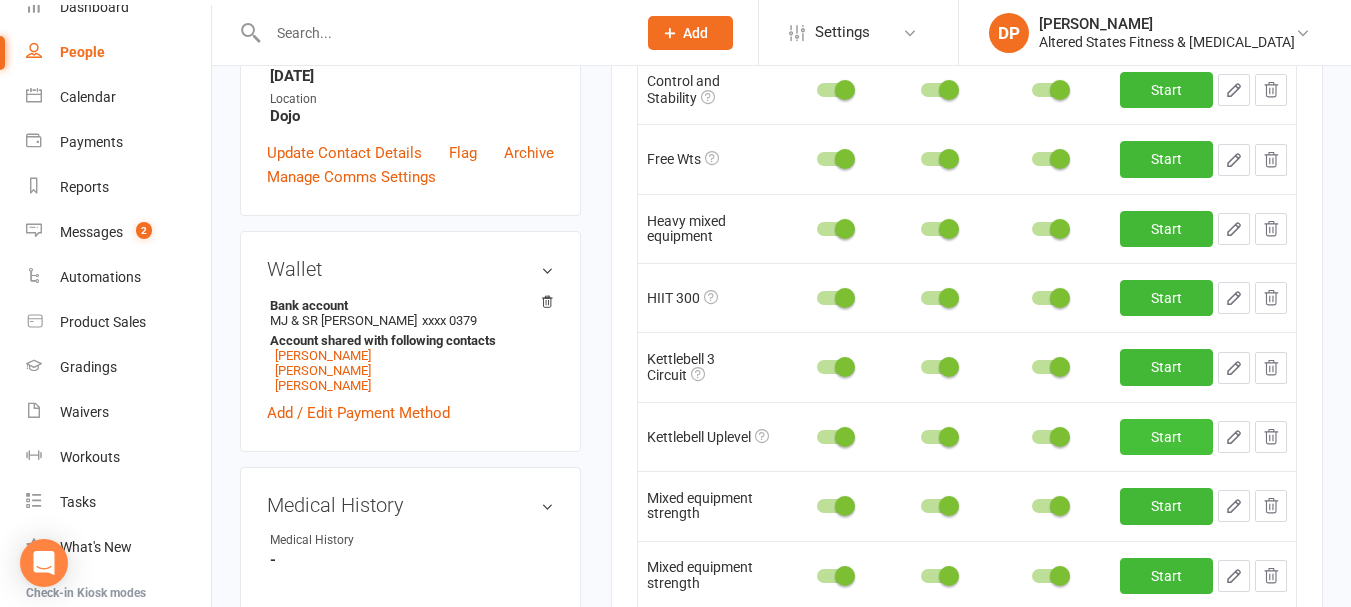 click on "Start" at bounding box center [1166, 437] 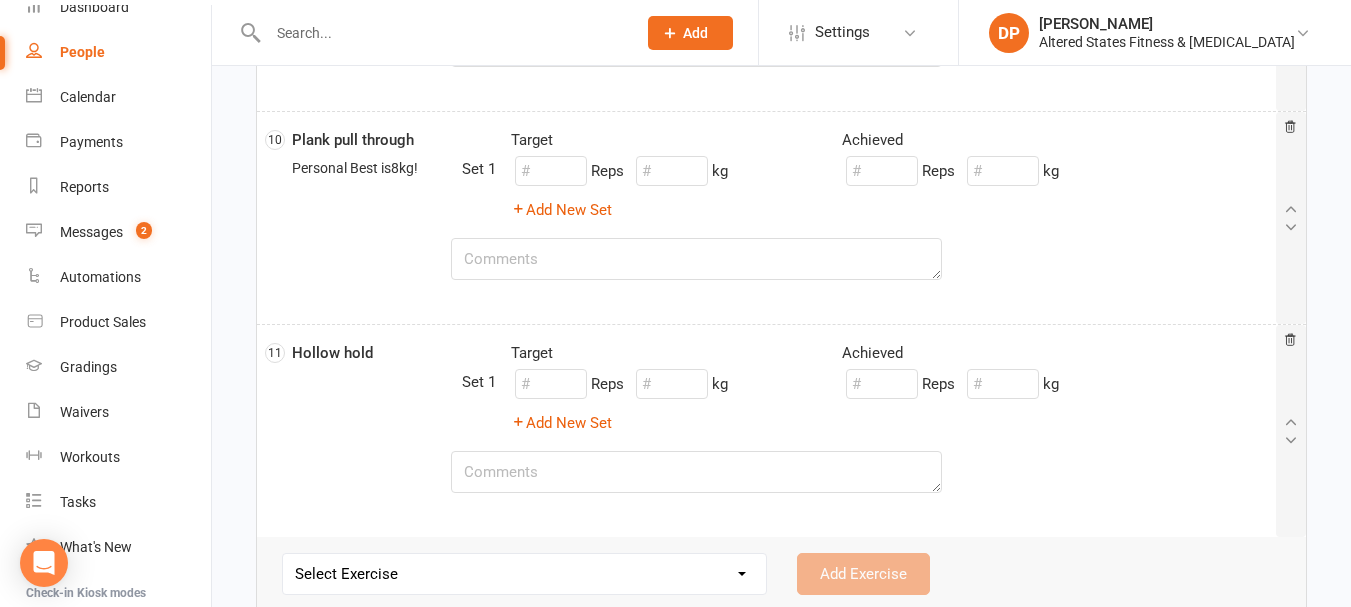scroll, scrollTop: 2200, scrollLeft: 0, axis: vertical 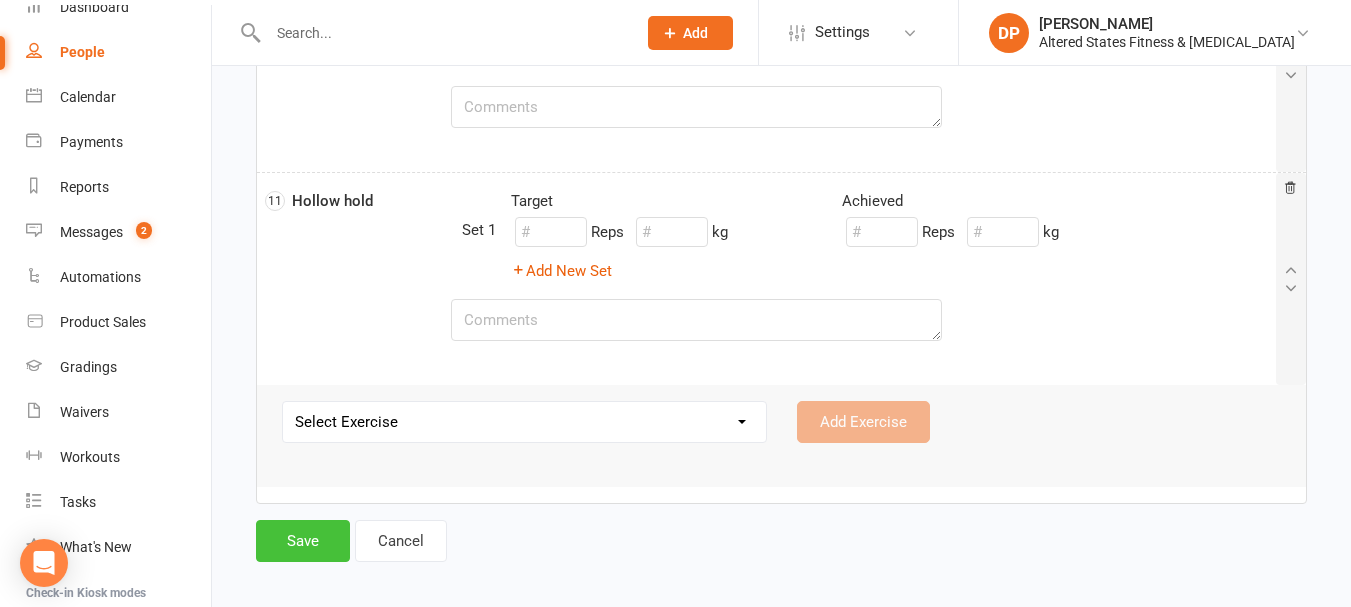 click on "Save" at bounding box center [303, 541] 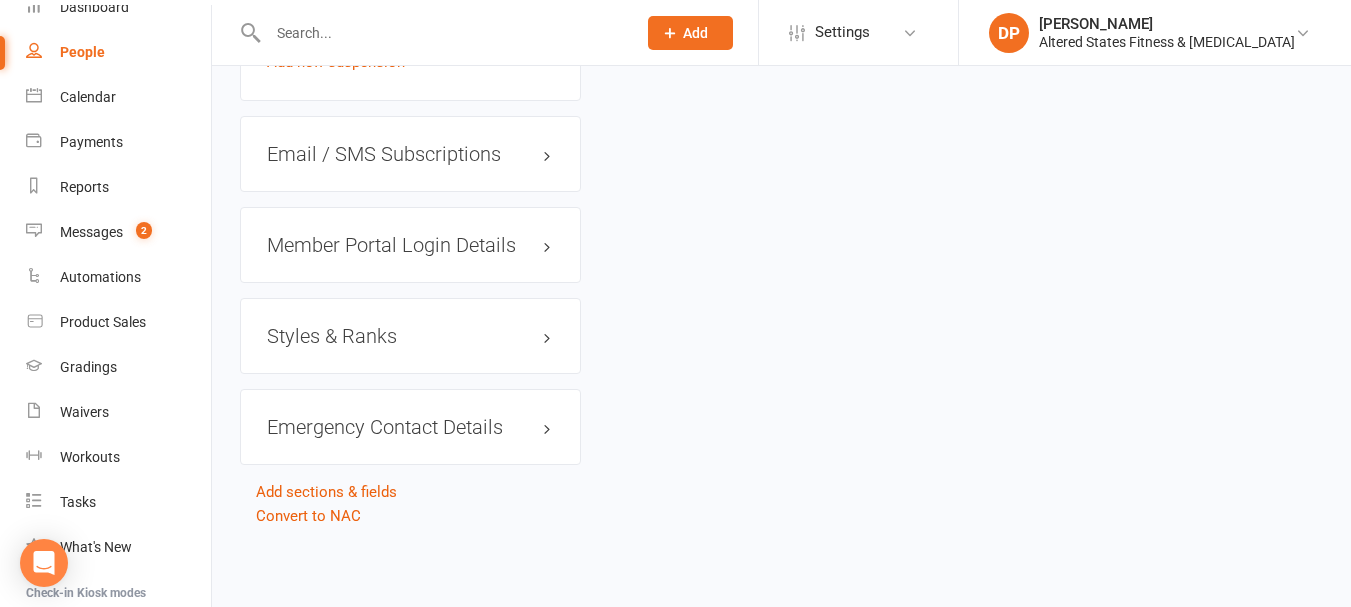scroll, scrollTop: 0, scrollLeft: 0, axis: both 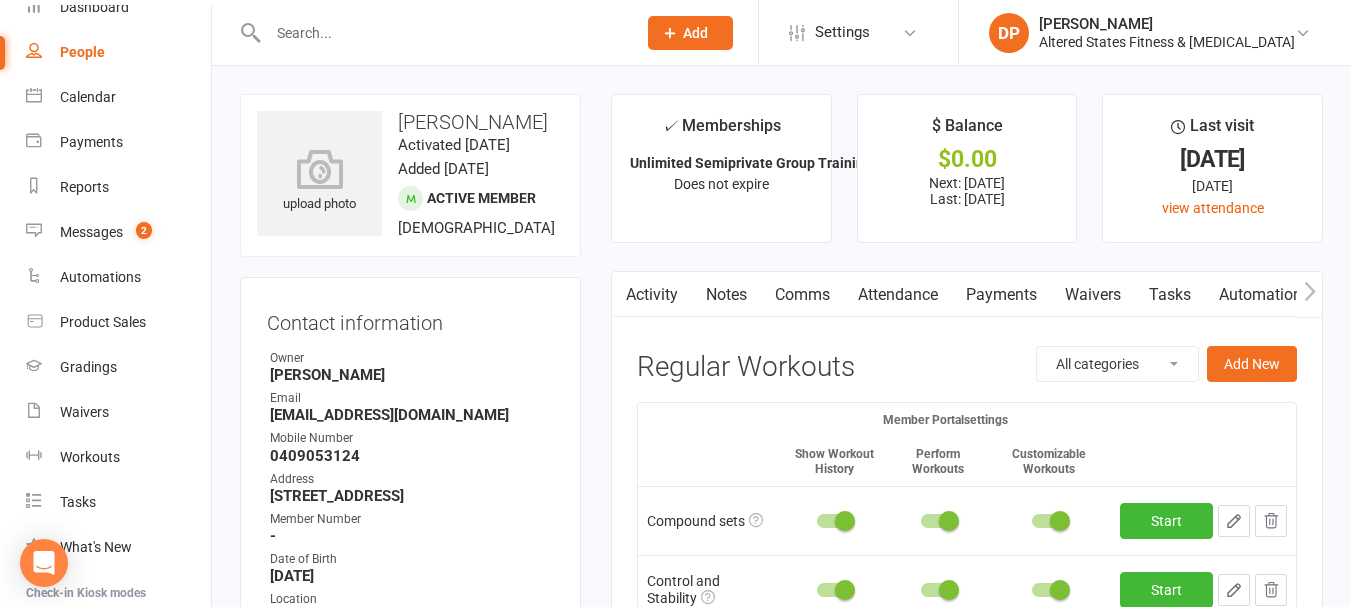 click at bounding box center (442, 33) 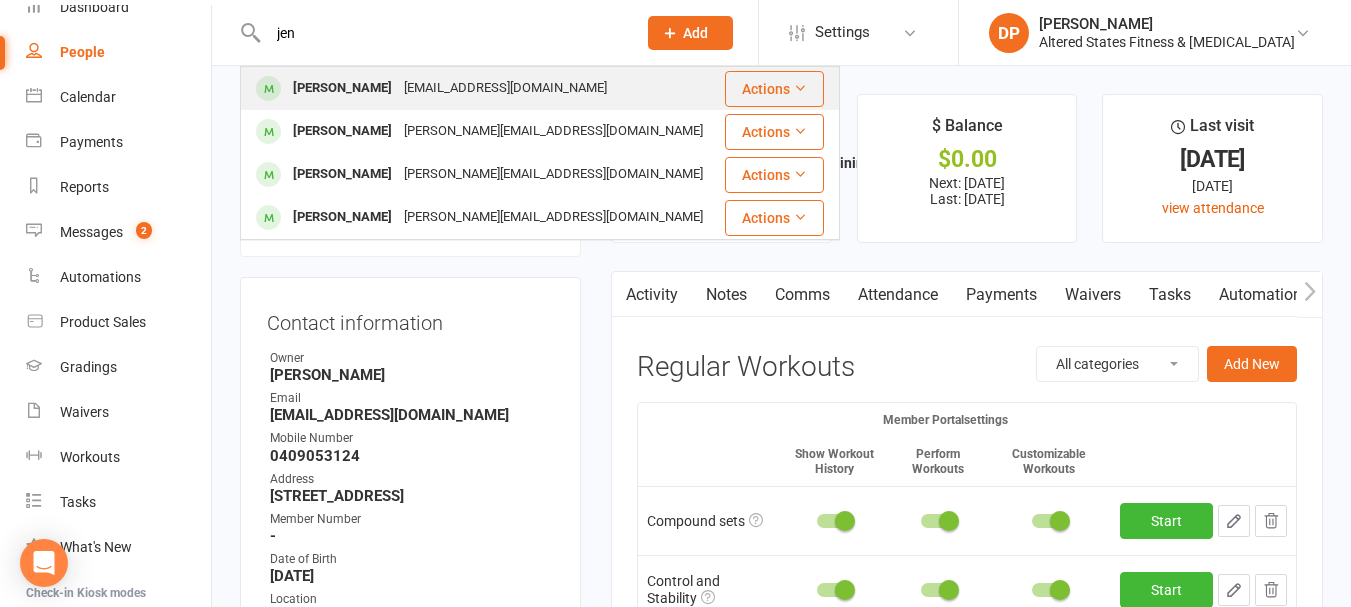 click on "[PERSON_NAME]" at bounding box center (342, 88) 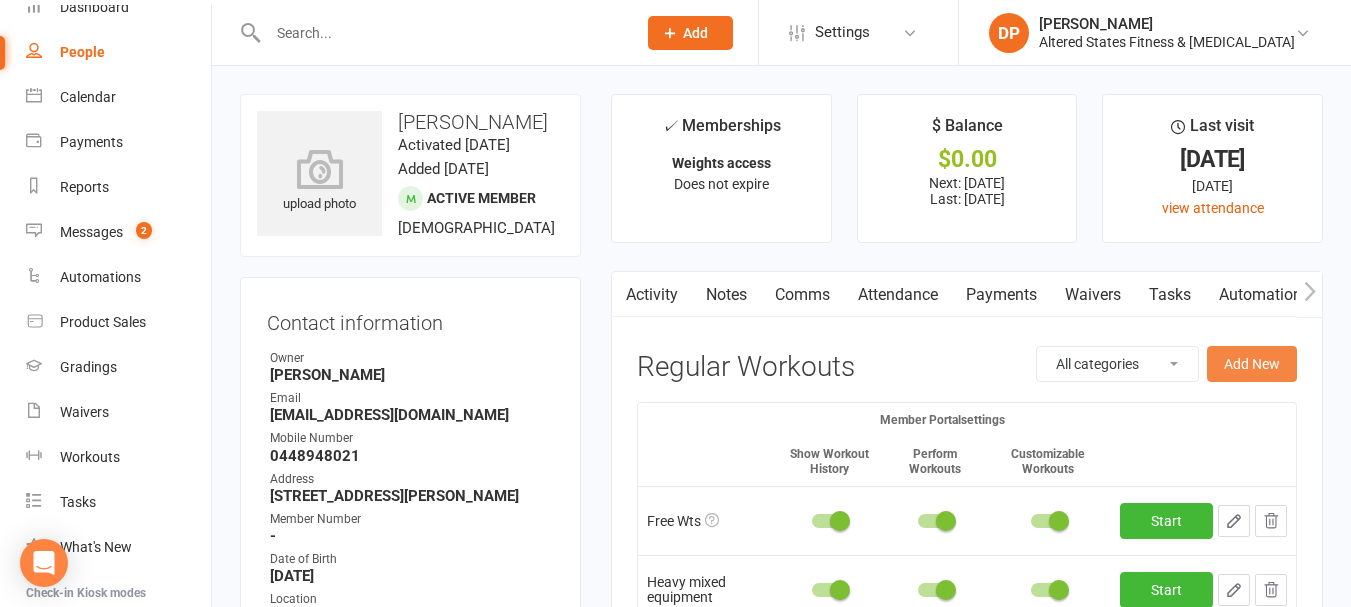 click on "Add New" at bounding box center [1252, 364] 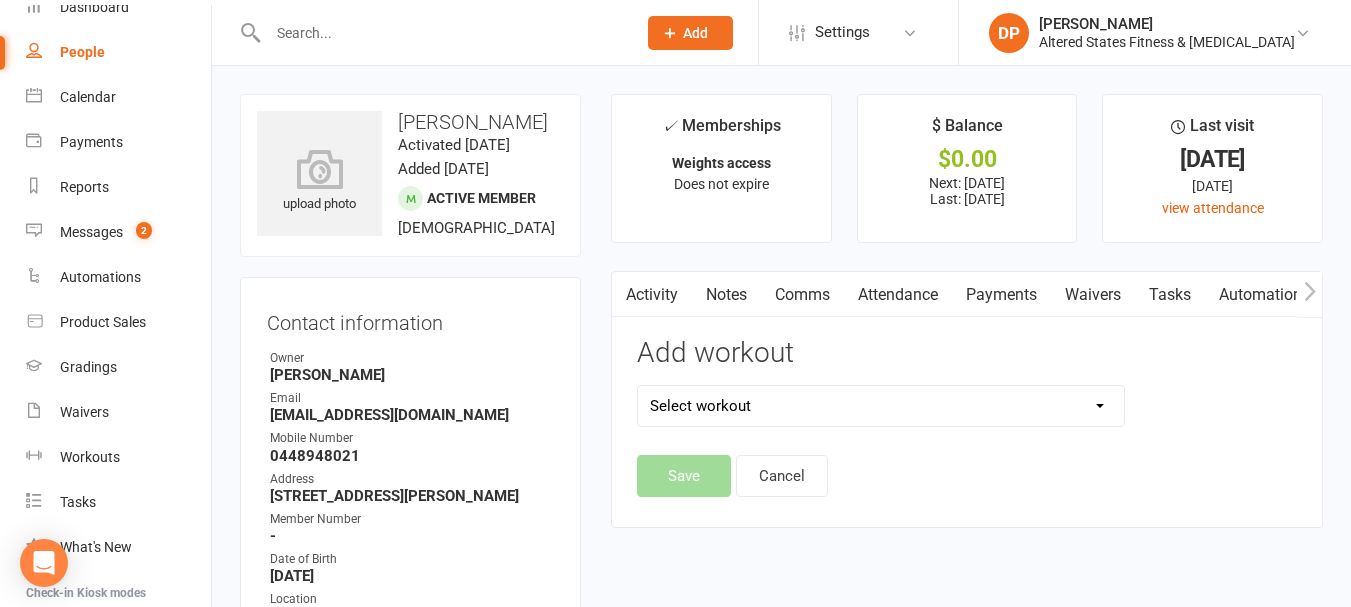 click on "Select workout 45mins [MEDICAL_DATA]  Compound sets Conditioning Control and Stability Free Wts Heavy mixed equipment HIIT 300 Kettlebell 3 Circuit Kettlebell Uplevel Kettlebell Workout 1 KU Kids Program Mixed equipment strength" at bounding box center (881, 406) 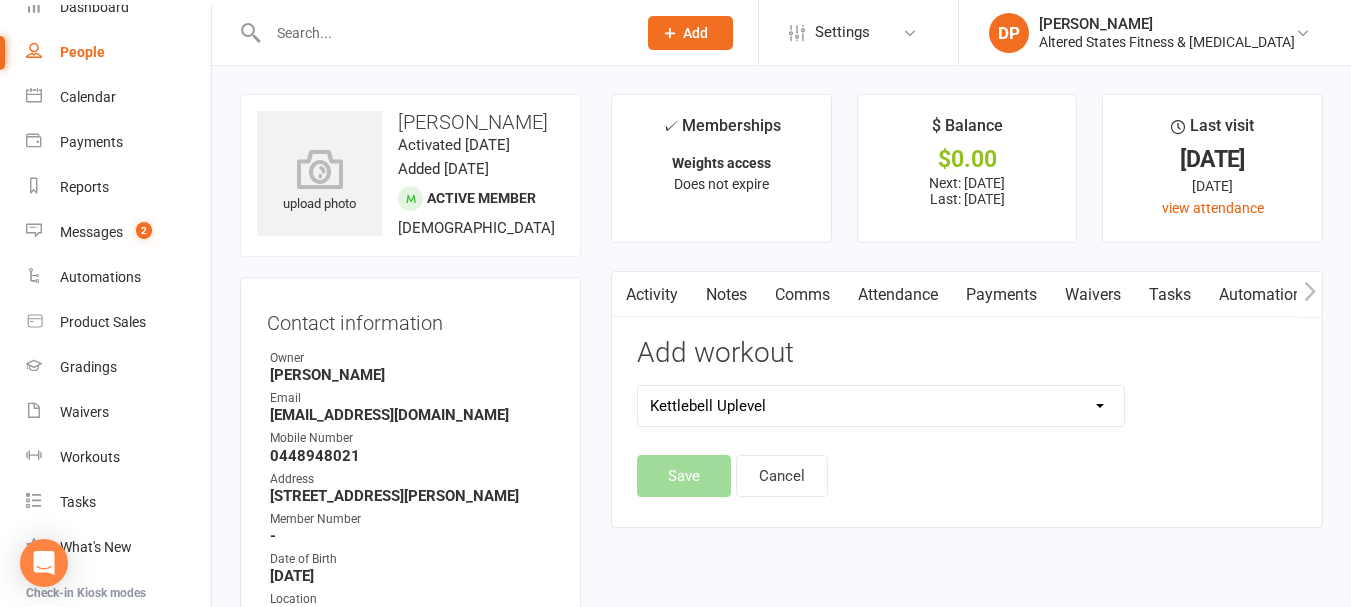 click on "Select workout 45mins [MEDICAL_DATA]  Compound sets Conditioning Control and Stability Free Wts Heavy mixed equipment HIIT 300 Kettlebell 3 Circuit Kettlebell Uplevel Kettlebell Workout 1 KU Kids Program Mixed equipment strength" at bounding box center (881, 406) 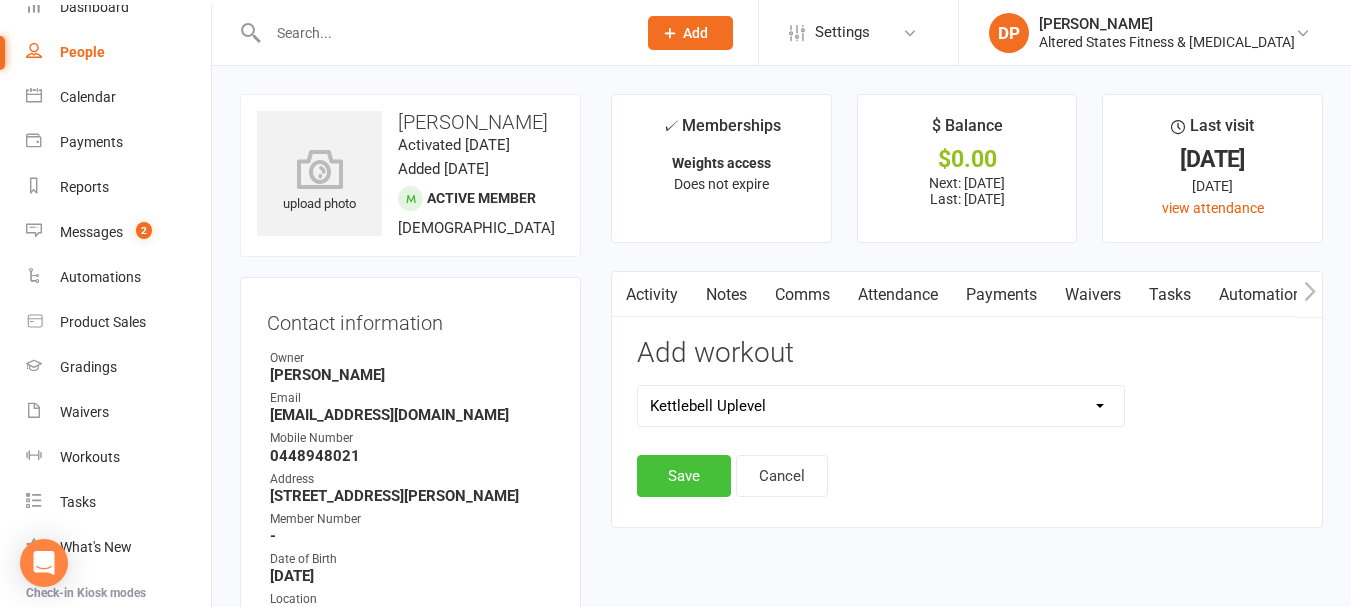 click on "Save" at bounding box center (684, 476) 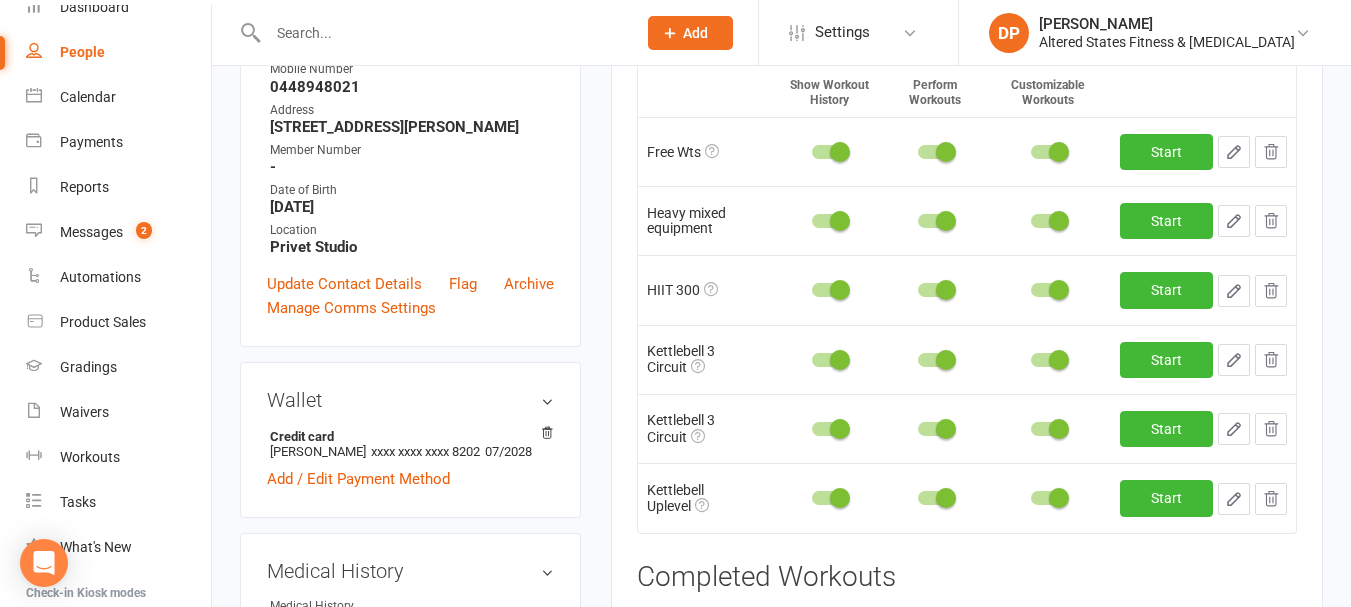scroll, scrollTop: 400, scrollLeft: 0, axis: vertical 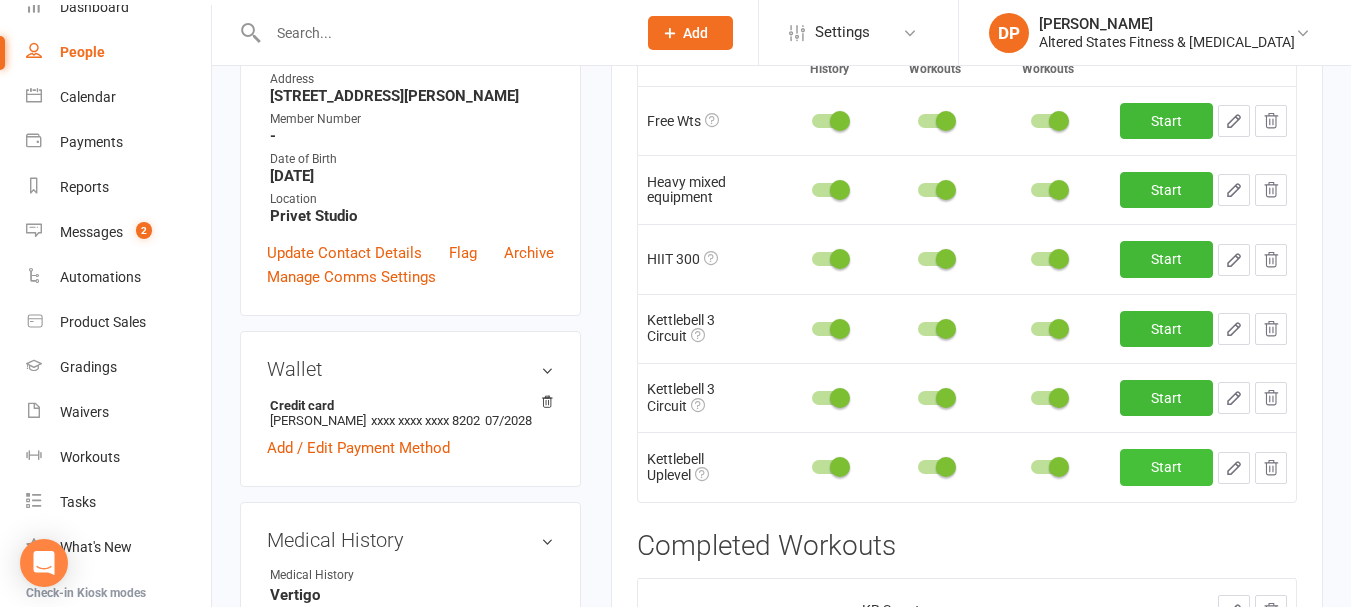 click on "Start" at bounding box center (1166, 467) 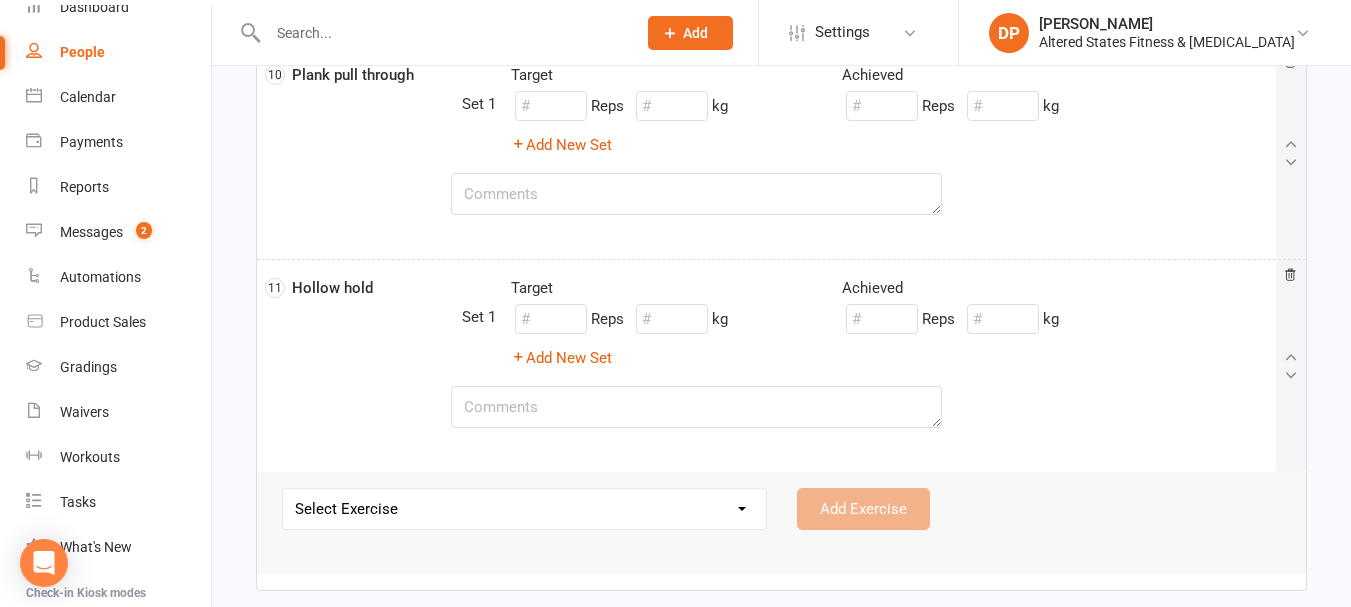 scroll, scrollTop: 2200, scrollLeft: 0, axis: vertical 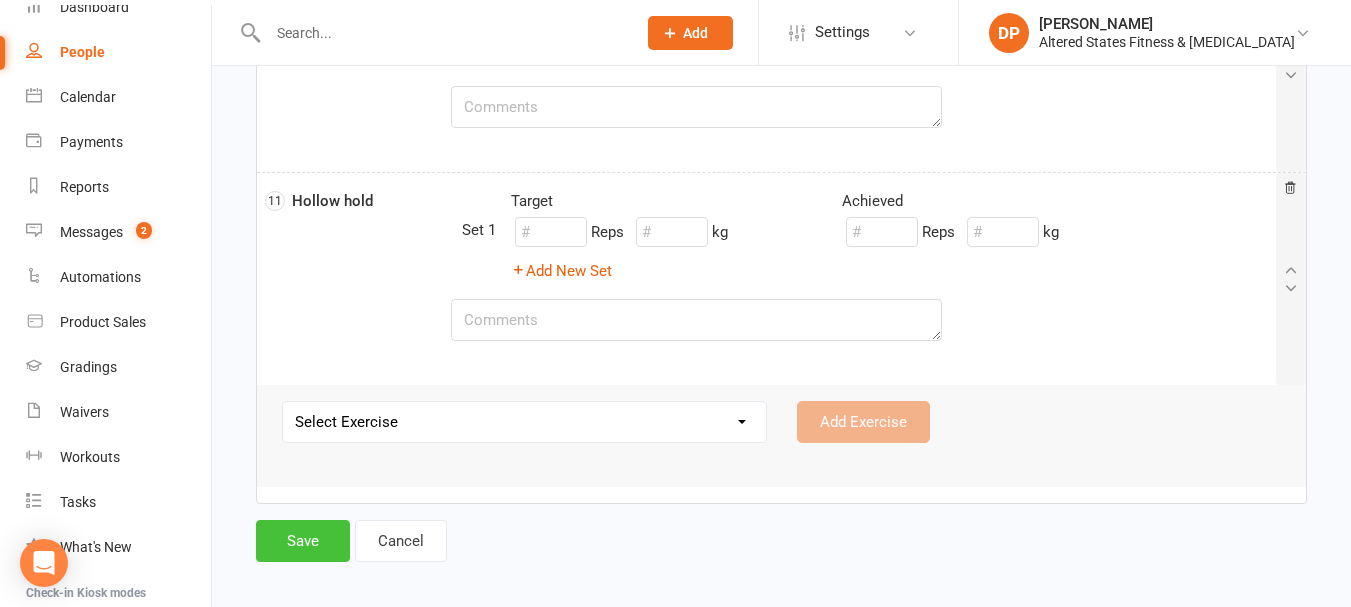 click on "Save" at bounding box center [303, 541] 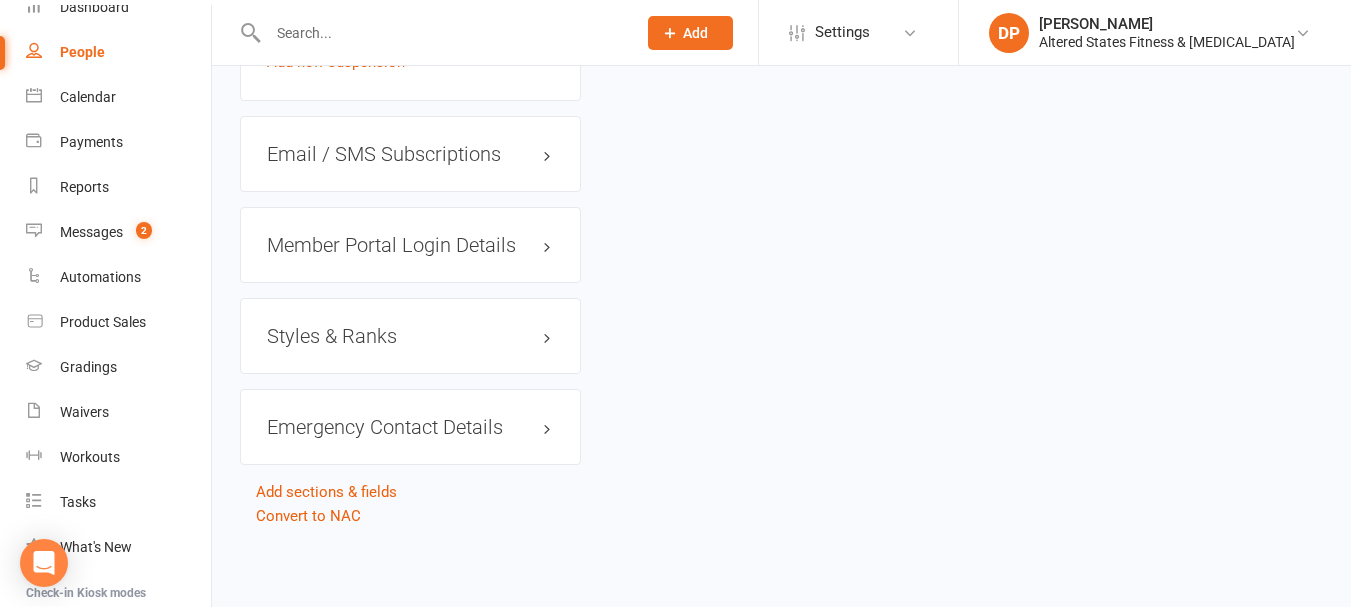 scroll, scrollTop: 0, scrollLeft: 0, axis: both 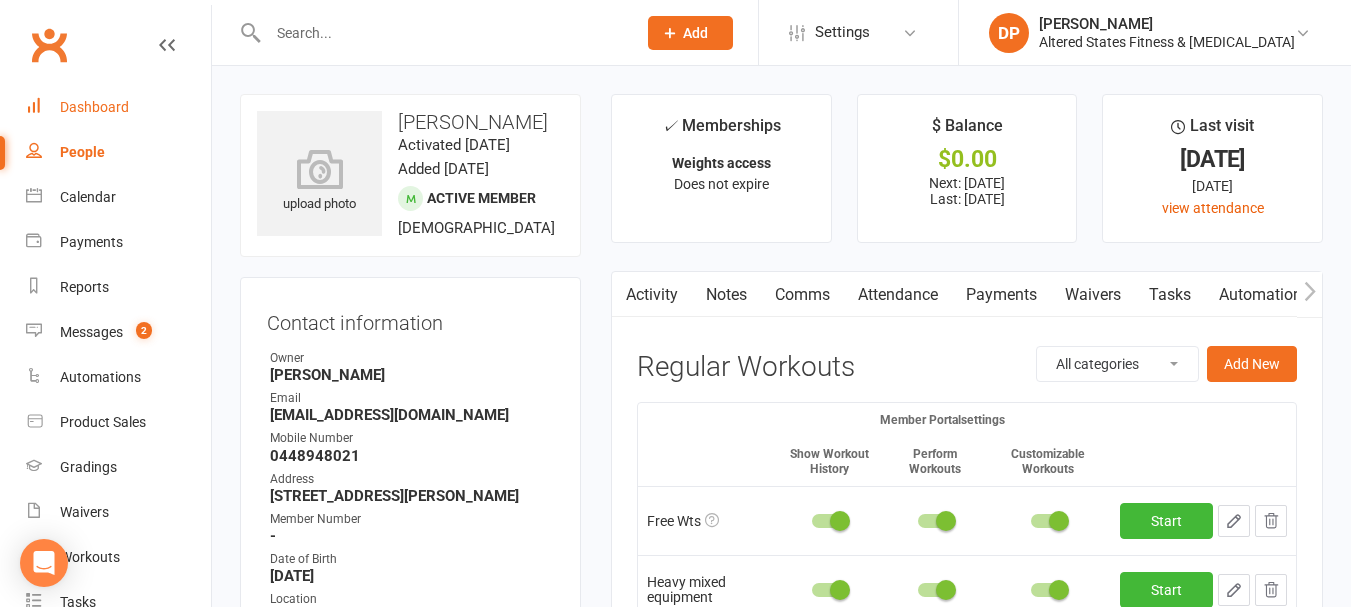 click on "Dashboard" at bounding box center (94, 107) 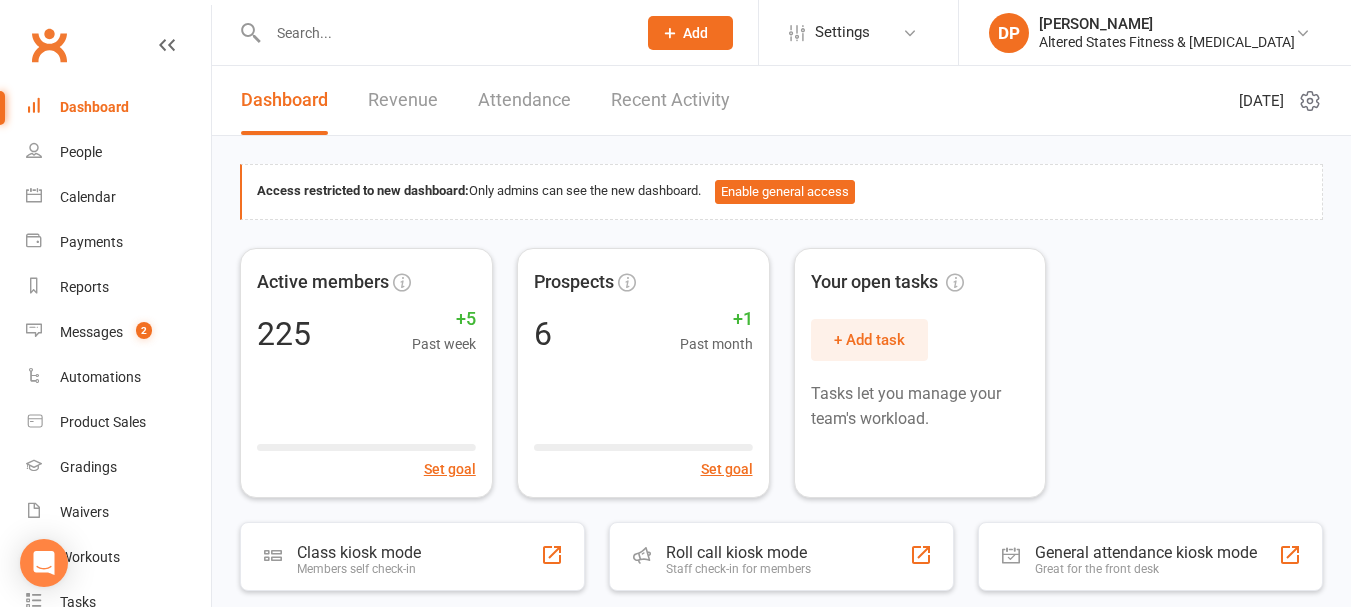 click at bounding box center (442, 33) 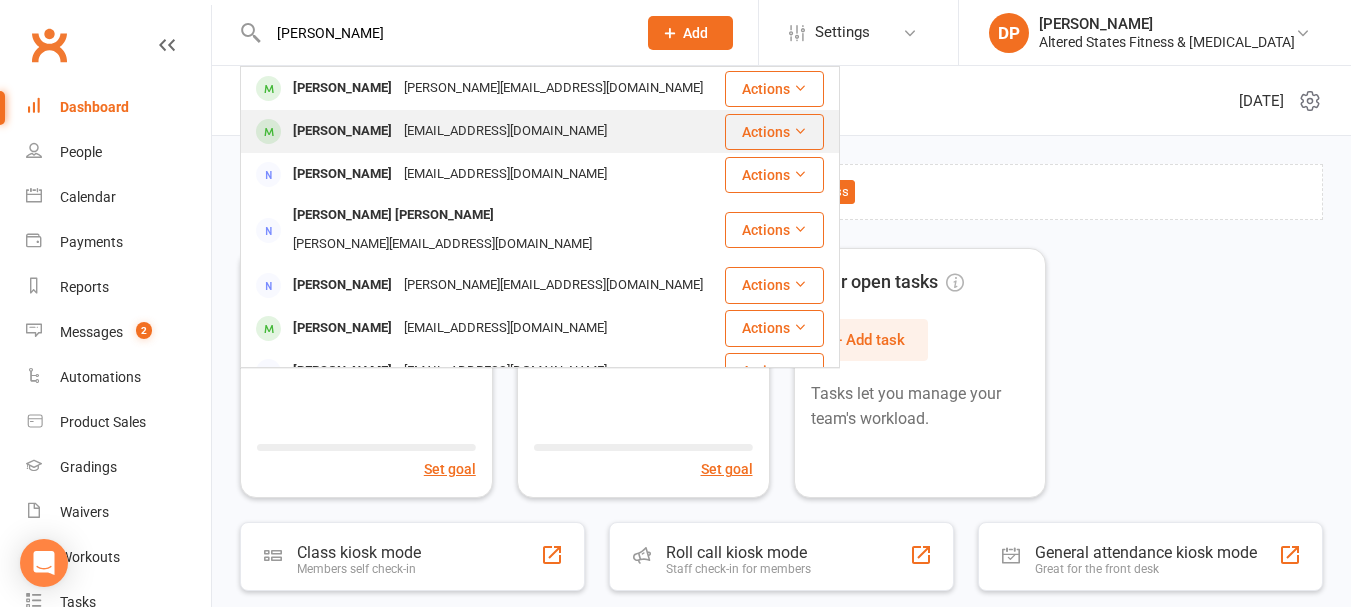 click on "[PERSON_NAME]" at bounding box center (342, 131) 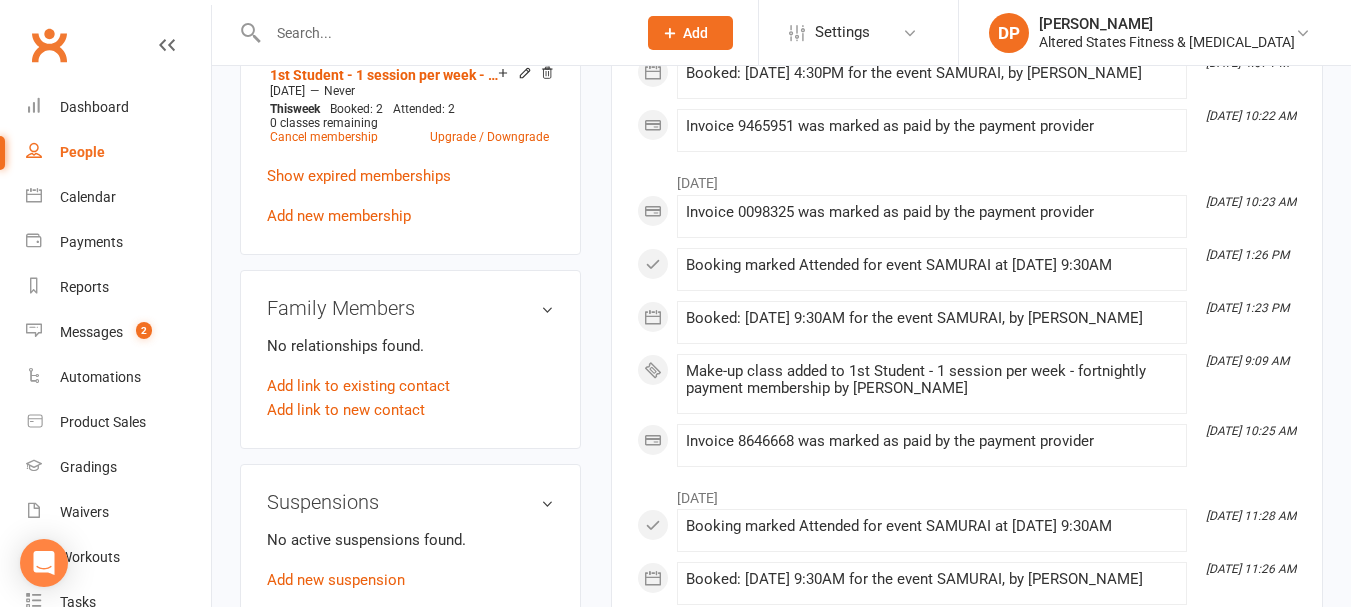 scroll, scrollTop: 1100, scrollLeft: 0, axis: vertical 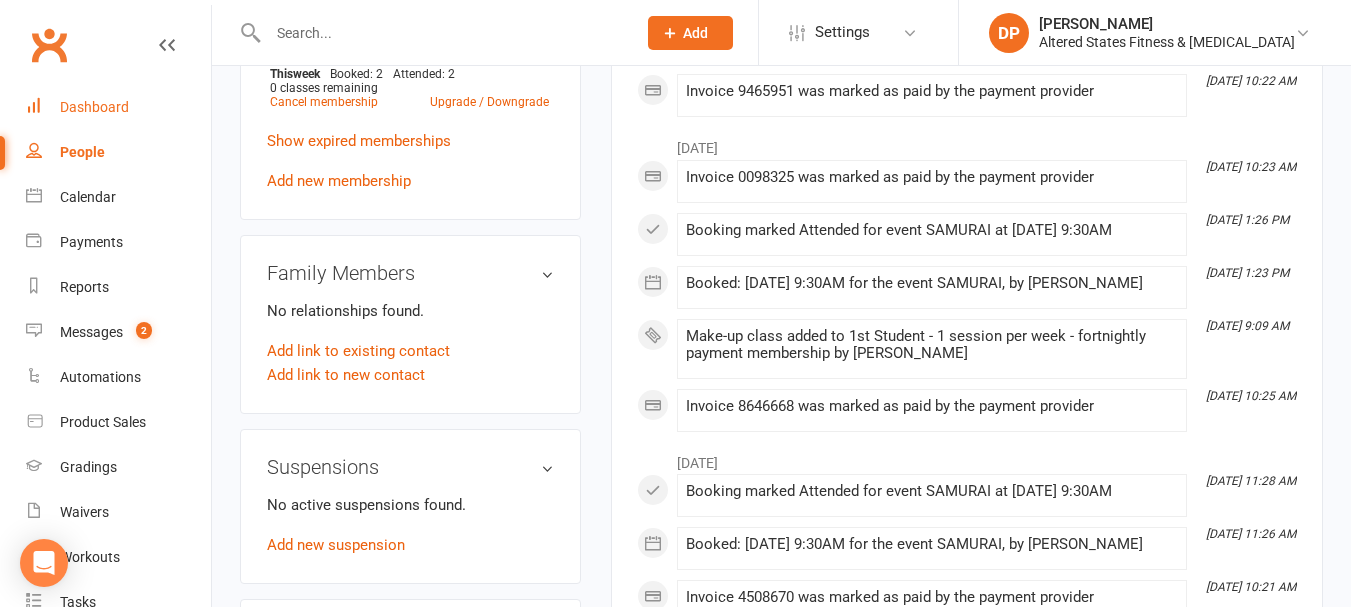 click on "Dashboard" at bounding box center [94, 107] 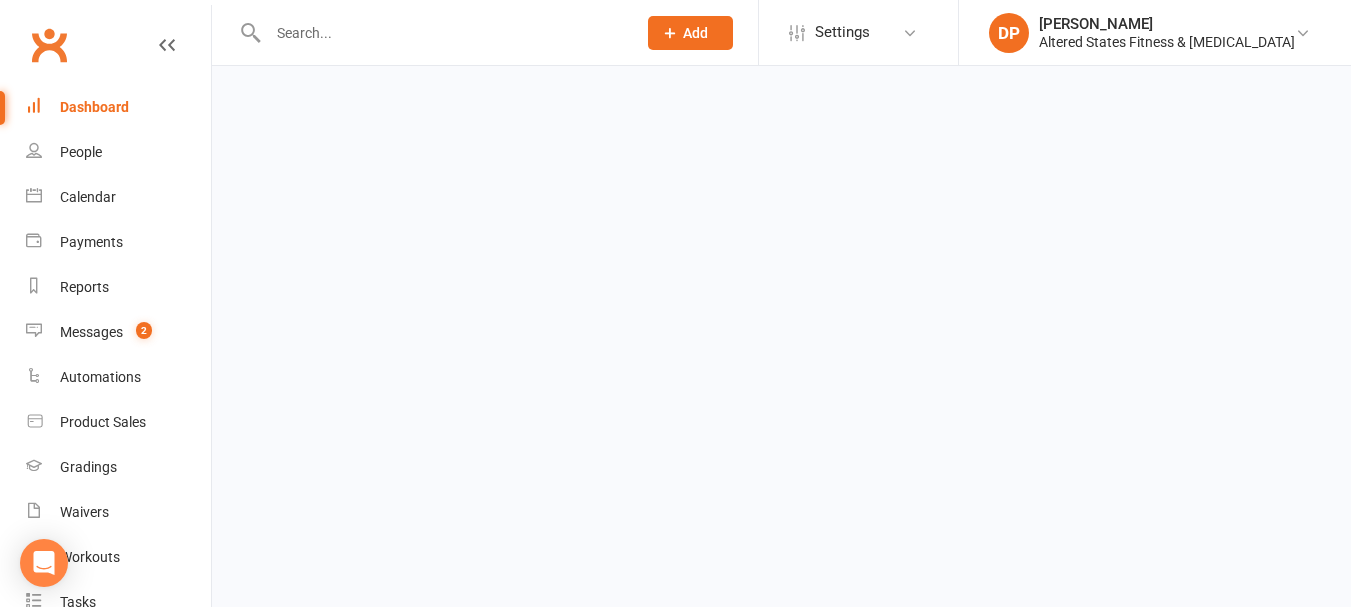 scroll, scrollTop: 0, scrollLeft: 0, axis: both 